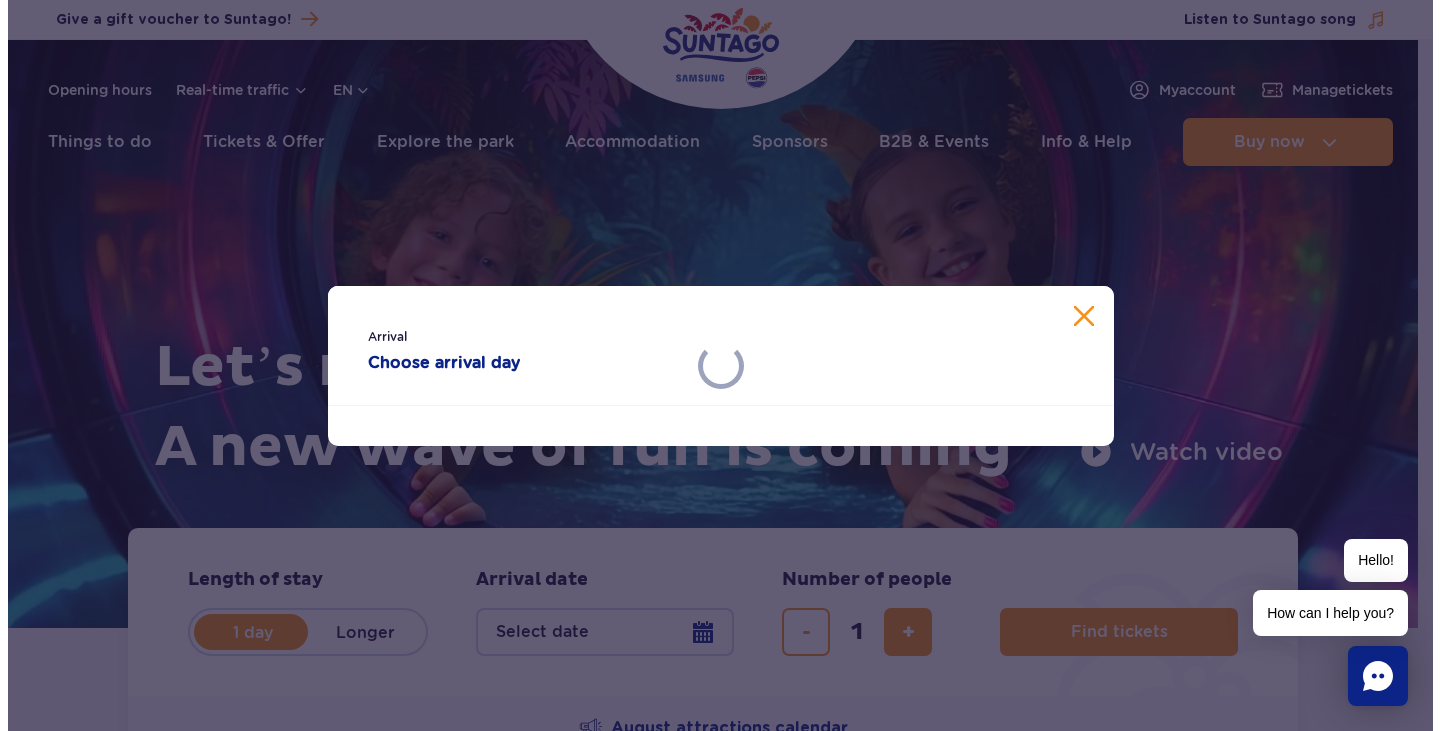 scroll, scrollTop: 0, scrollLeft: 0, axis: both 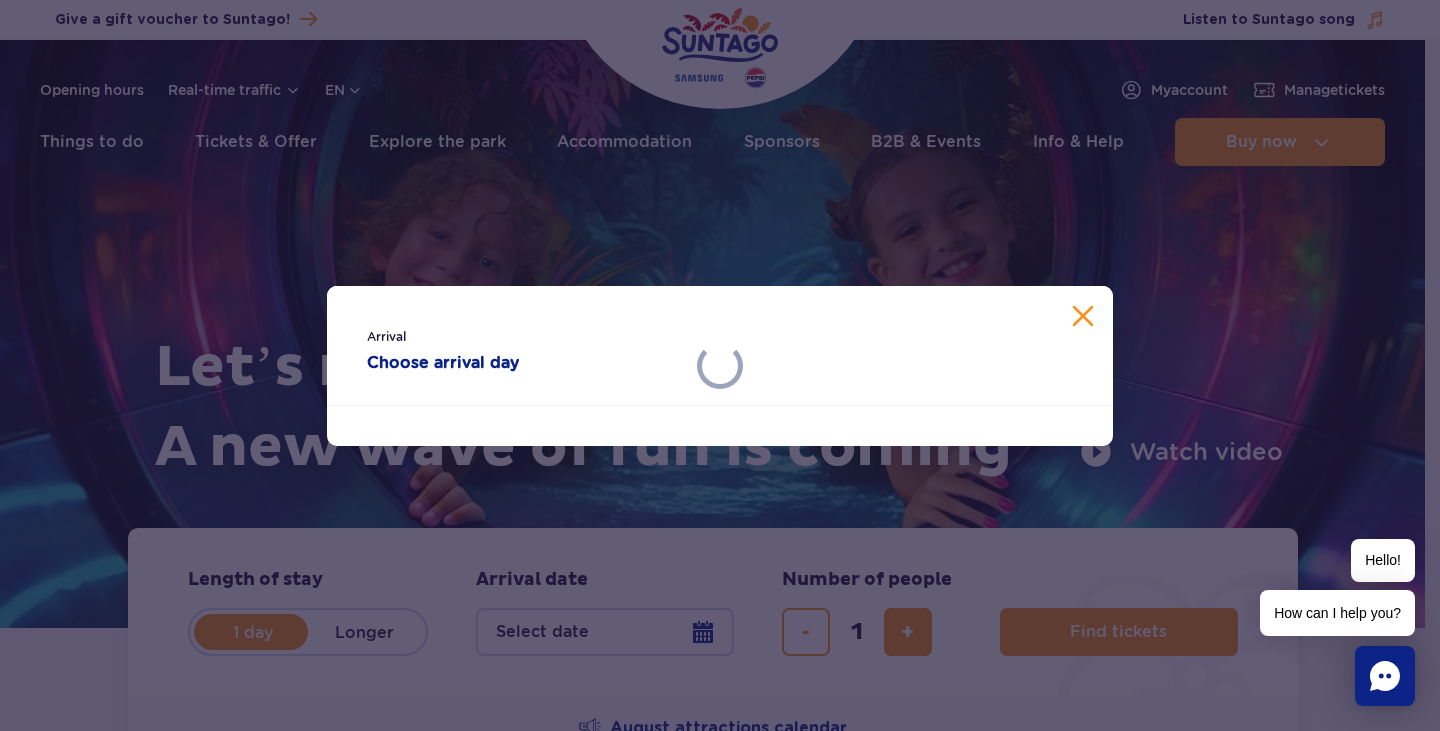 click at bounding box center (1083, 316) 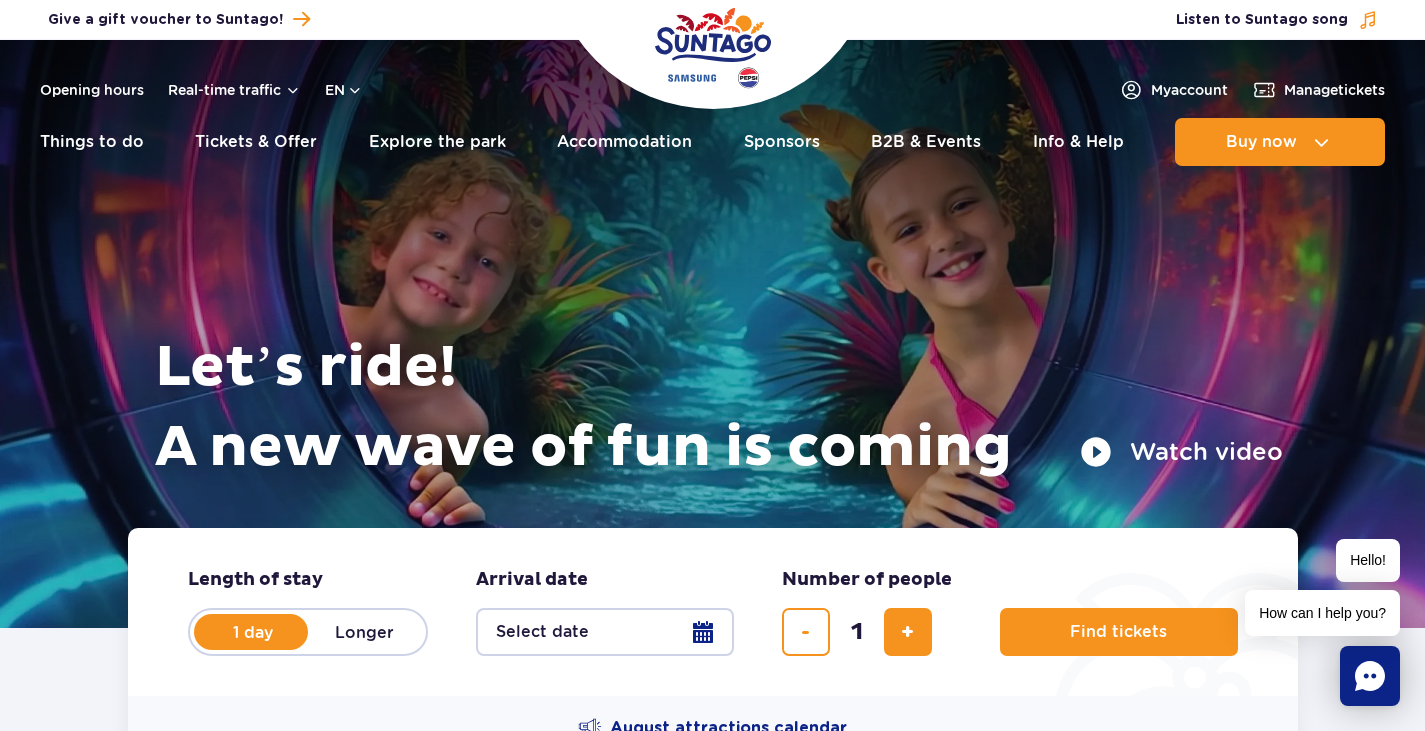 click on "Select date" at bounding box center [605, 632] 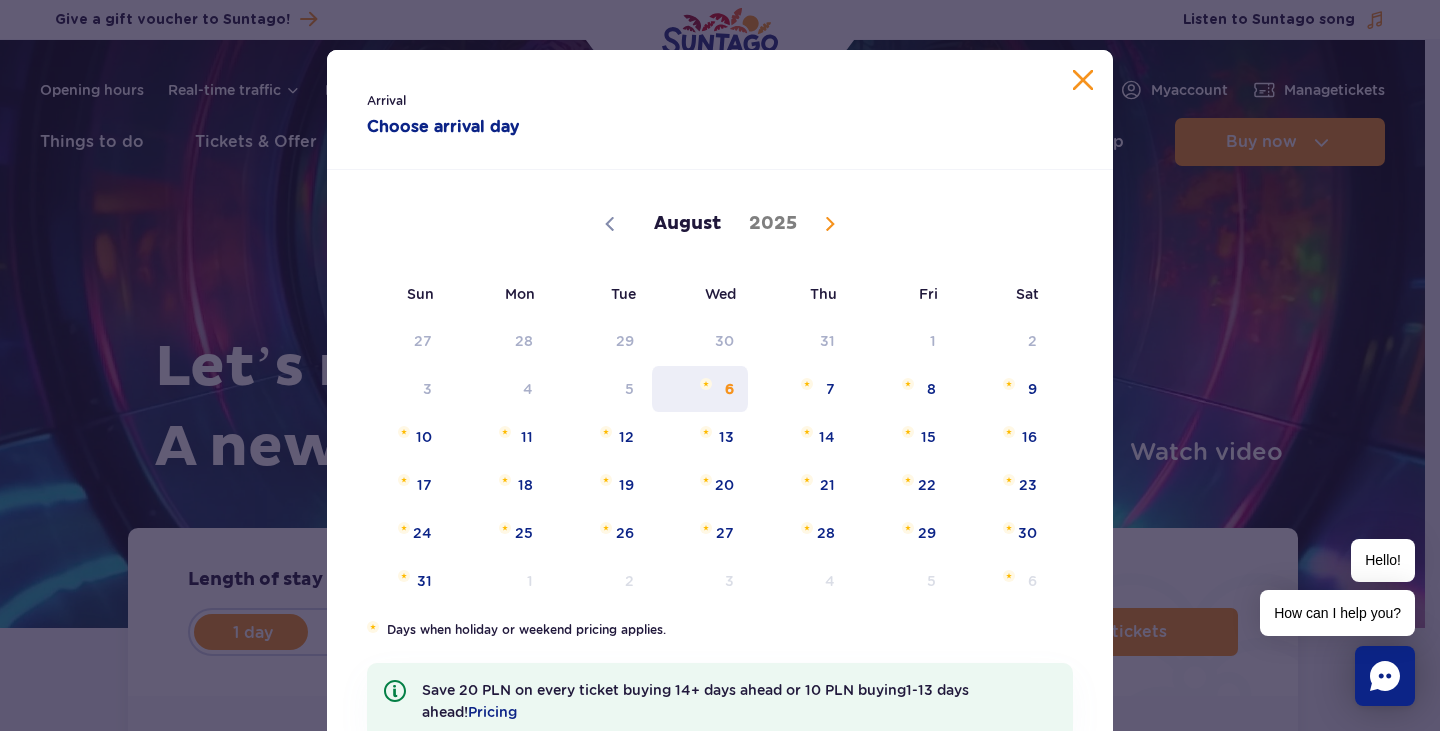 click on "6" at bounding box center (700, 389) 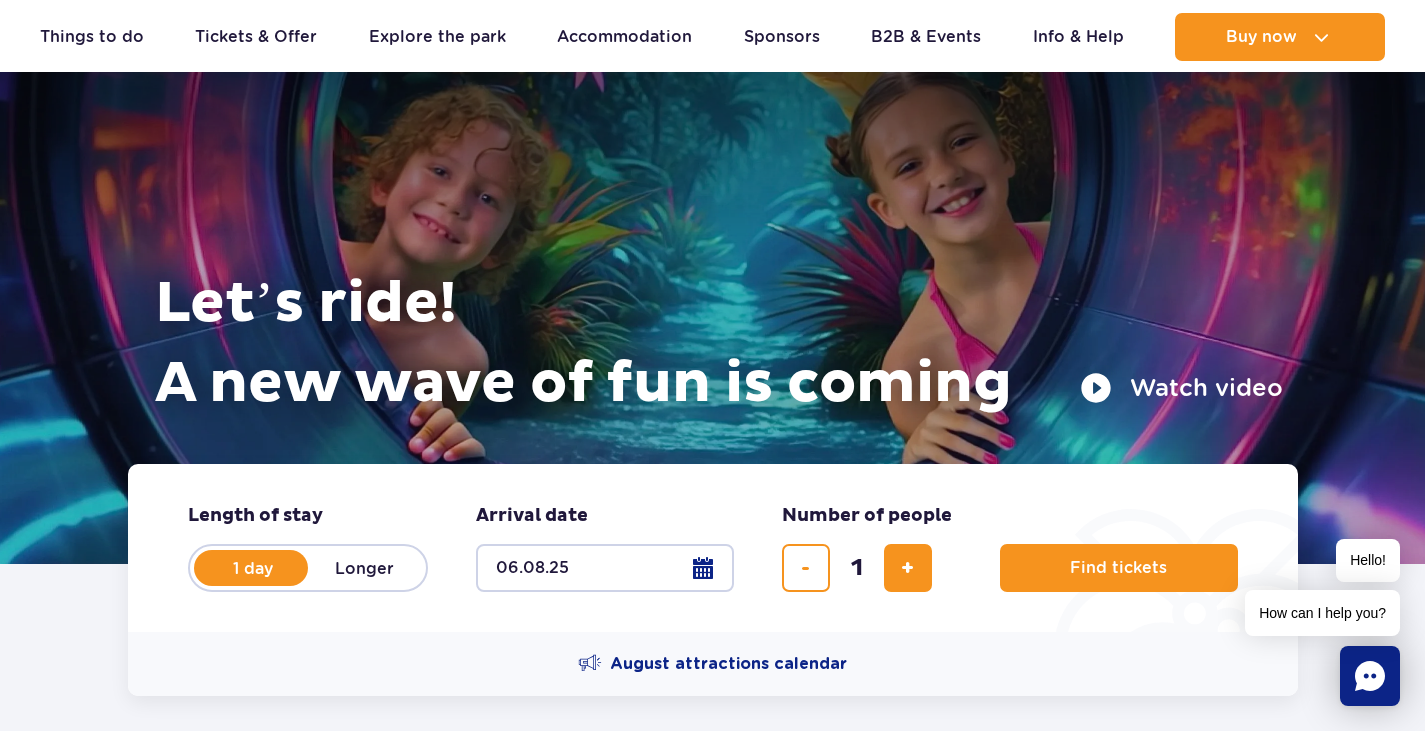 scroll, scrollTop: 100, scrollLeft: 0, axis: vertical 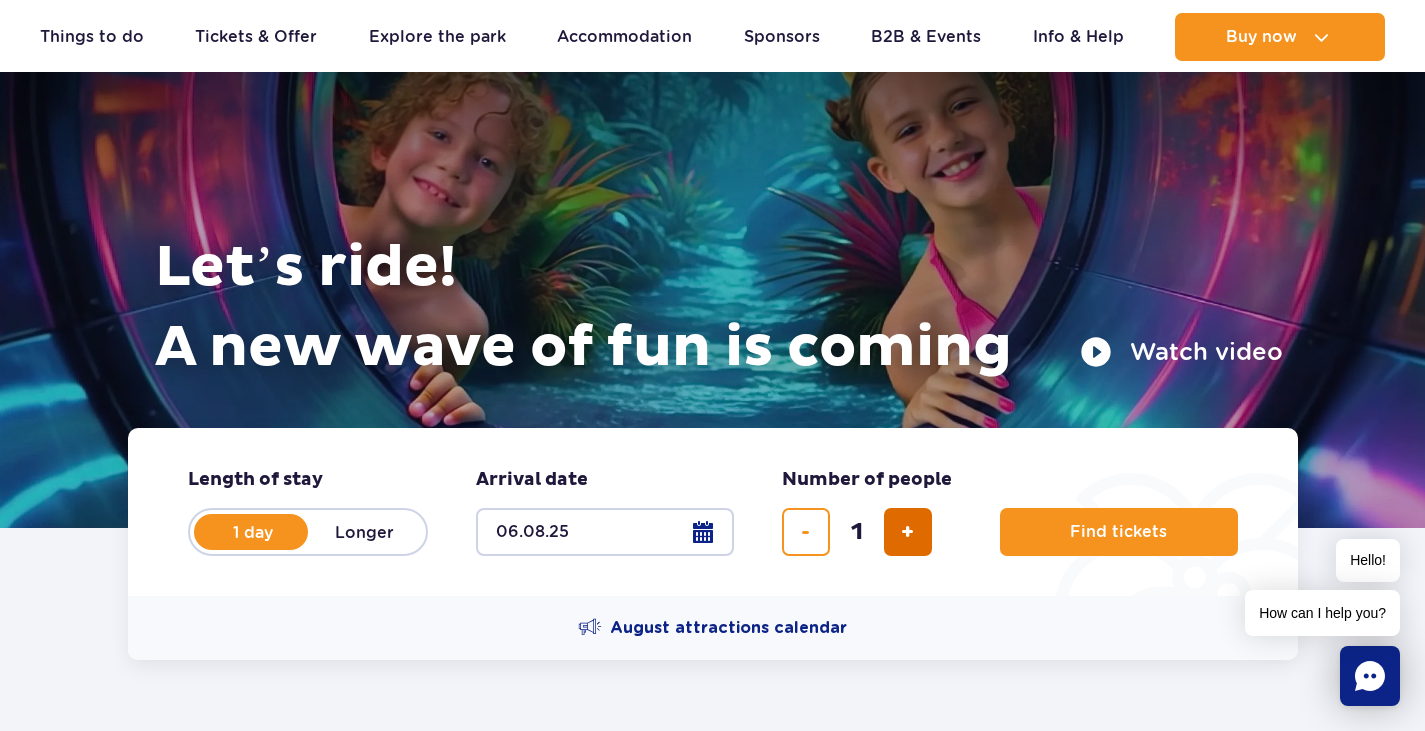 click at bounding box center (907, 532) 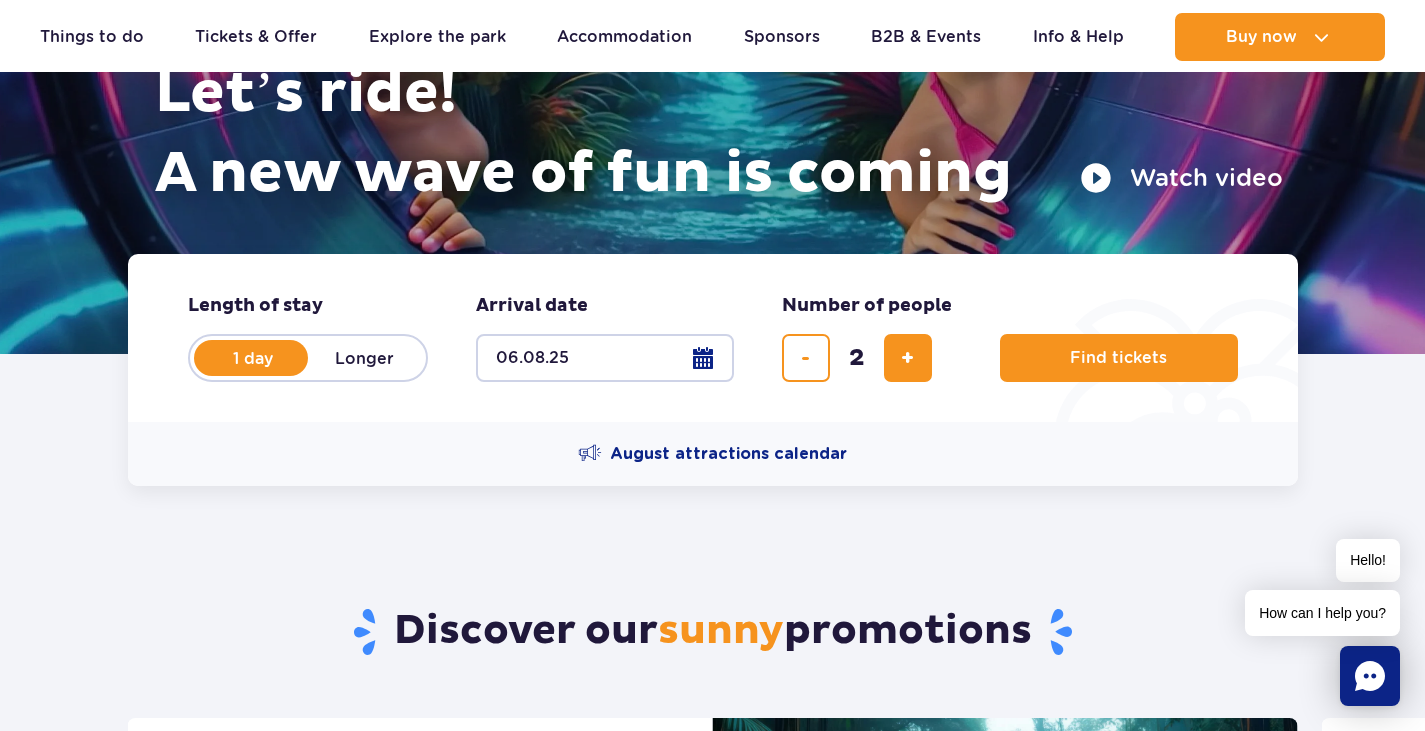 scroll, scrollTop: 300, scrollLeft: 0, axis: vertical 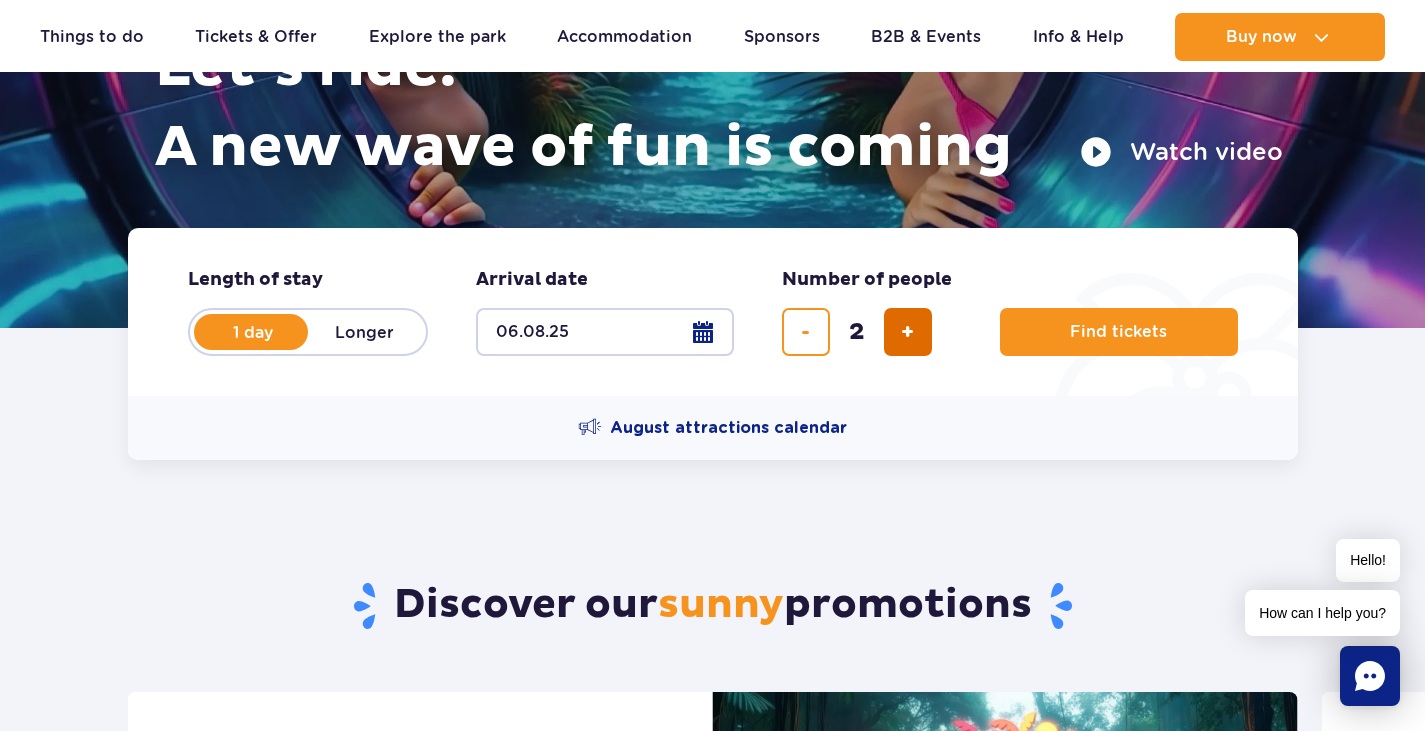 click at bounding box center (908, 332) 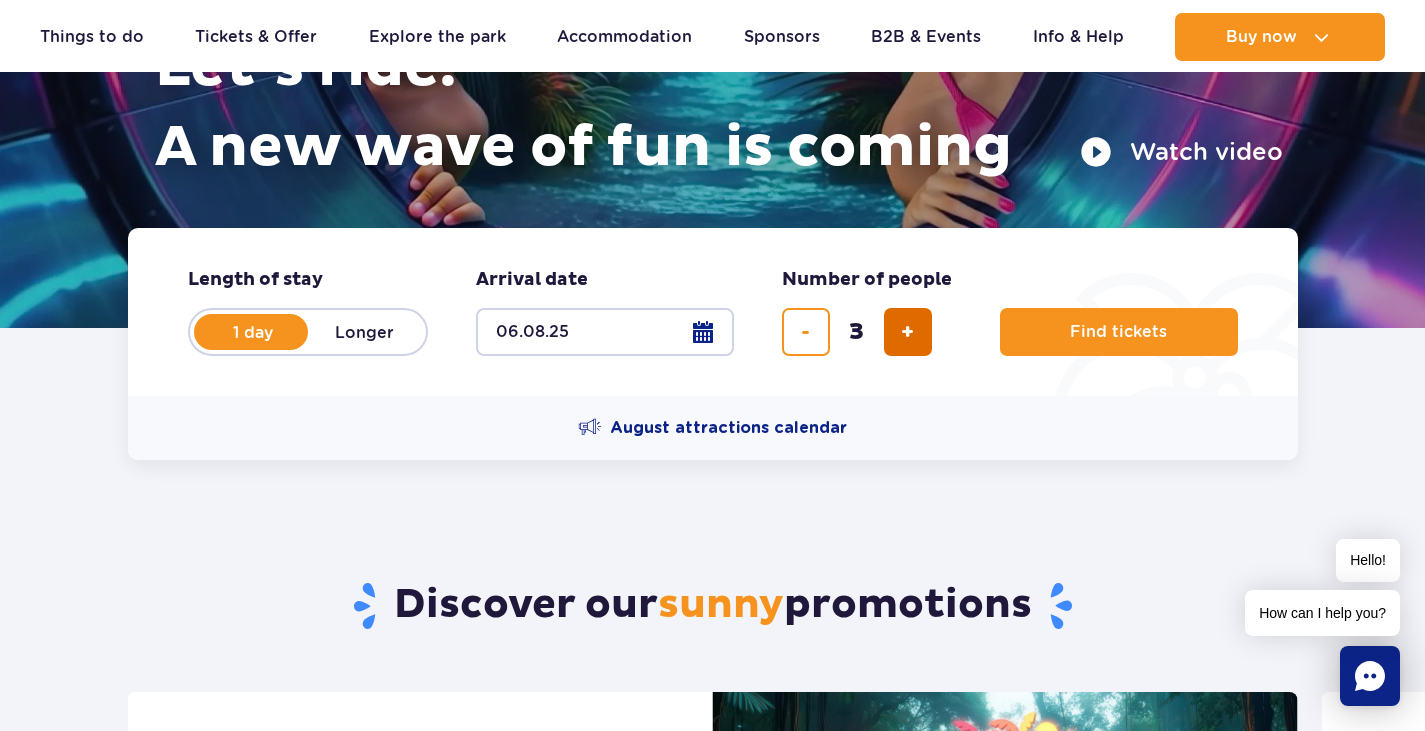 click at bounding box center (907, 332) 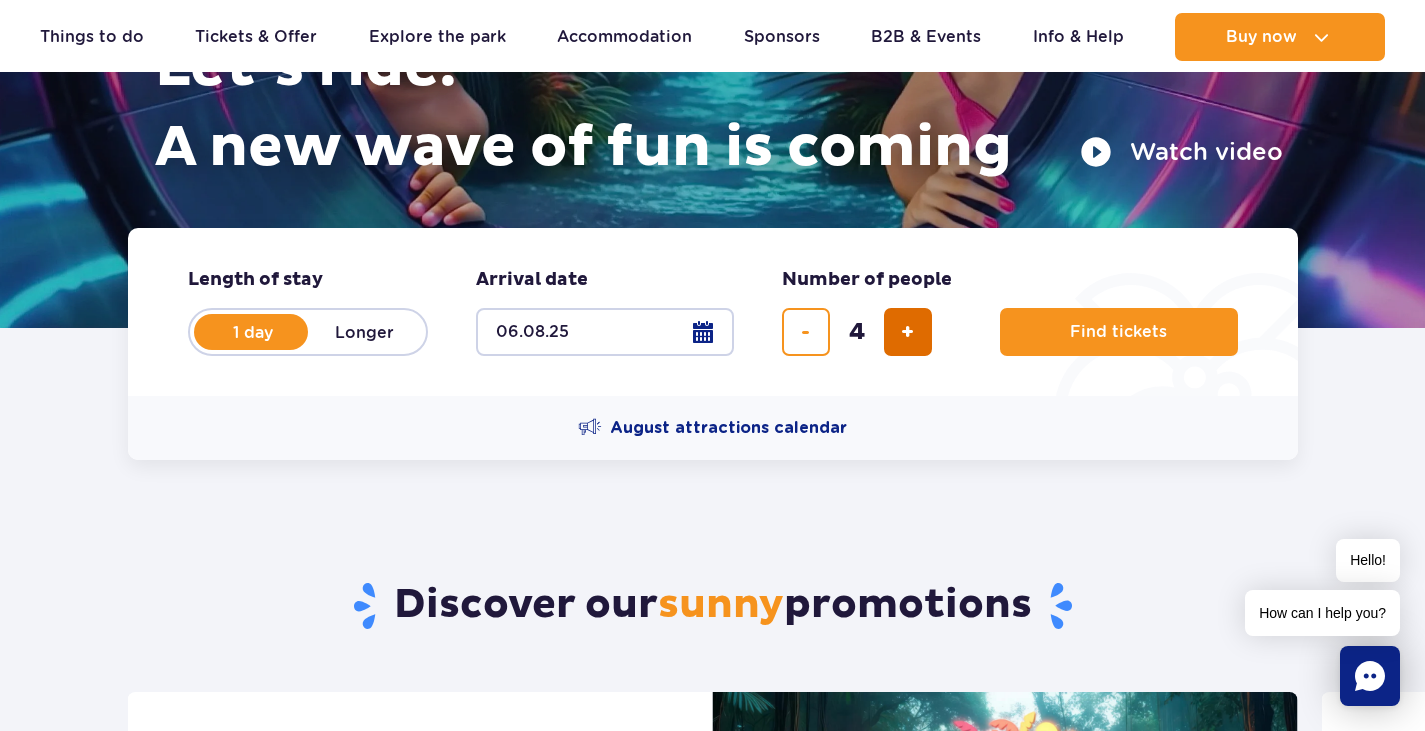 click at bounding box center [907, 332] 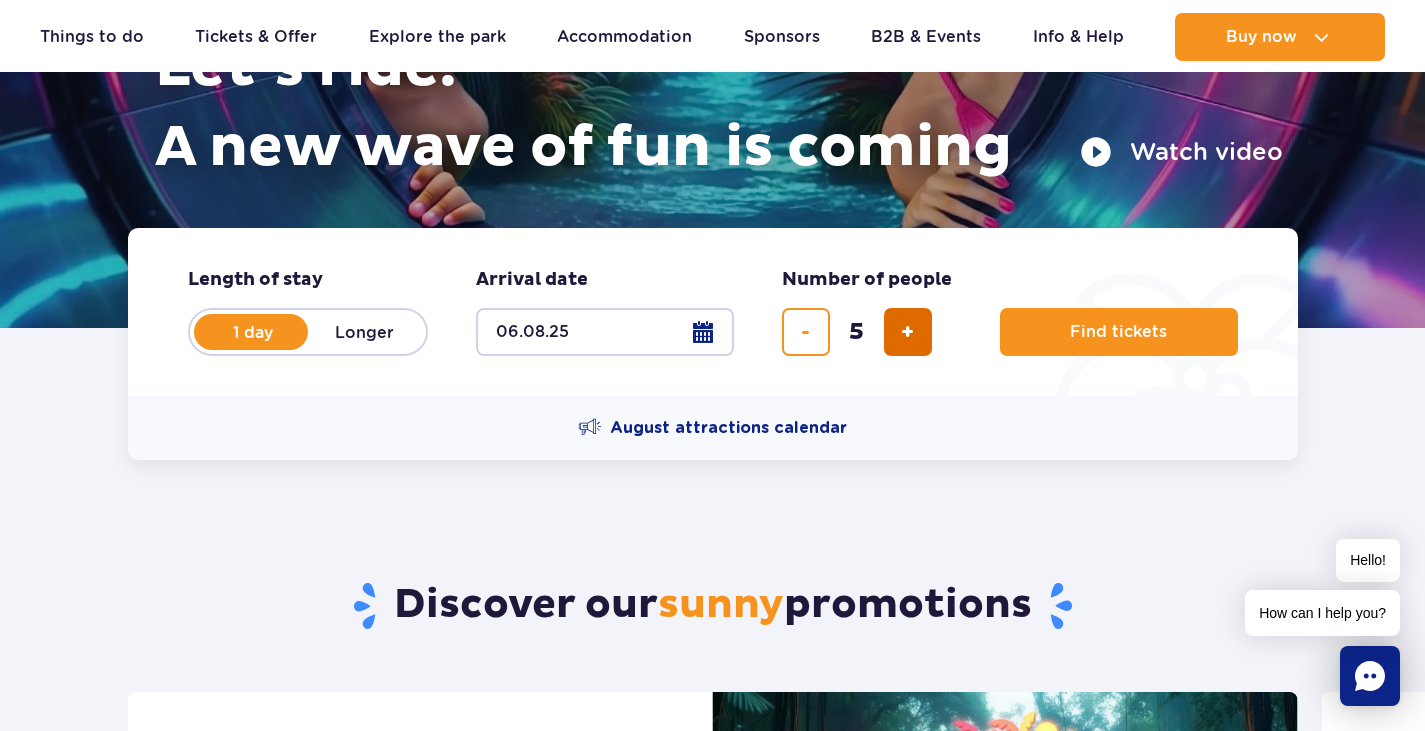 click at bounding box center (907, 332) 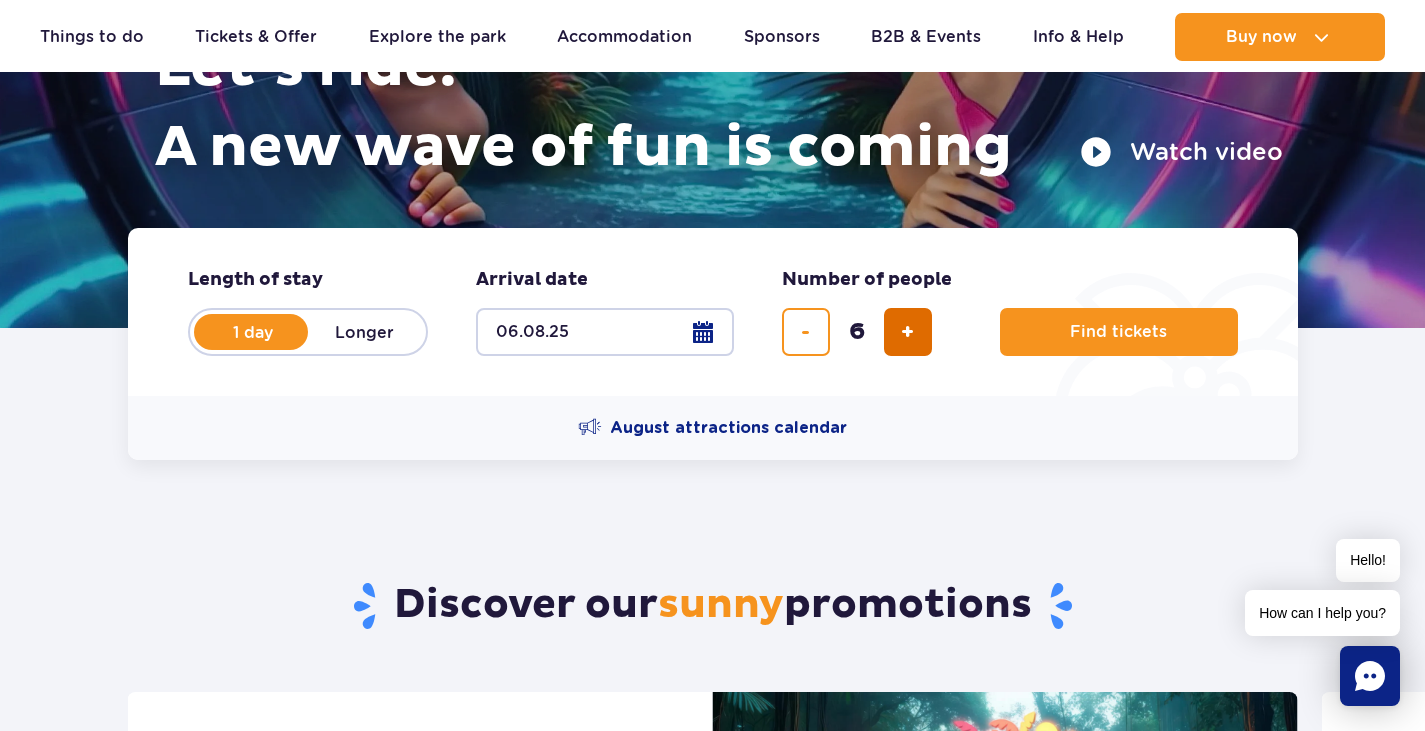 click at bounding box center (907, 332) 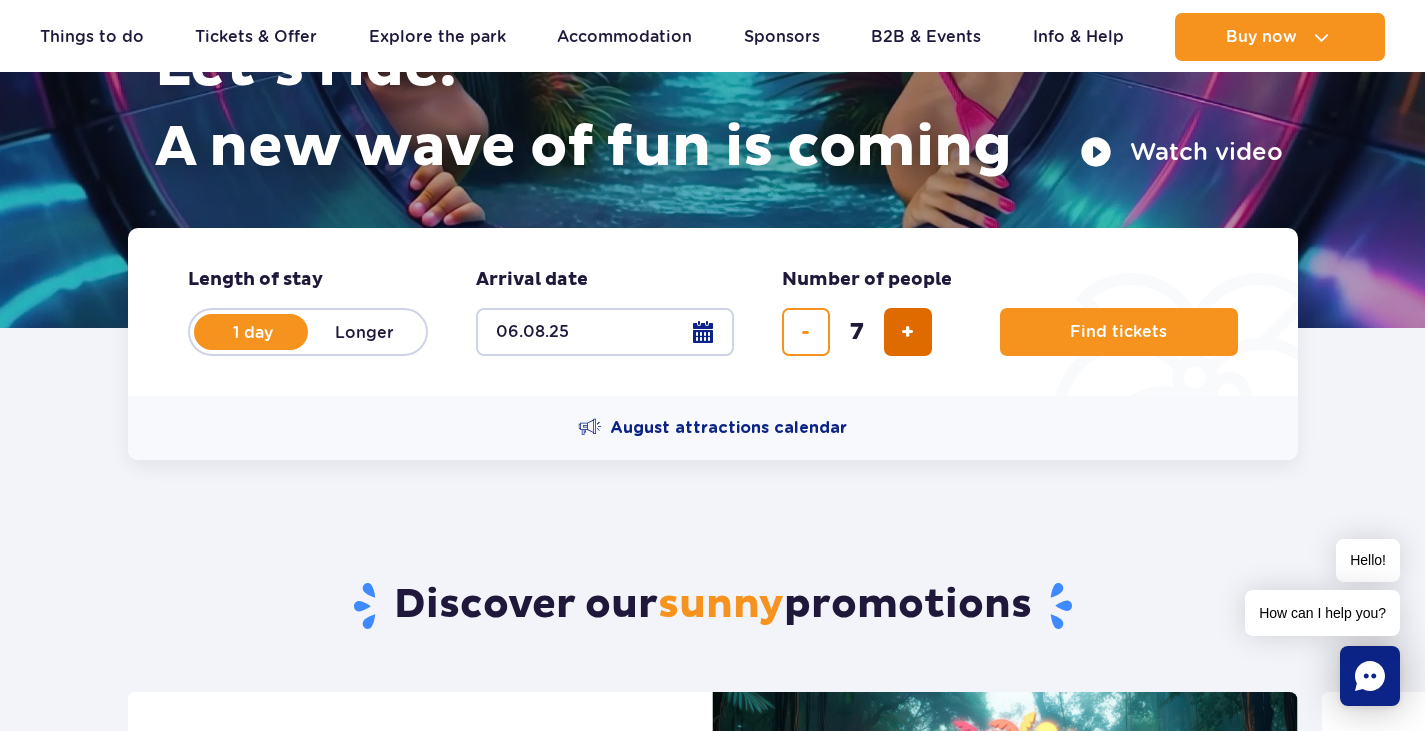 click at bounding box center [907, 332] 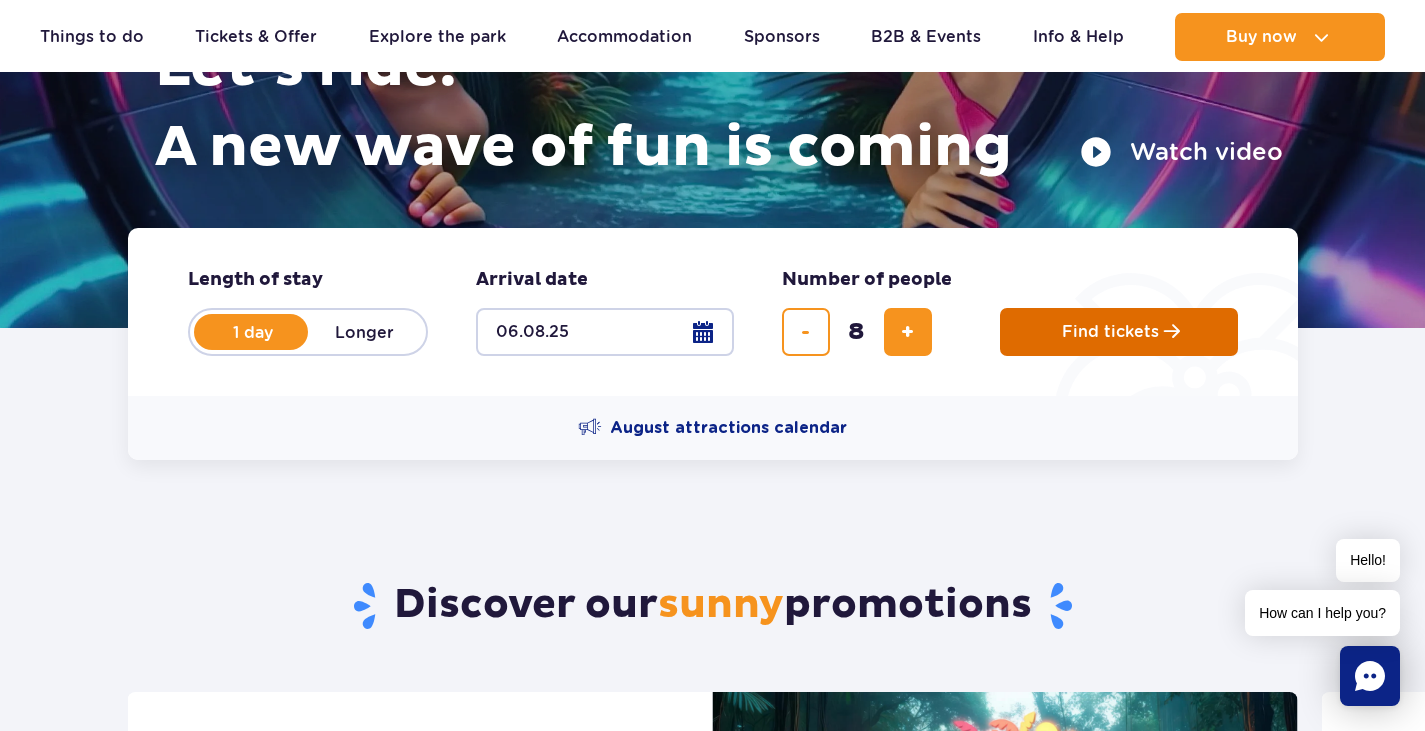 click on "Find tickets" at bounding box center [1110, 332] 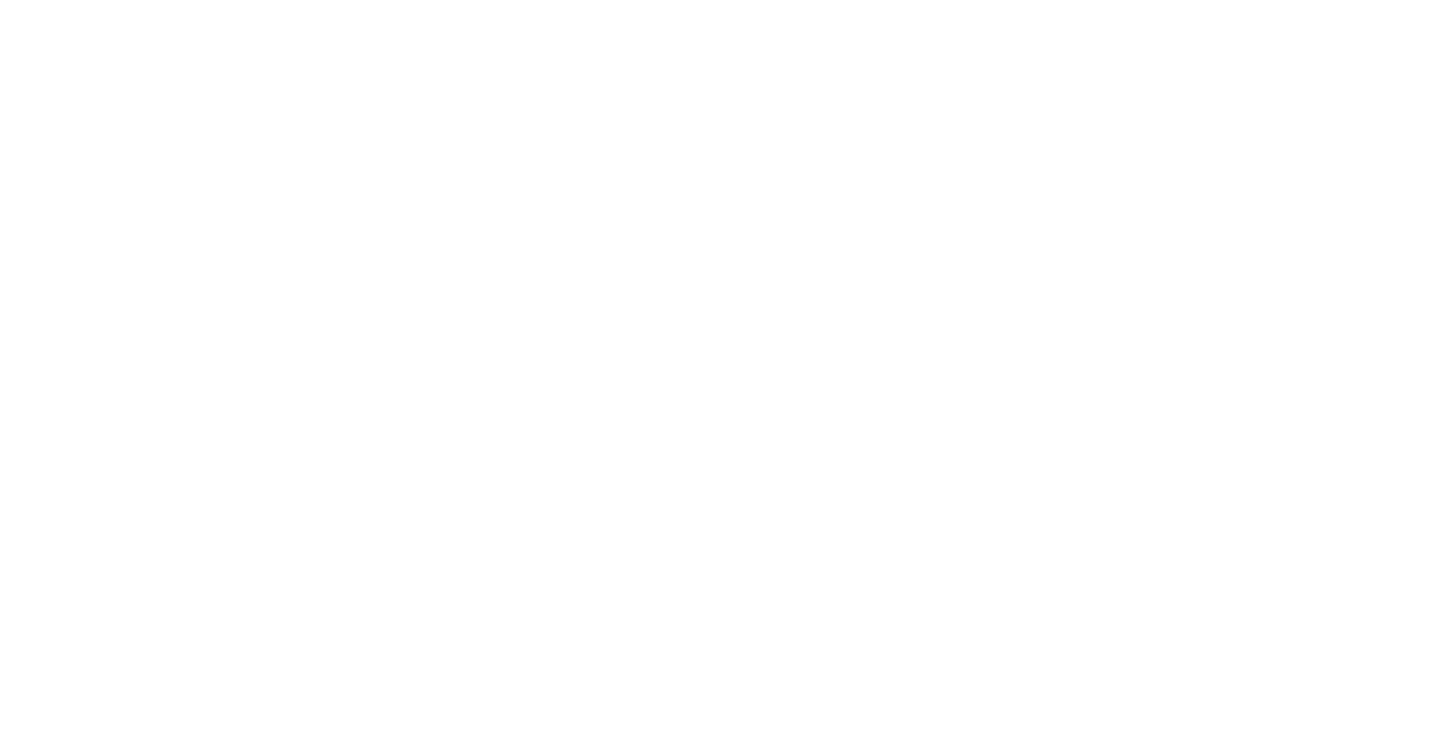 scroll, scrollTop: 0, scrollLeft: 0, axis: both 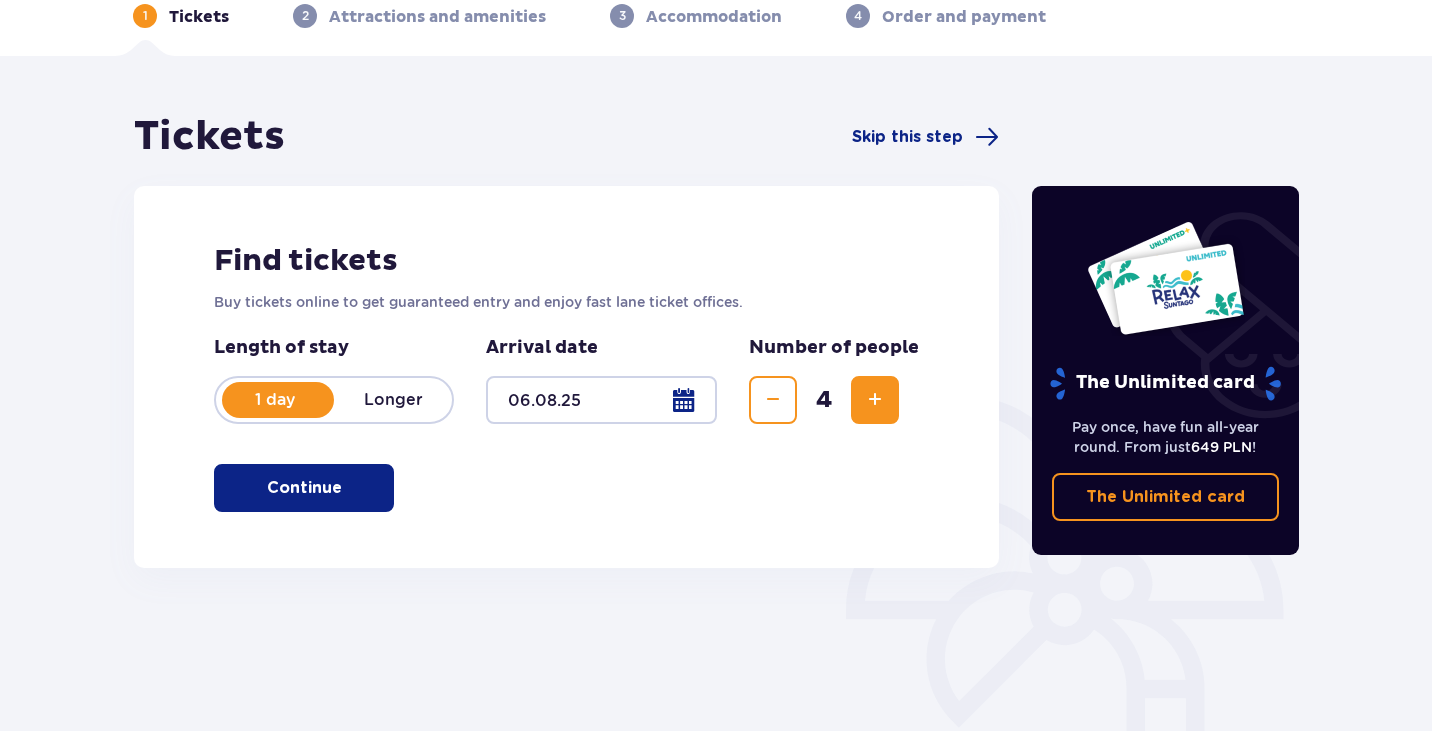 click at bounding box center (875, 400) 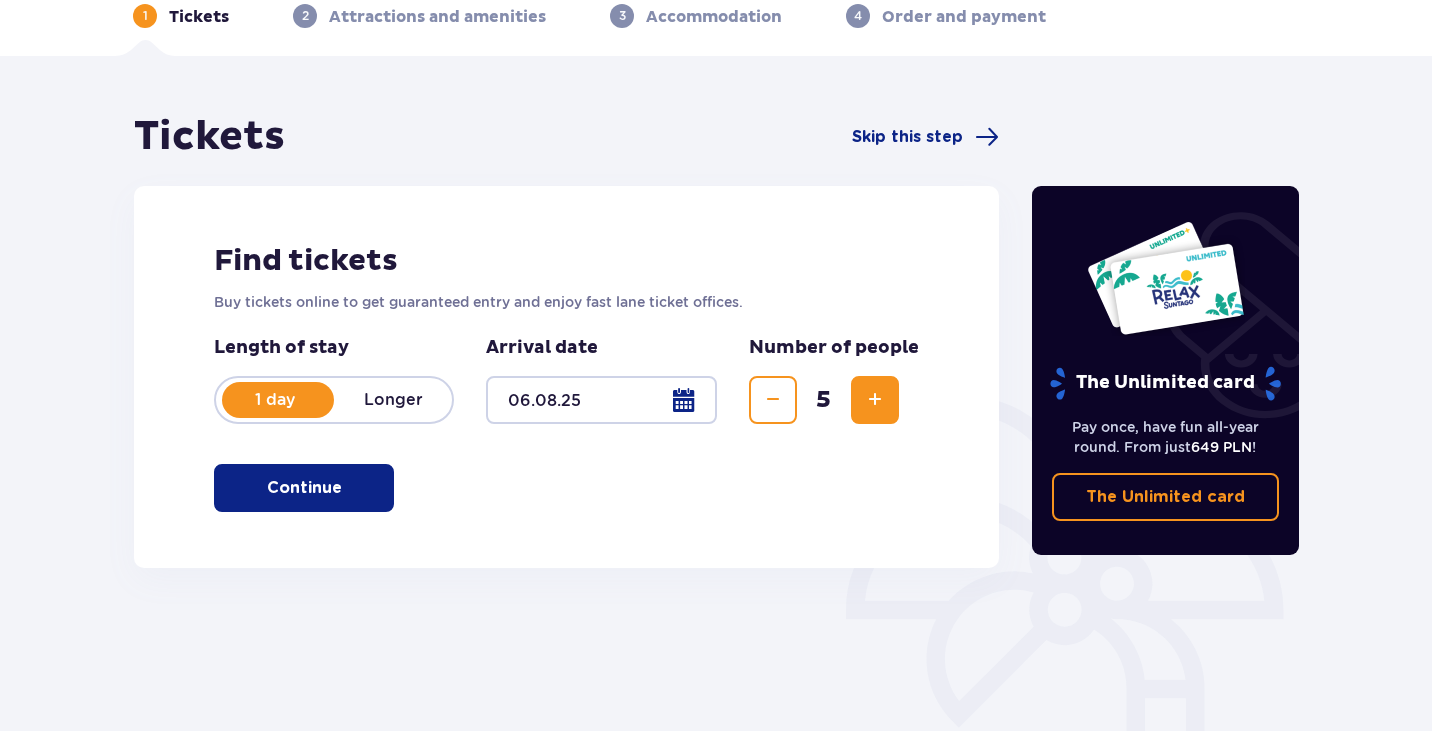 click at bounding box center [875, 400] 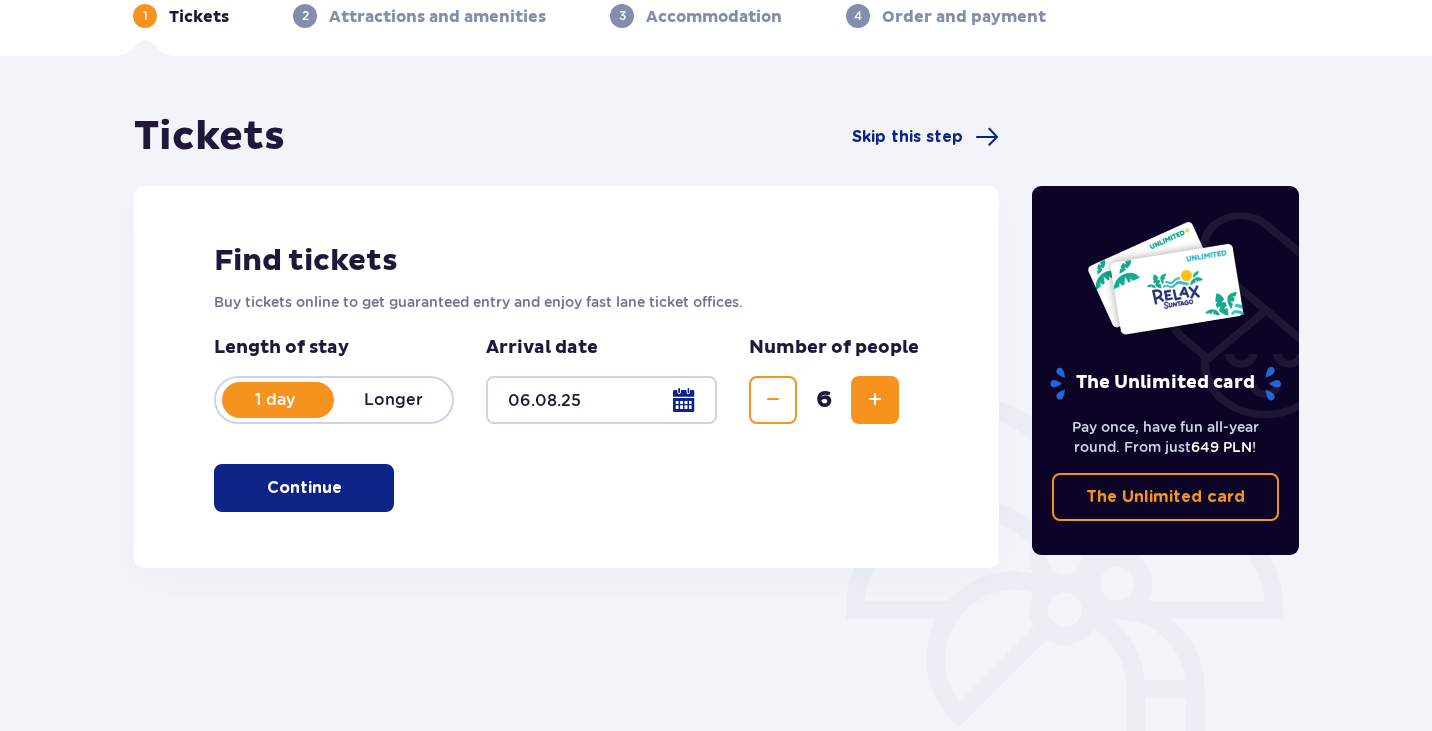 click at bounding box center (875, 400) 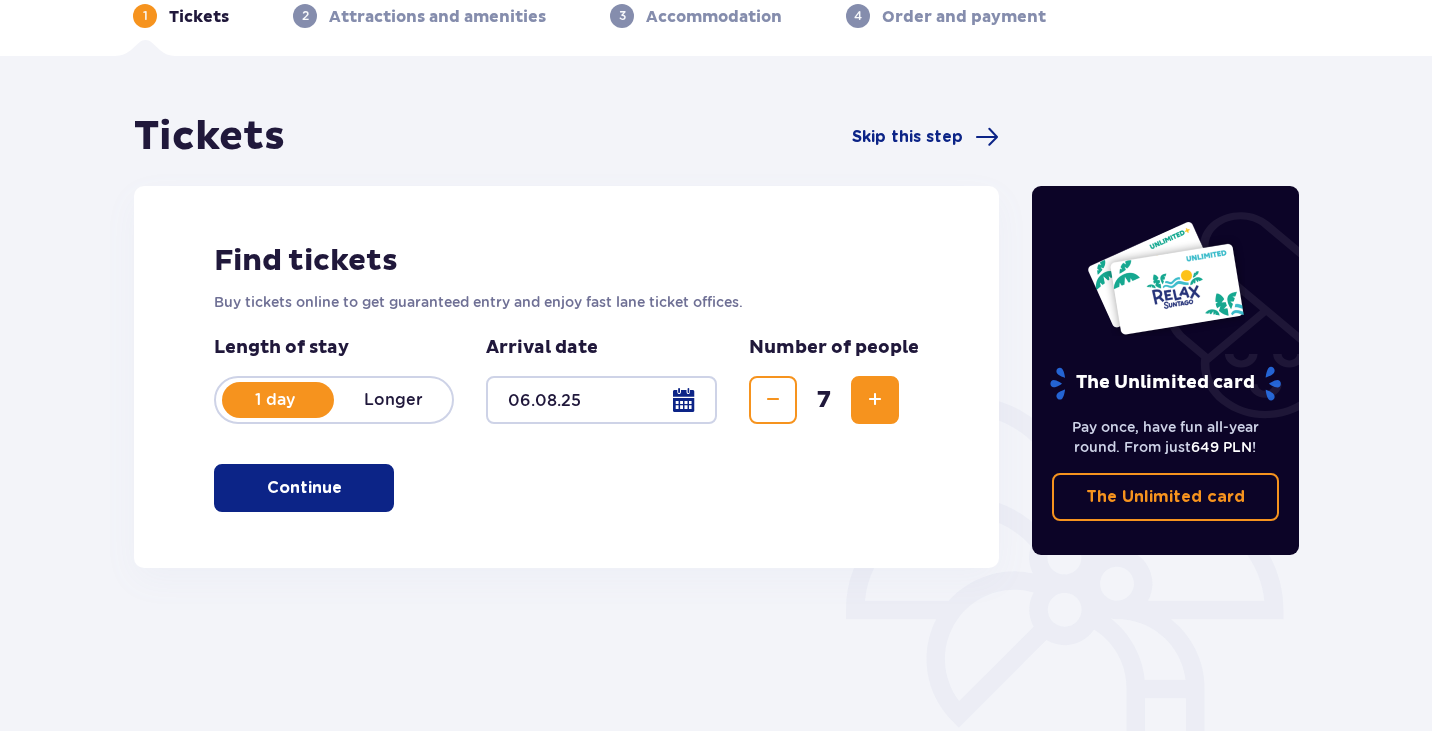 click at bounding box center (875, 400) 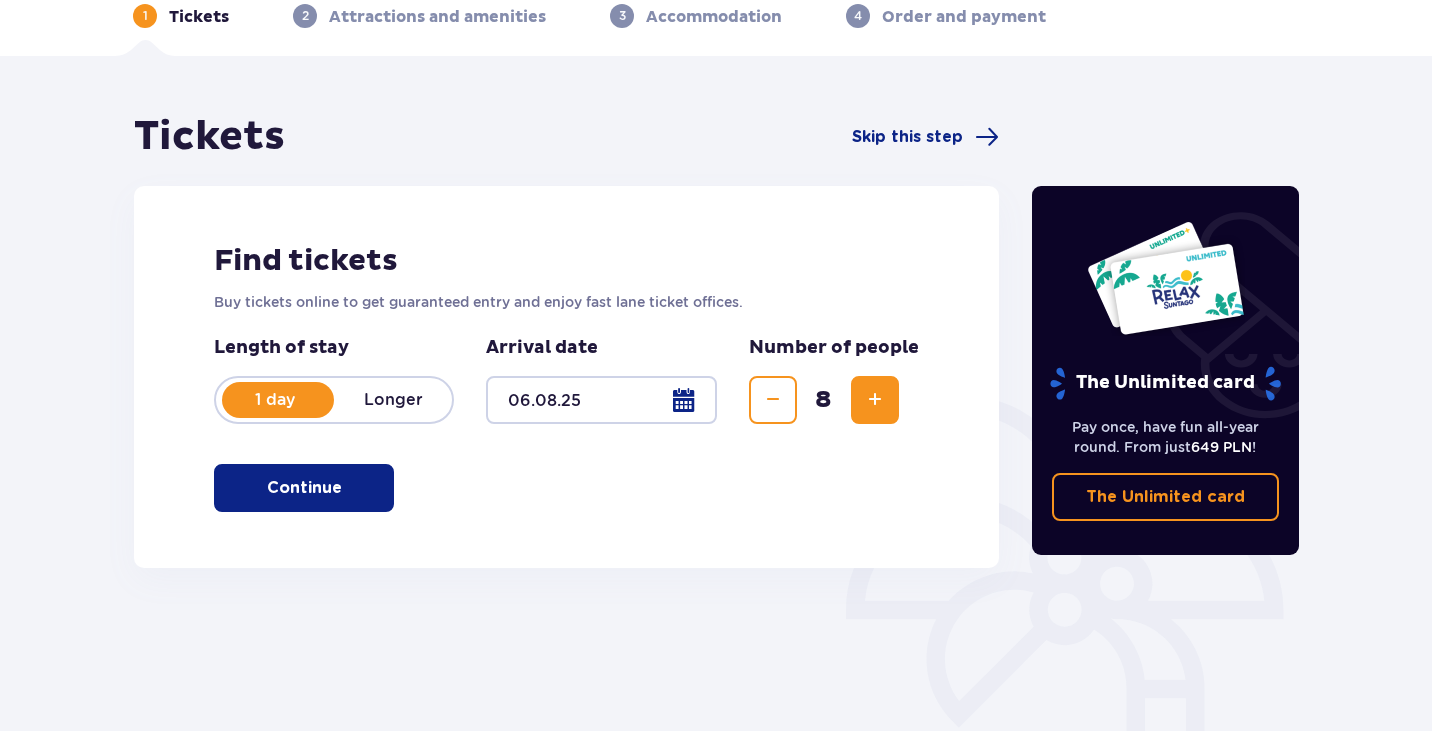 click at bounding box center [346, 488] 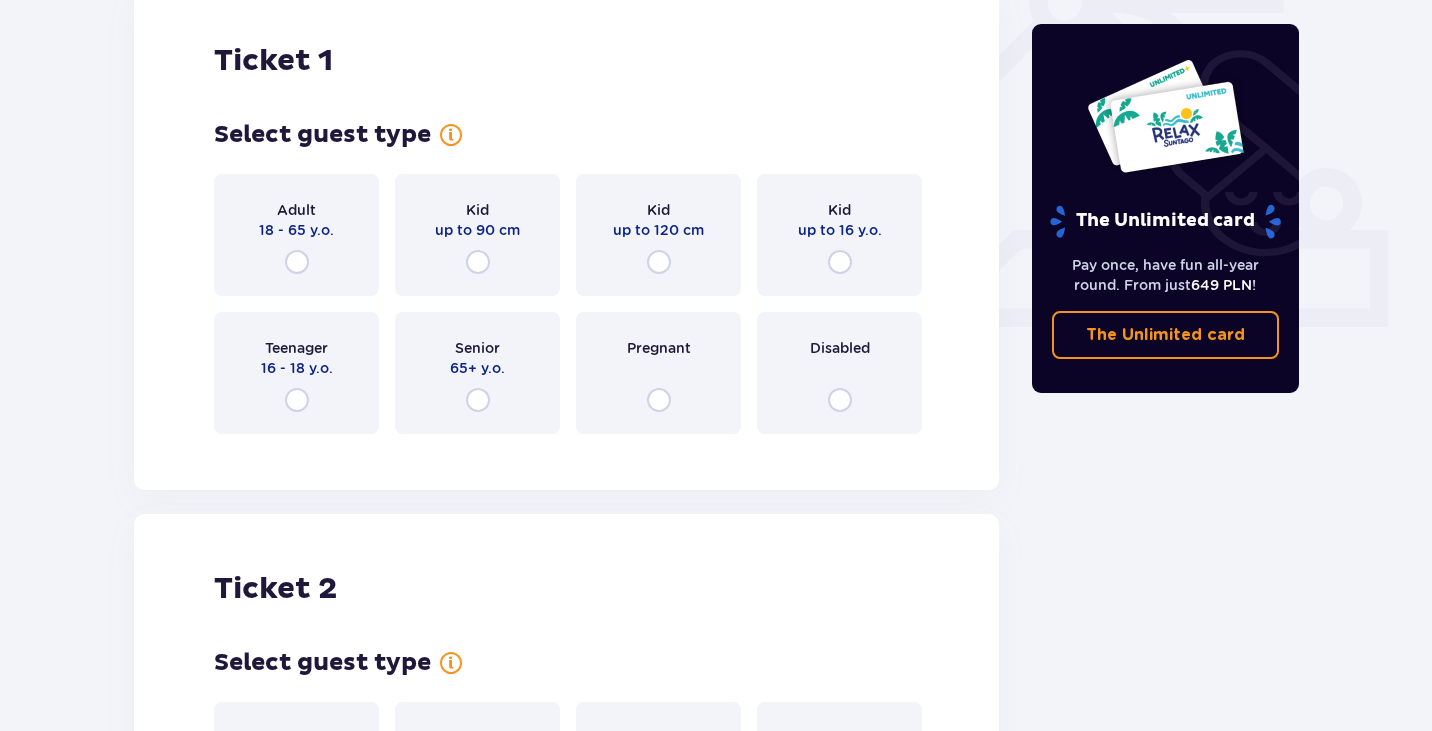 scroll, scrollTop: 668, scrollLeft: 0, axis: vertical 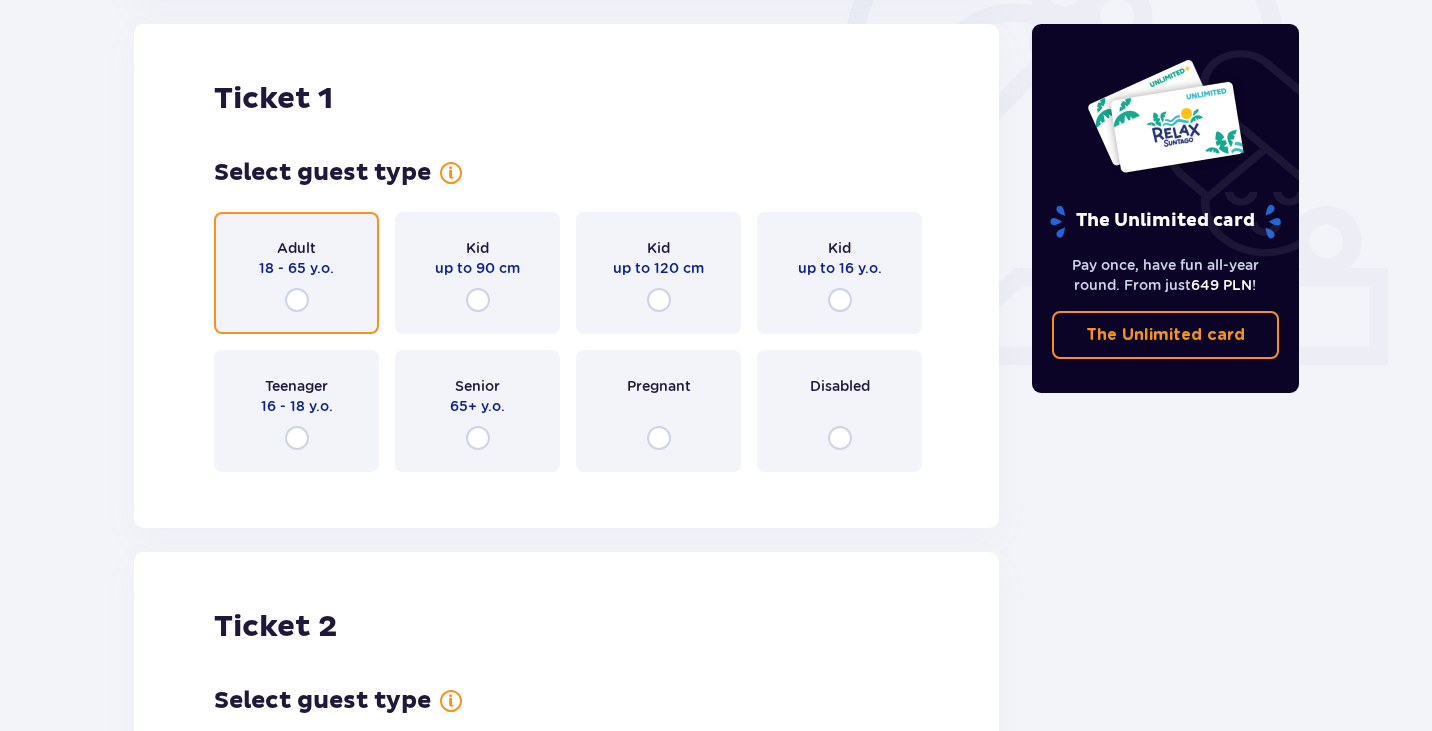 click at bounding box center [297, 300] 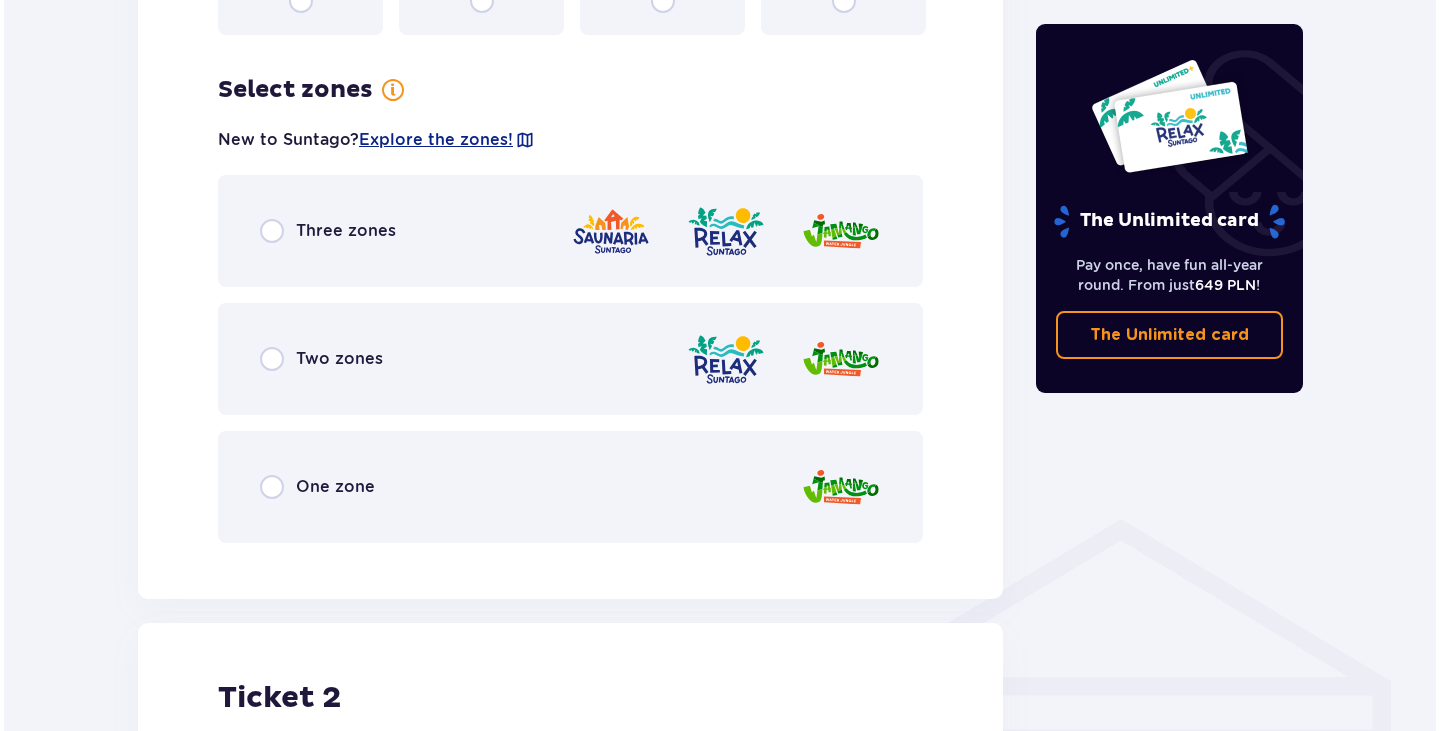 scroll, scrollTop: 1056, scrollLeft: 0, axis: vertical 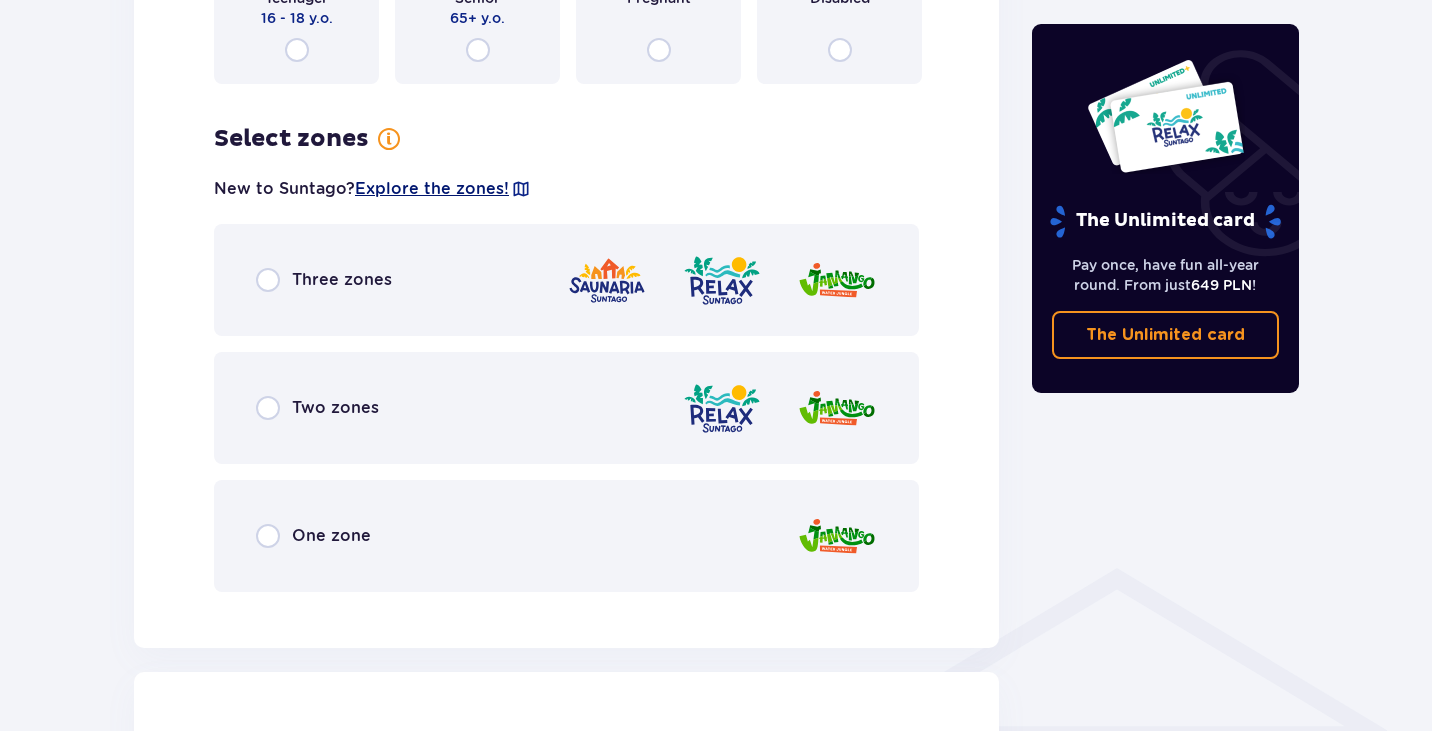 click on "Explore the zones!" at bounding box center (432, 189) 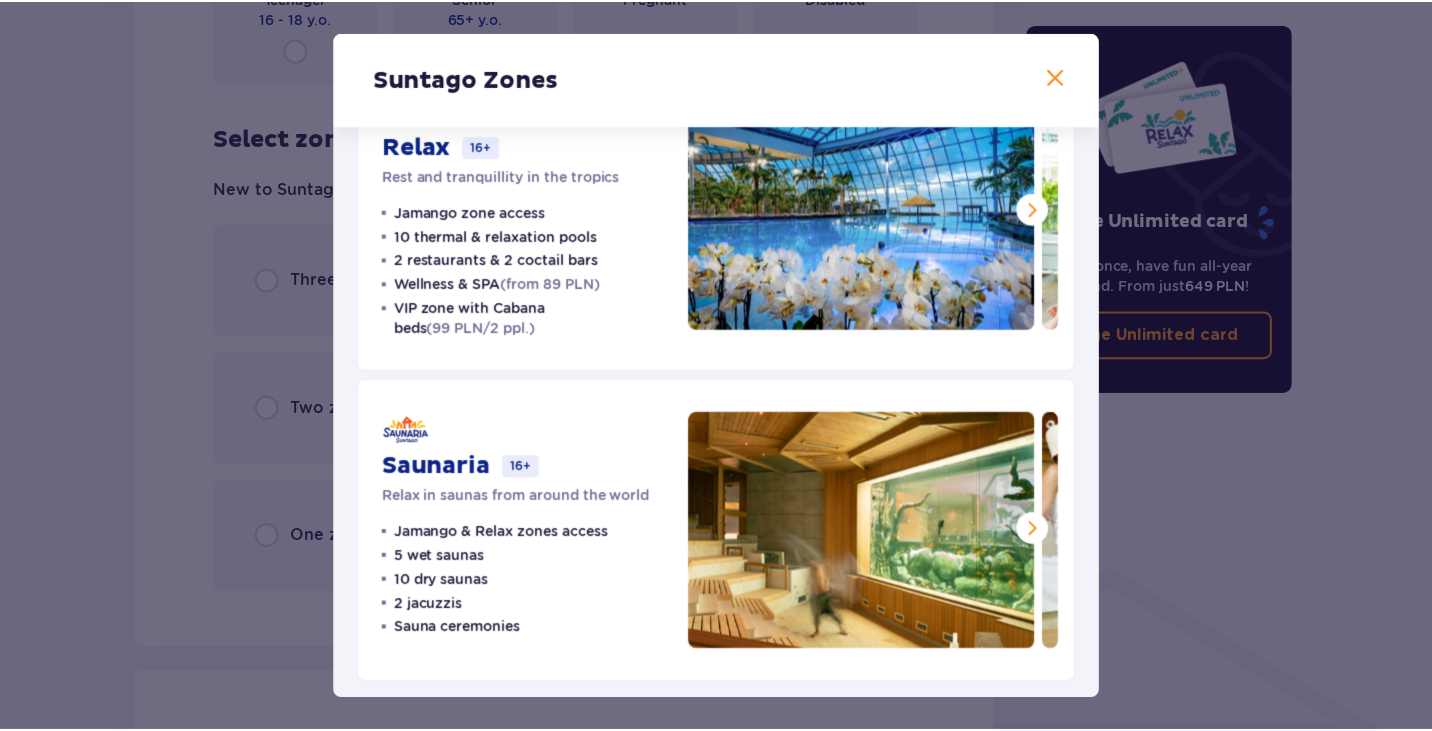 scroll, scrollTop: 419, scrollLeft: 0, axis: vertical 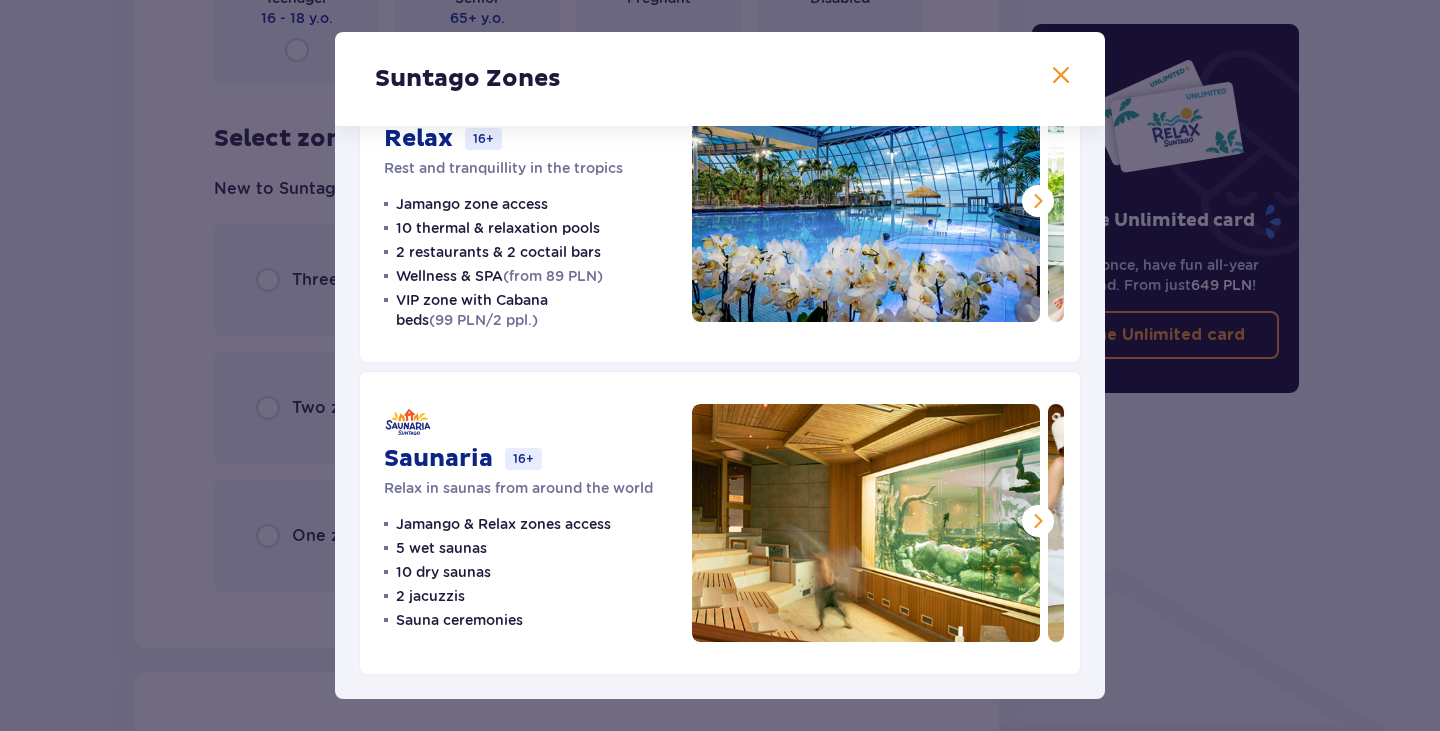 click at bounding box center (1061, 76) 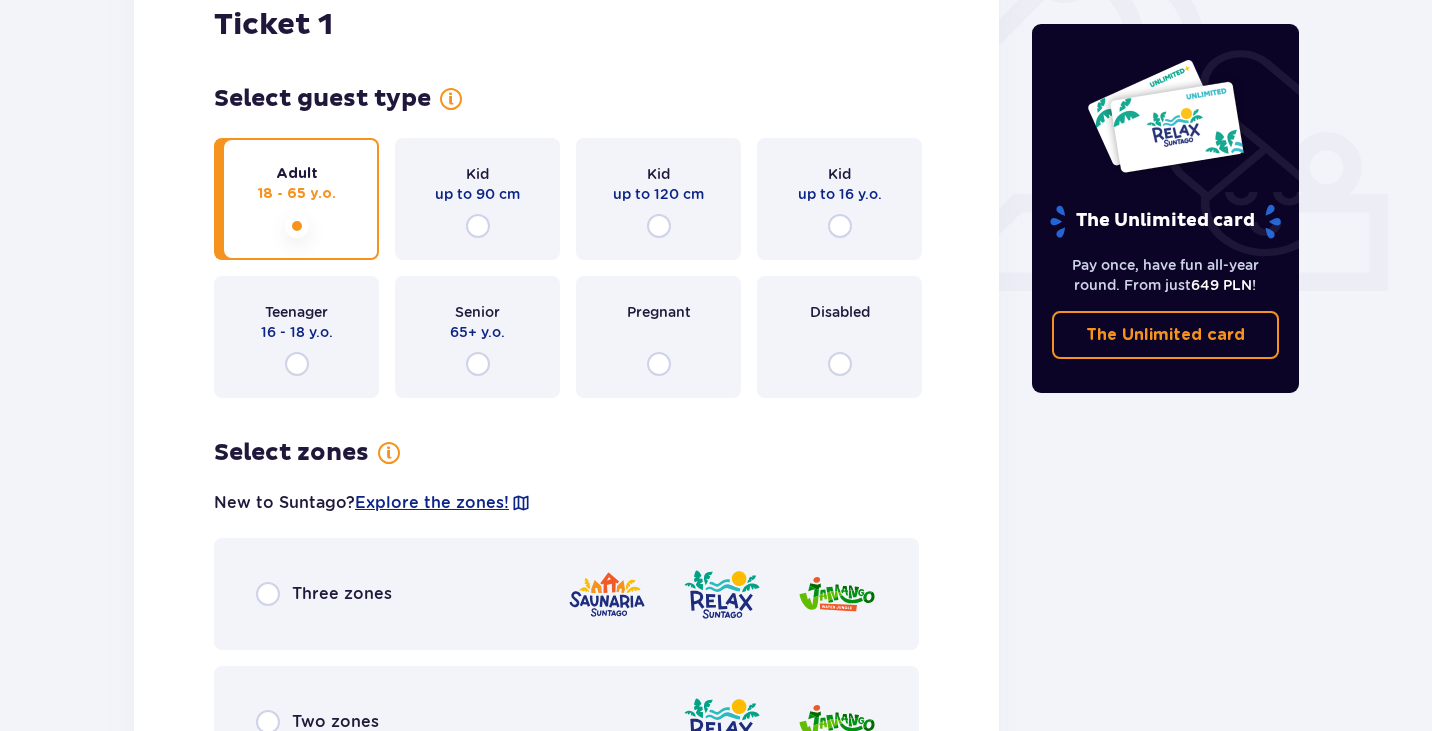 scroll, scrollTop: 856, scrollLeft: 0, axis: vertical 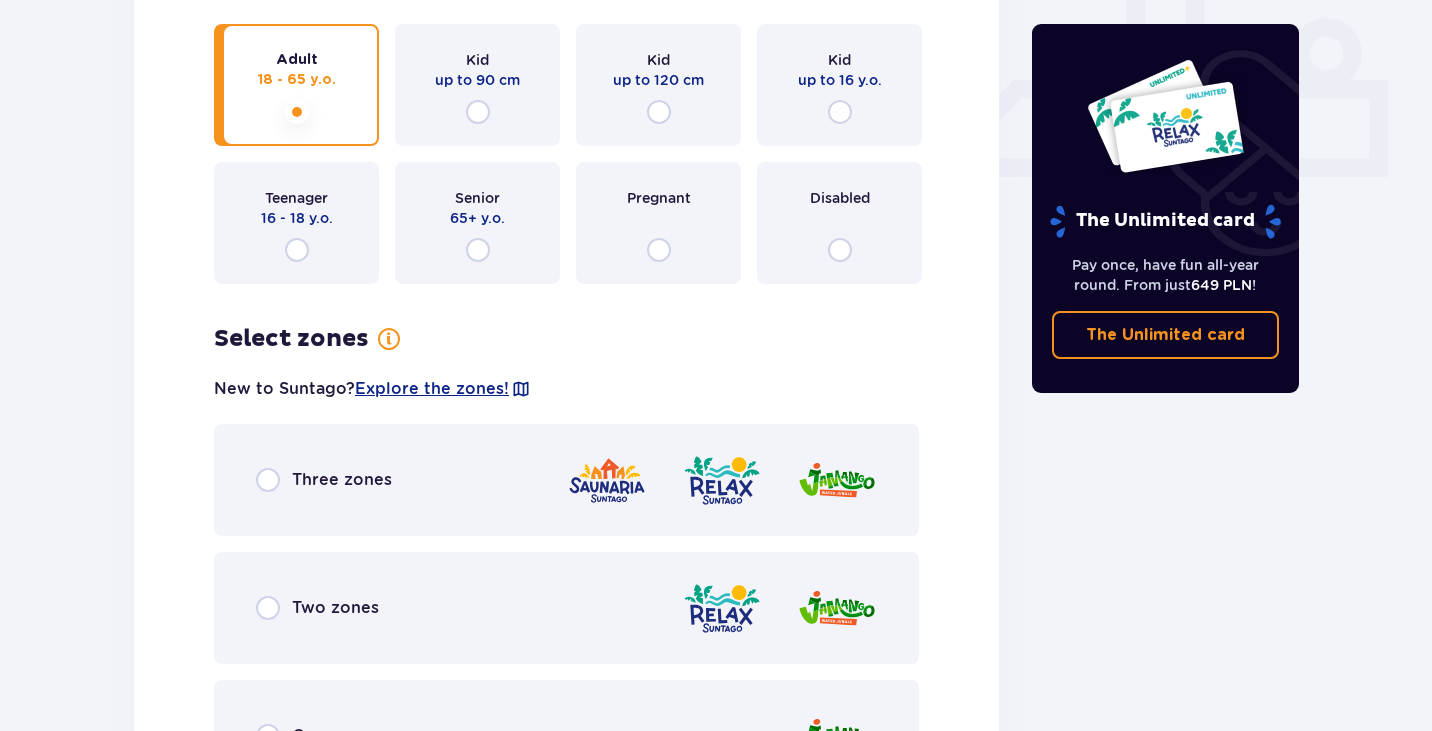 click on "Three zones" at bounding box center (324, 480) 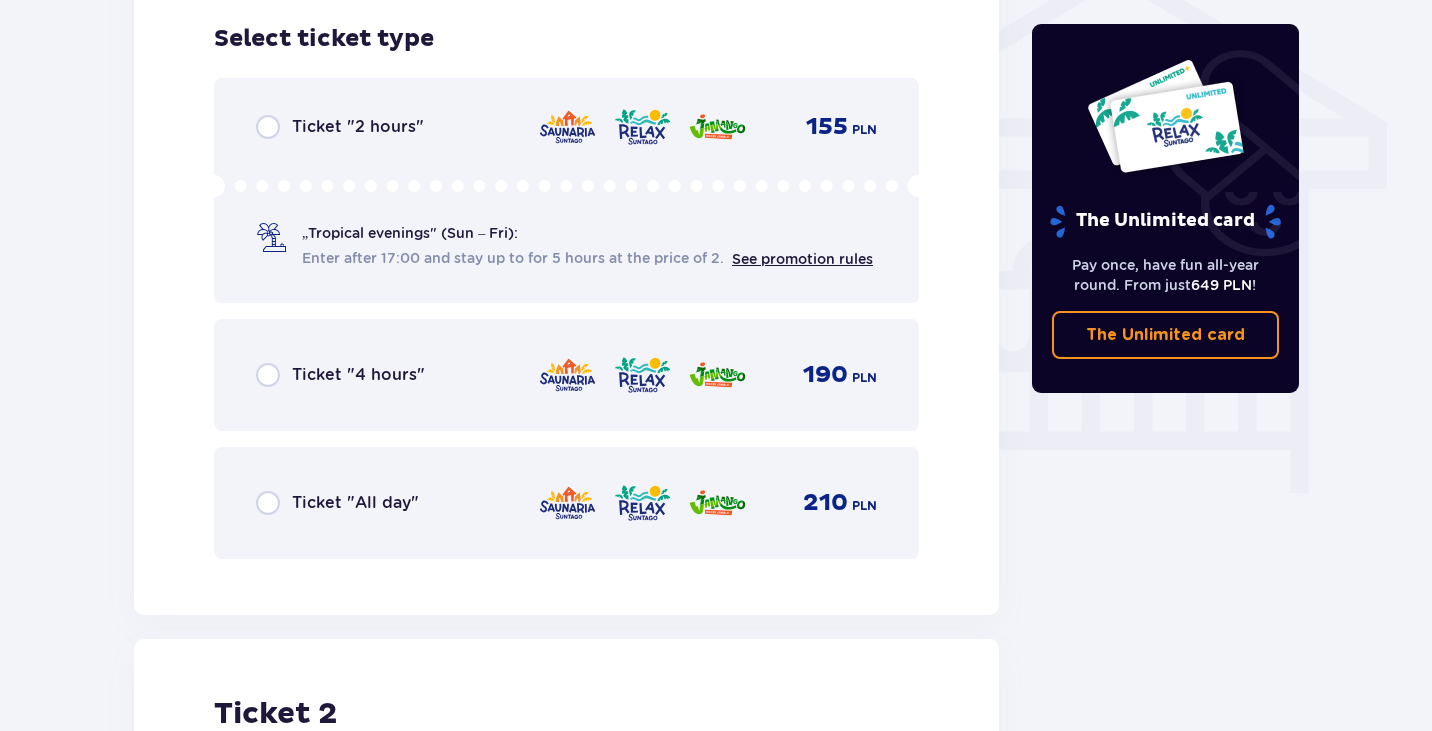 scroll, scrollTop: 1764, scrollLeft: 0, axis: vertical 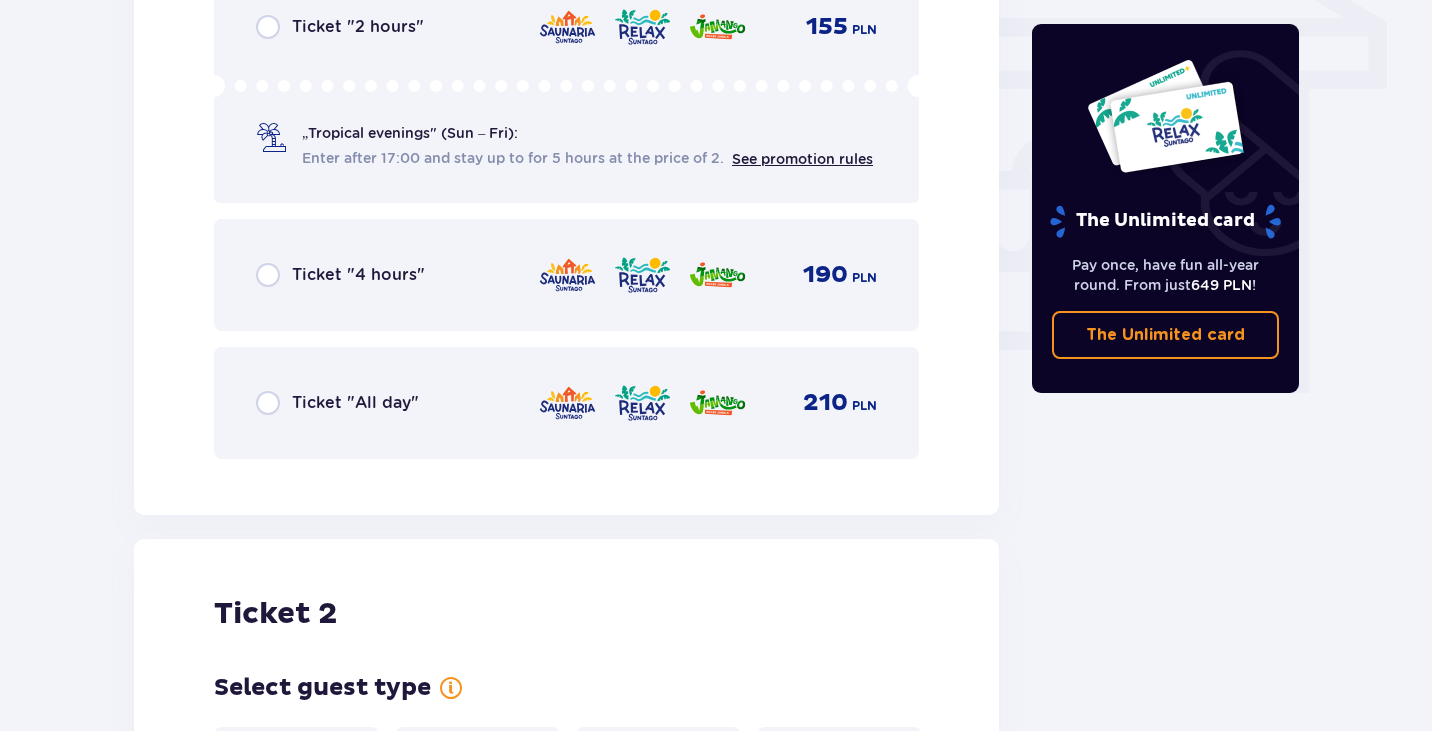 click on "Ticket "4 hours"" at bounding box center (358, 275) 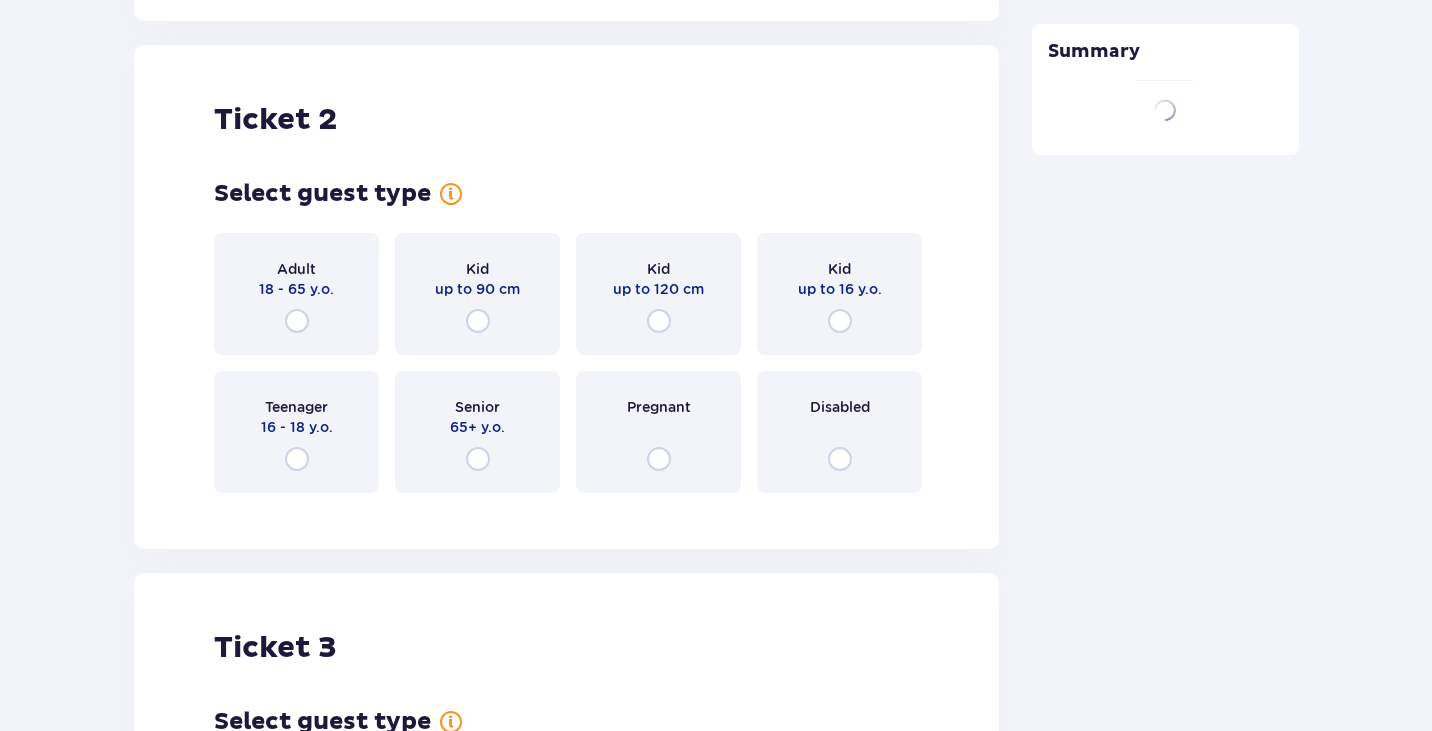 scroll, scrollTop: 2279, scrollLeft: 0, axis: vertical 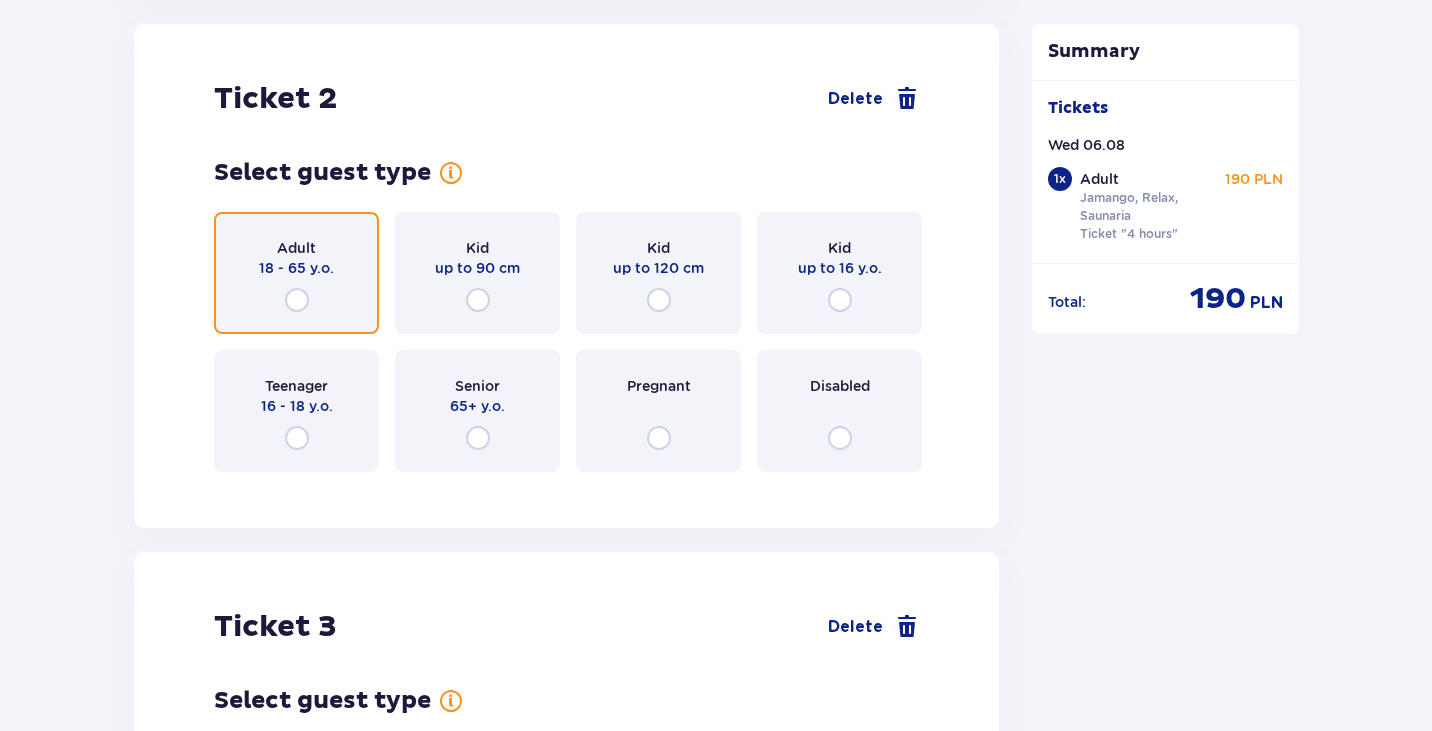 click at bounding box center [297, 300] 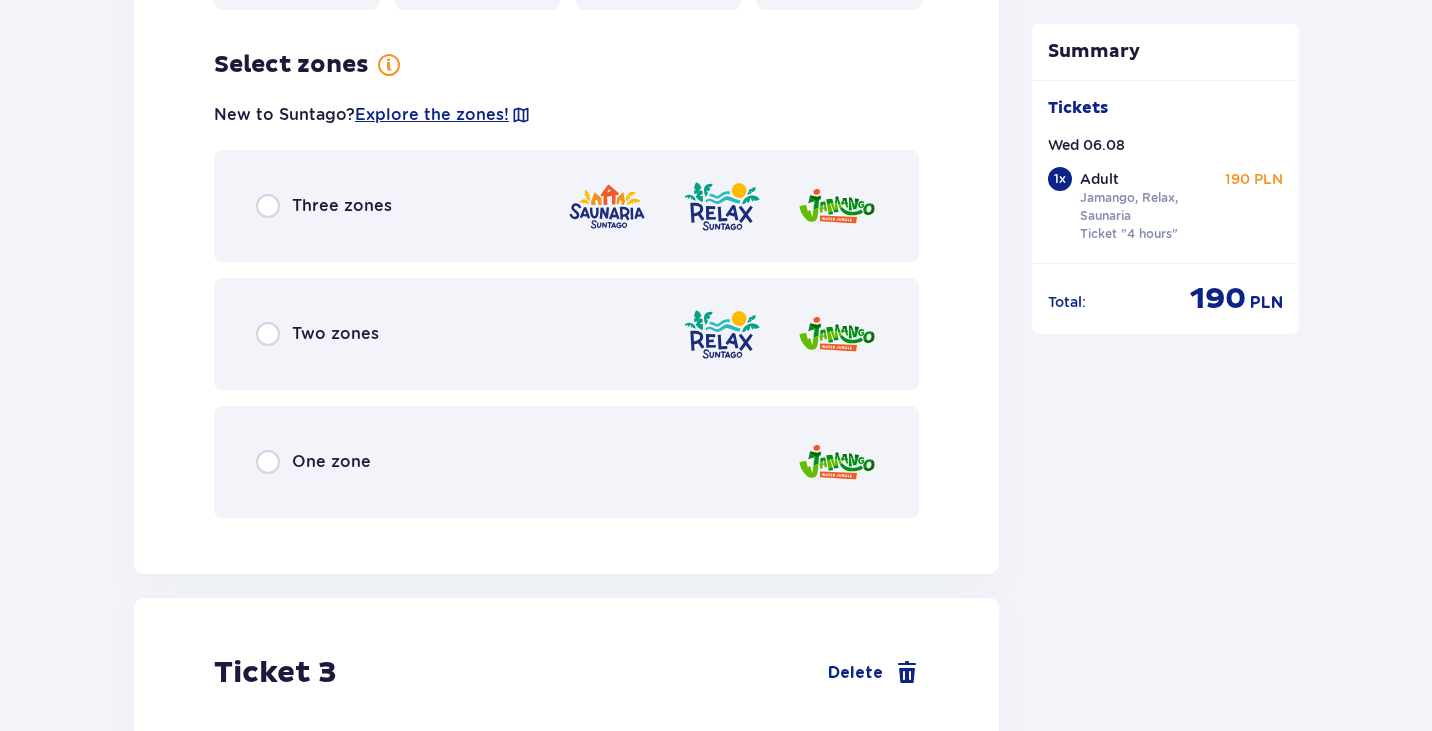 scroll, scrollTop: 2767, scrollLeft: 0, axis: vertical 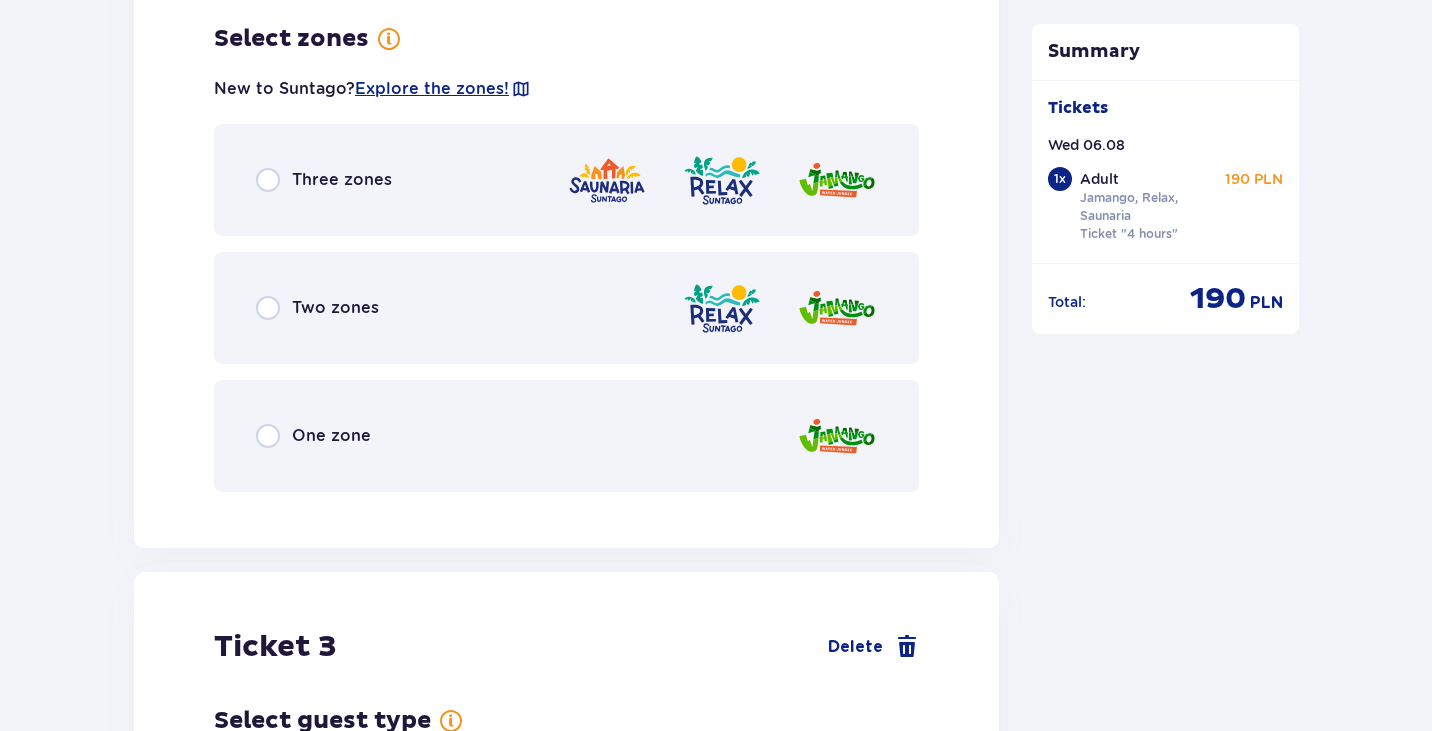 click on "Three zones" at bounding box center [342, 180] 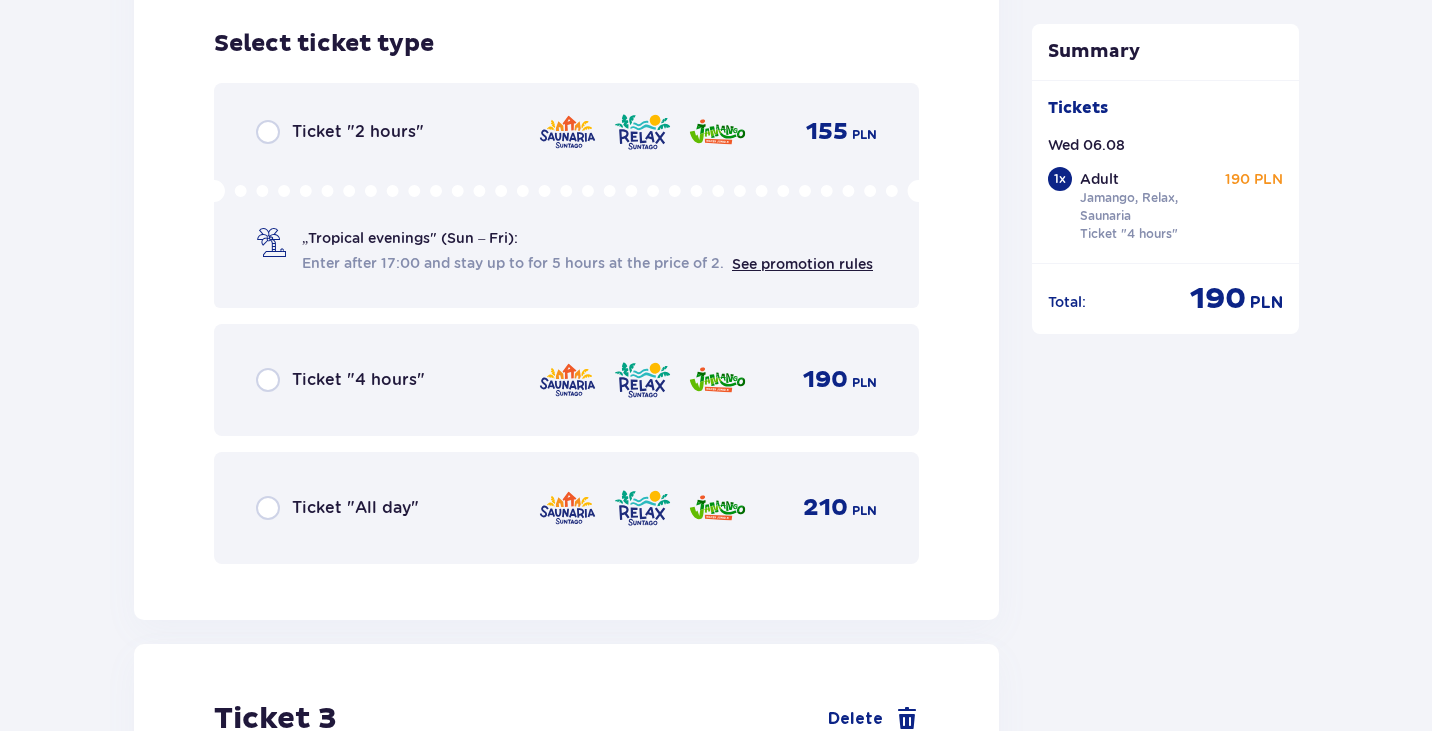 scroll, scrollTop: 3275, scrollLeft: 0, axis: vertical 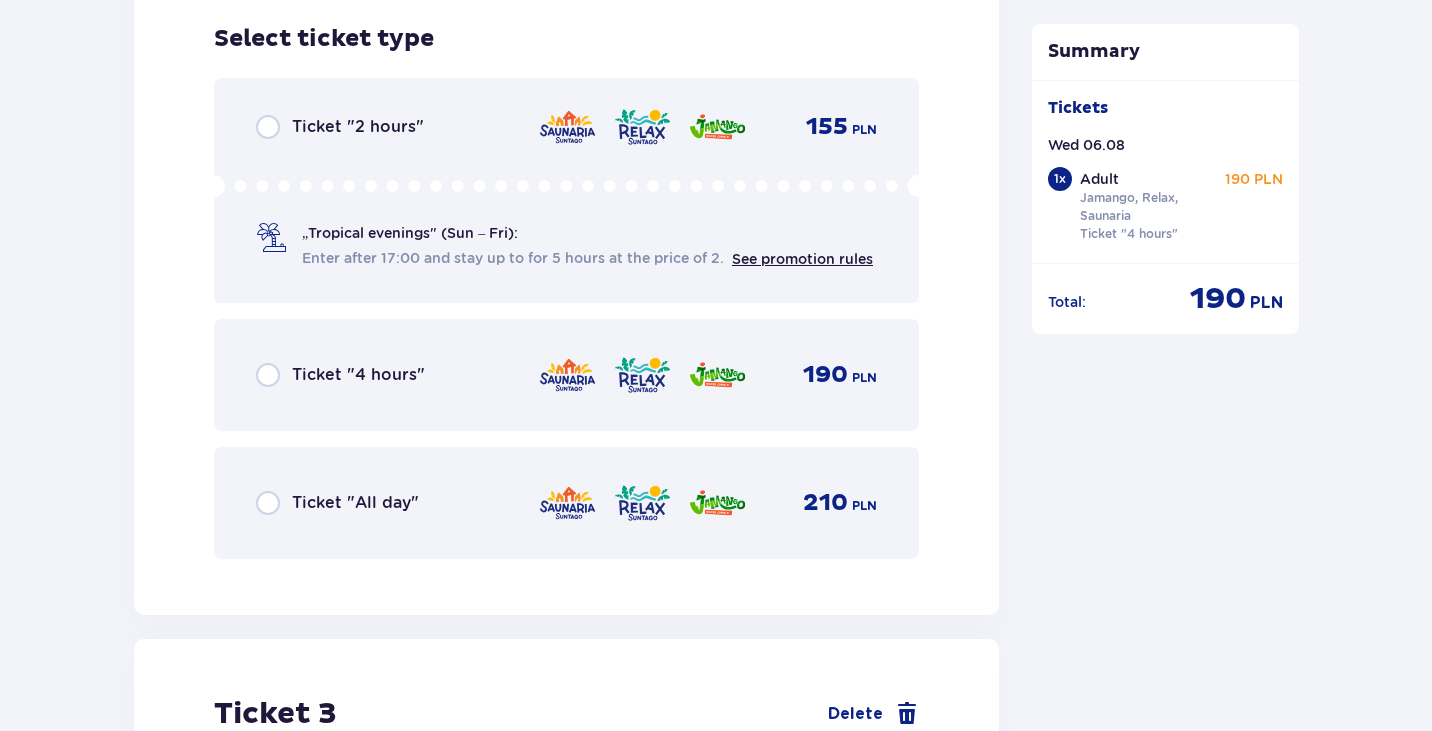 click on "Ticket "All day"" at bounding box center (355, 503) 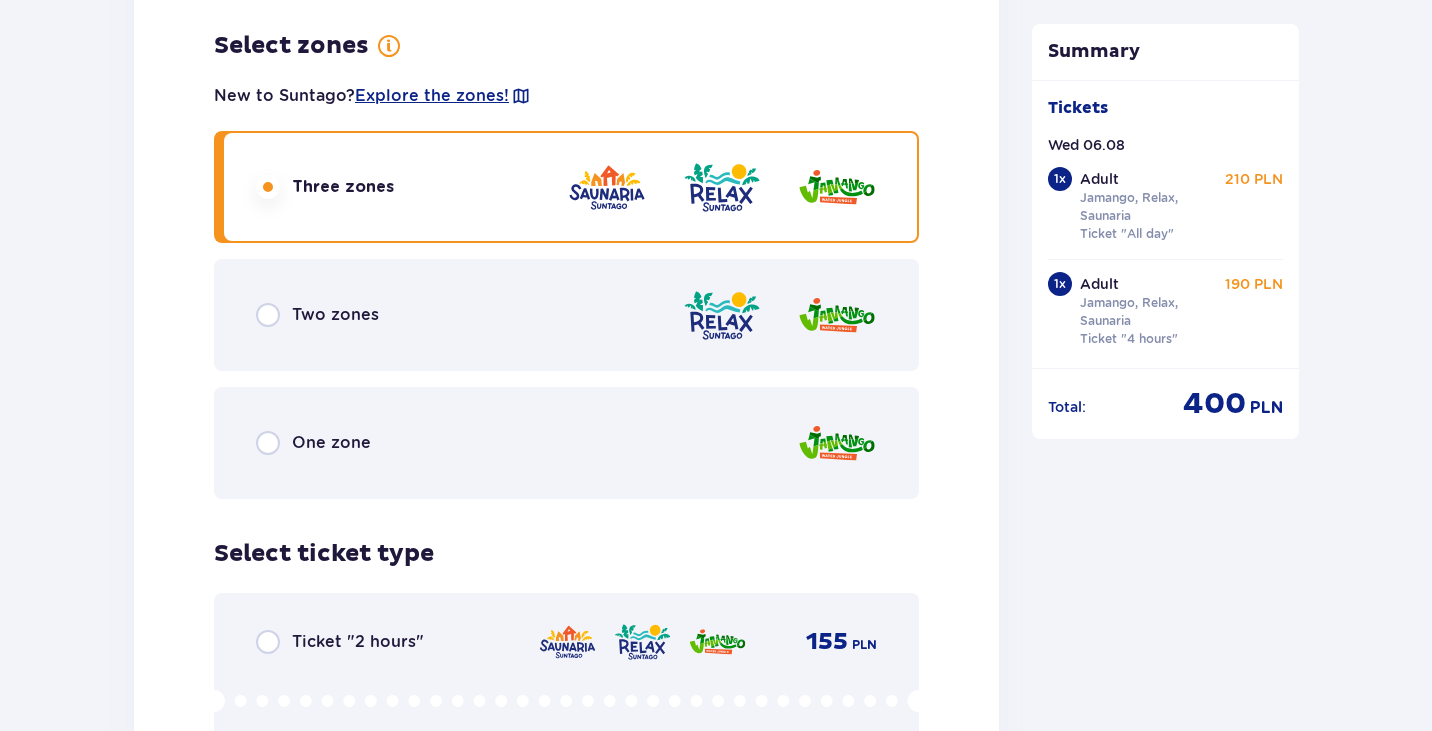 scroll, scrollTop: 2690, scrollLeft: 0, axis: vertical 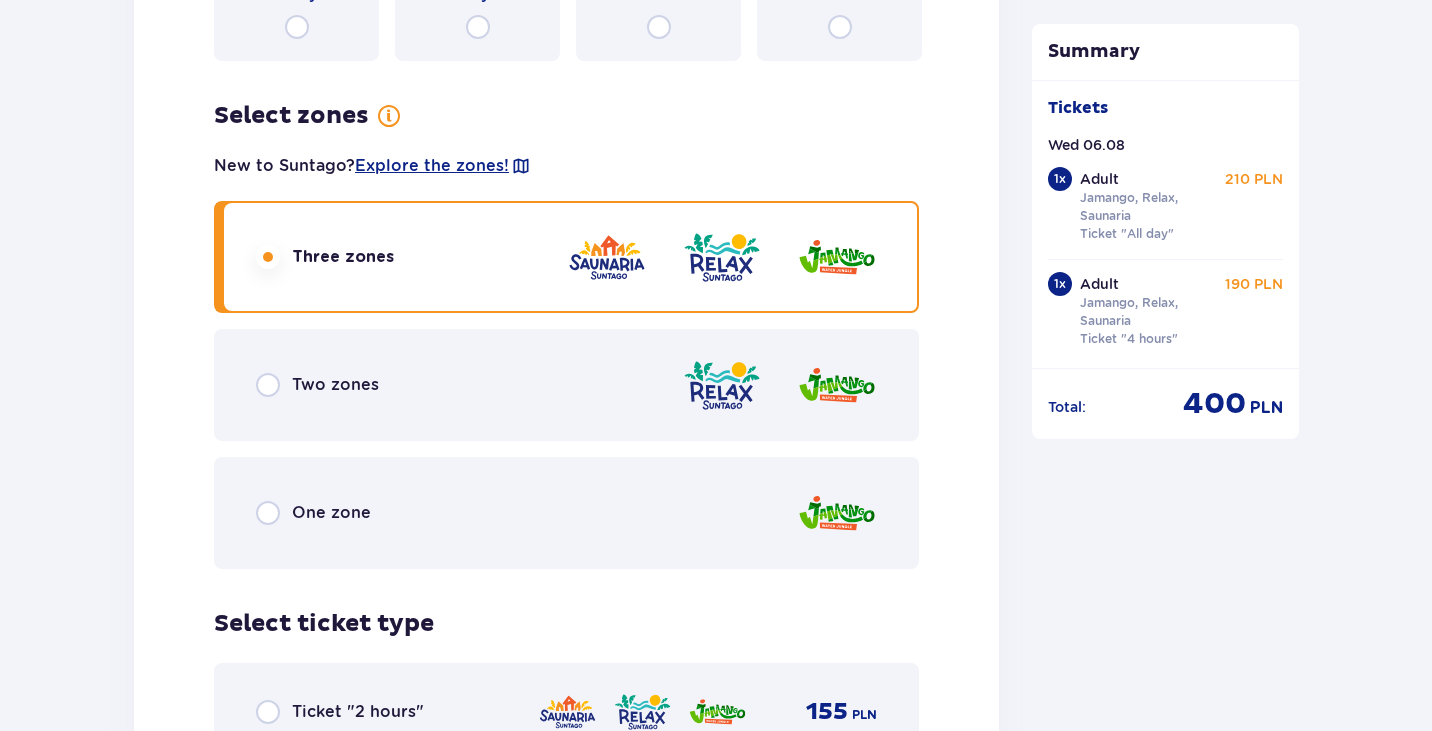 click on "One zone" at bounding box center [331, 513] 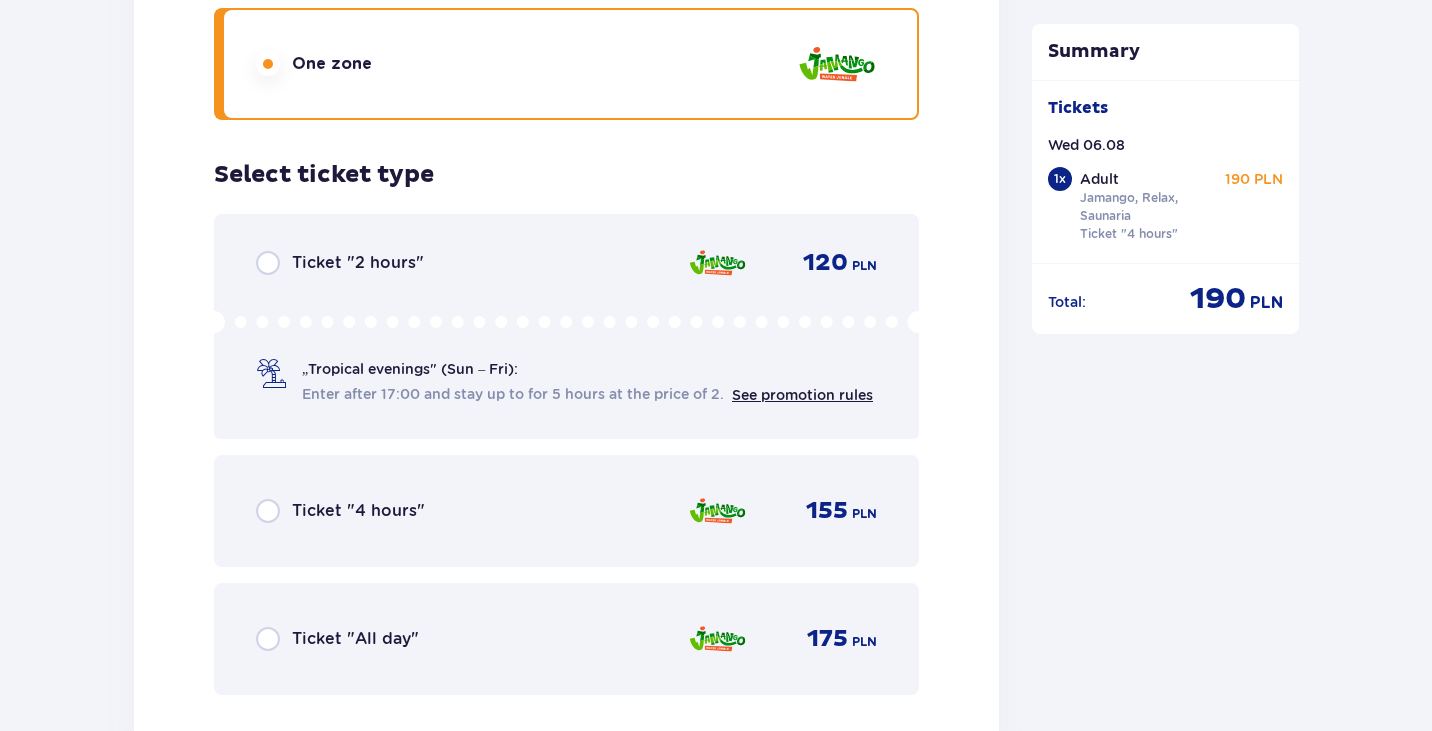 scroll, scrollTop: 3175, scrollLeft: 0, axis: vertical 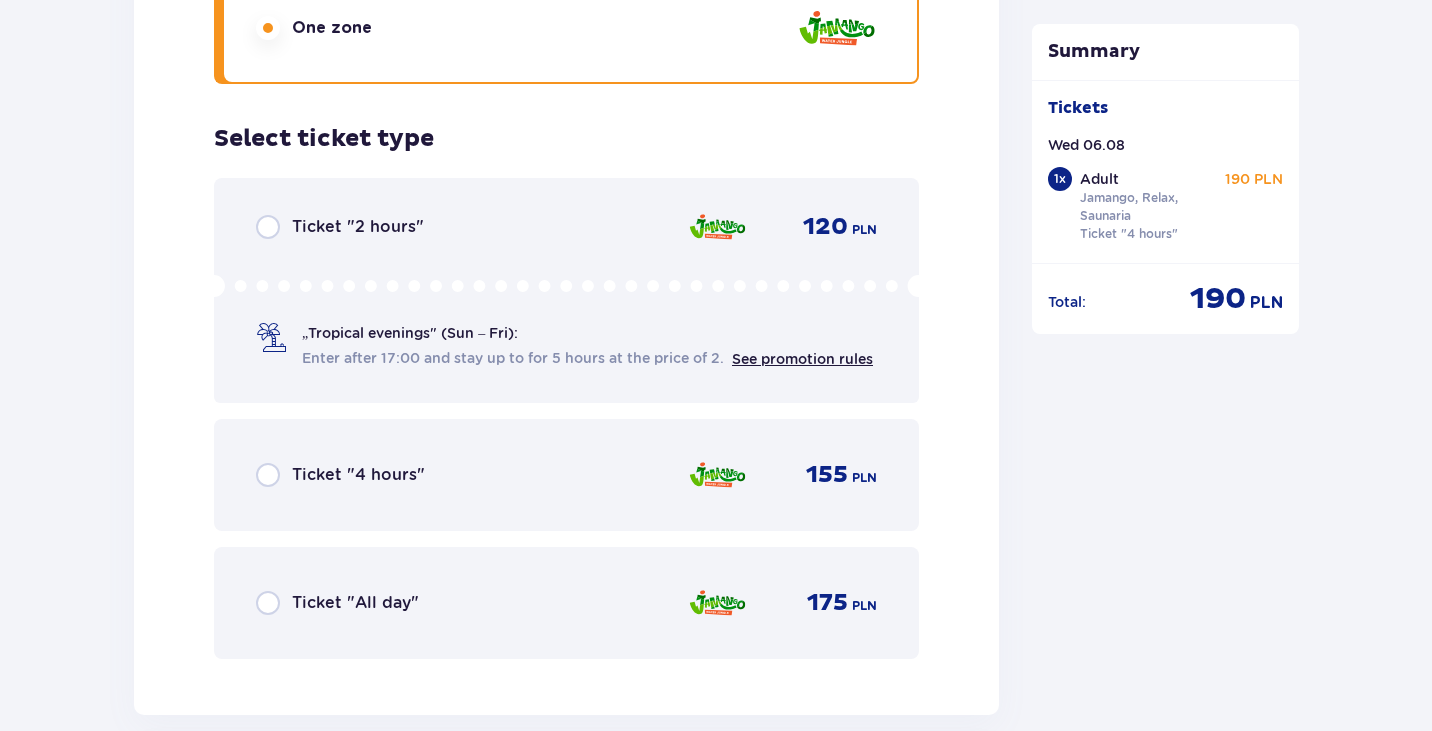 click on "Ticket "All day"   175 PLN" at bounding box center (566, 603) 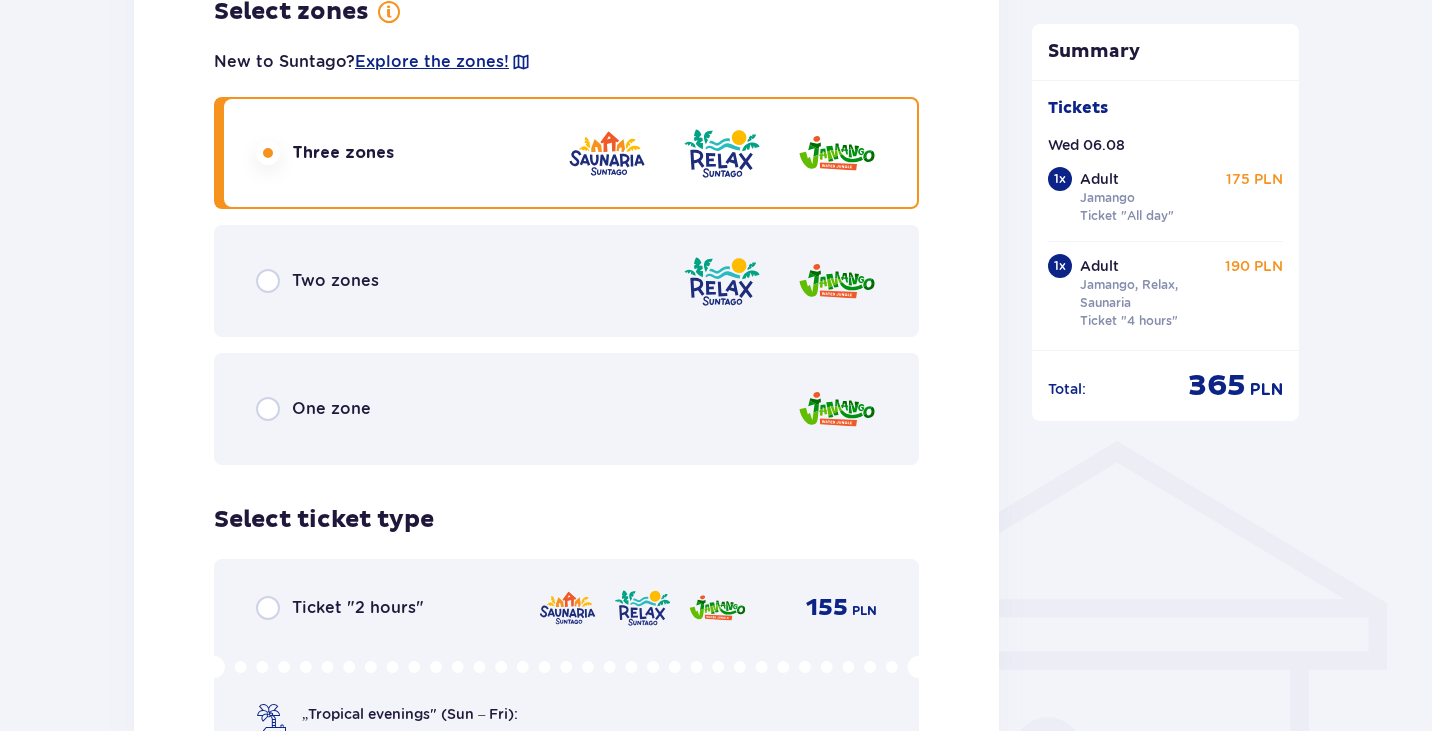 scroll, scrollTop: 1200, scrollLeft: 0, axis: vertical 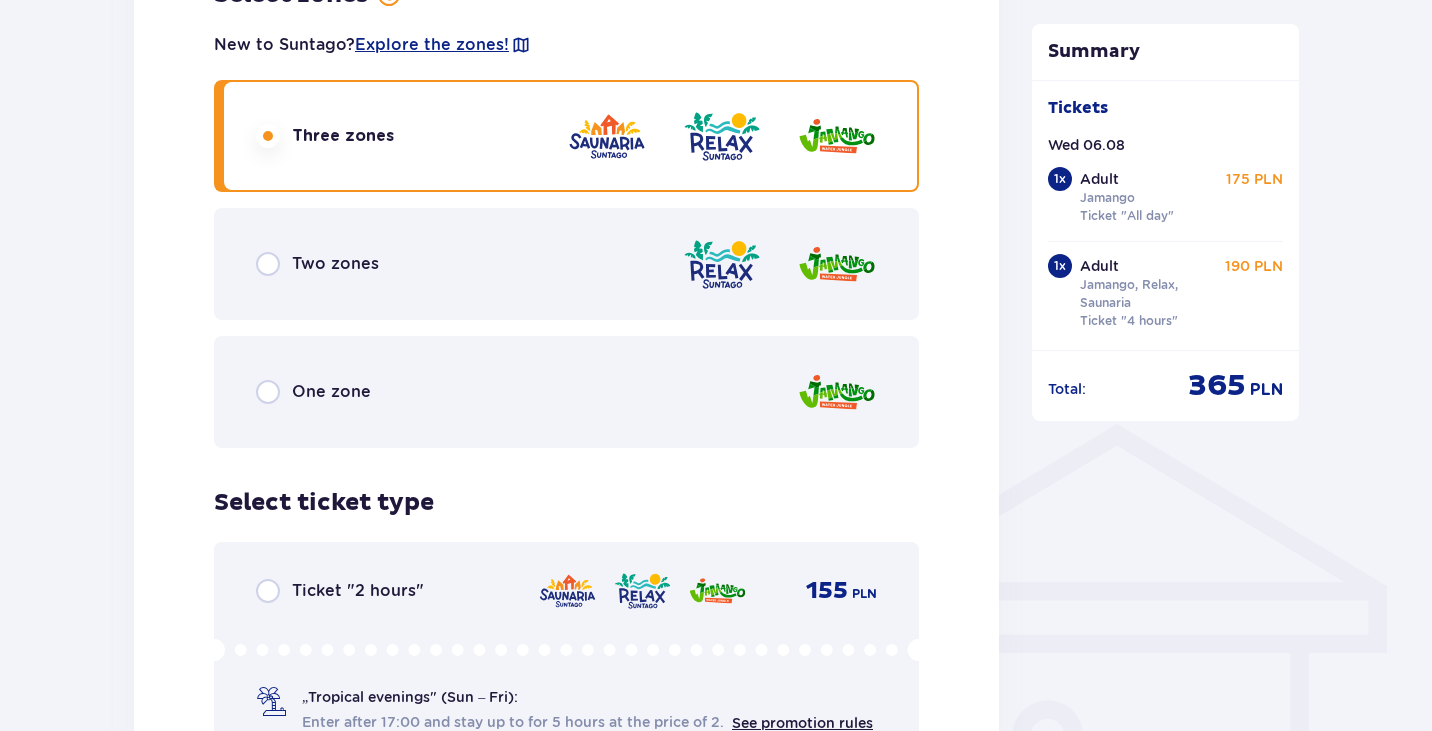 click on "One zone" at bounding box center (566, 392) 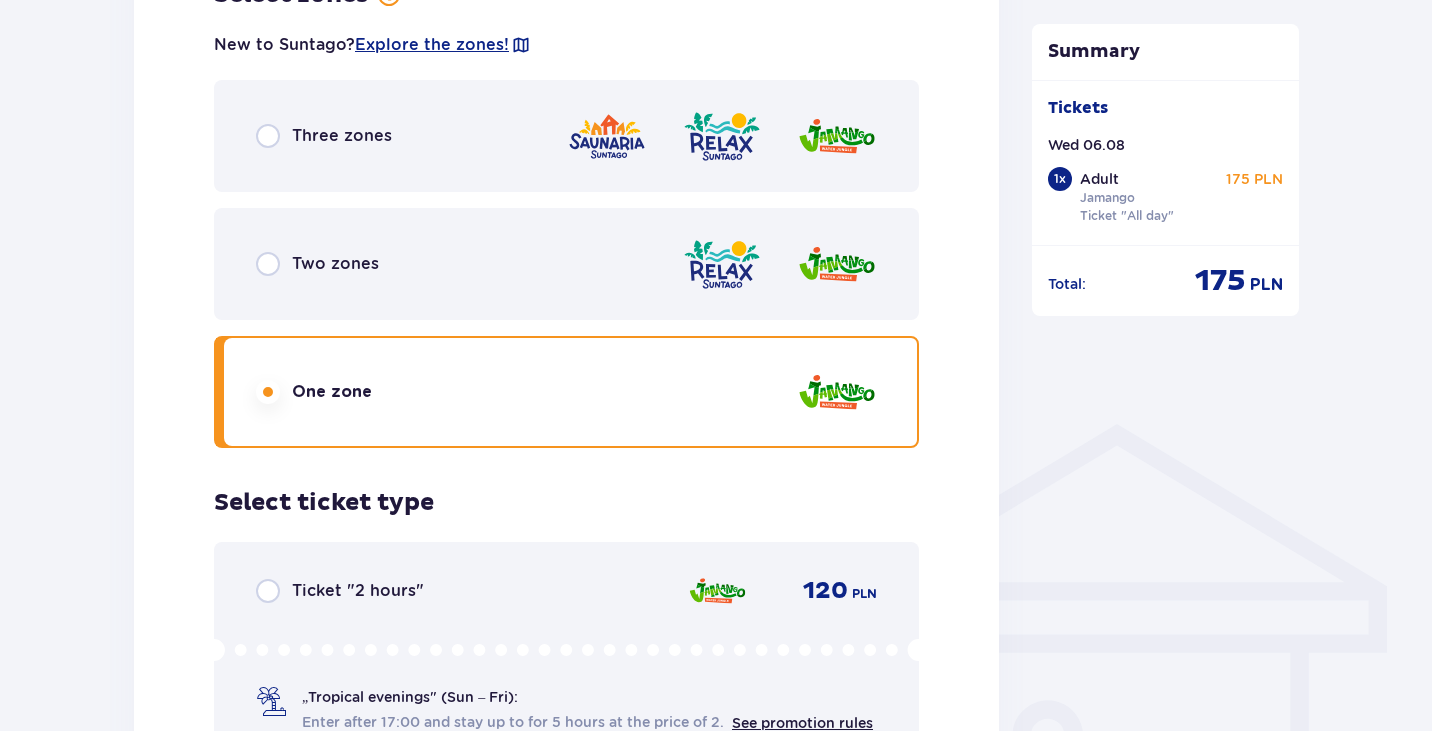 scroll, scrollTop: 1600, scrollLeft: 0, axis: vertical 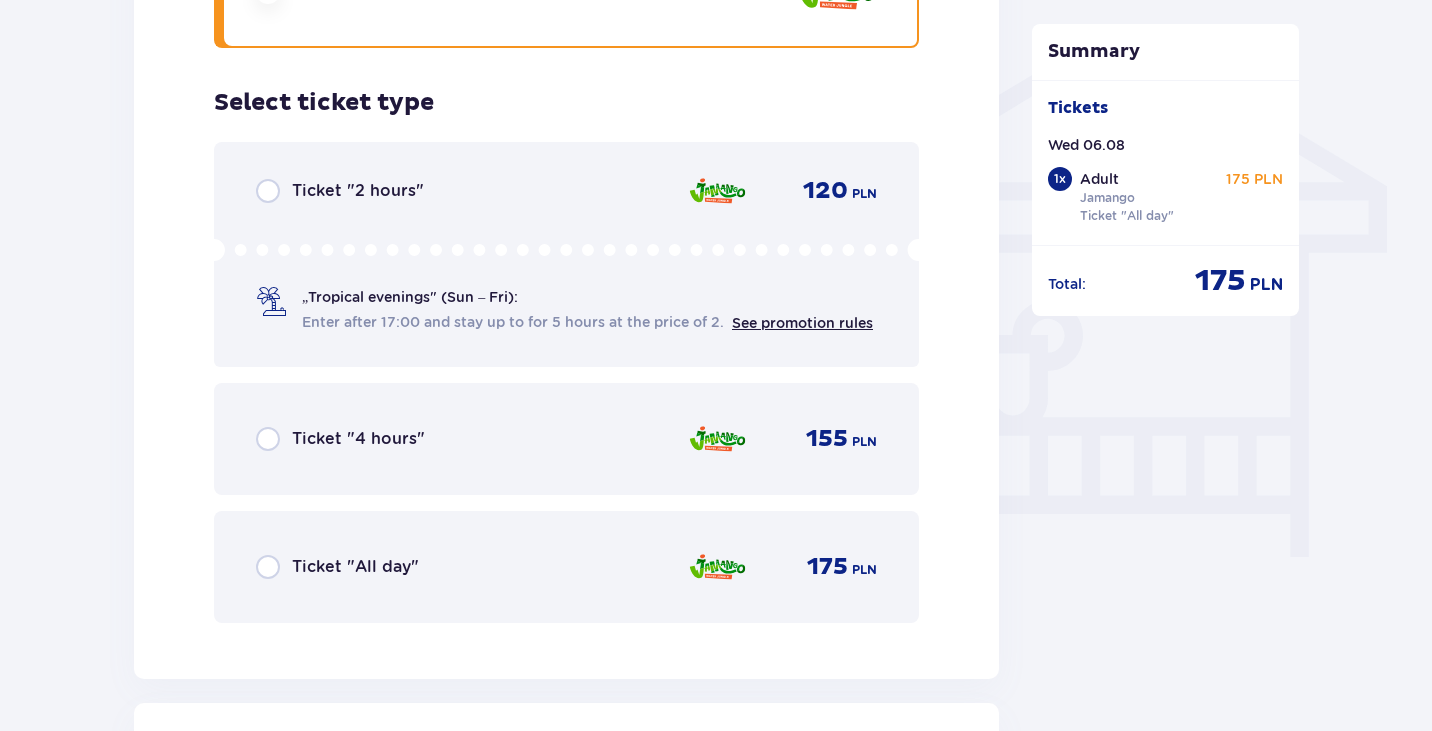 click on "Ticket "All day"   175 PLN" at bounding box center (566, 567) 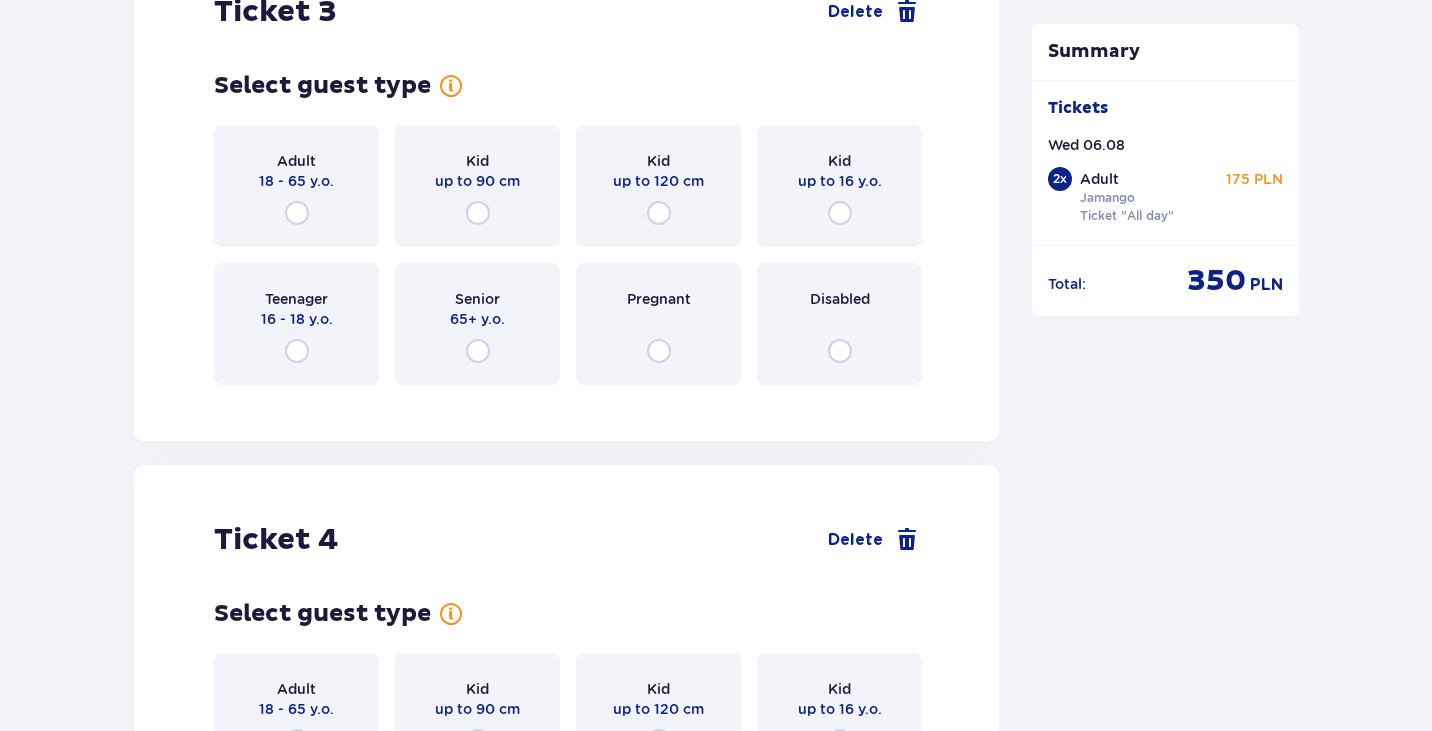 scroll, scrollTop: 3990, scrollLeft: 0, axis: vertical 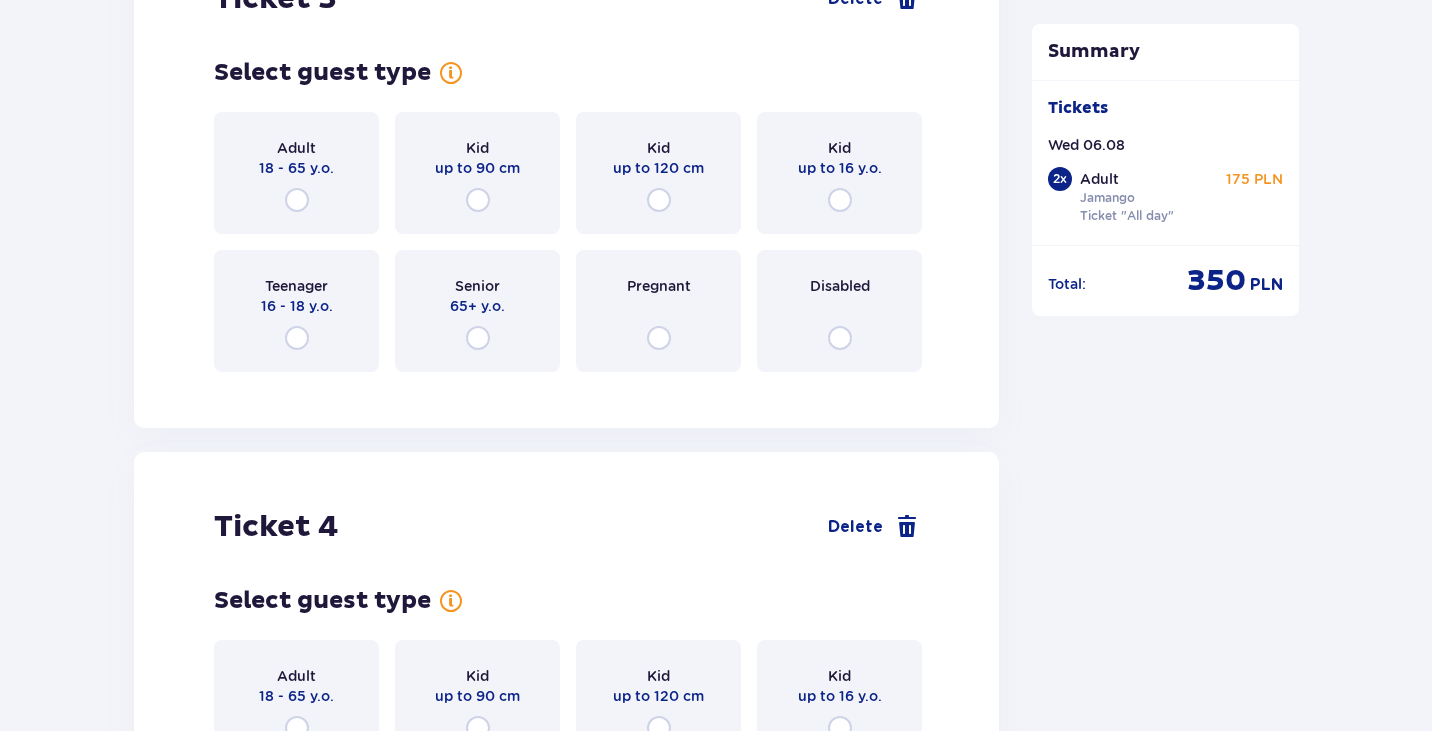 click on "18 - 65 y.o." at bounding box center (296, 168) 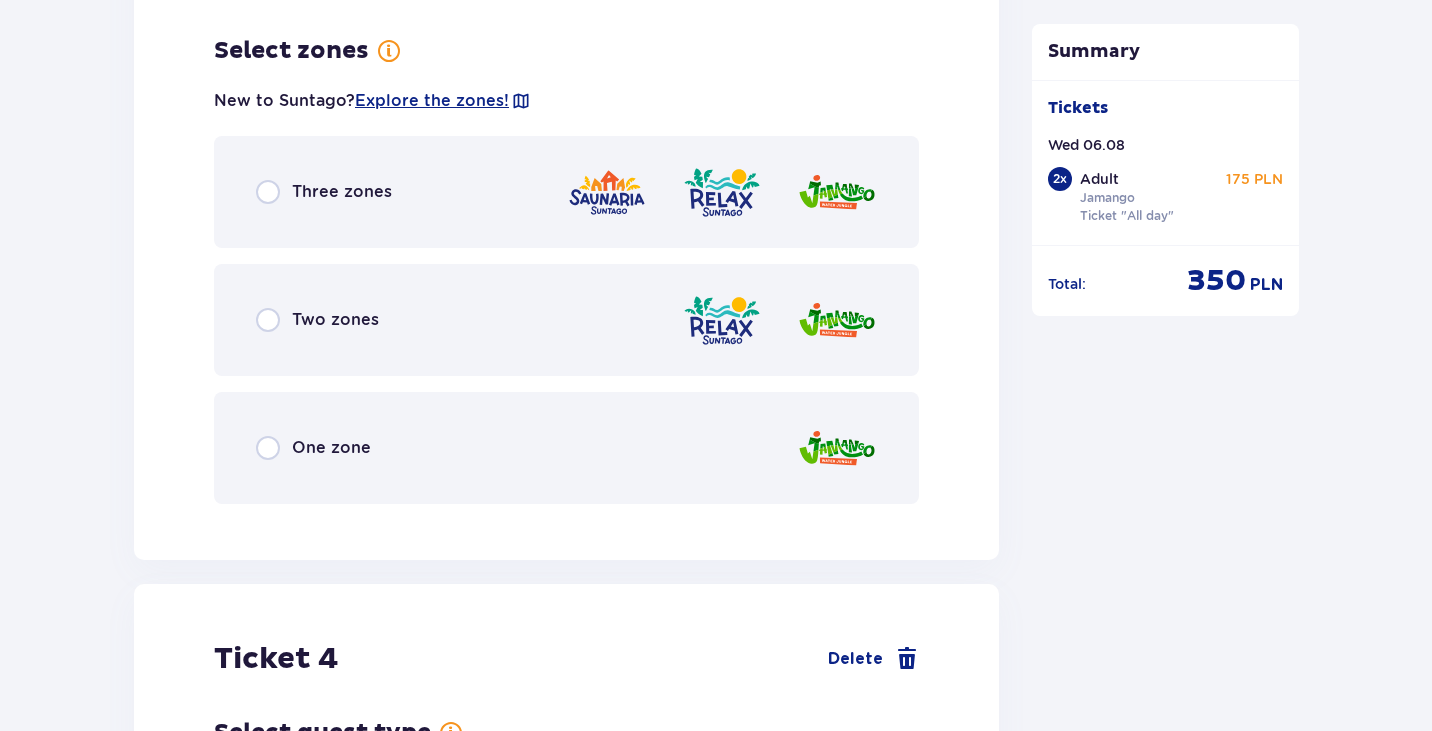 scroll, scrollTop: 4378, scrollLeft: 0, axis: vertical 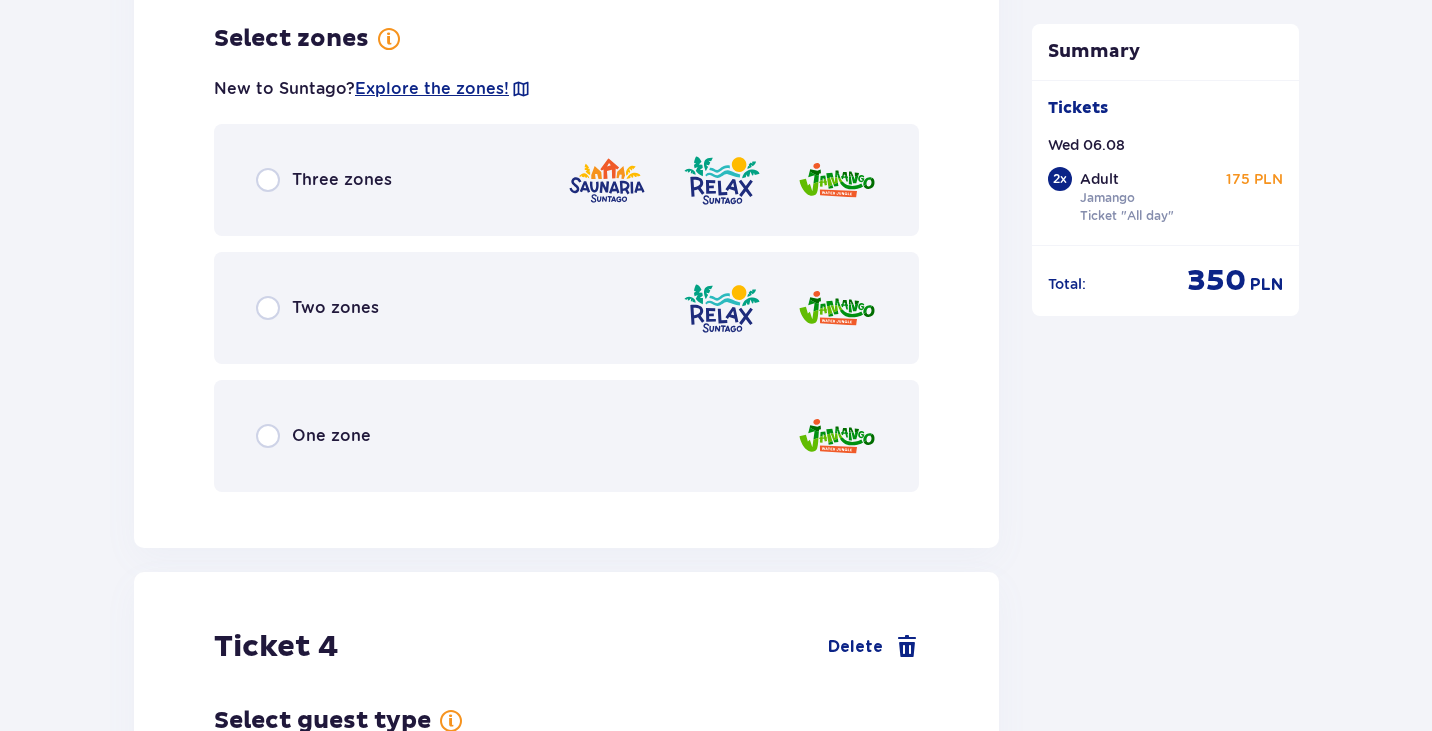 click on "One zone" at bounding box center [566, 436] 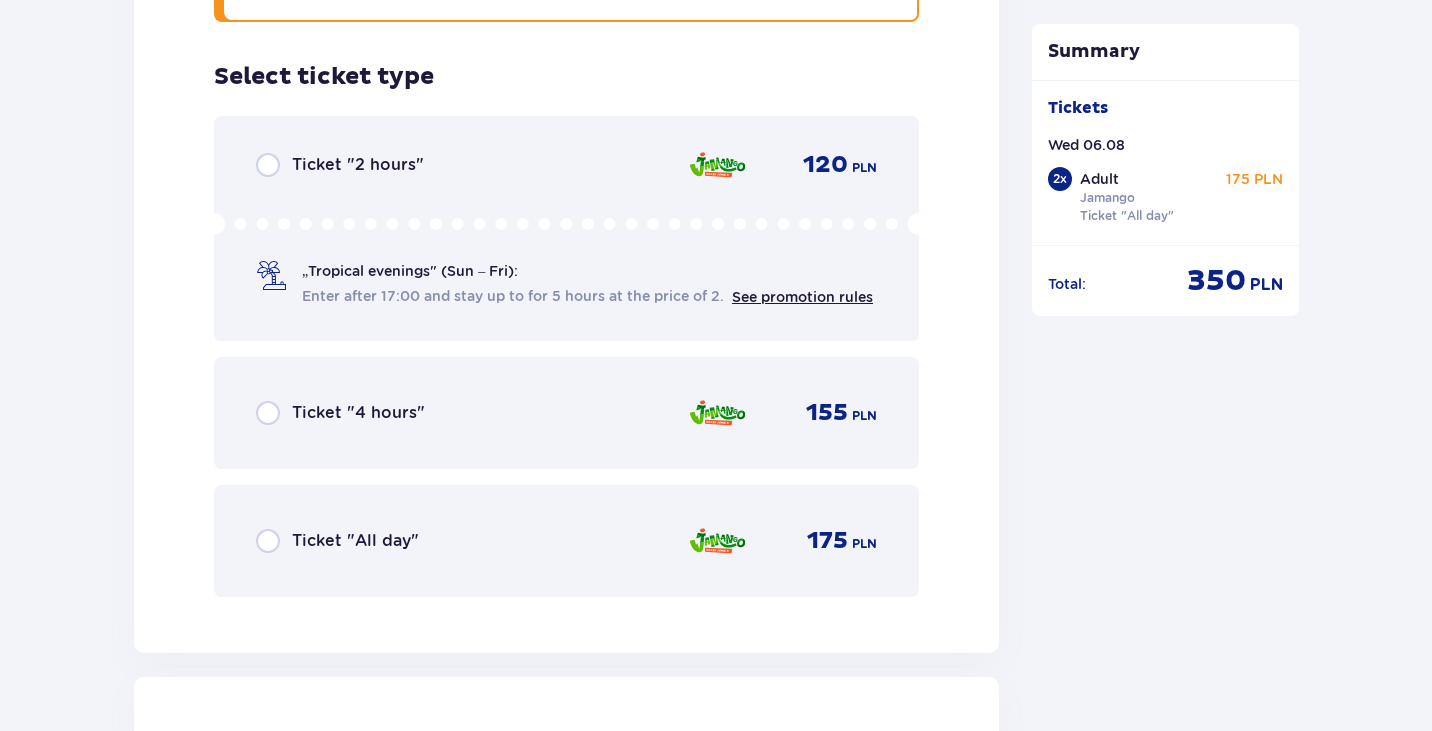 scroll, scrollTop: 4886, scrollLeft: 0, axis: vertical 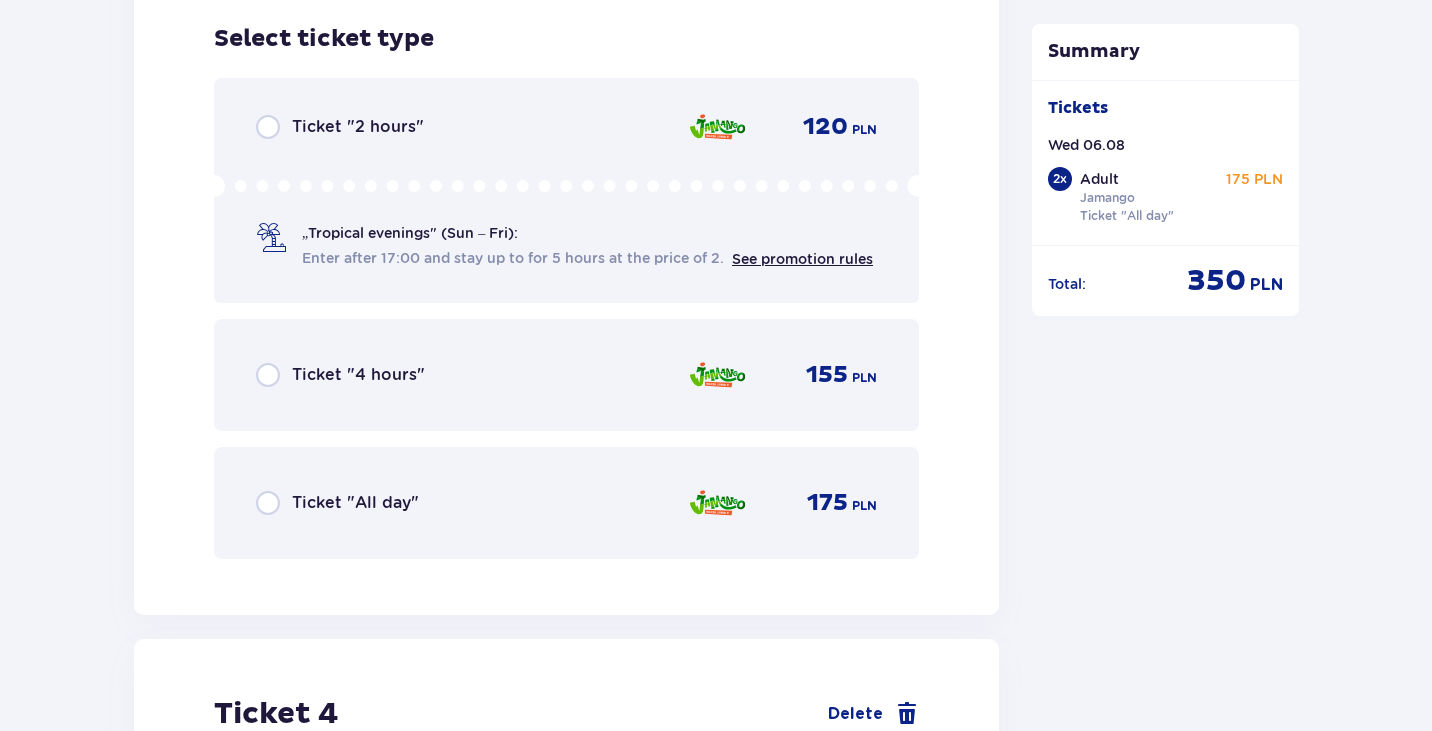 click on "Ticket "All day"   175 PLN" at bounding box center (566, 503) 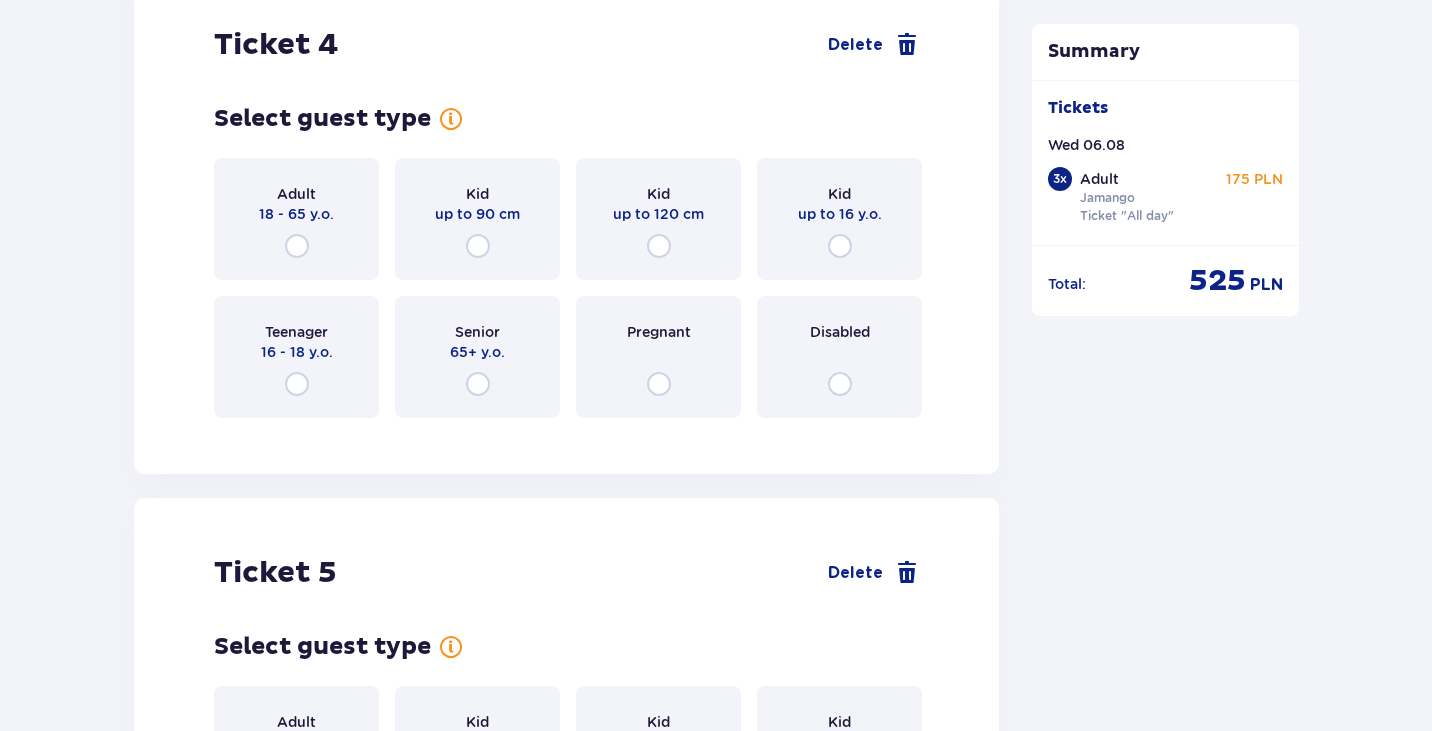 scroll, scrollTop: 5601, scrollLeft: 0, axis: vertical 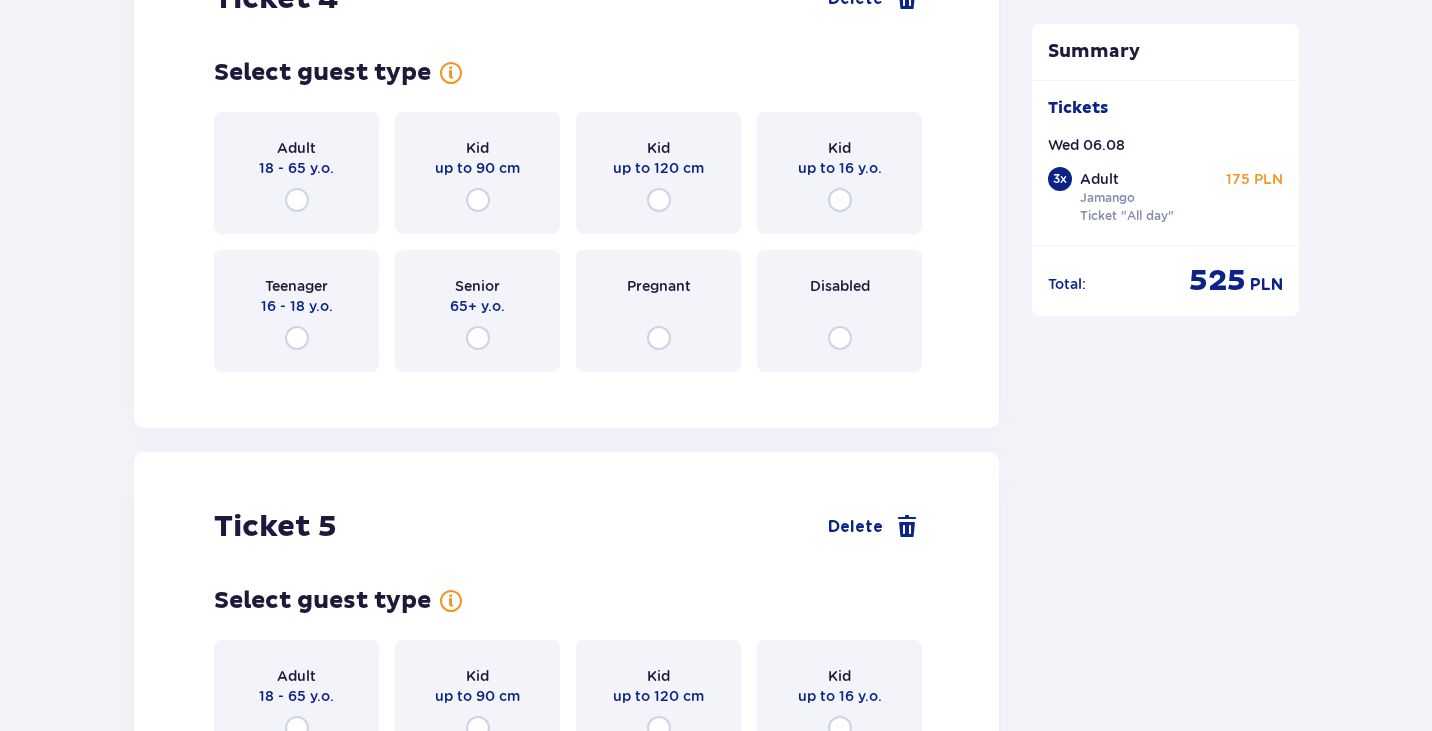 click on "18 - 65 y.o." at bounding box center [296, 168] 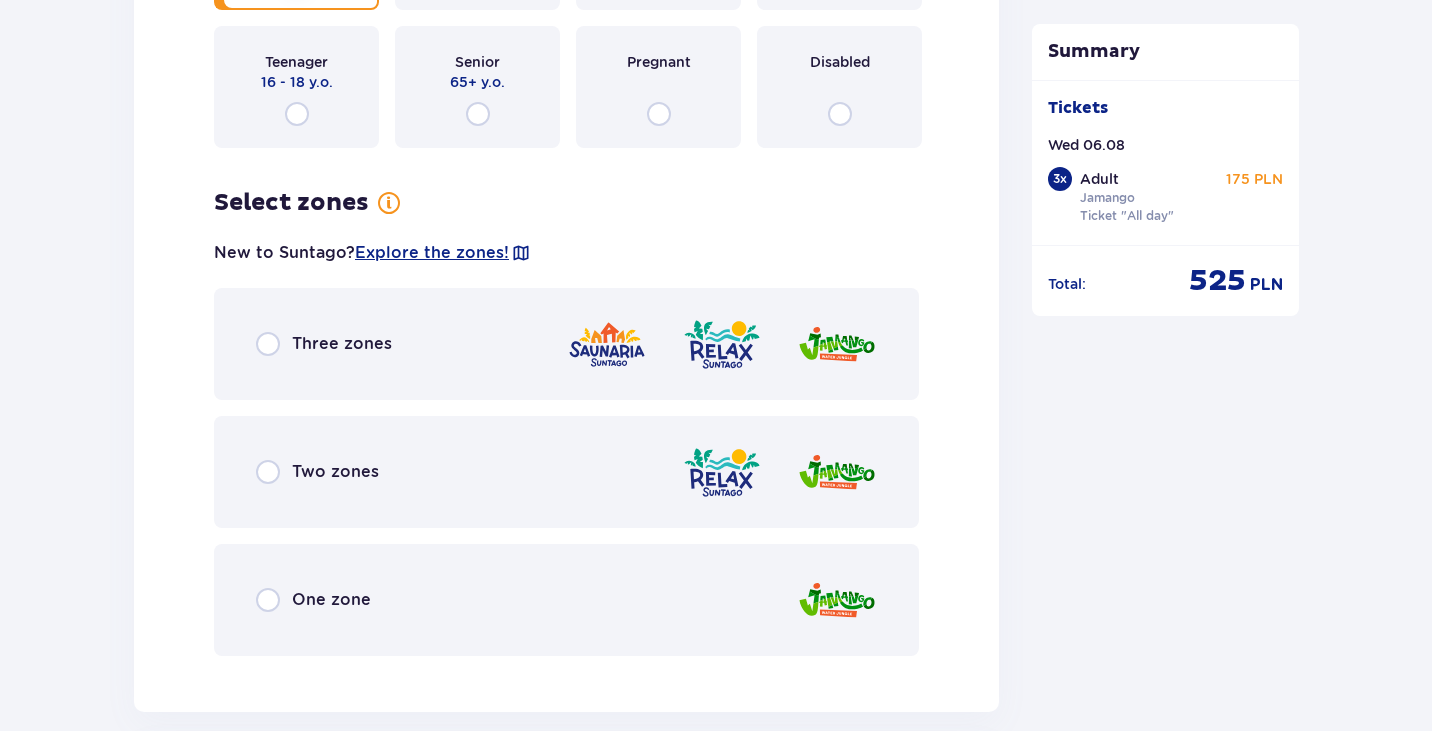 scroll, scrollTop: 5889, scrollLeft: 0, axis: vertical 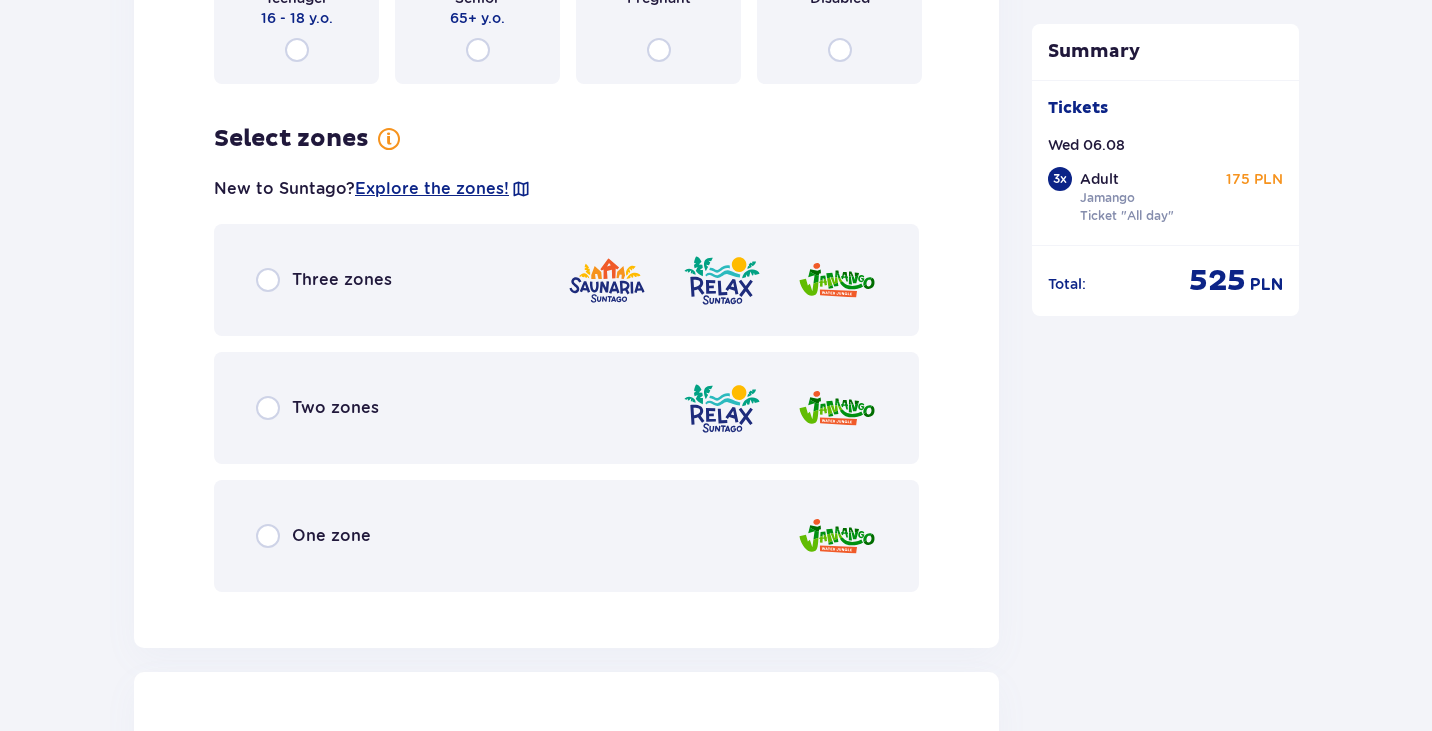 click on "One zone" at bounding box center (566, 536) 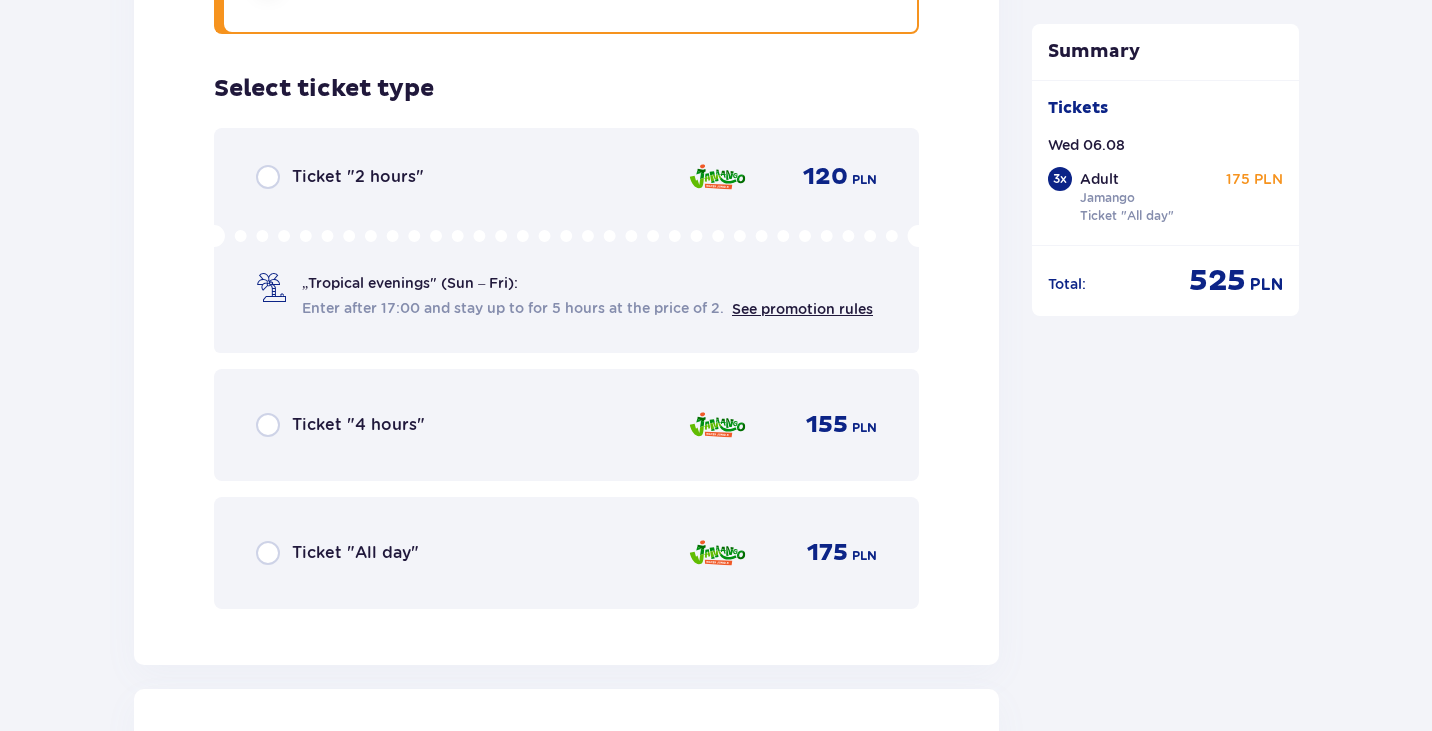 scroll, scrollTop: 6497, scrollLeft: 0, axis: vertical 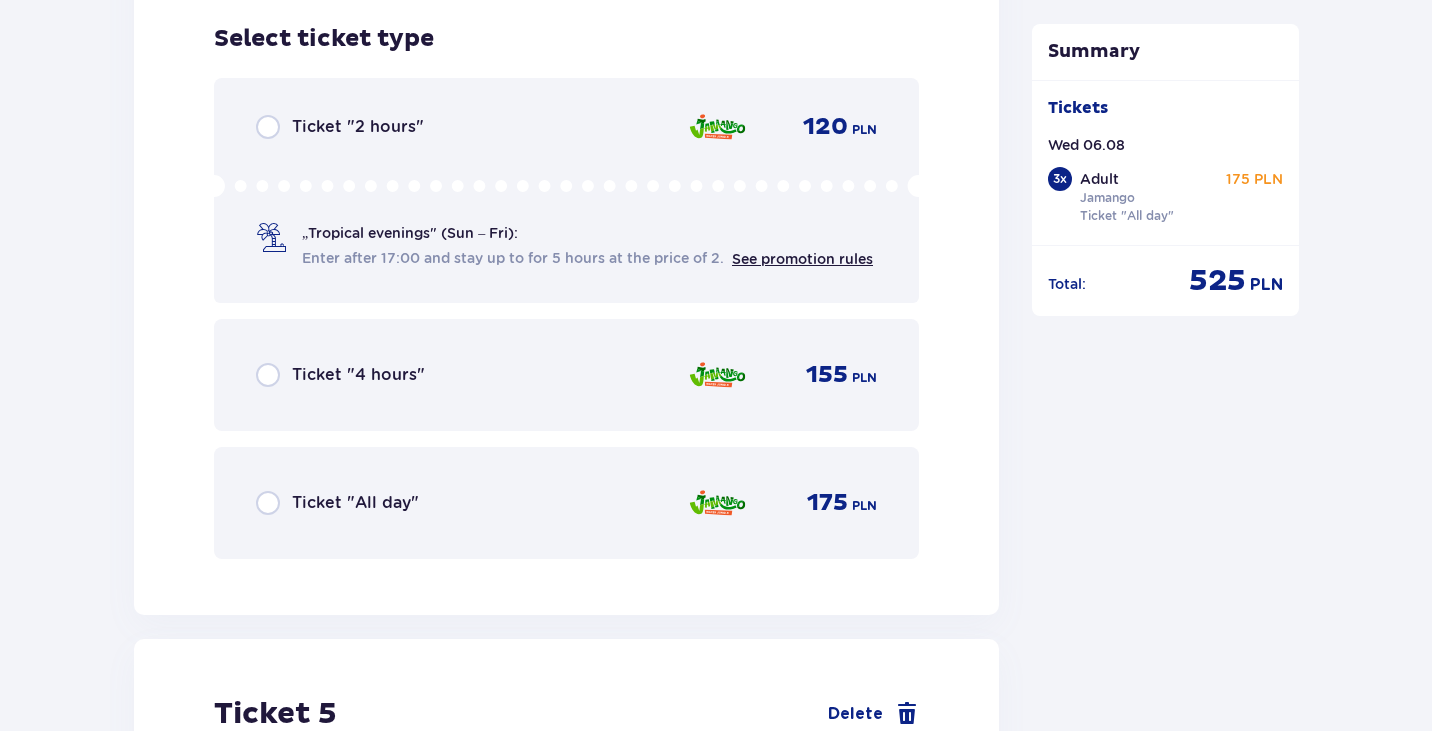 click on "Ticket "All day"" at bounding box center (355, 503) 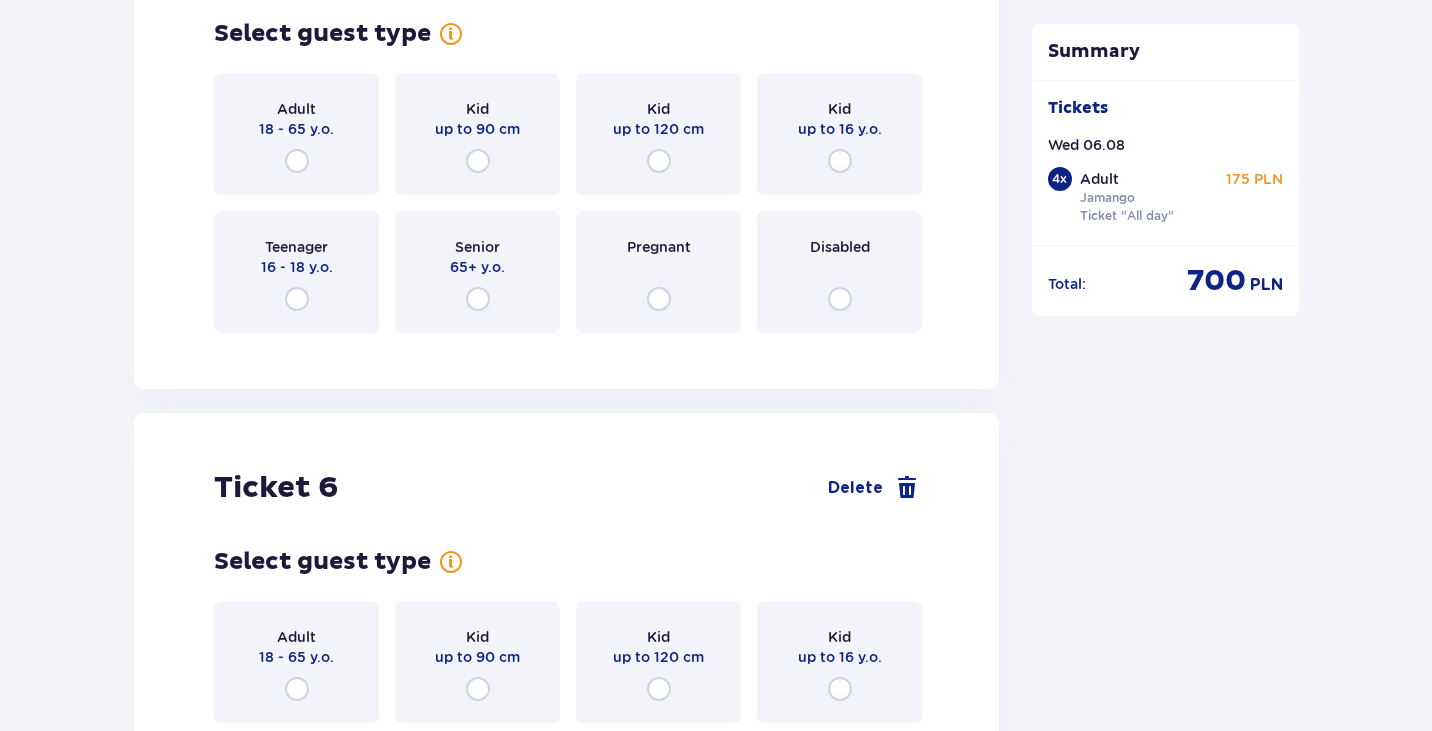 scroll, scrollTop: 7212, scrollLeft: 0, axis: vertical 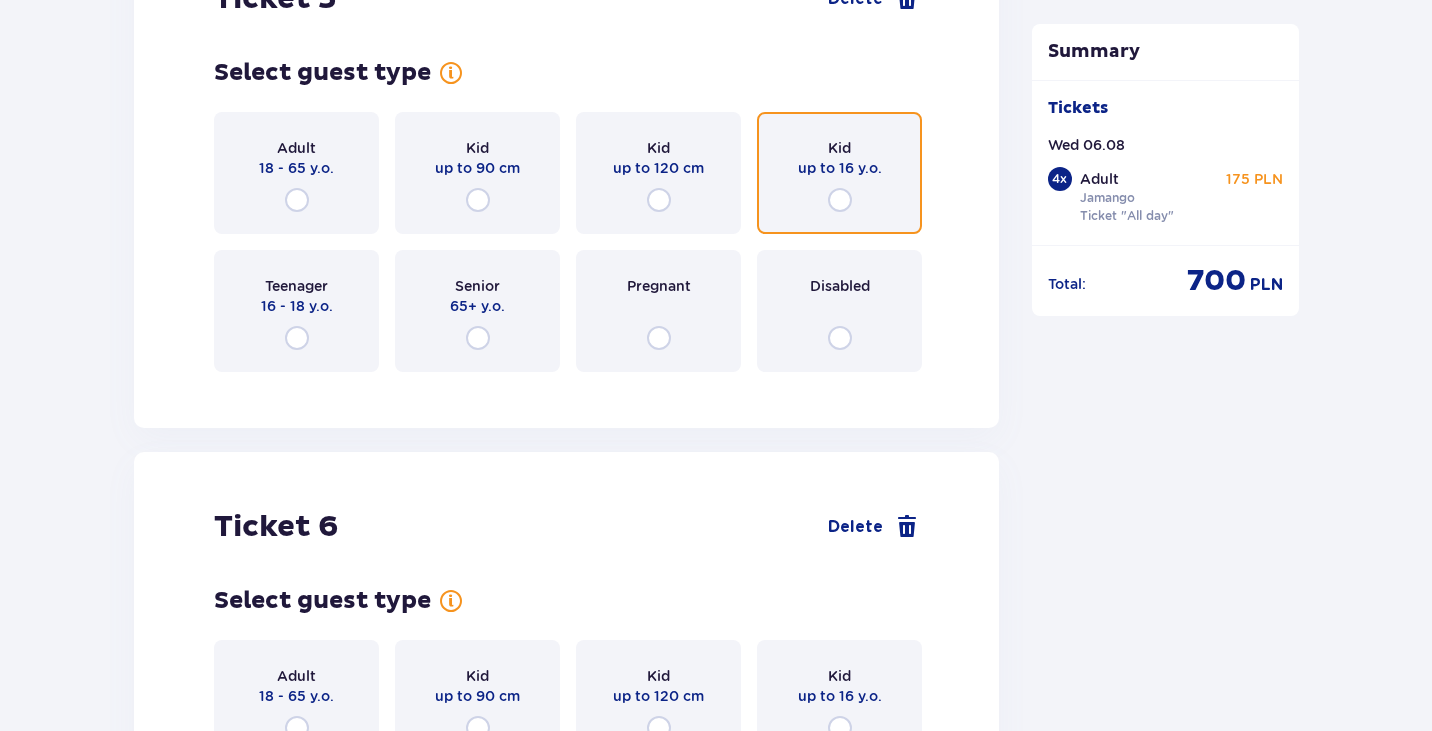 click at bounding box center [840, 200] 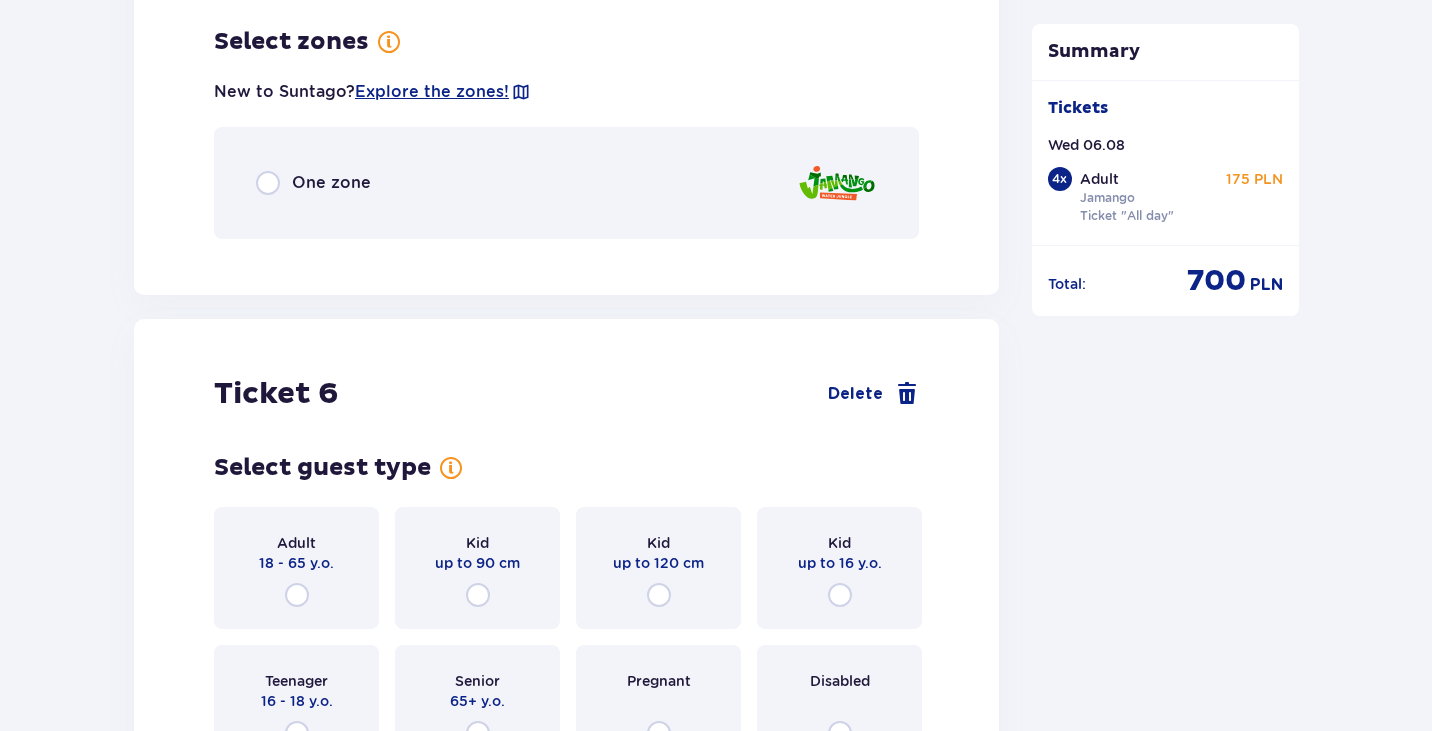 scroll, scrollTop: 7600, scrollLeft: 0, axis: vertical 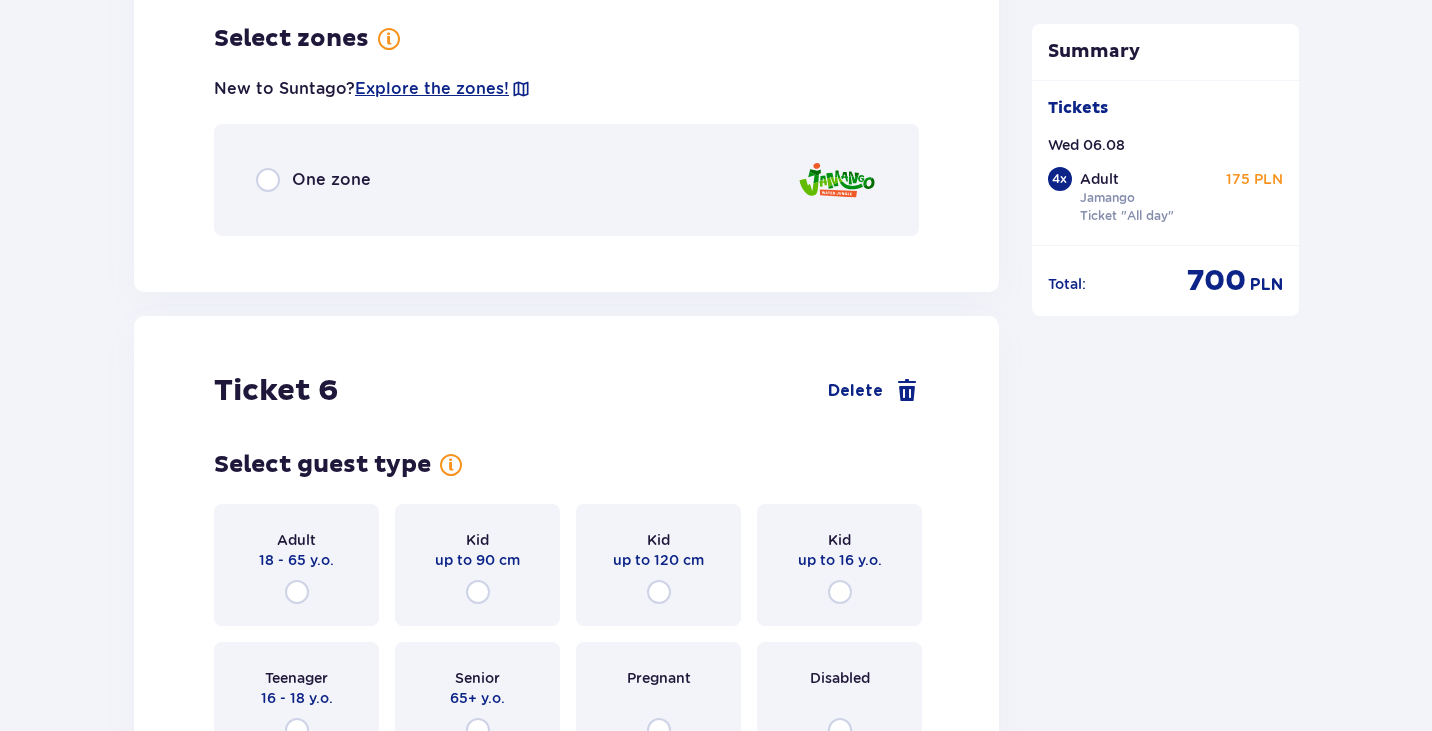 click on "One zone" at bounding box center [566, 180] 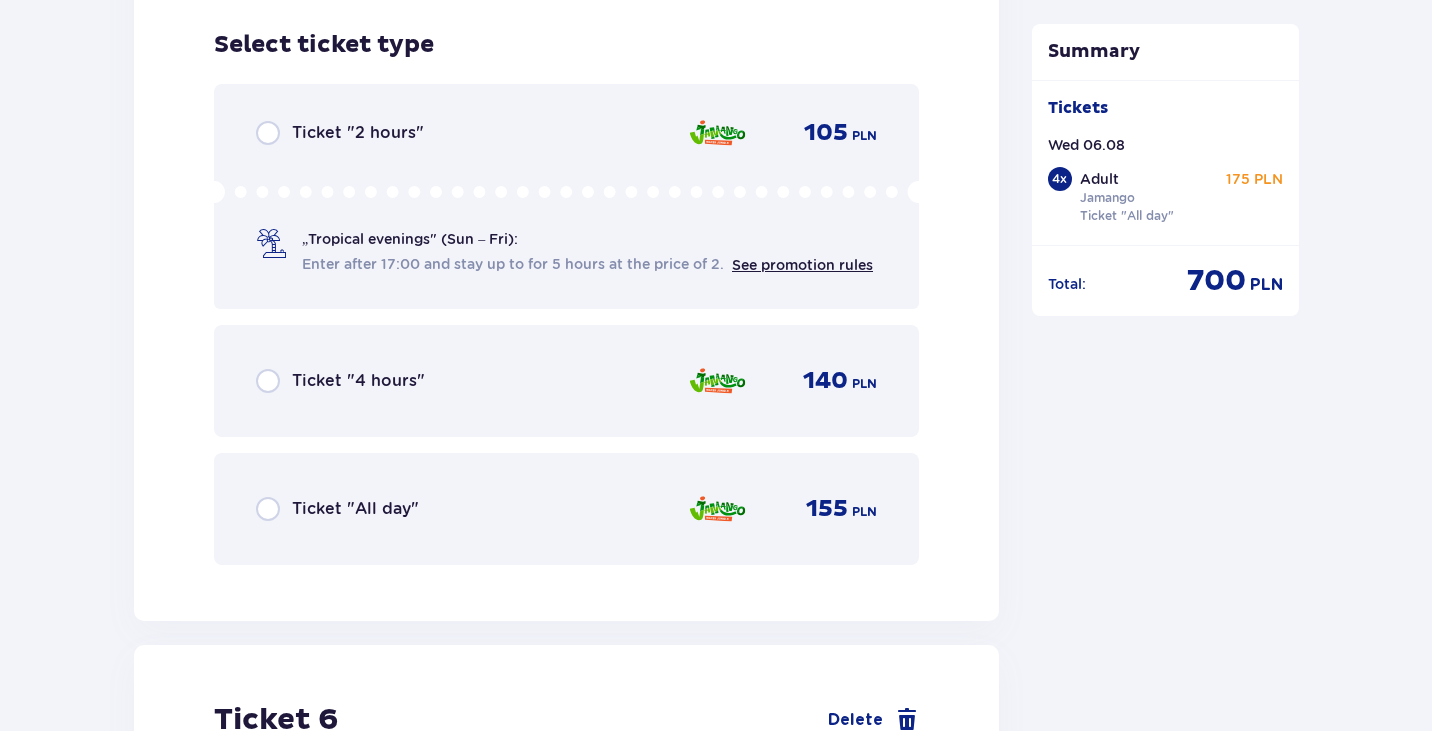 scroll, scrollTop: 7852, scrollLeft: 0, axis: vertical 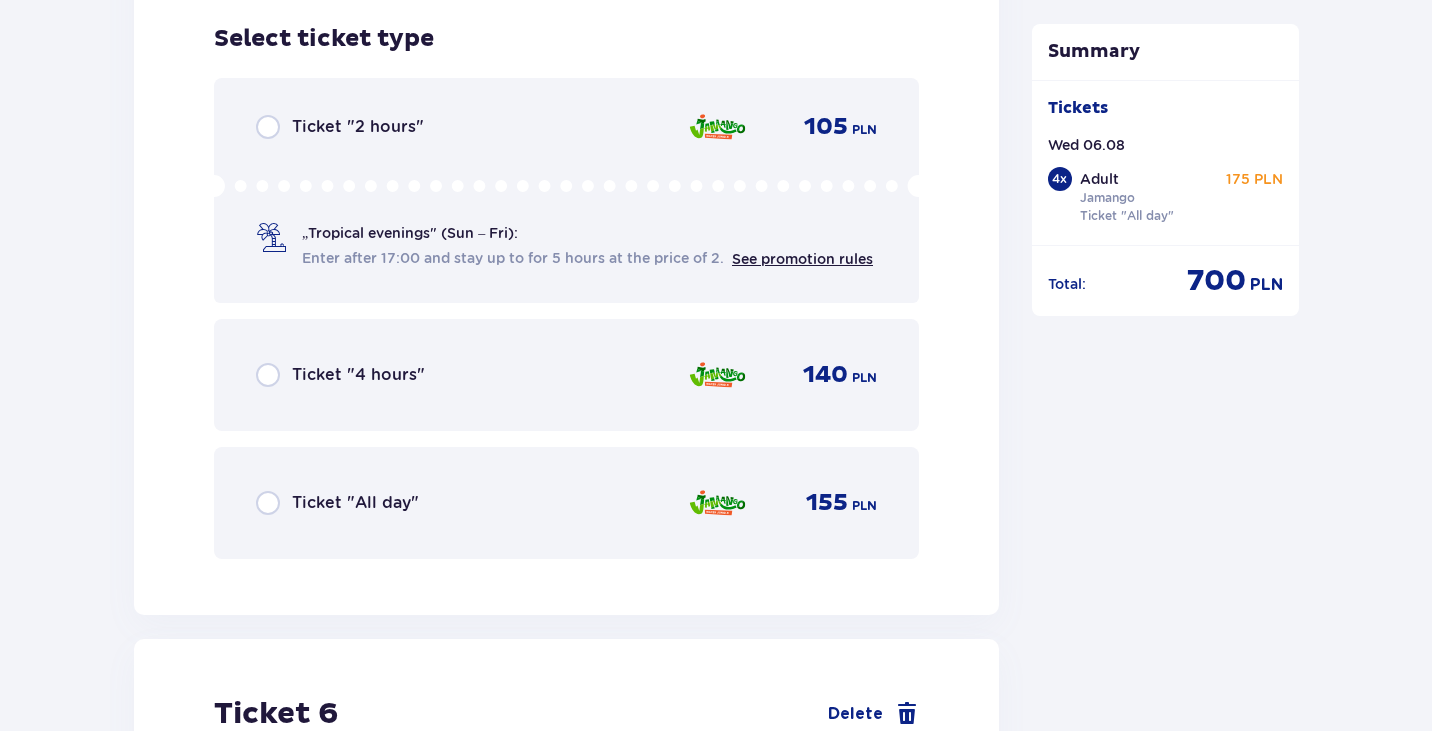 click on "Ticket "All day"" at bounding box center (355, 503) 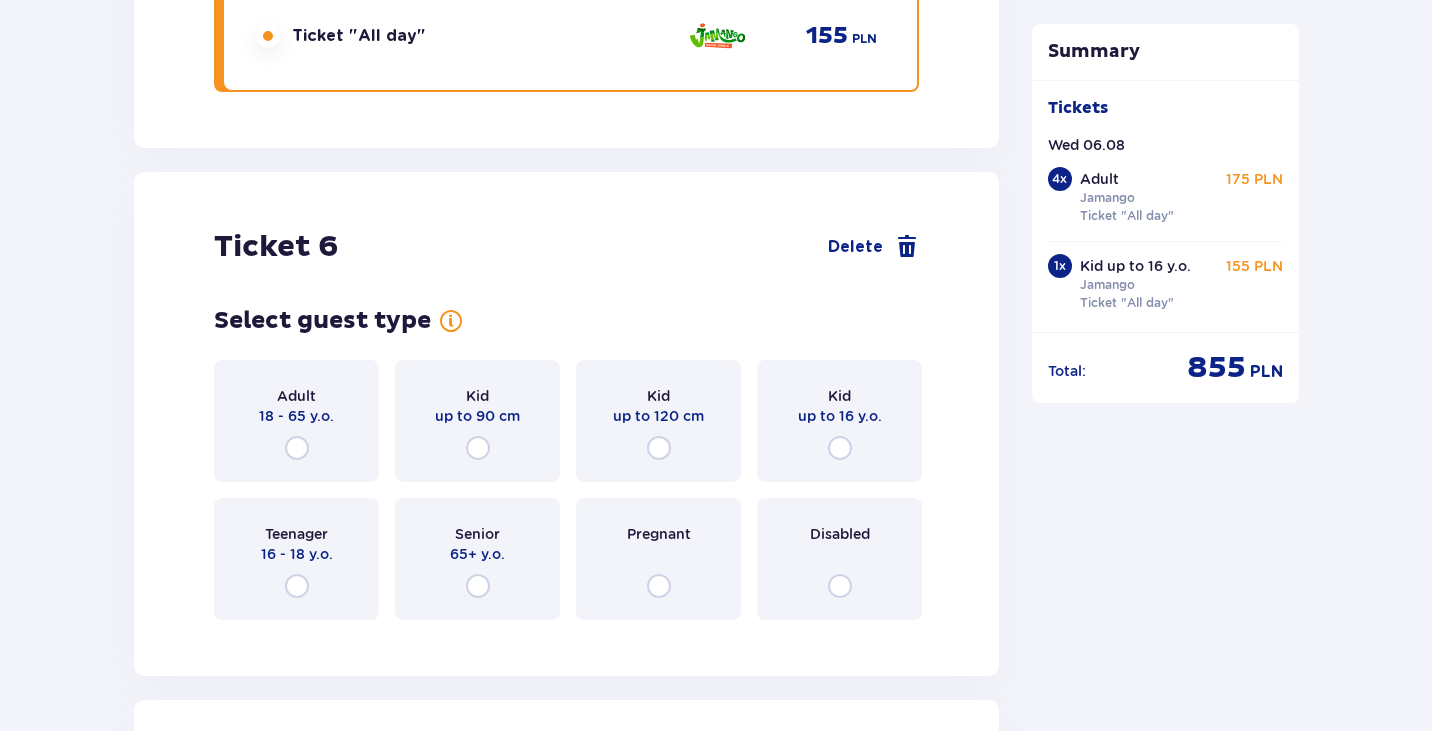 scroll, scrollTop: 8467, scrollLeft: 0, axis: vertical 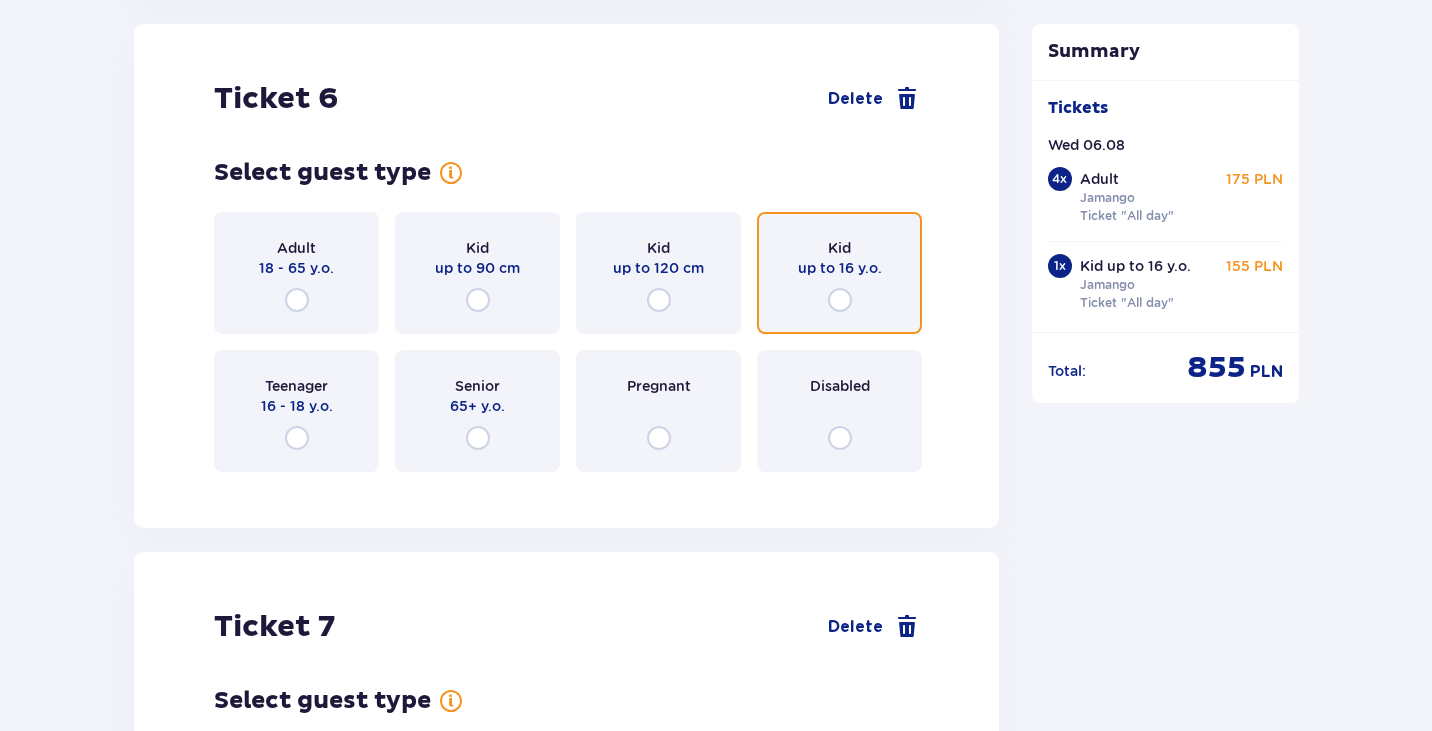 click at bounding box center [840, 300] 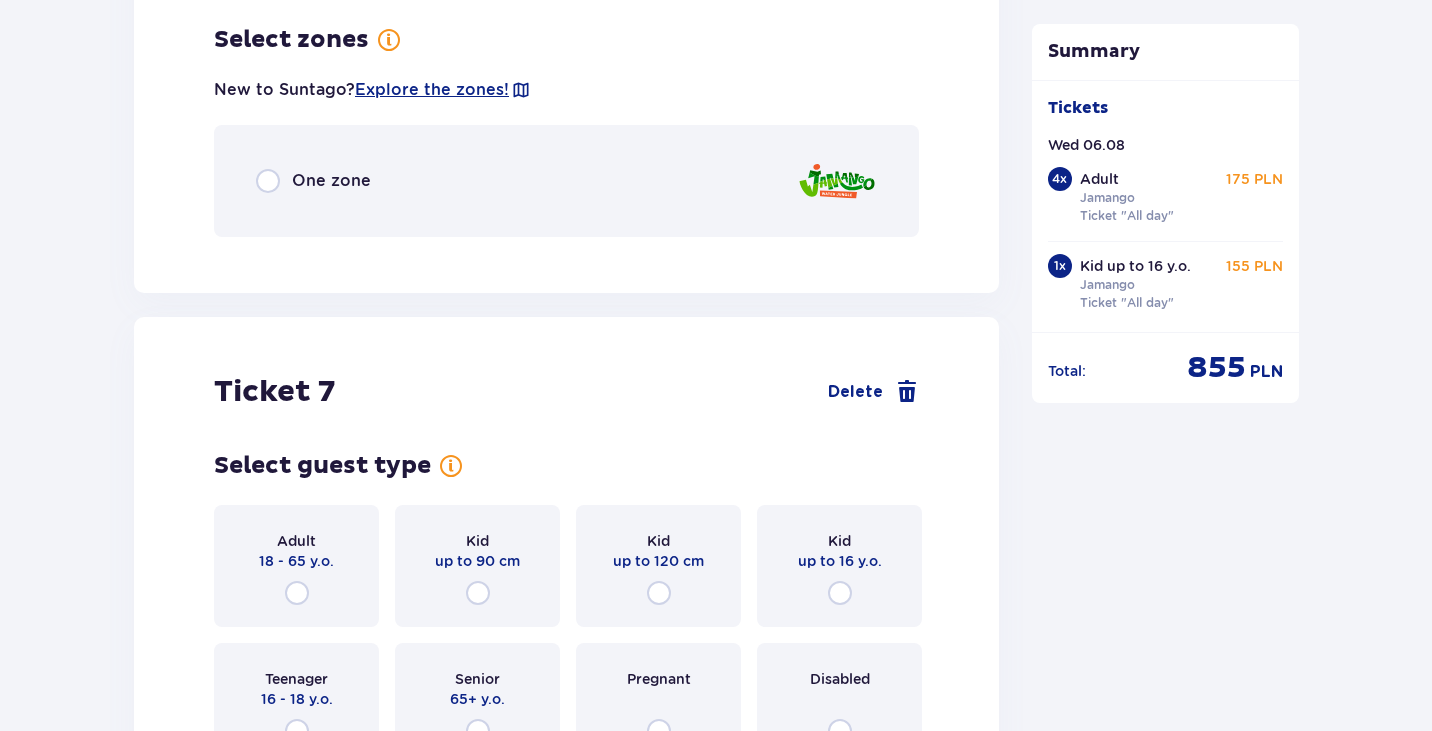 scroll, scrollTop: 8955, scrollLeft: 0, axis: vertical 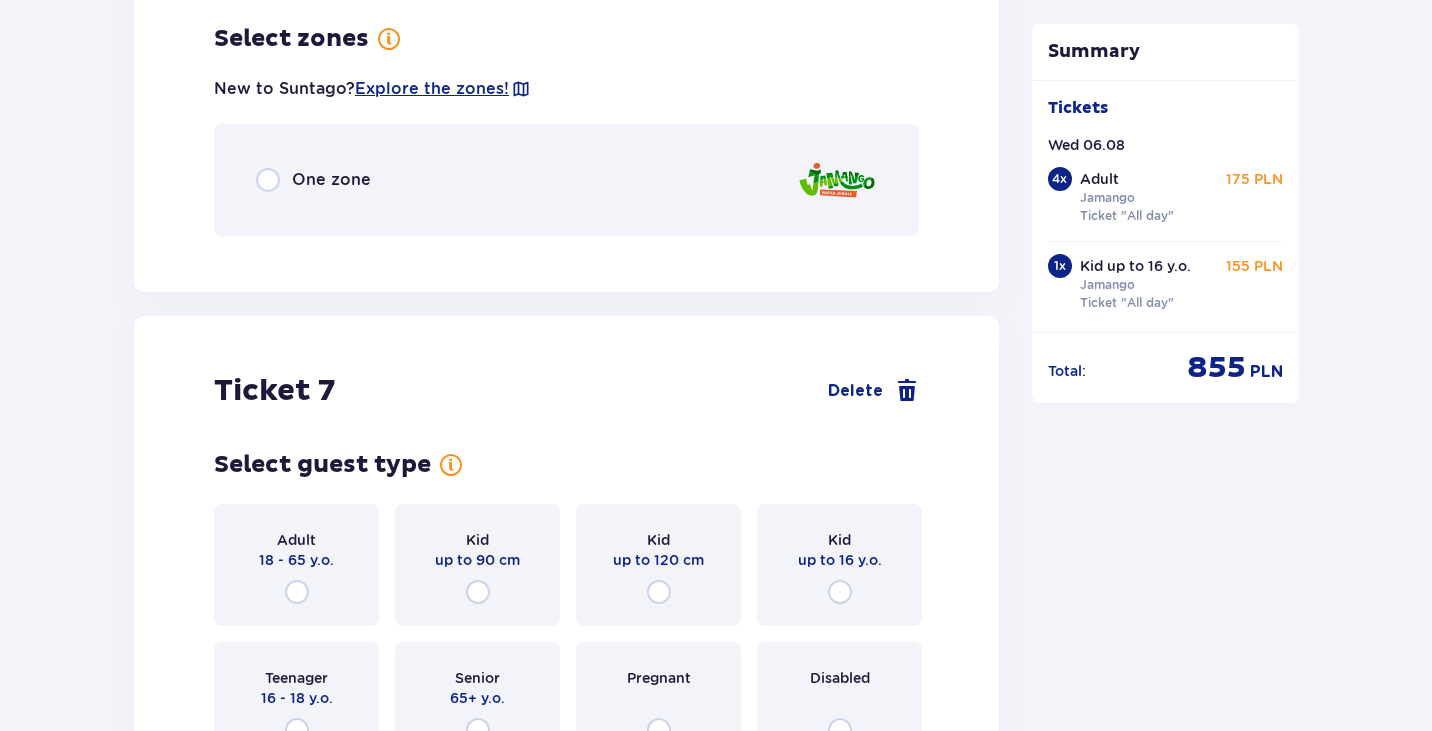click on "One zone" at bounding box center [566, 180] 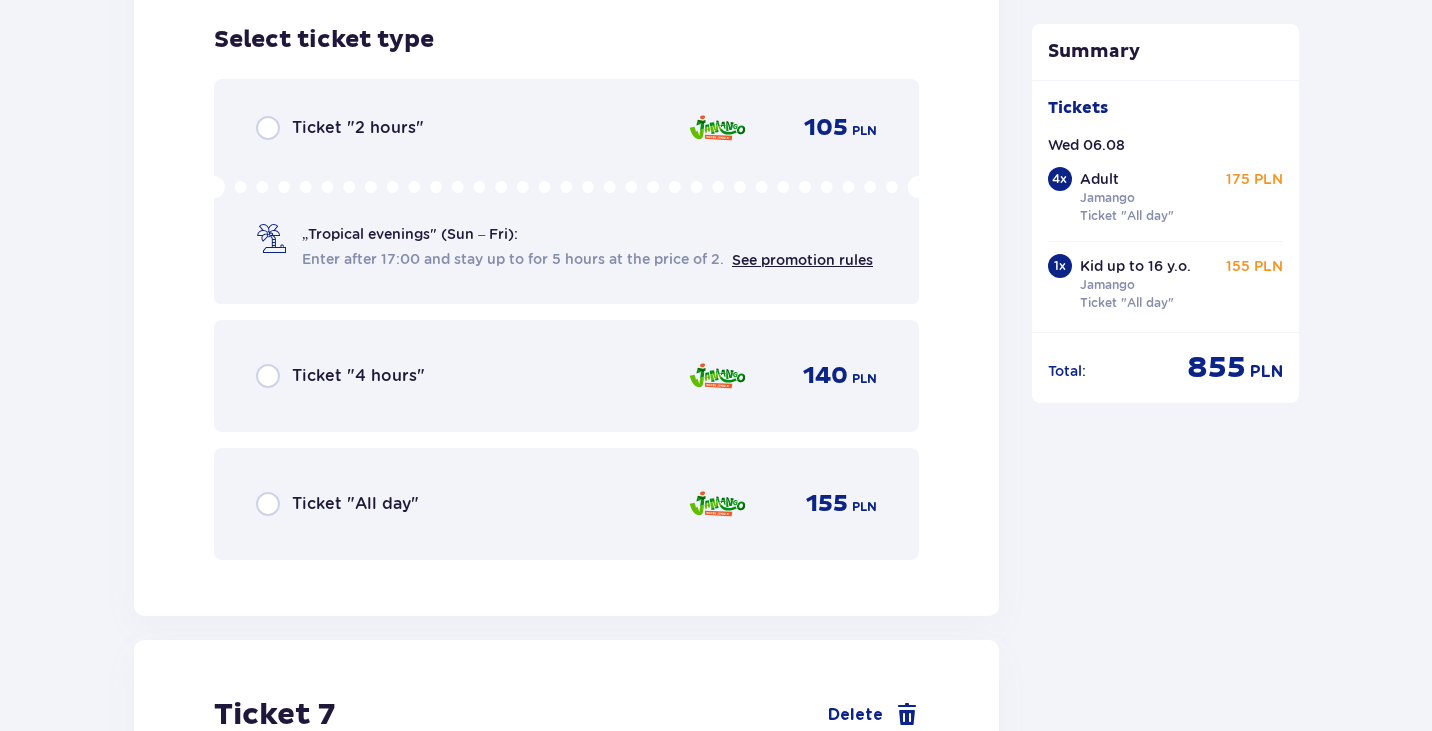 scroll, scrollTop: 9207, scrollLeft: 0, axis: vertical 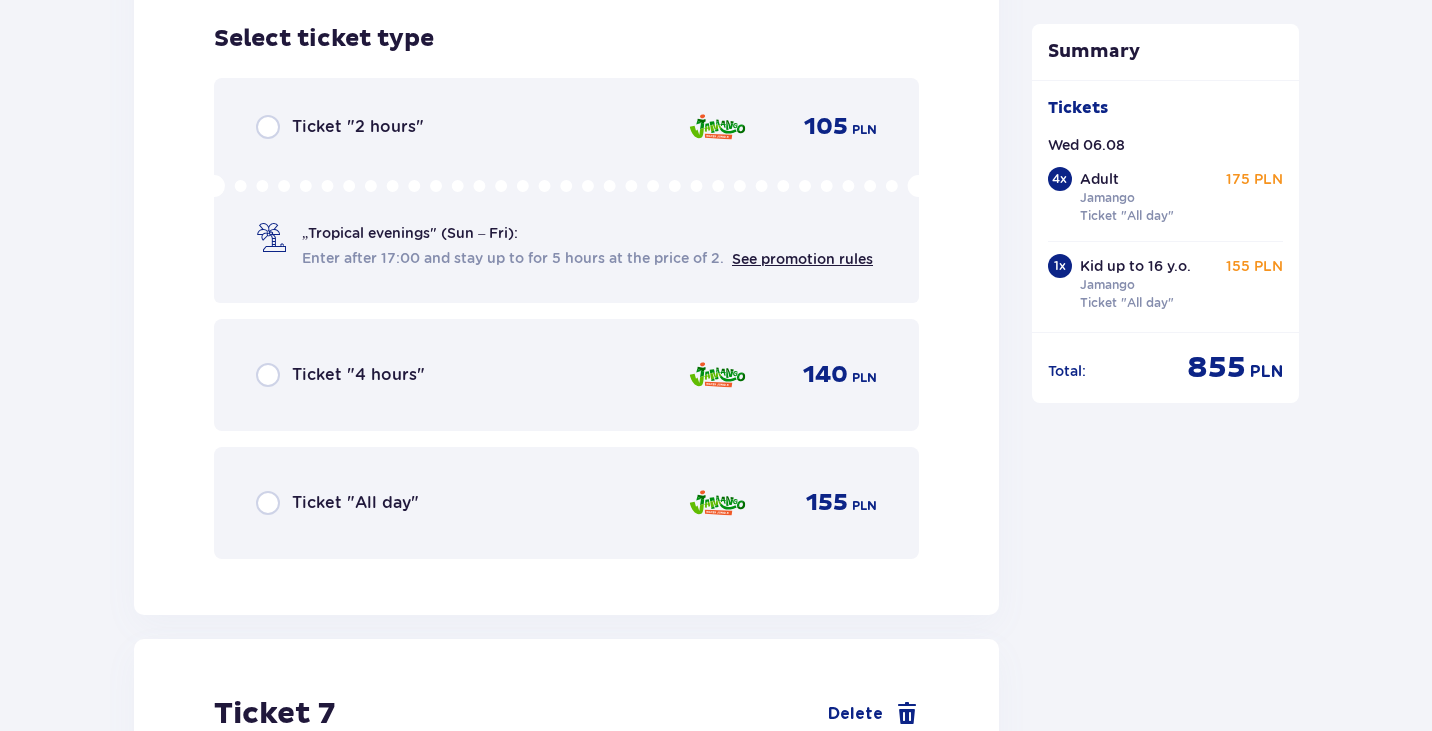 click on "Ticket "2 hours"   105 PLN „Tropical evenings" (Sun – Fri): Enter after 17:00 and stay up to for 5 hours at the price of 2. See promotion rules Ticket "4 hours"   140 PLN Ticket "All day"   155 PLN" at bounding box center (566, 318) 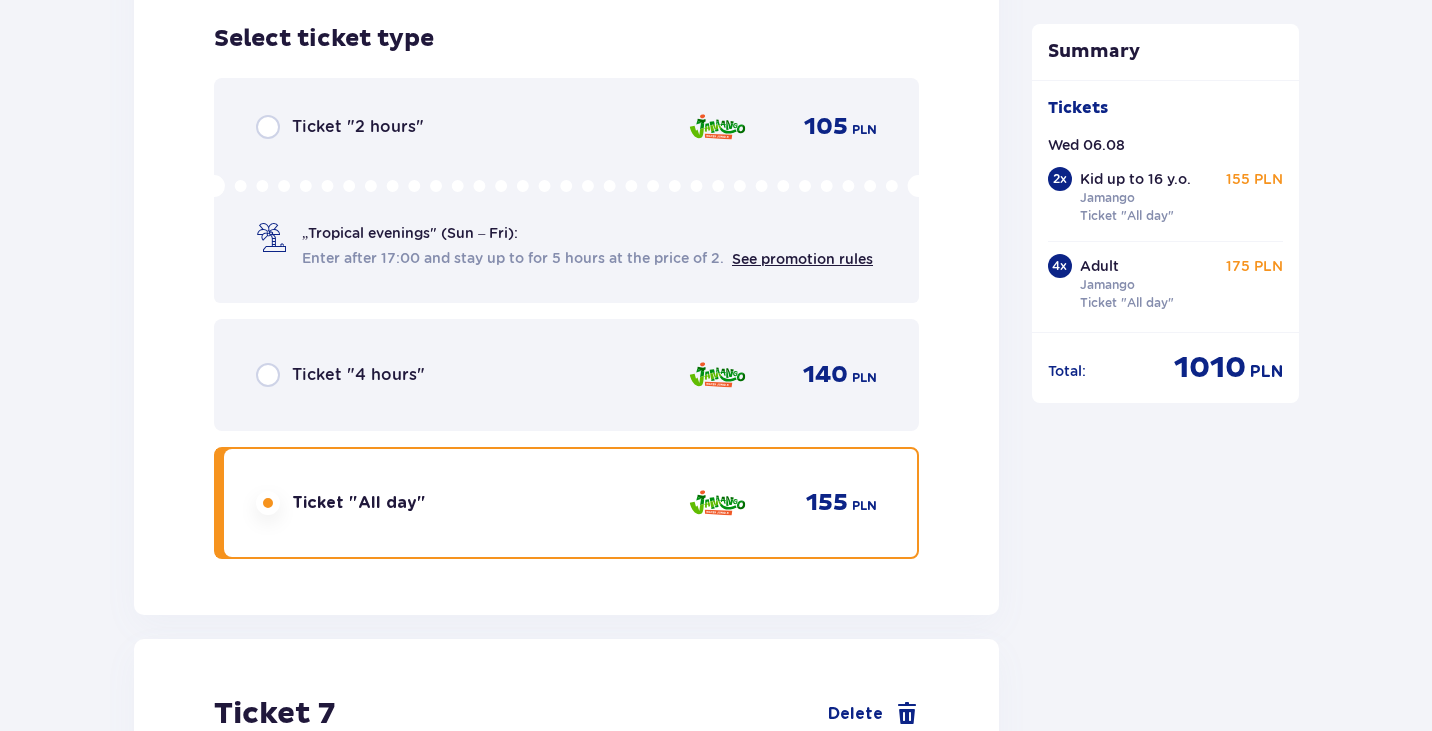 scroll, scrollTop: 9822, scrollLeft: 0, axis: vertical 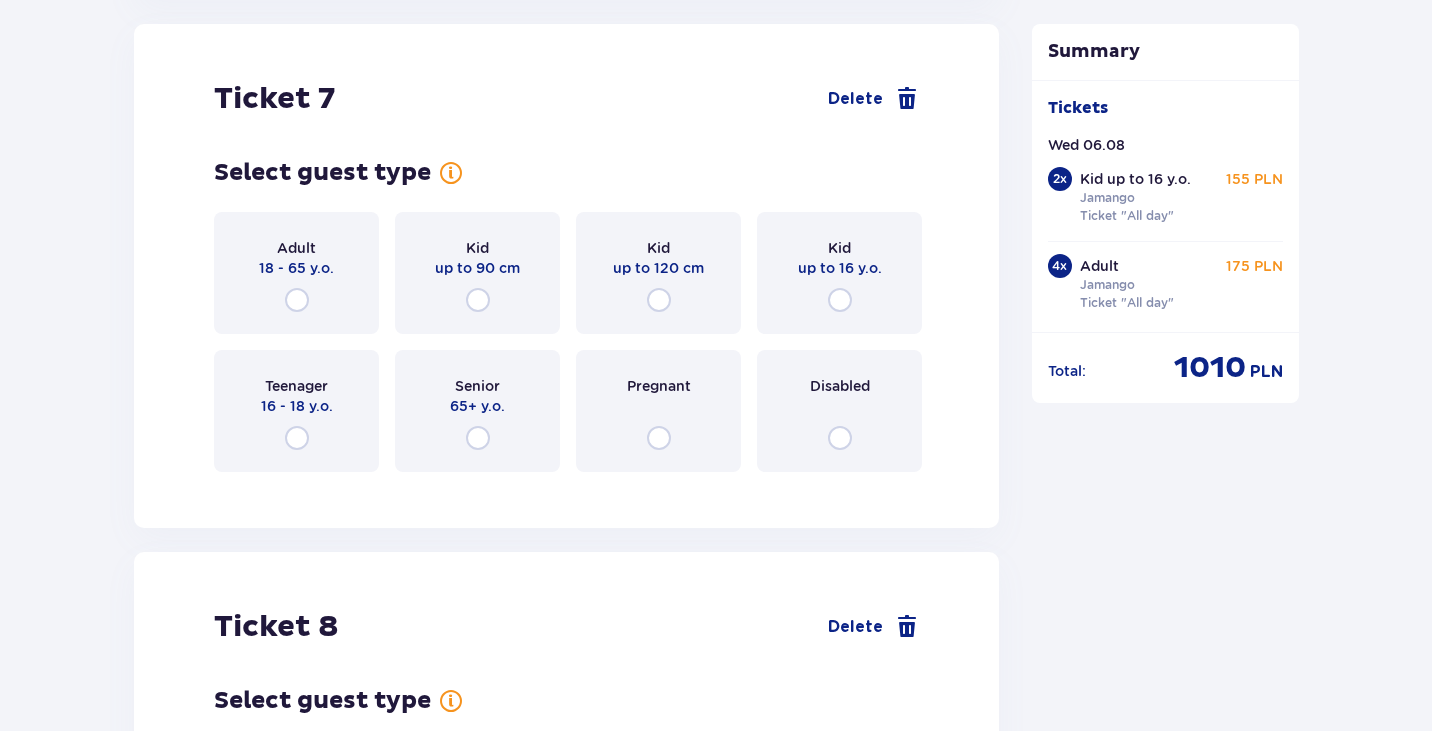 click on "Kid up to 16 y.o." at bounding box center [839, 273] 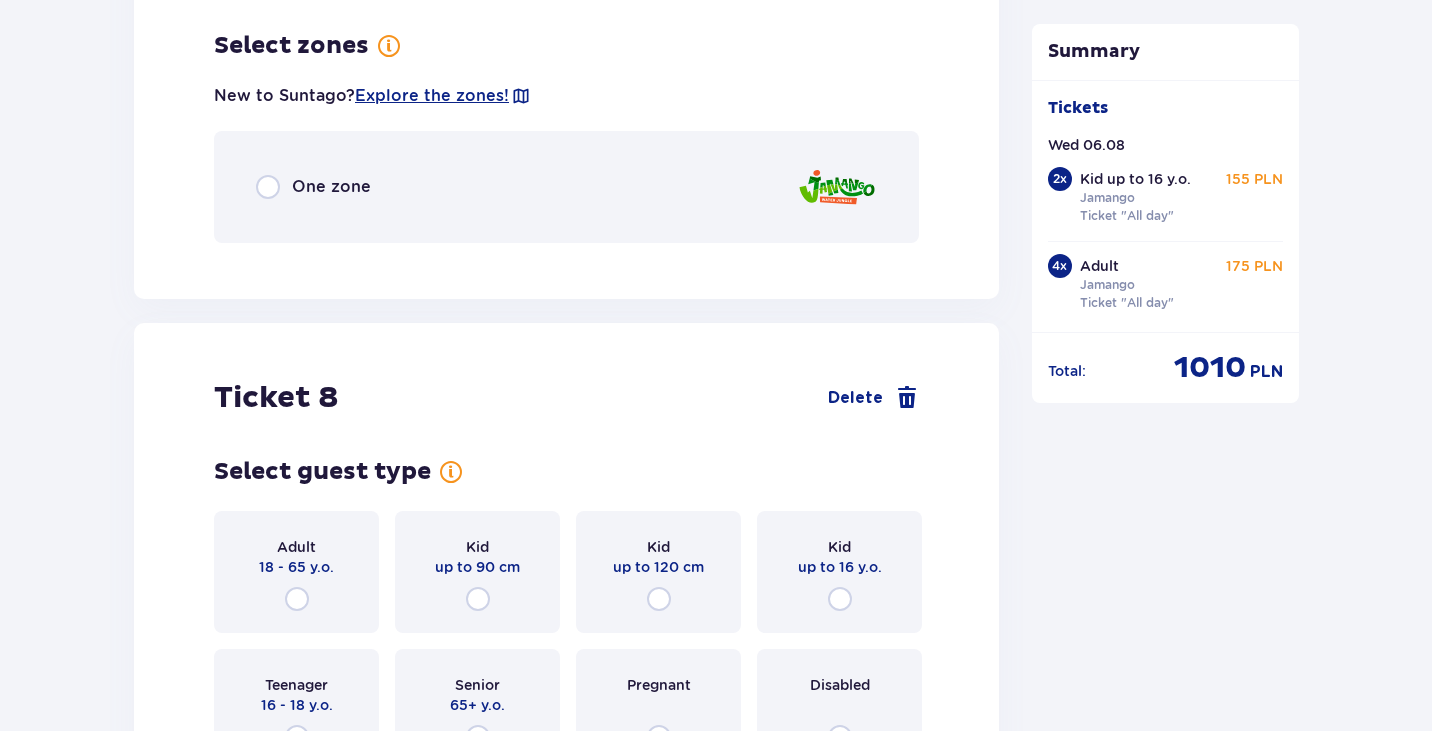 scroll, scrollTop: 10310, scrollLeft: 0, axis: vertical 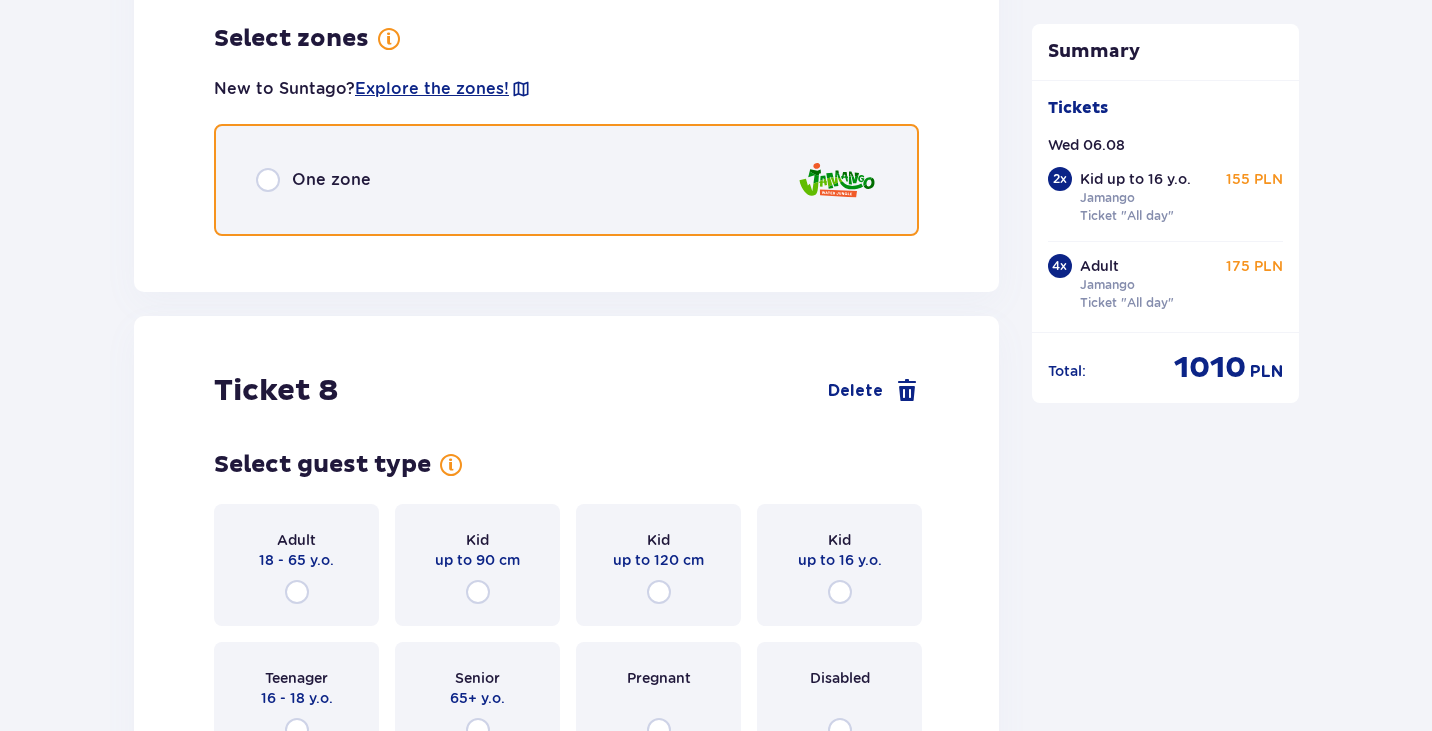 click at bounding box center (268, 180) 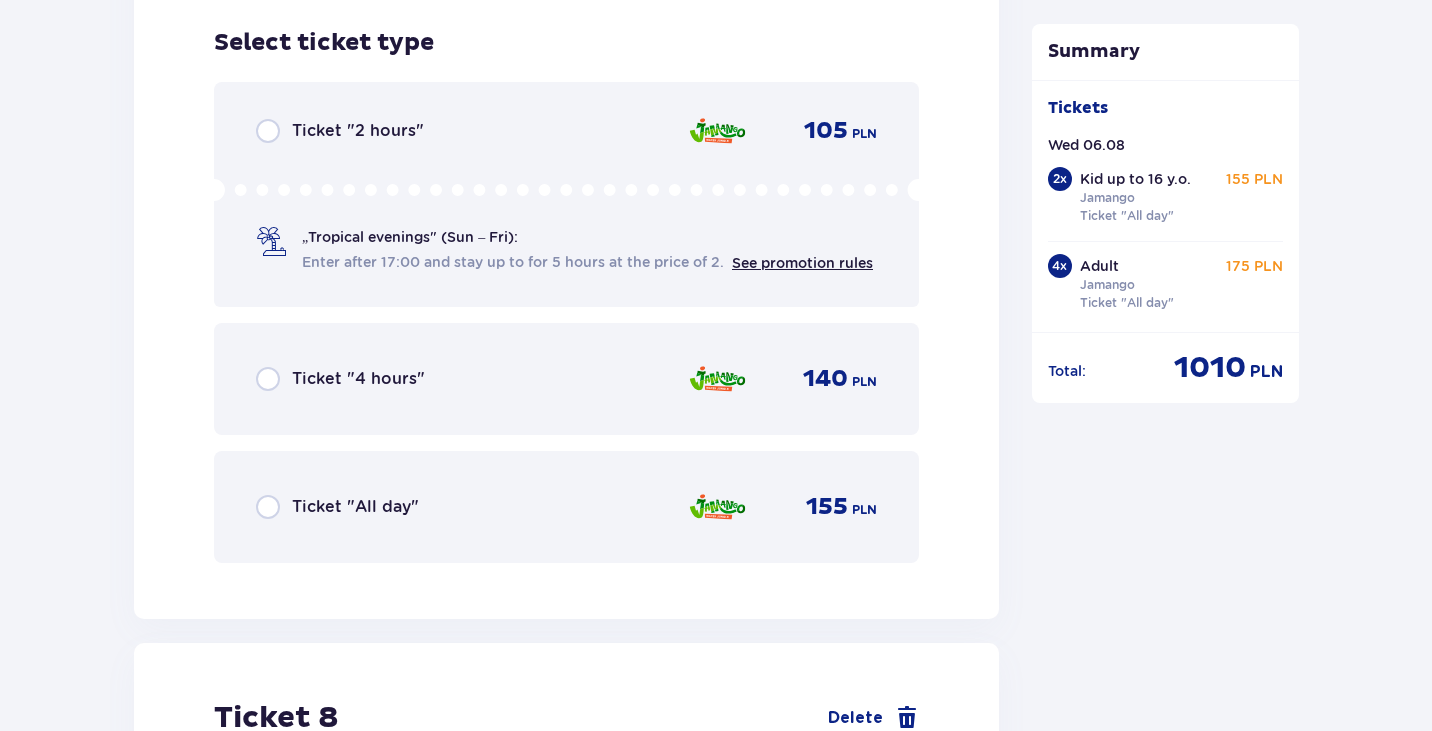 scroll, scrollTop: 10562, scrollLeft: 0, axis: vertical 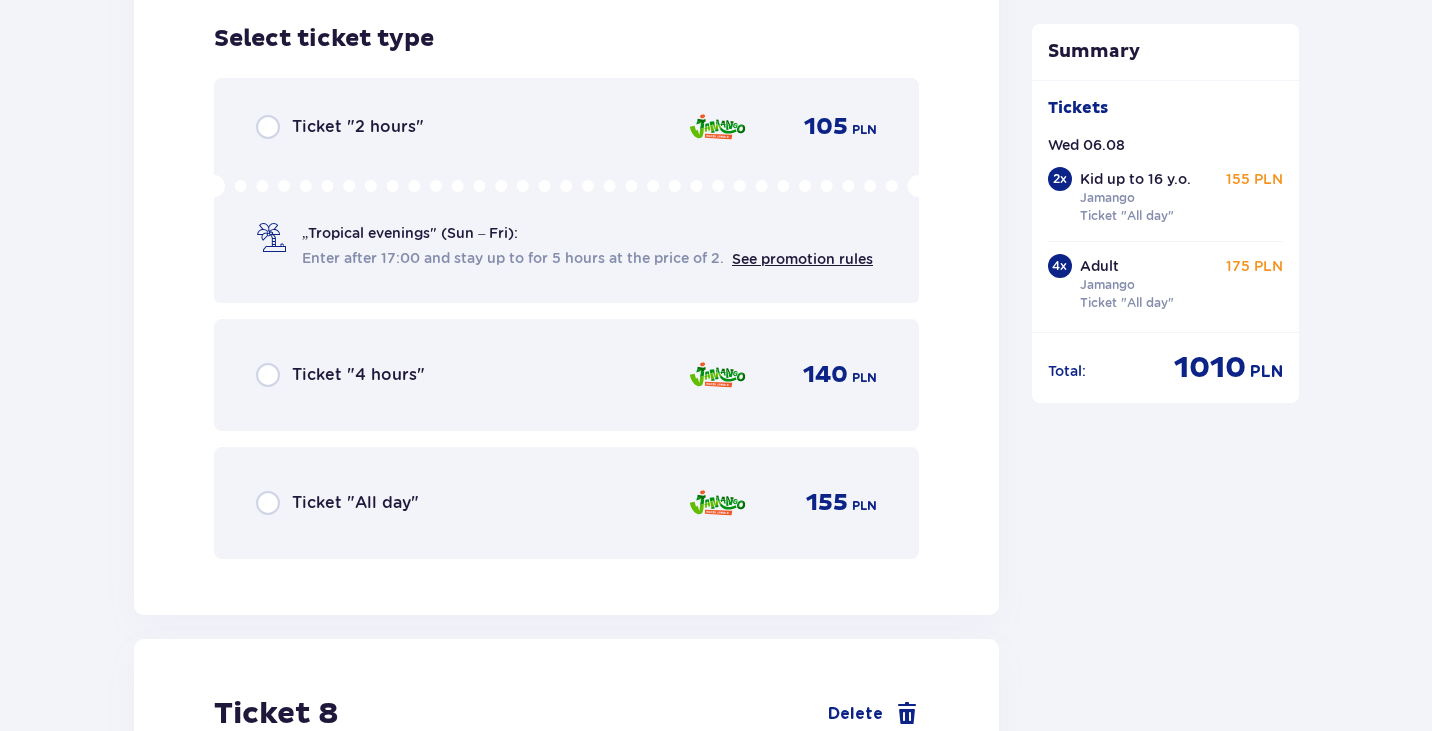 click on "Ticket "All day"   155 PLN" at bounding box center (566, 503) 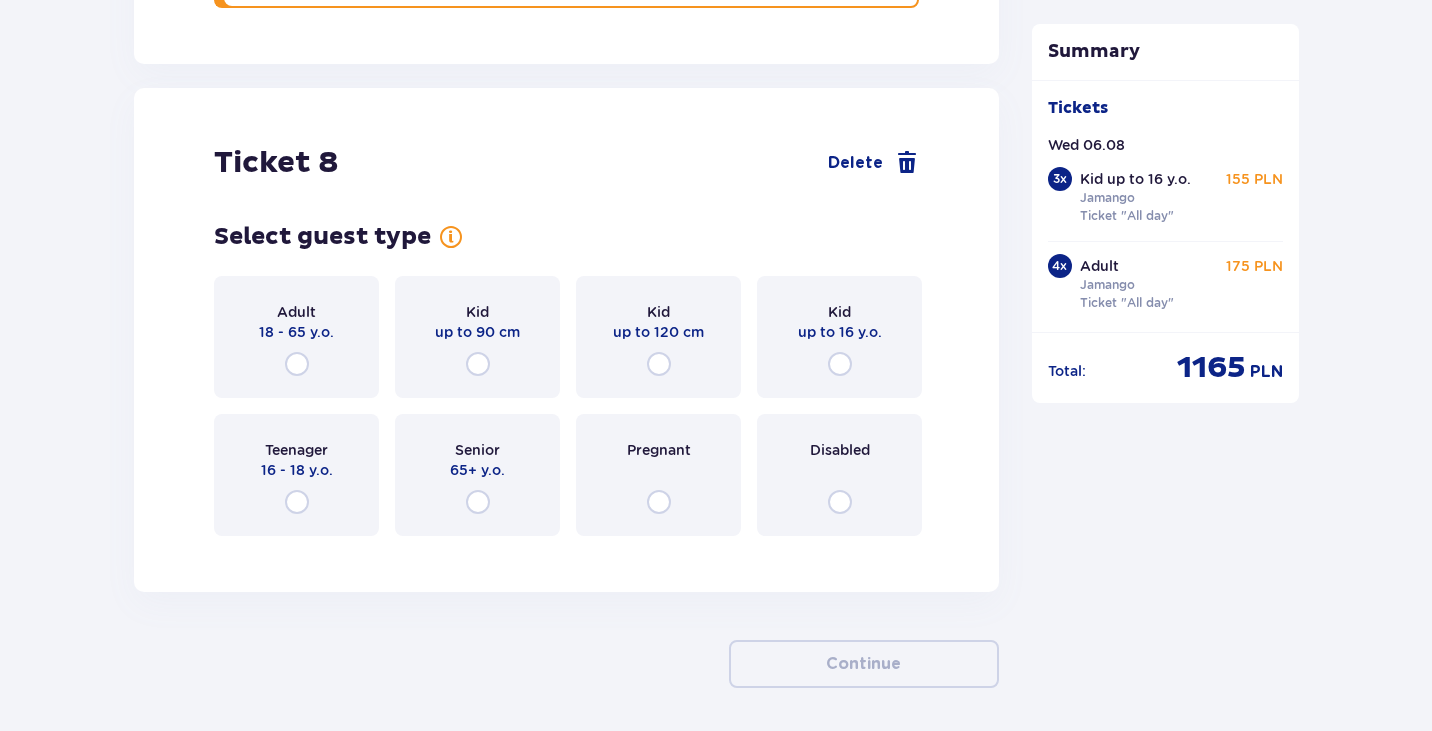 scroll, scrollTop: 11077, scrollLeft: 0, axis: vertical 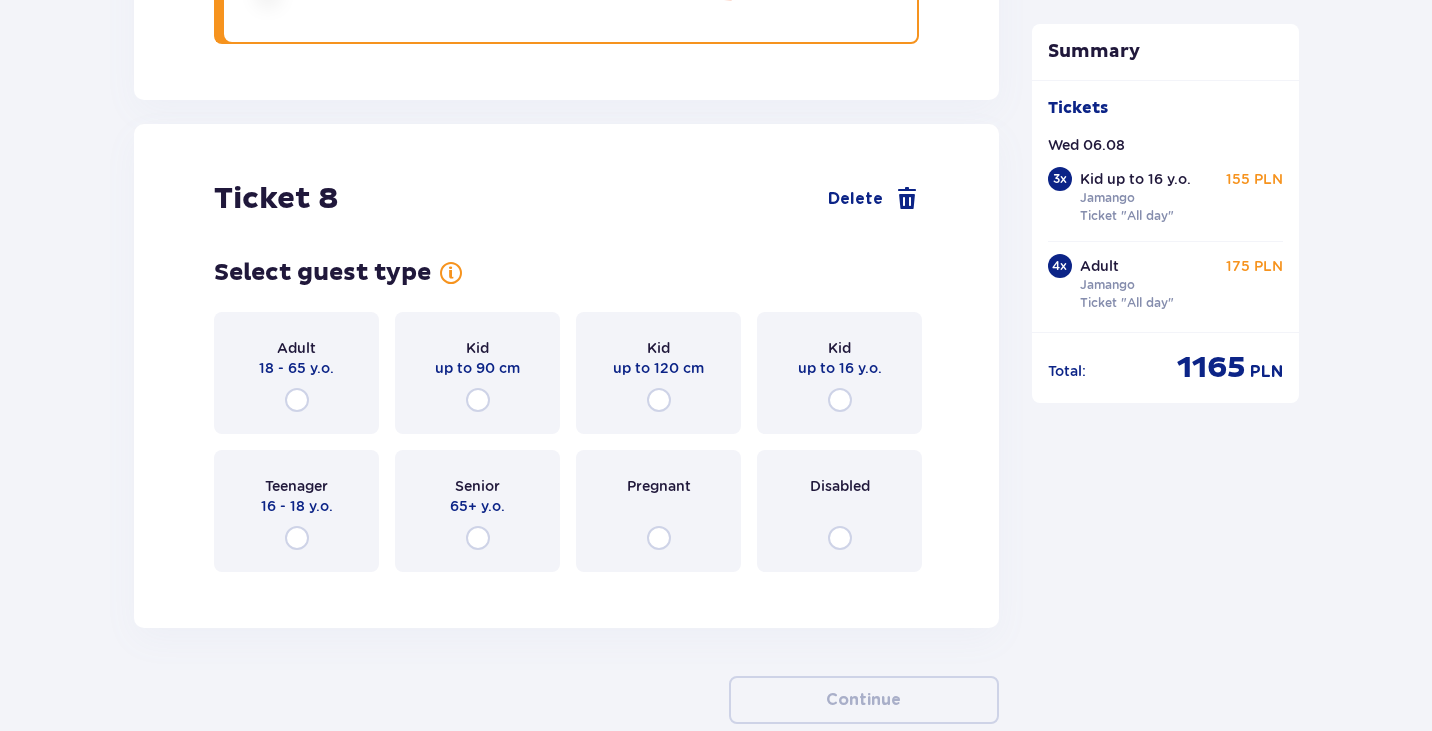 click on "up to 120 cm" at bounding box center [658, 368] 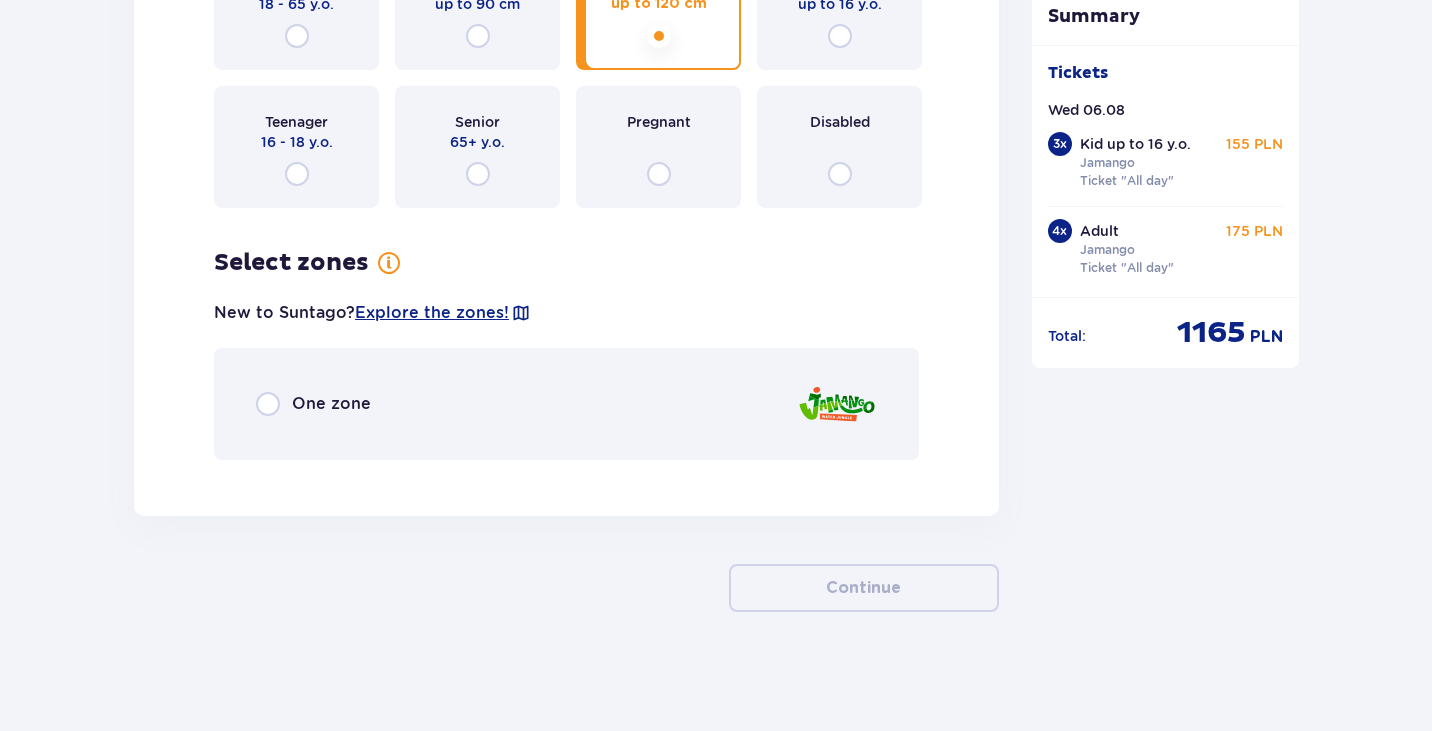 scroll, scrollTop: 11442, scrollLeft: 0, axis: vertical 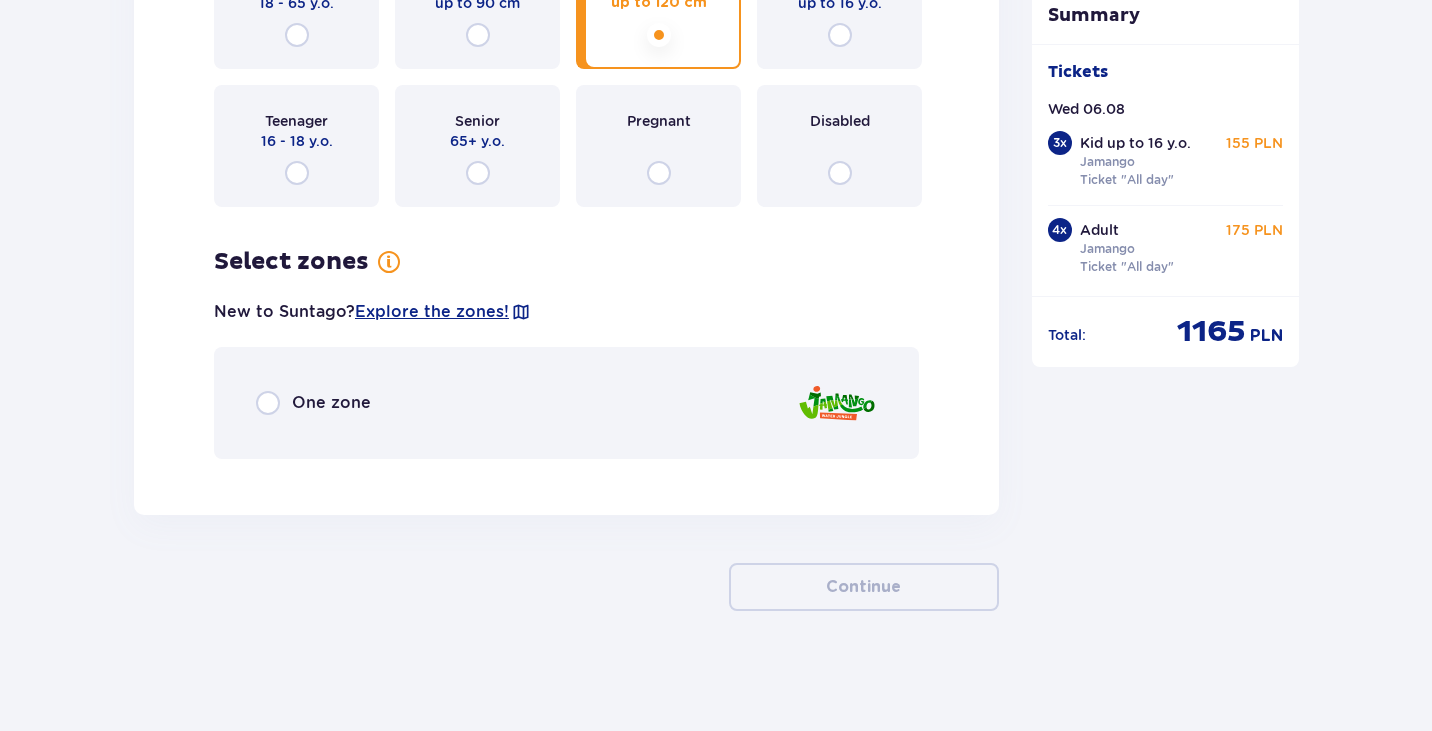click on "One zone" at bounding box center [566, 403] 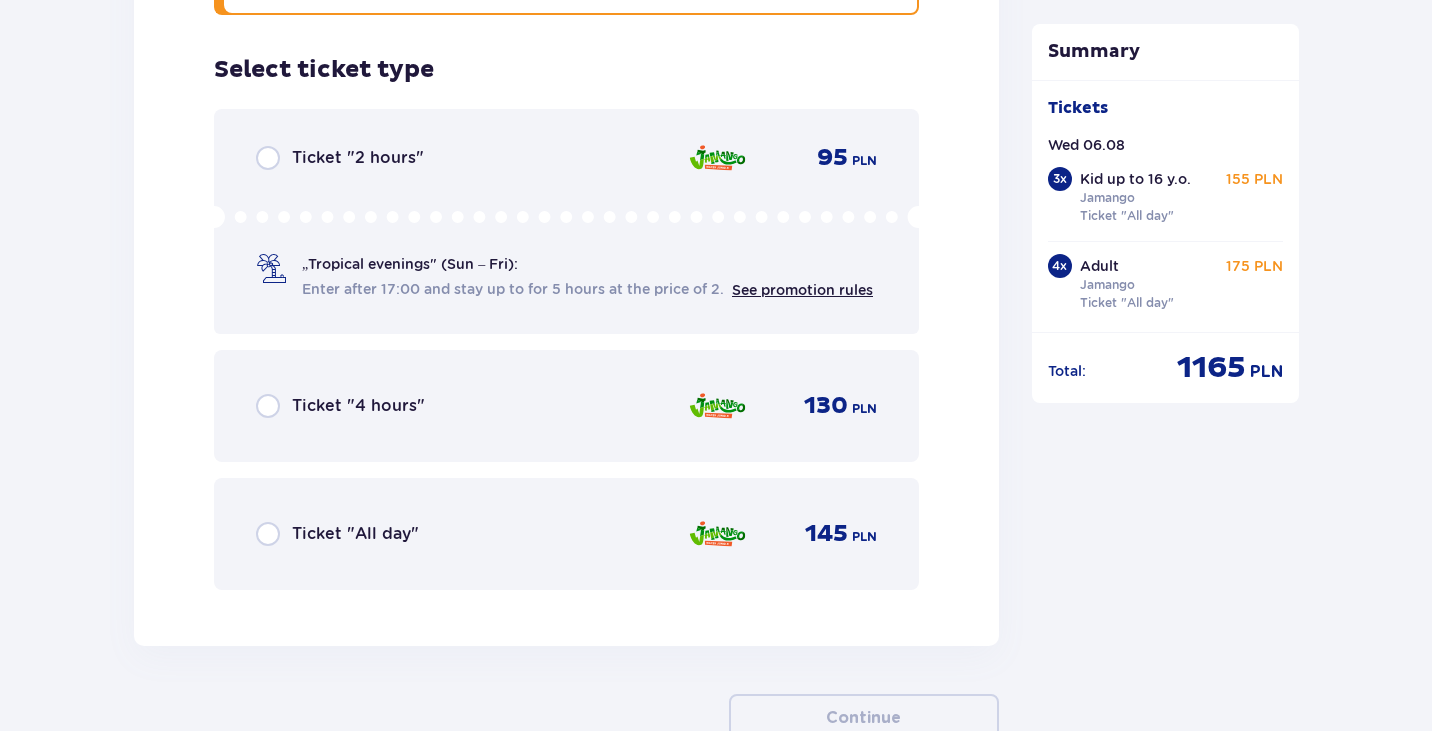 scroll, scrollTop: 11917, scrollLeft: 0, axis: vertical 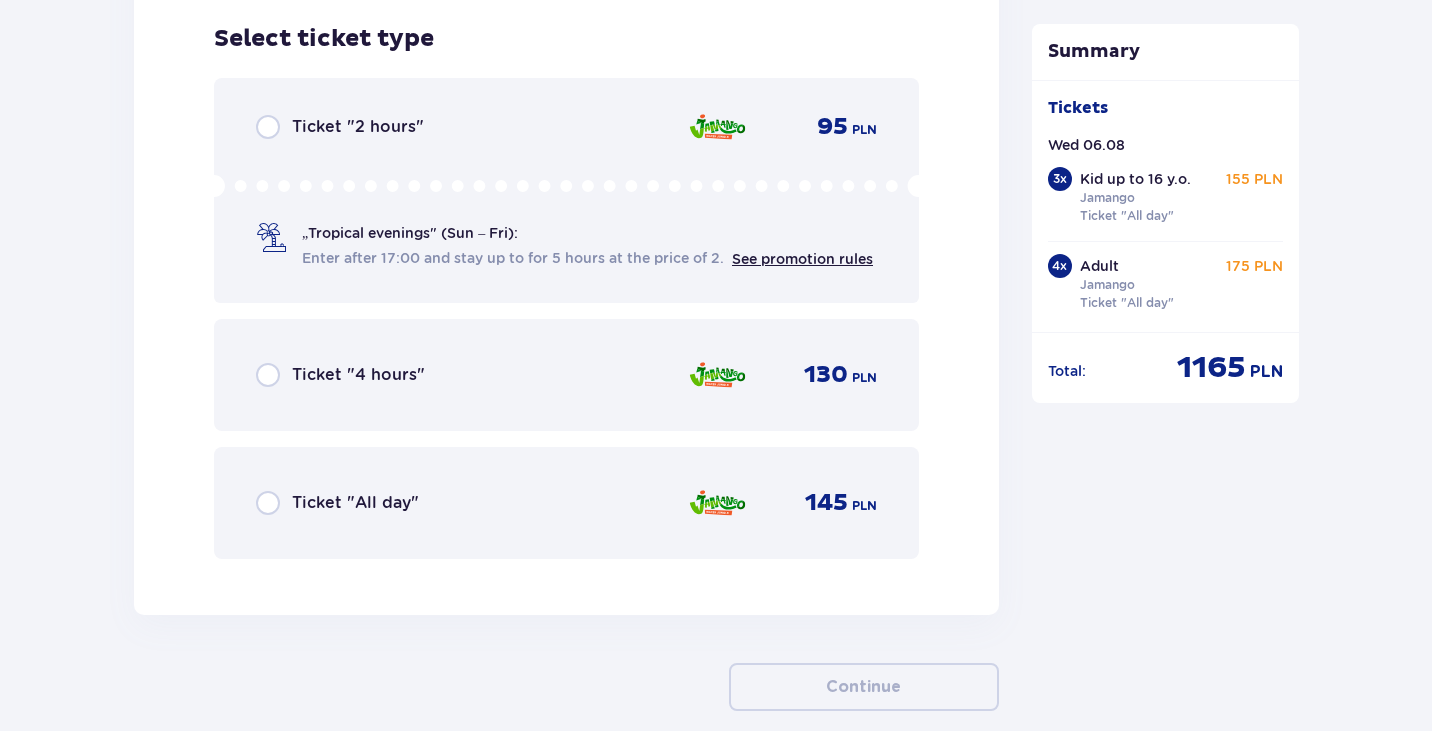 click on "Ticket "All day"   145 PLN" at bounding box center [566, 503] 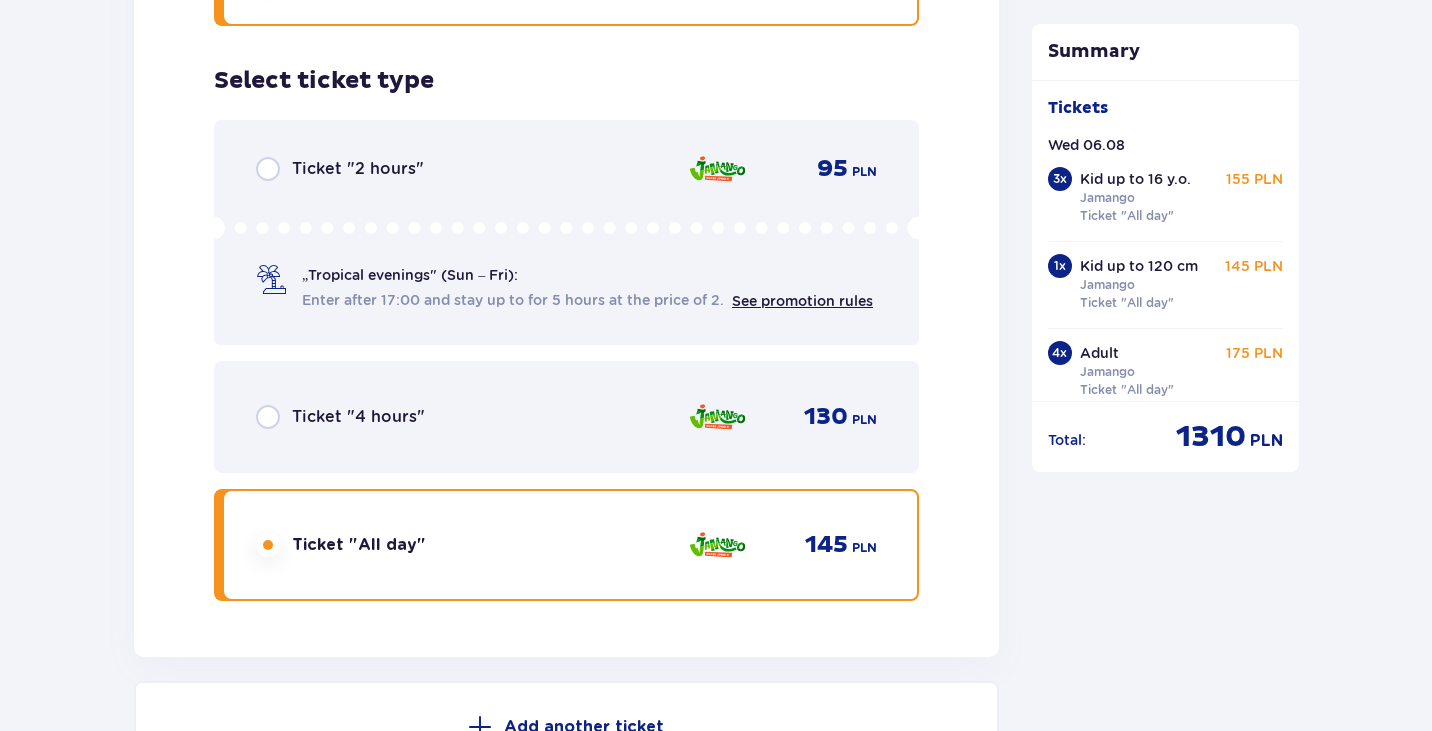 scroll, scrollTop: 12221, scrollLeft: 0, axis: vertical 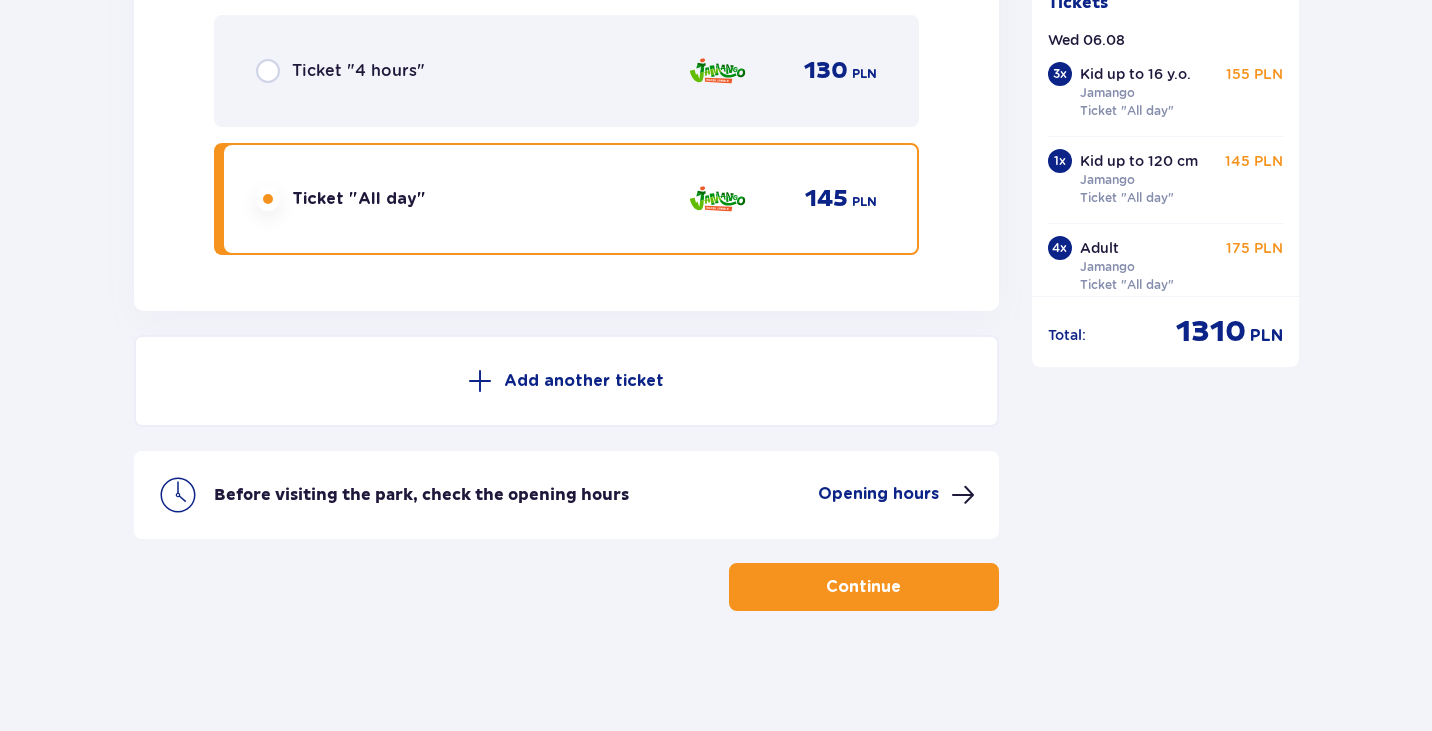 click on "Continue" at bounding box center (863, 587) 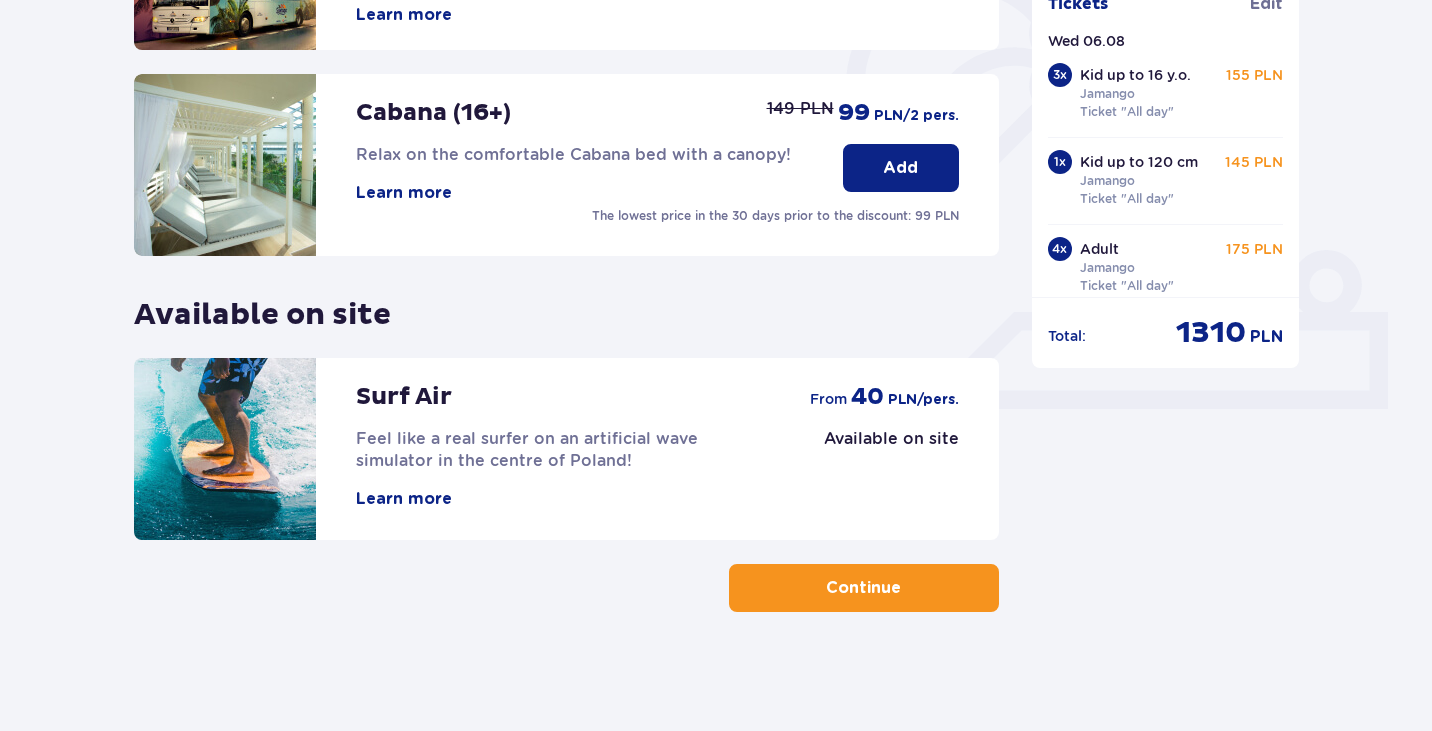 scroll, scrollTop: 625, scrollLeft: 0, axis: vertical 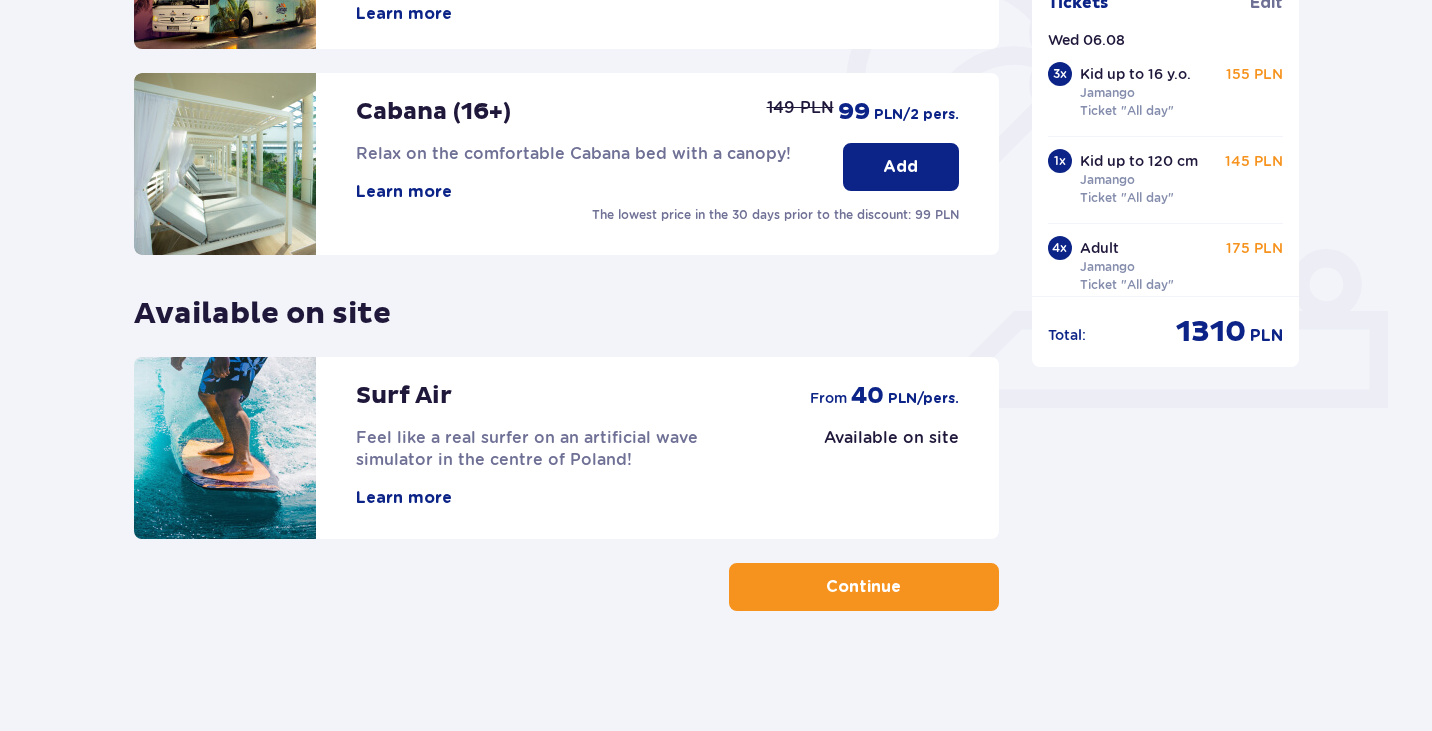 click on "Continue" at bounding box center (863, 587) 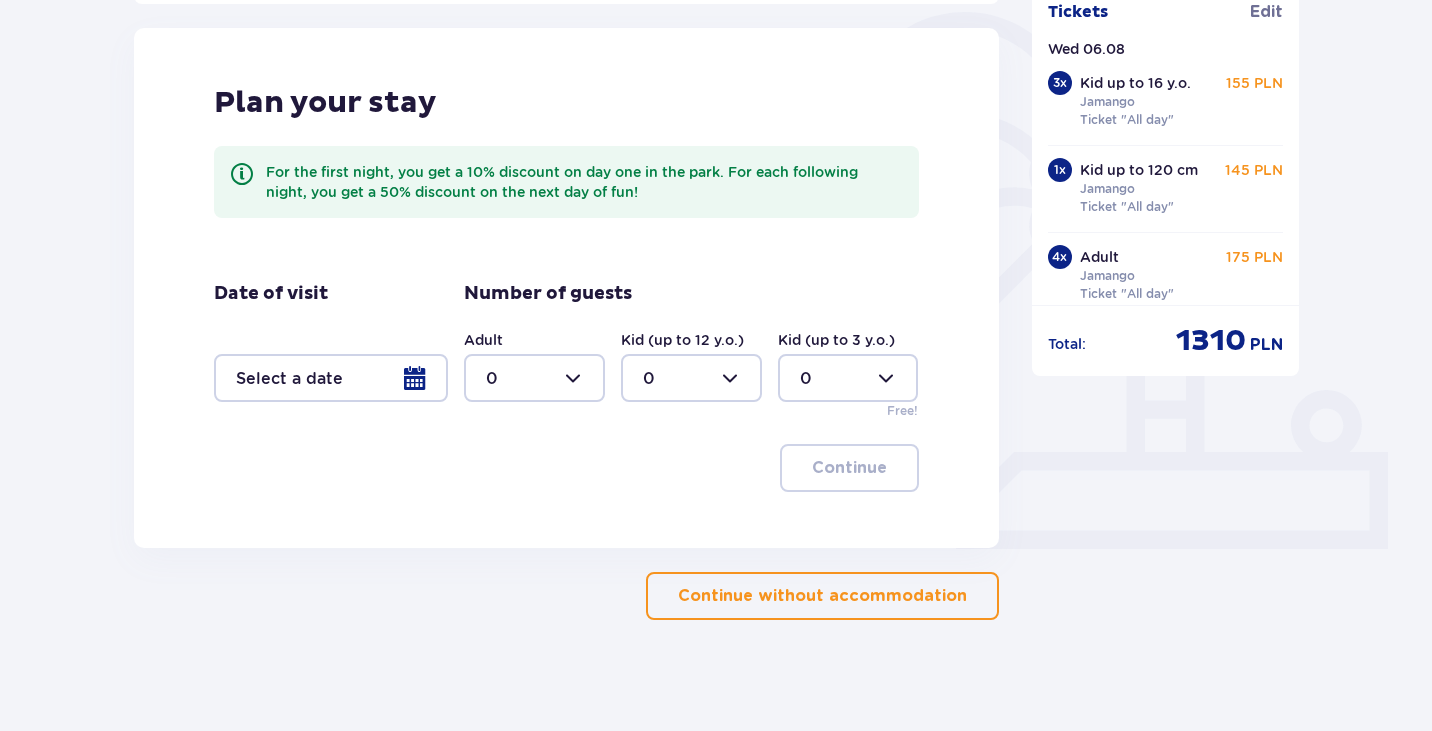 scroll, scrollTop: 493, scrollLeft: 0, axis: vertical 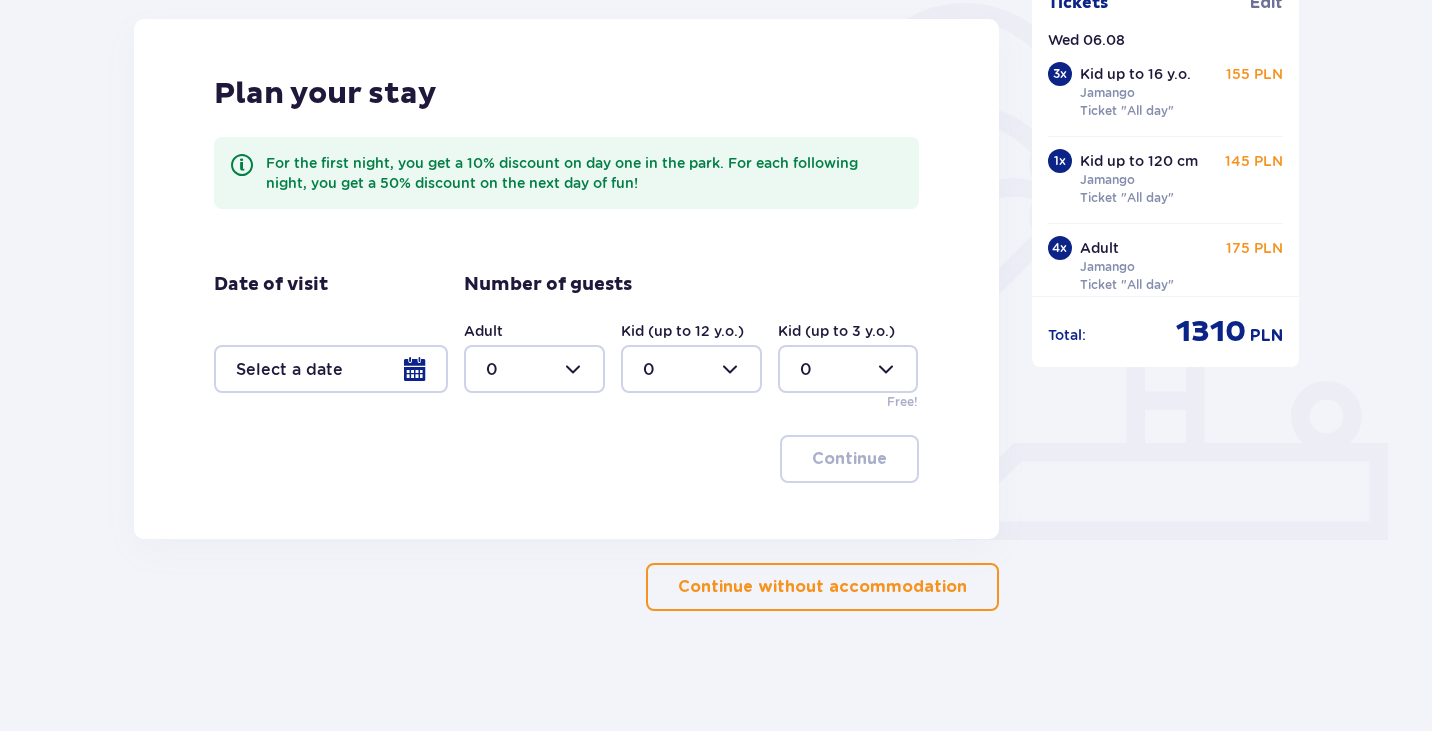click on "Continue without accommodation" at bounding box center (822, 587) 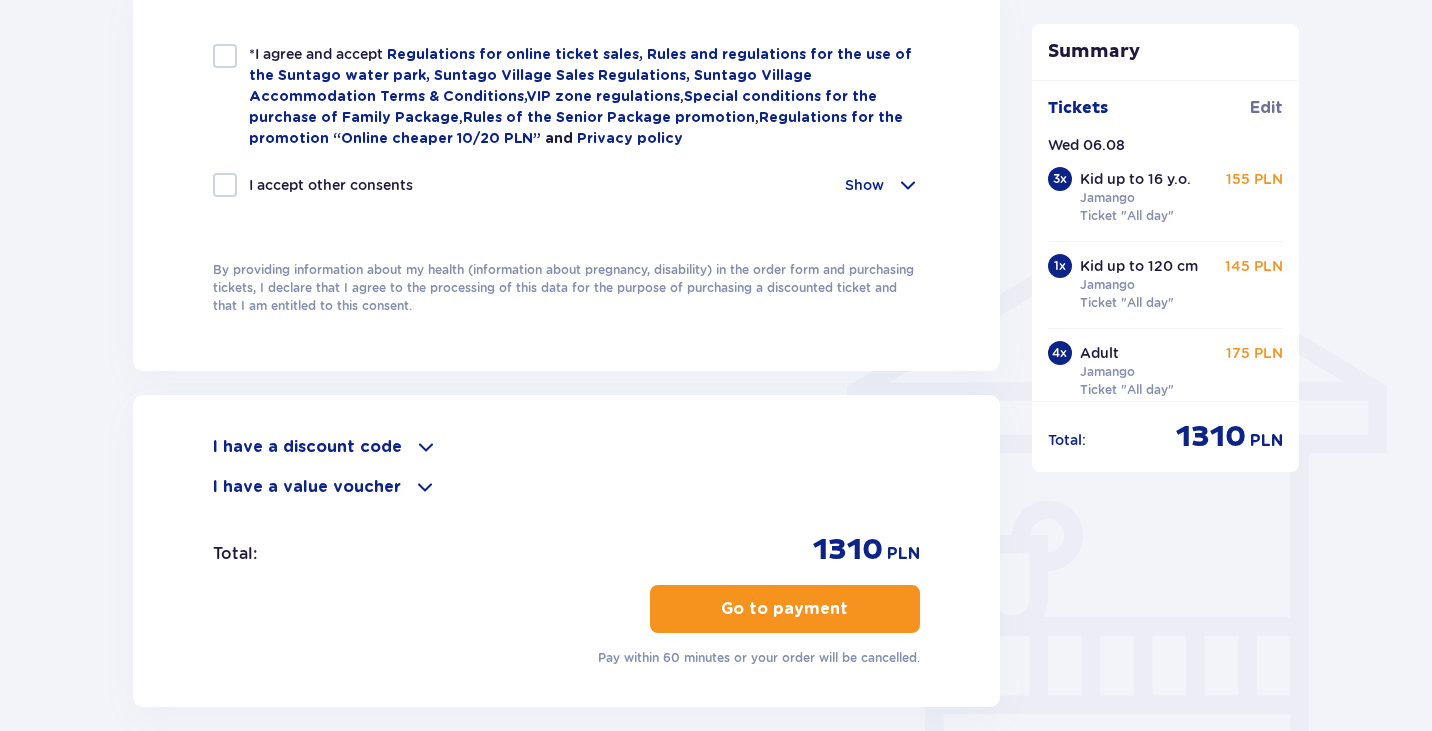 scroll, scrollTop: 1500, scrollLeft: 0, axis: vertical 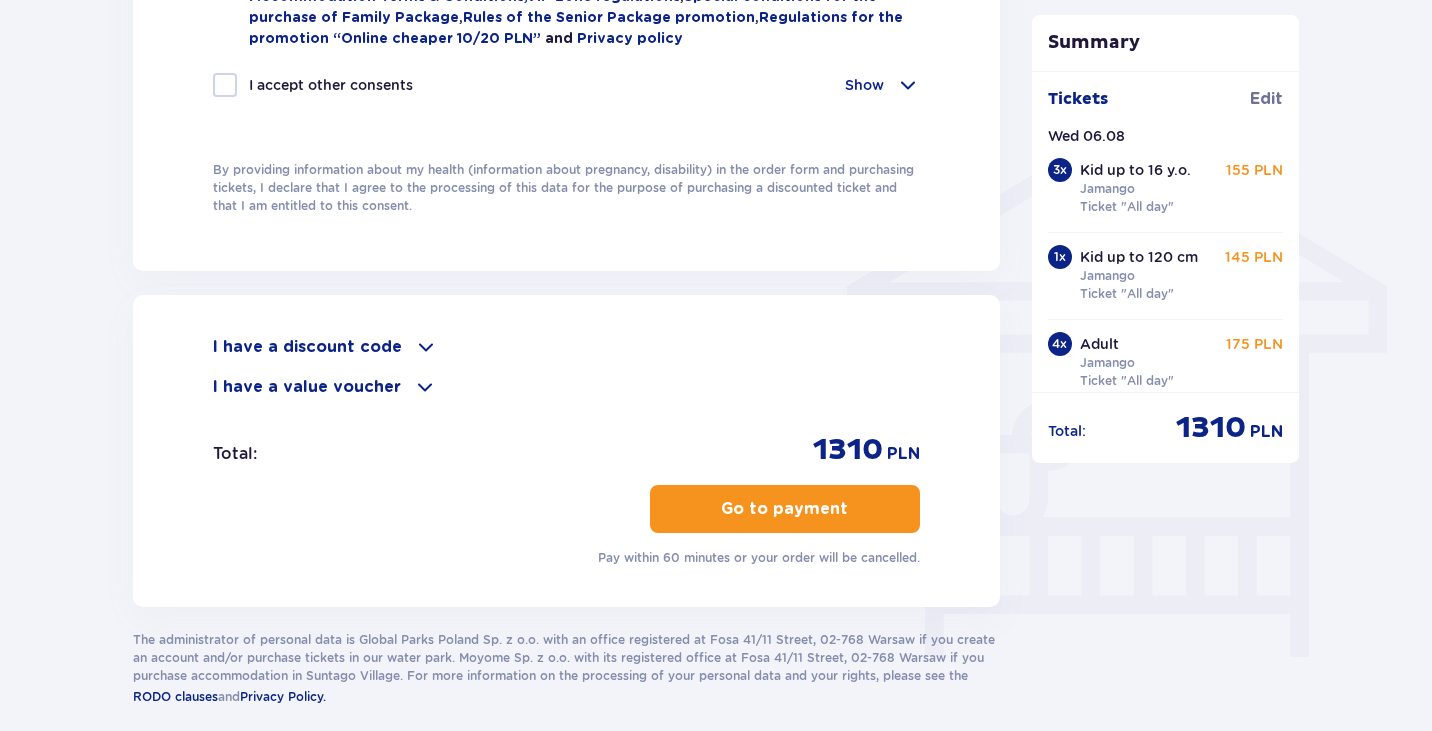 click on "I have a discount code" at bounding box center [307, 347] 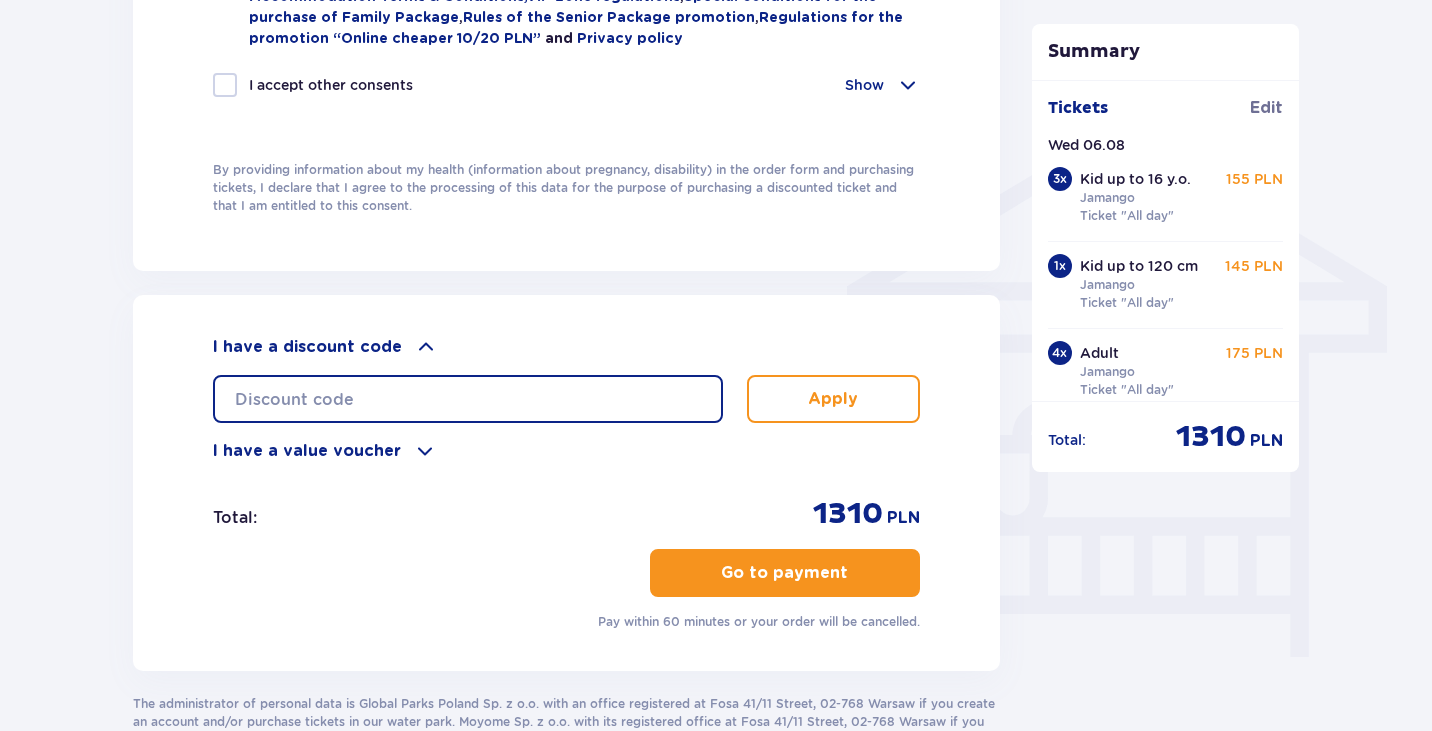 click at bounding box center [468, 399] 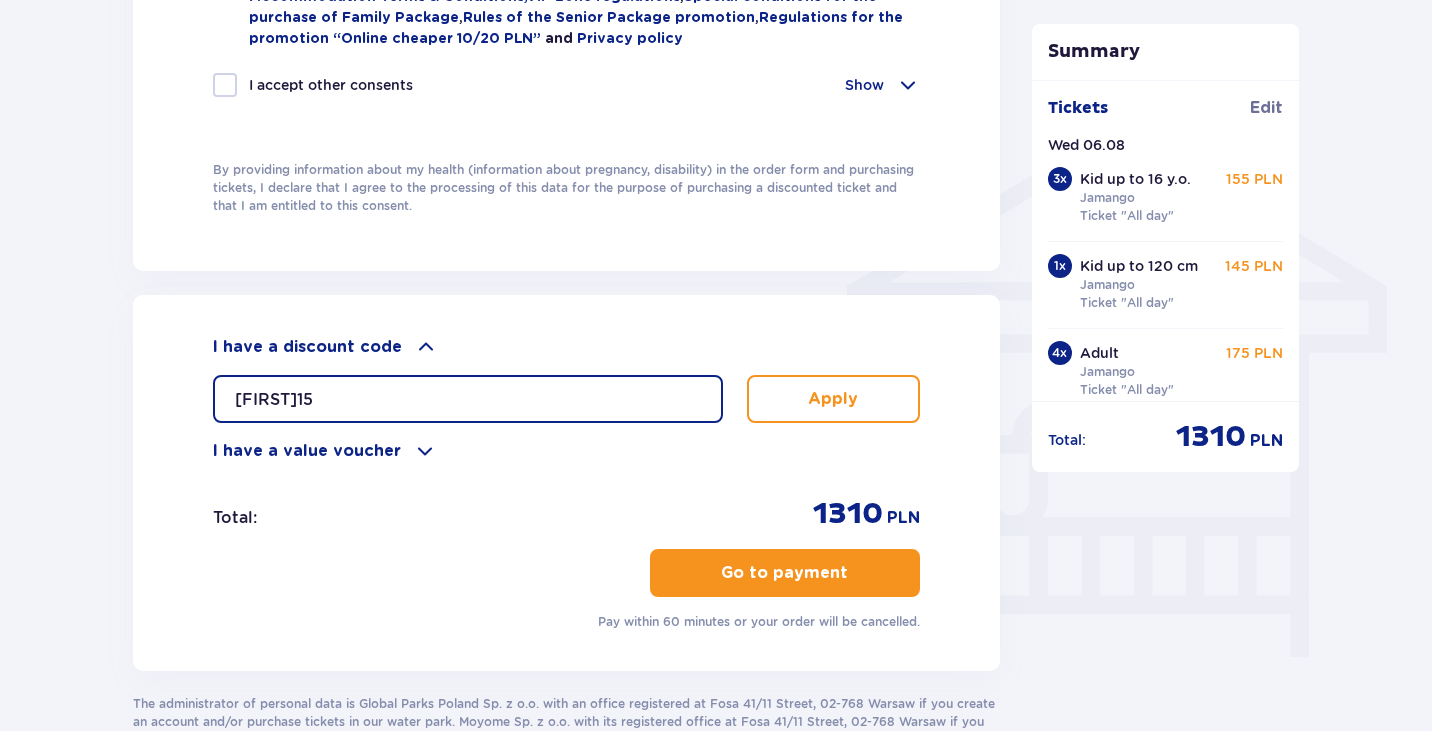 type on "[FIRST]" 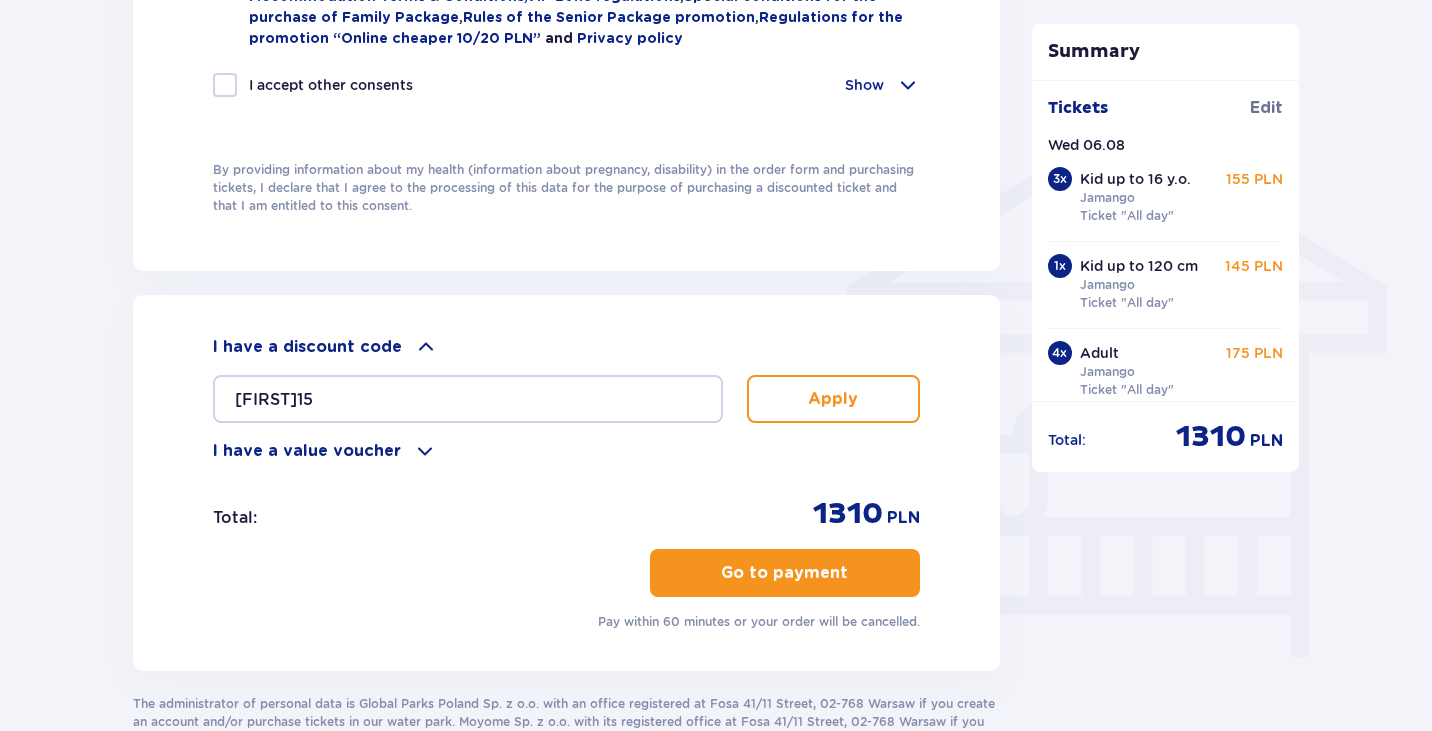click on "Apply" at bounding box center [833, 399] 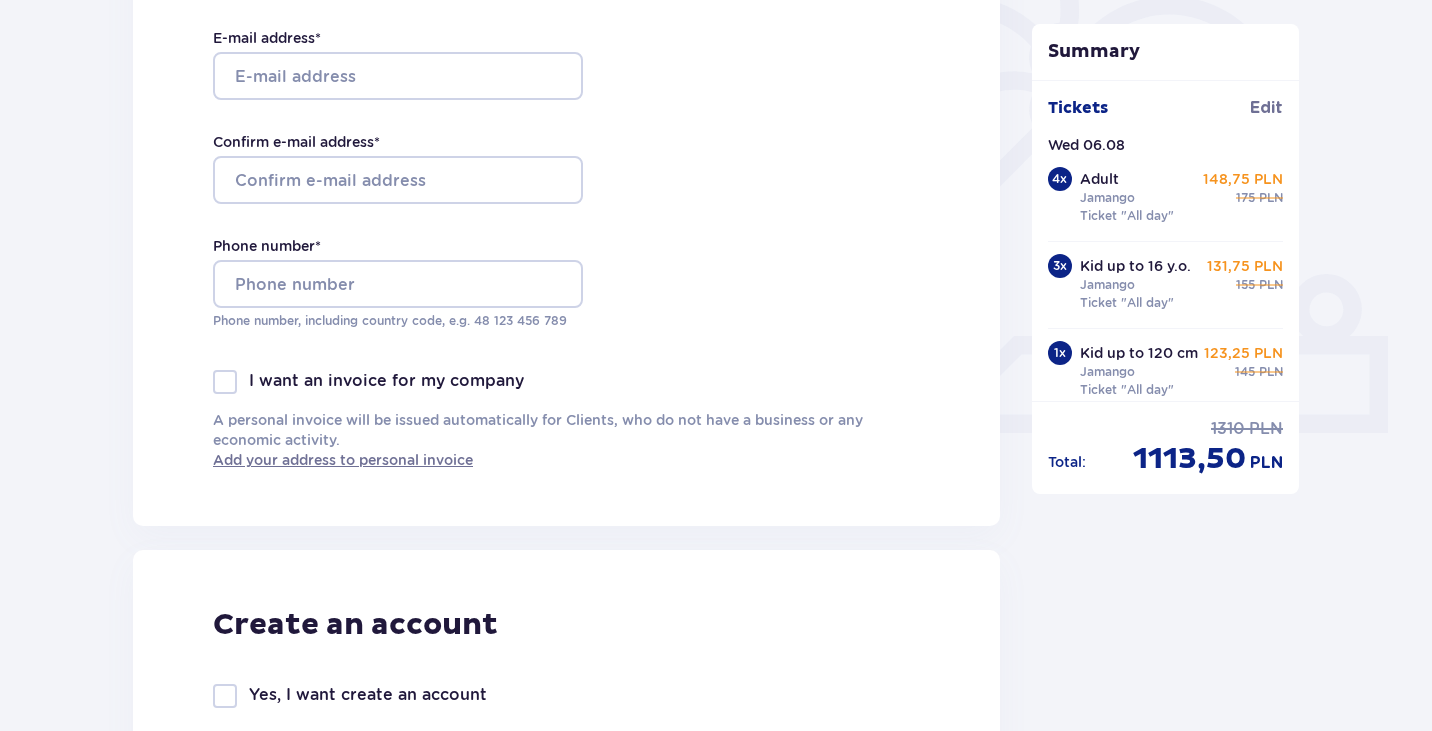 scroll, scrollTop: 0, scrollLeft: 0, axis: both 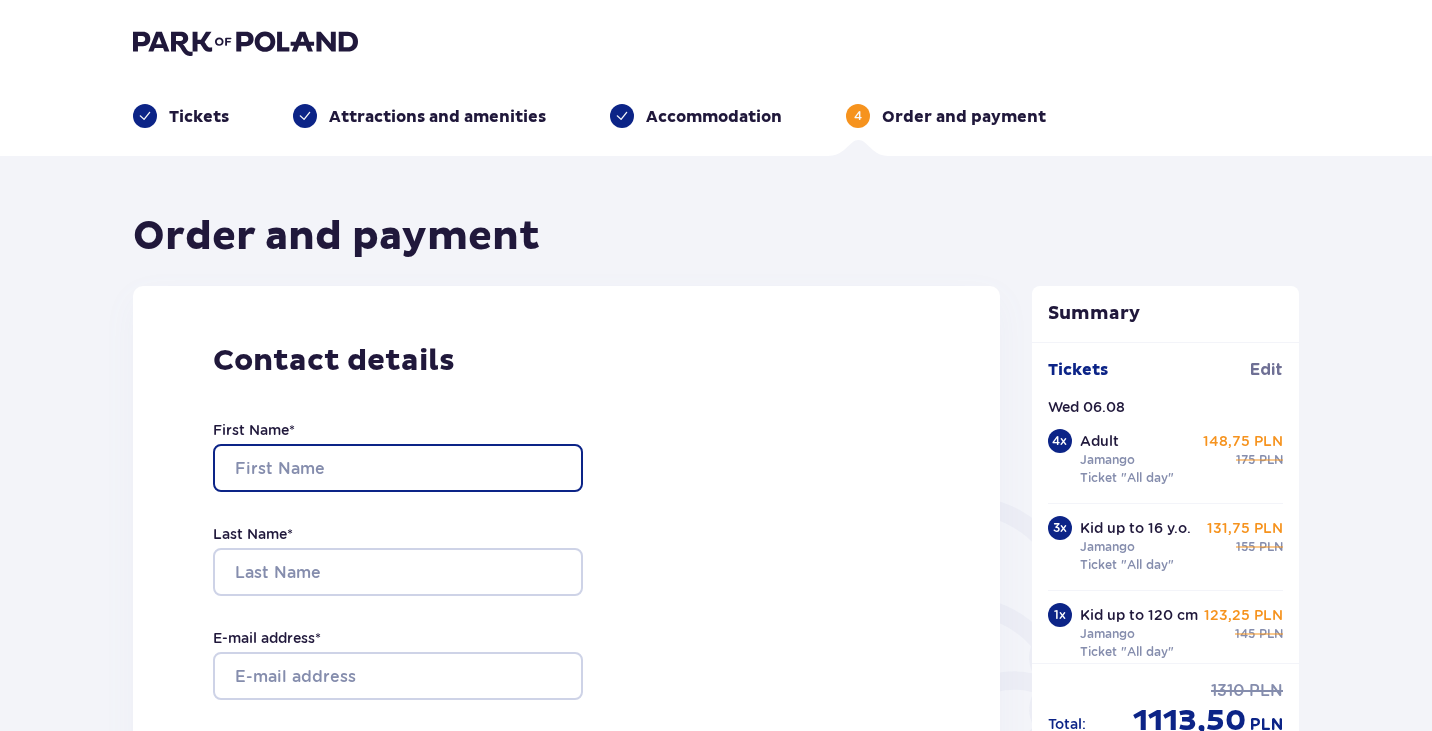 click on "First Name *" at bounding box center (398, 468) 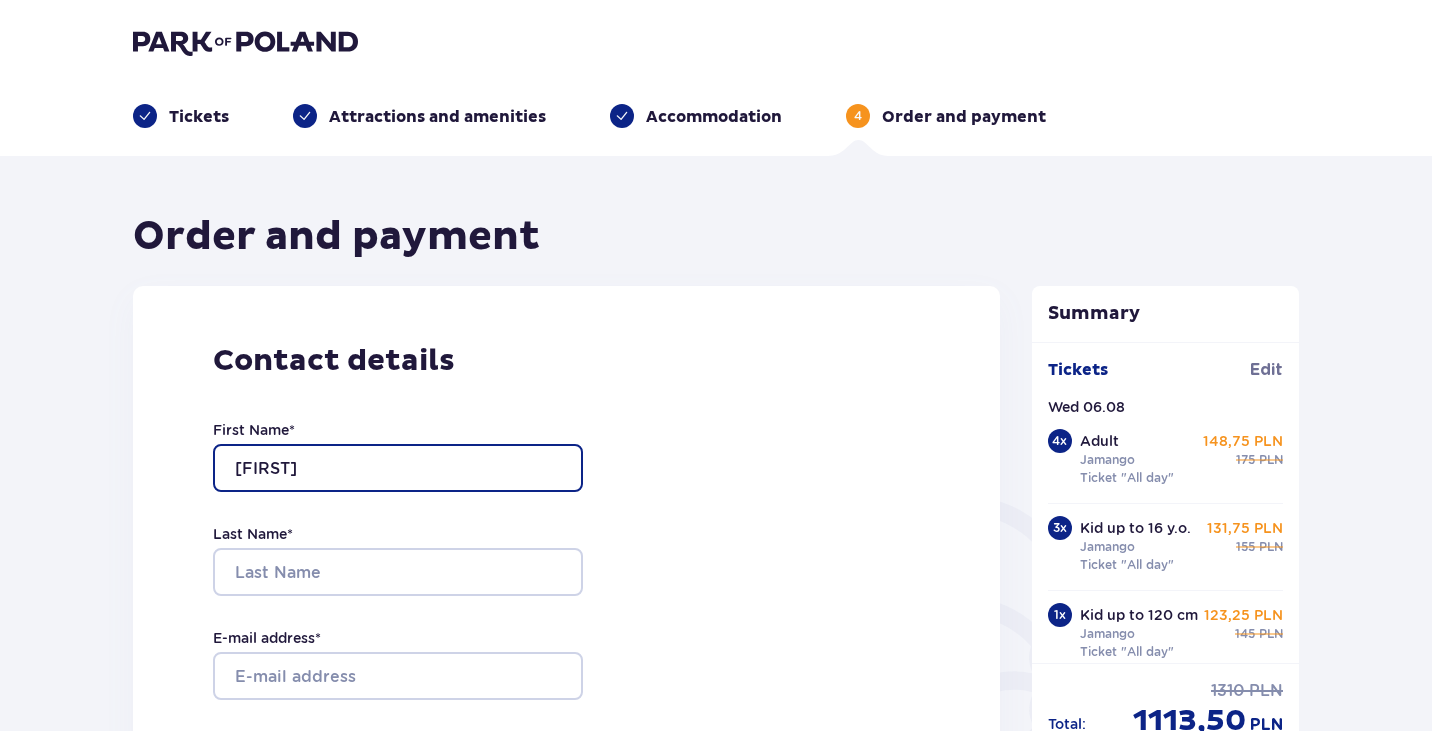 type on "[LAST]" 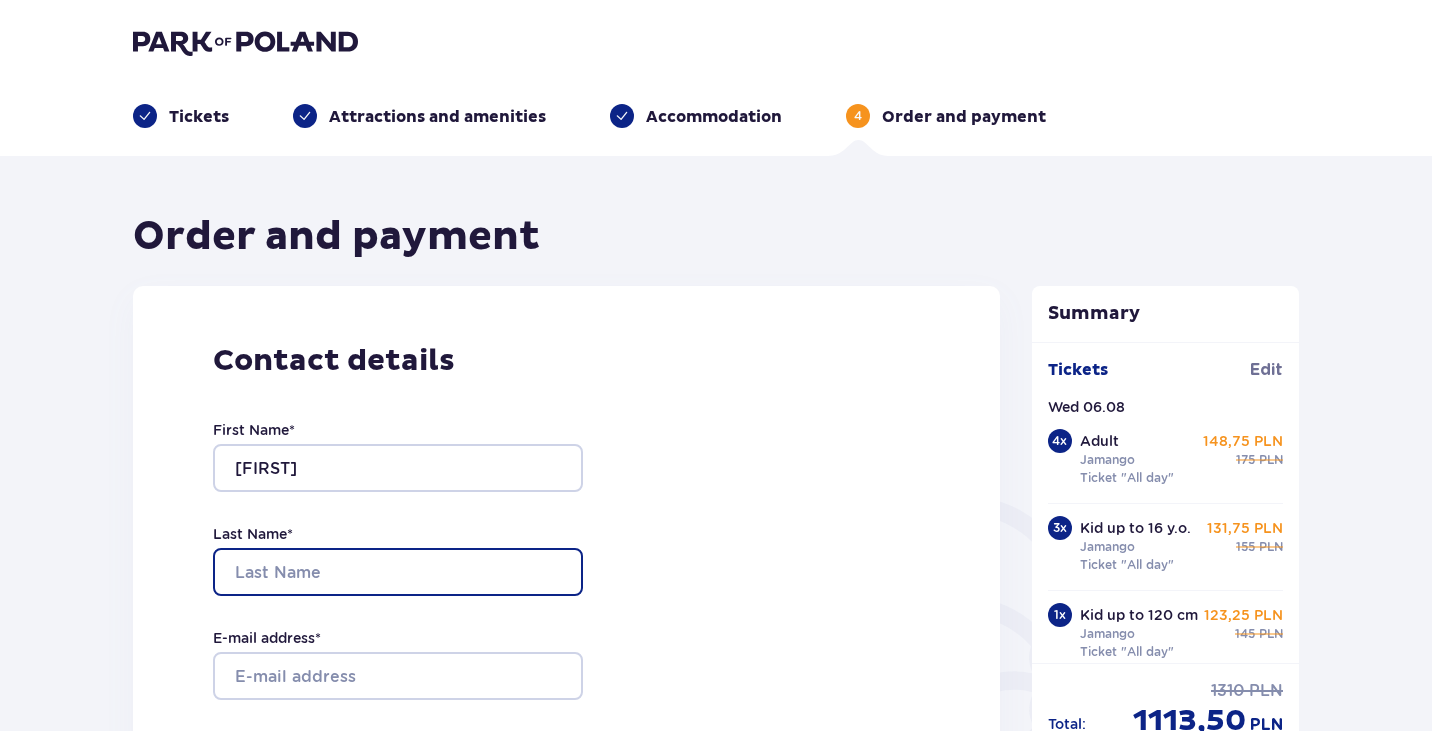 click on "Last Name *" at bounding box center [398, 572] 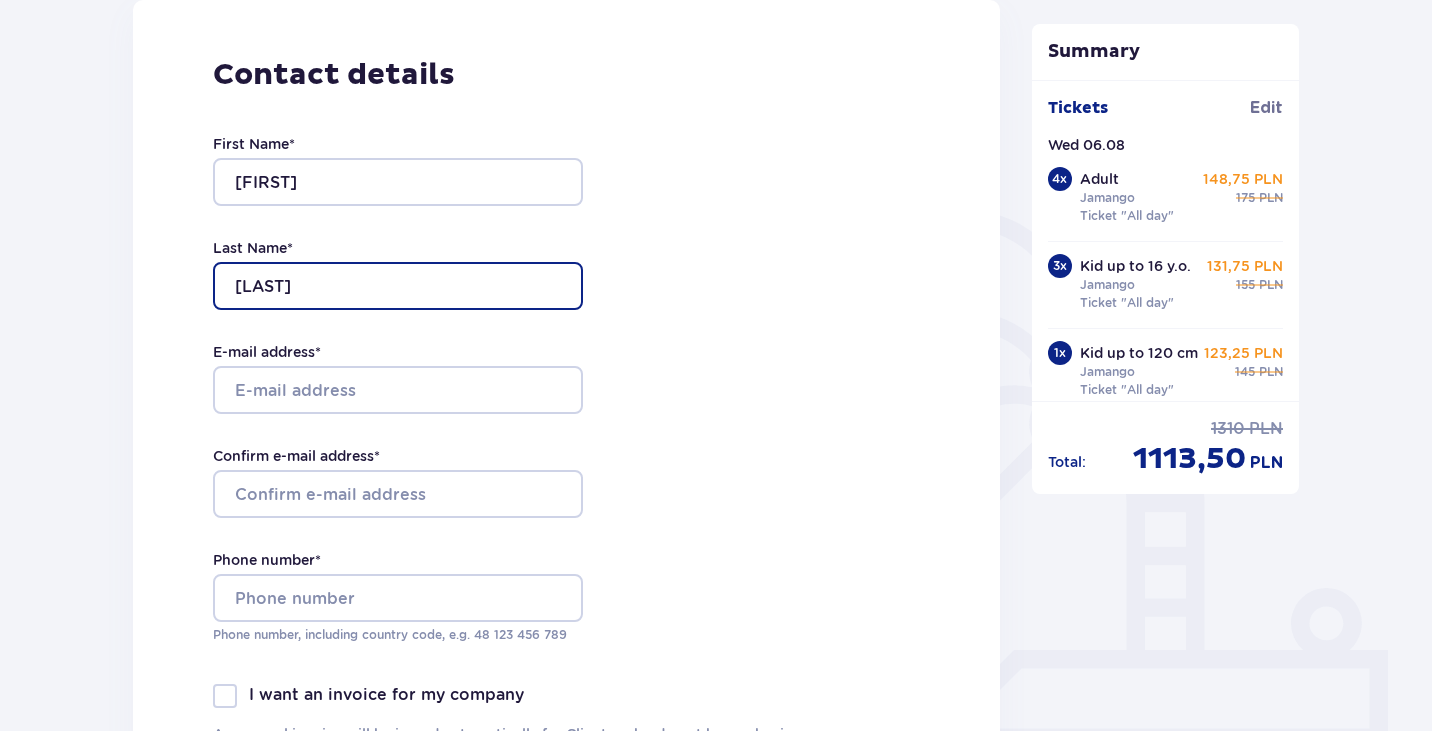 scroll, scrollTop: 300, scrollLeft: 0, axis: vertical 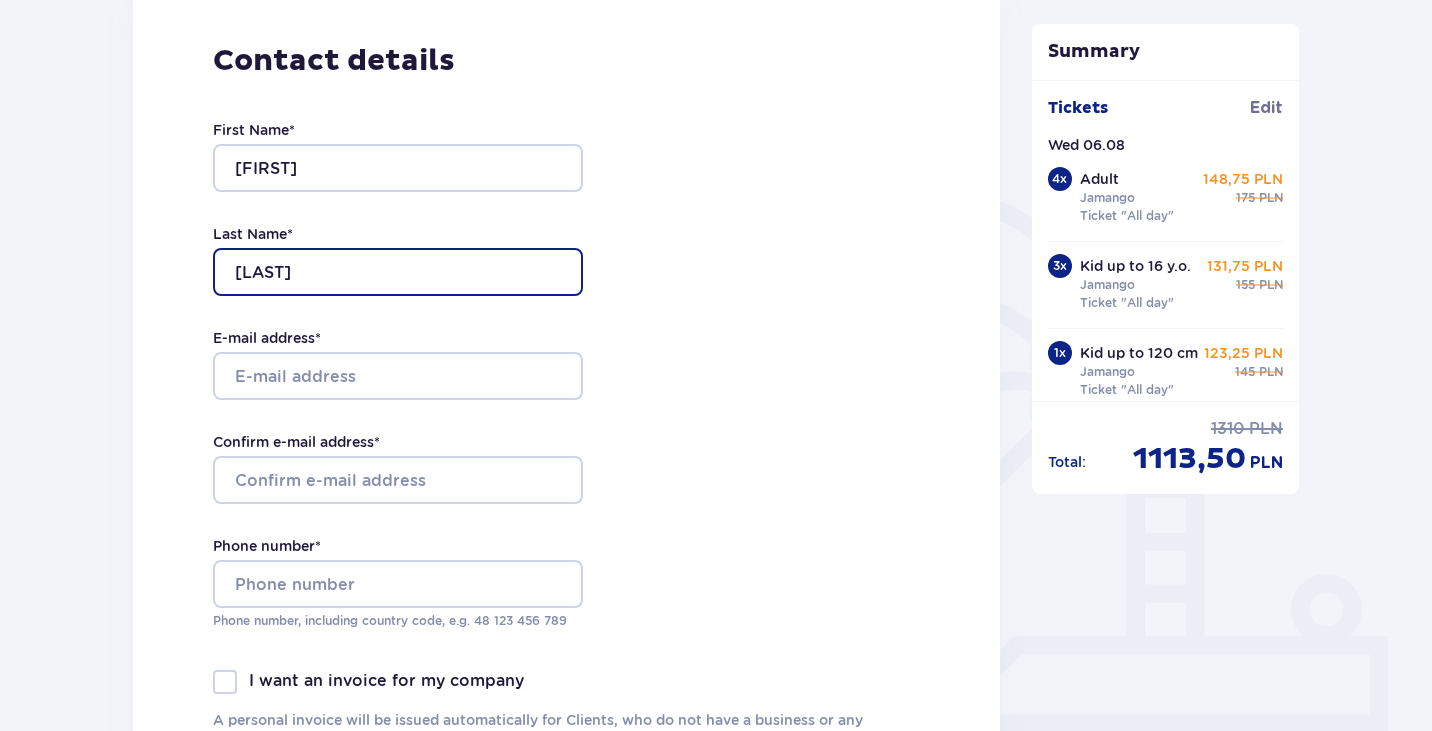 type on "[LAST]" 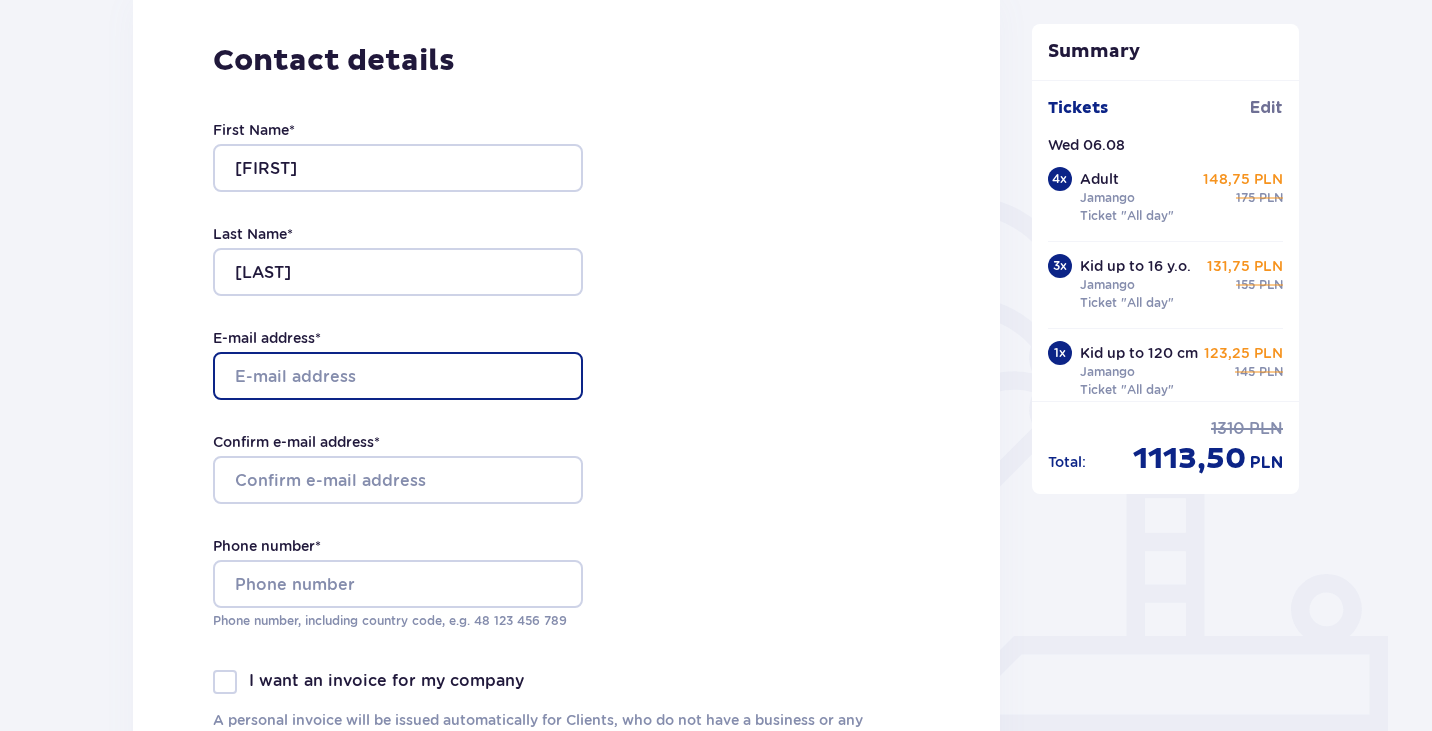 click on "E-mail address *" at bounding box center [398, 376] 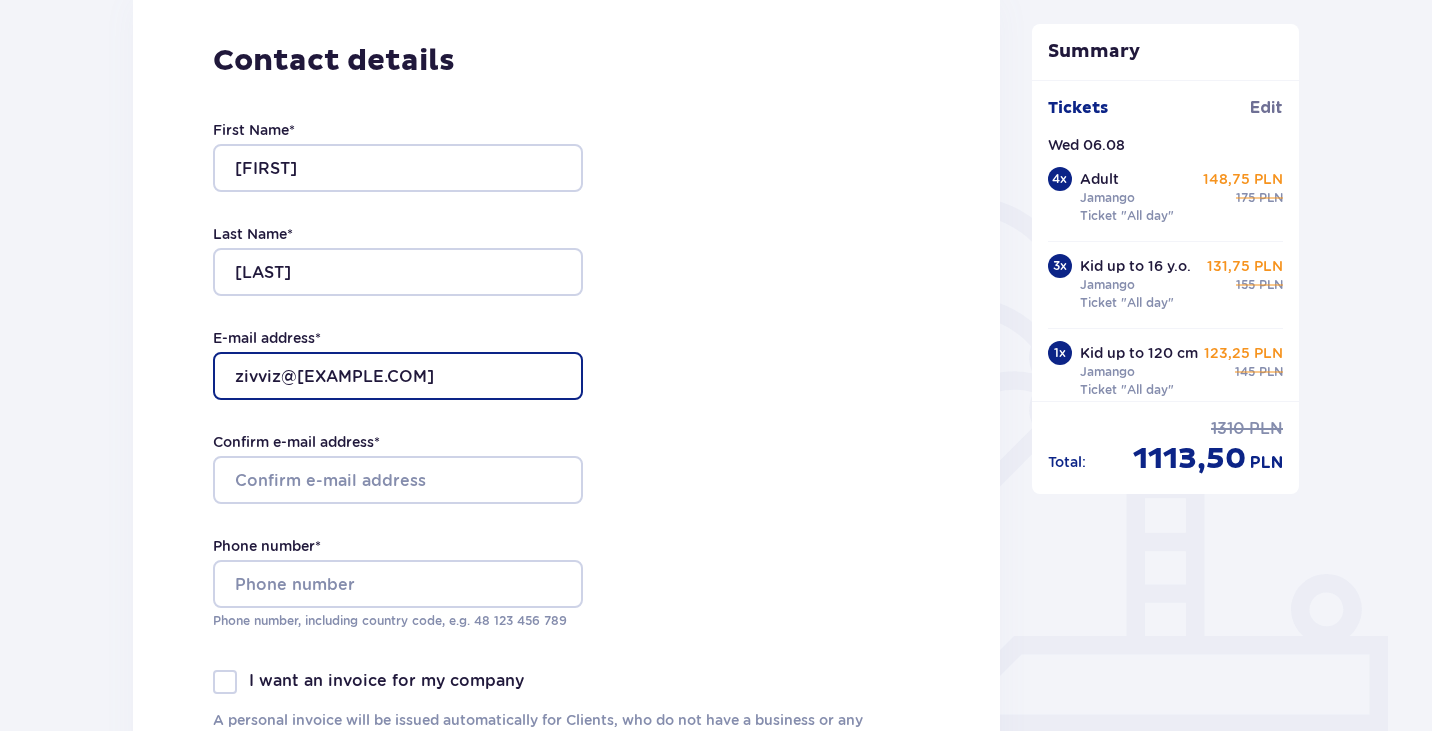 scroll, scrollTop: 400, scrollLeft: 0, axis: vertical 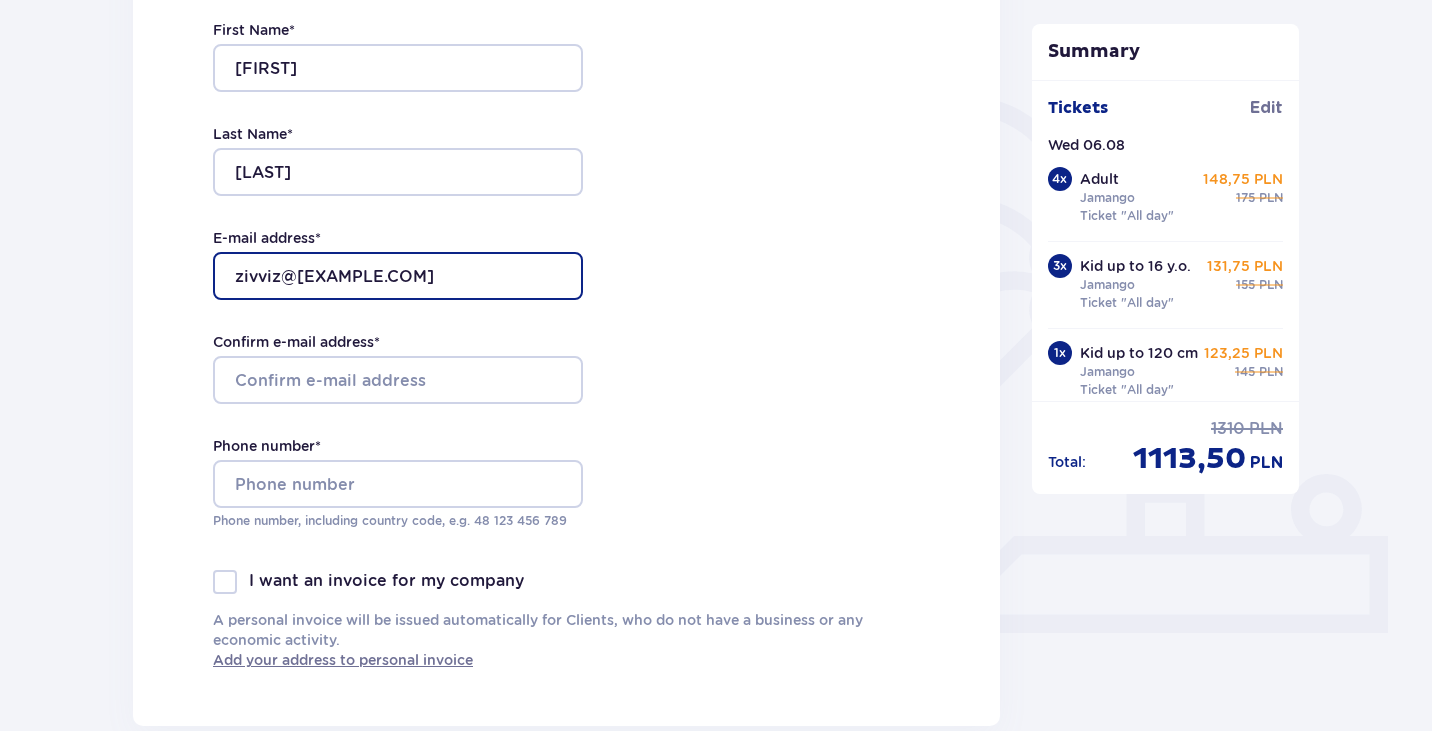 type on "[EMAIL]" 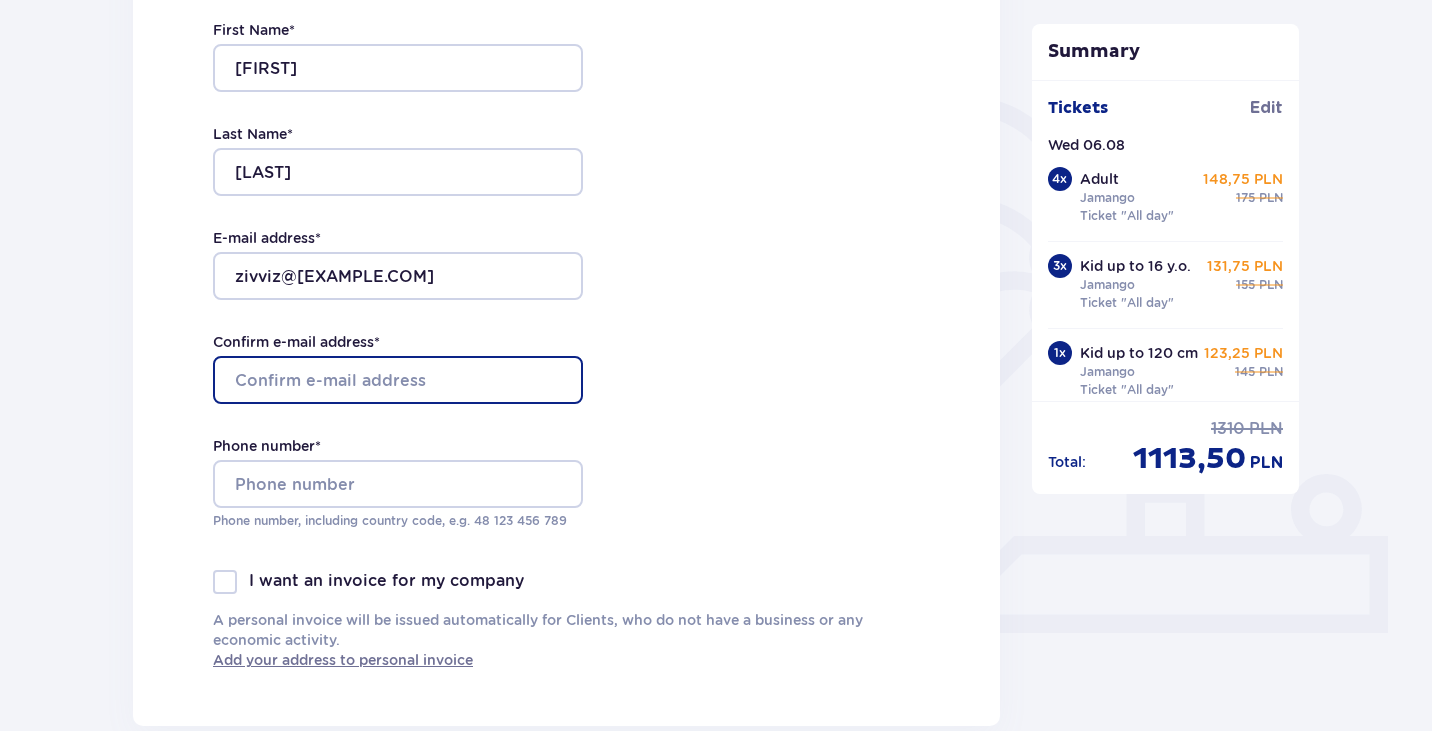 click on "Confirm e-mail address *" at bounding box center (398, 380) 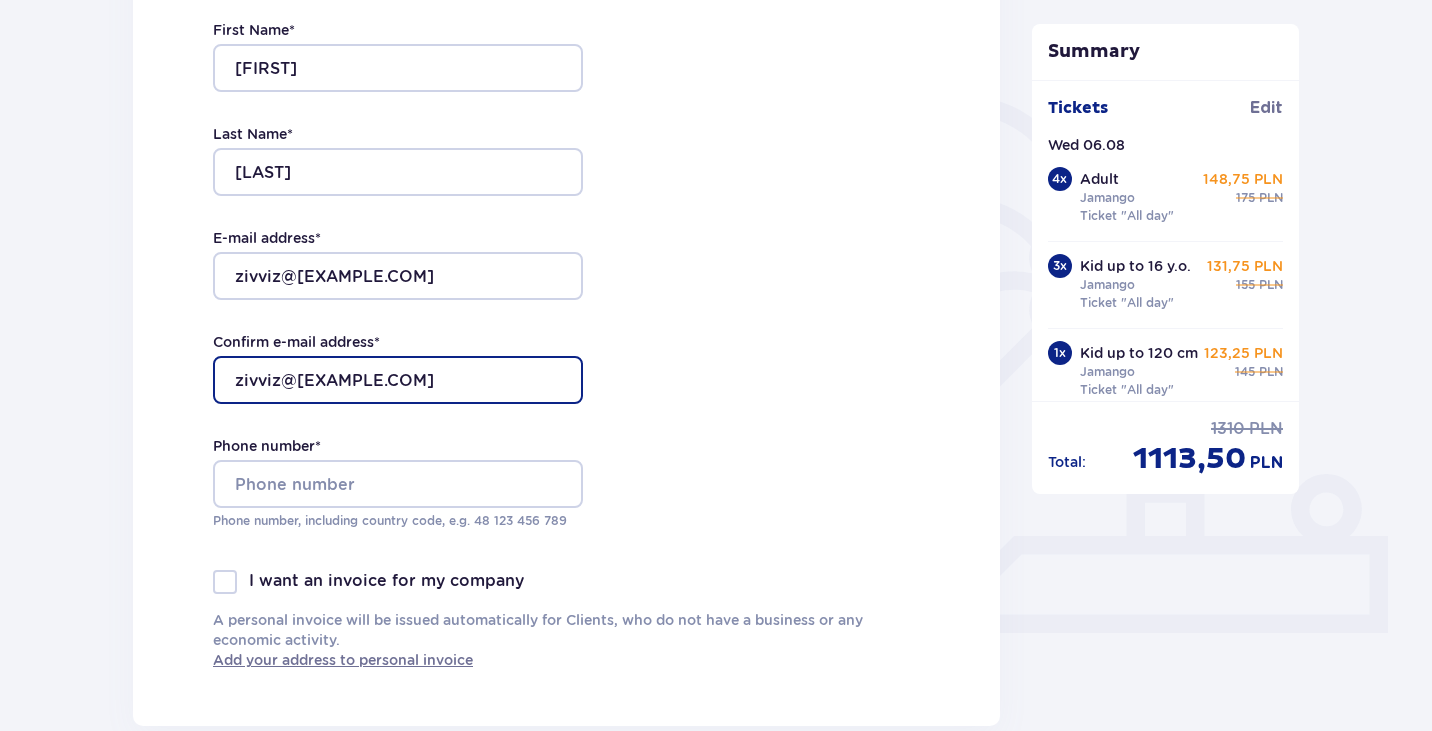 type on "[EMAIL]" 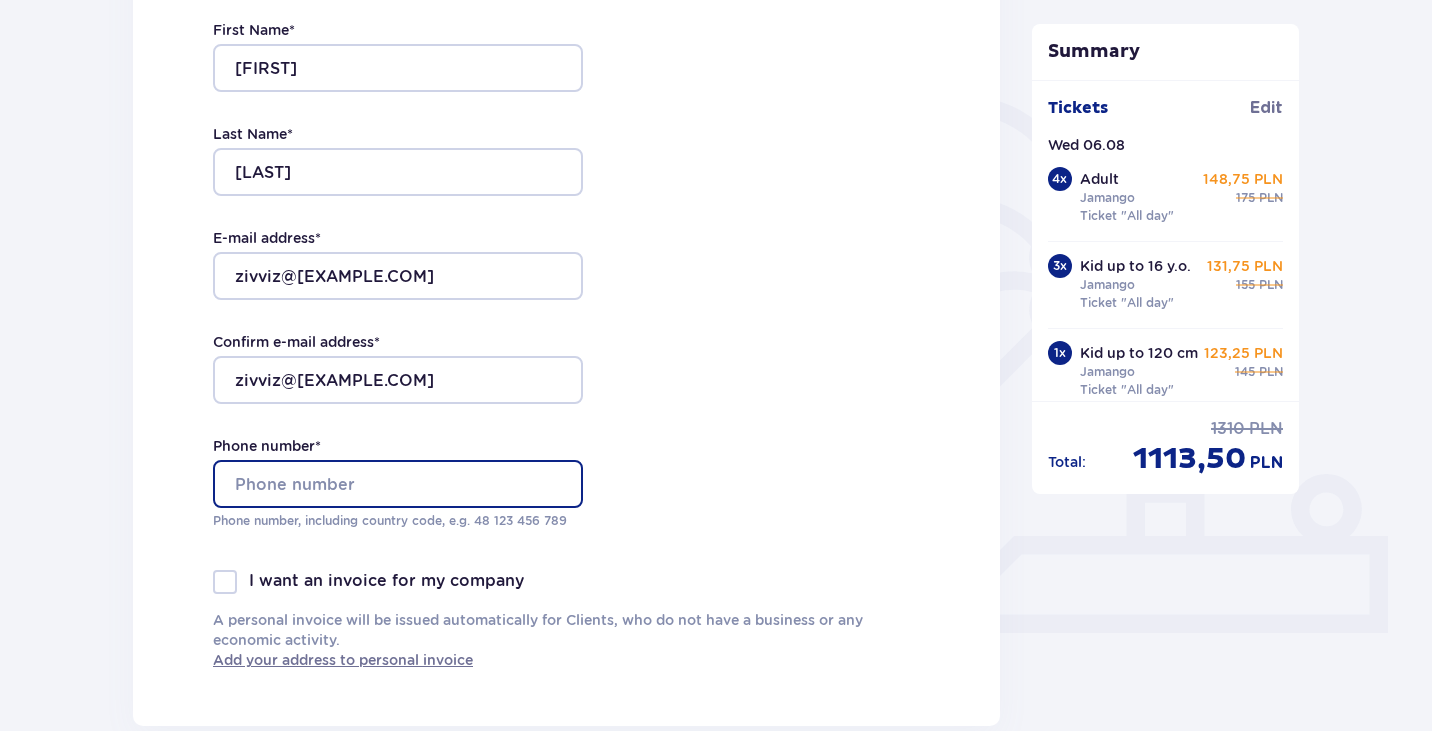 click on "Phone number *" at bounding box center [398, 484] 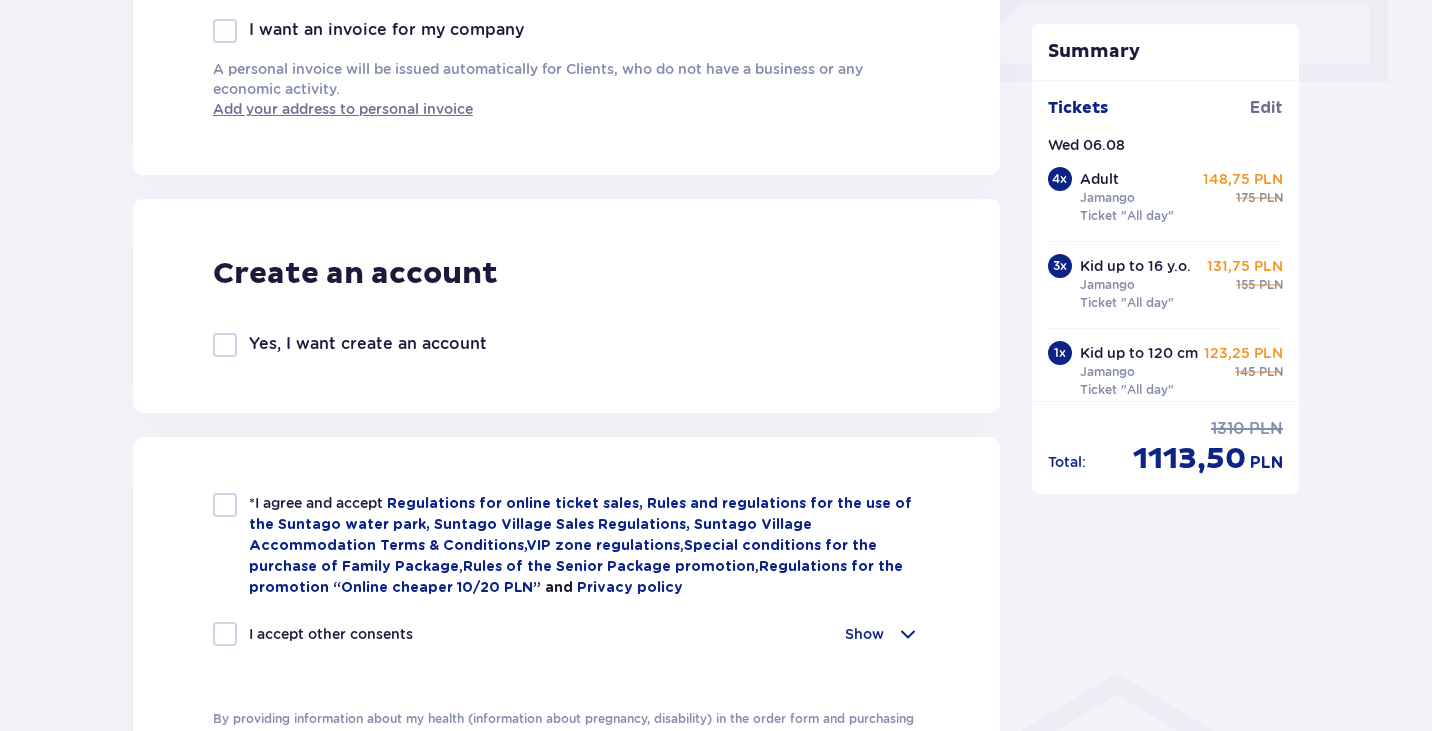 scroll, scrollTop: 1000, scrollLeft: 0, axis: vertical 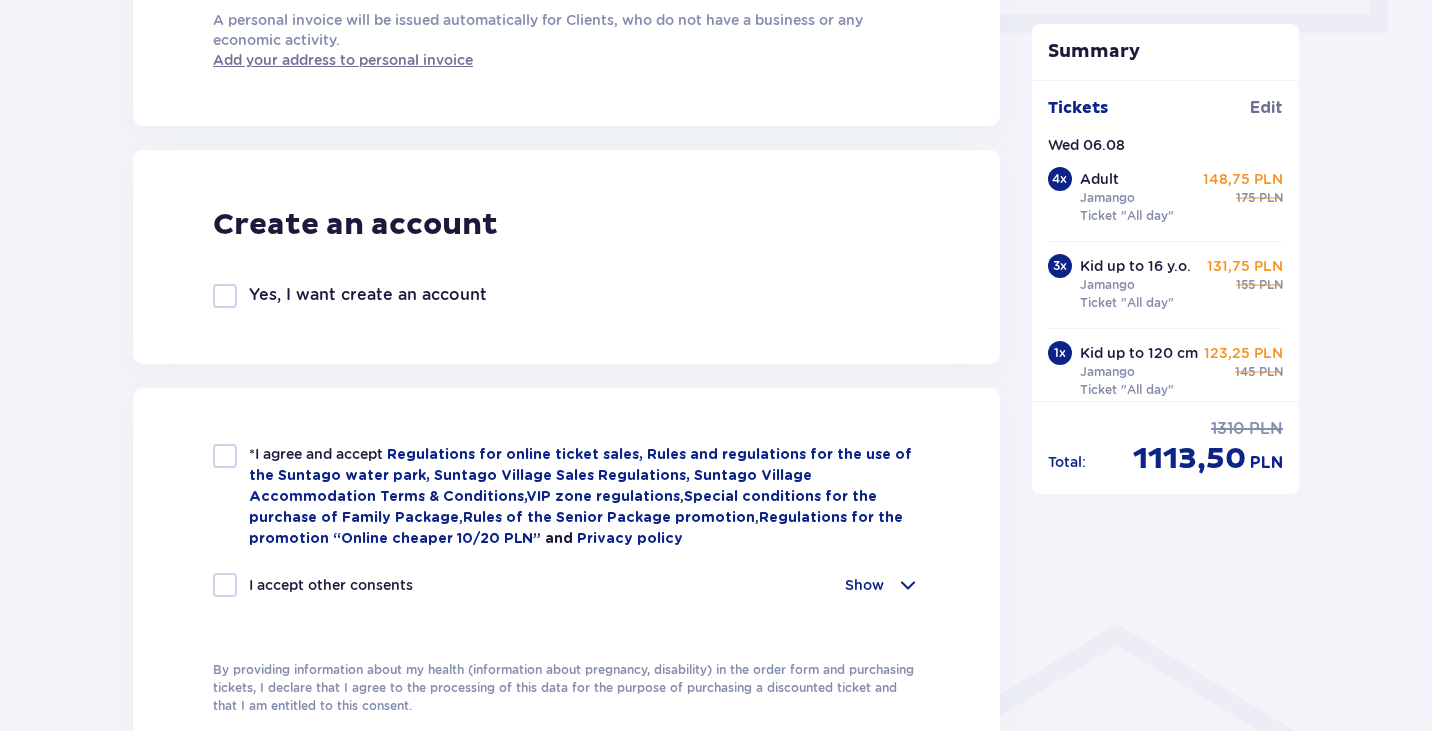 type on "[PHONE]" 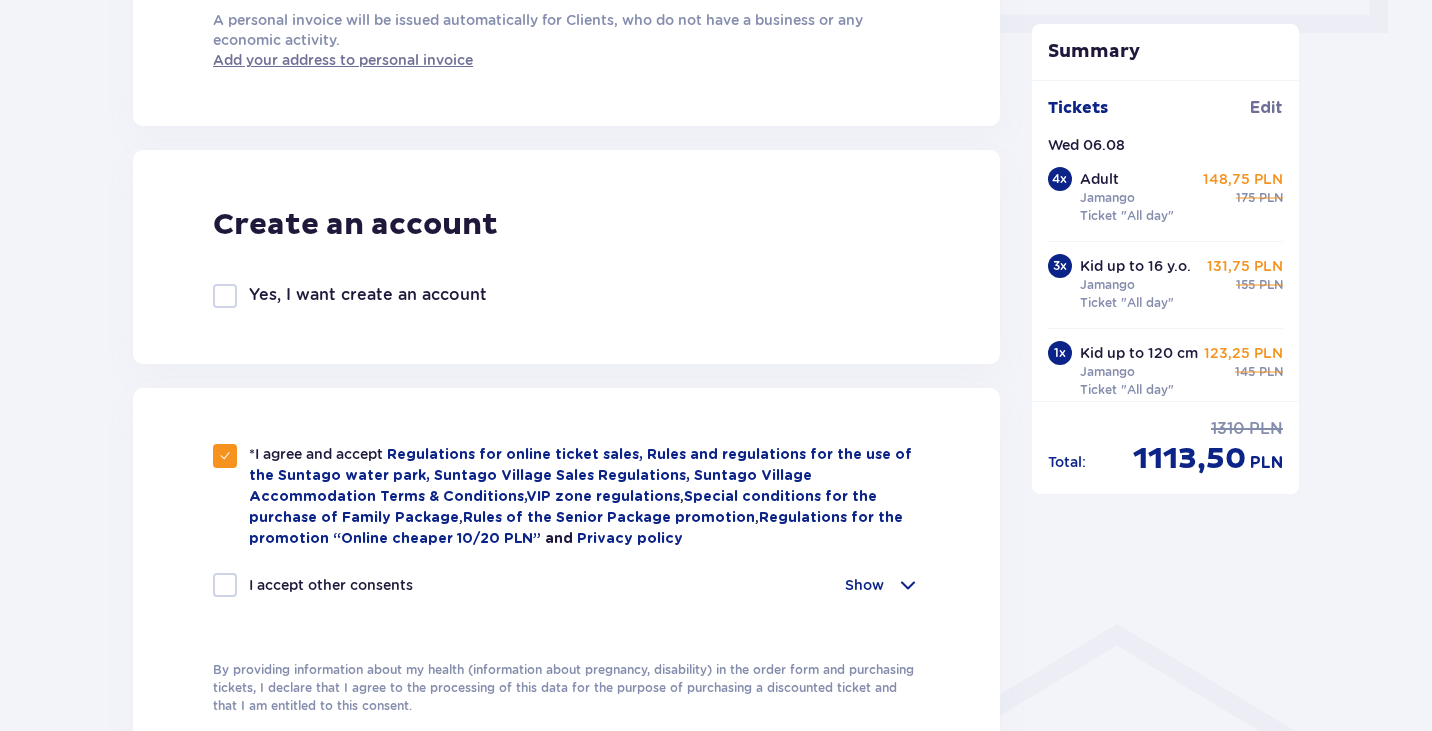 click at bounding box center [225, 585] 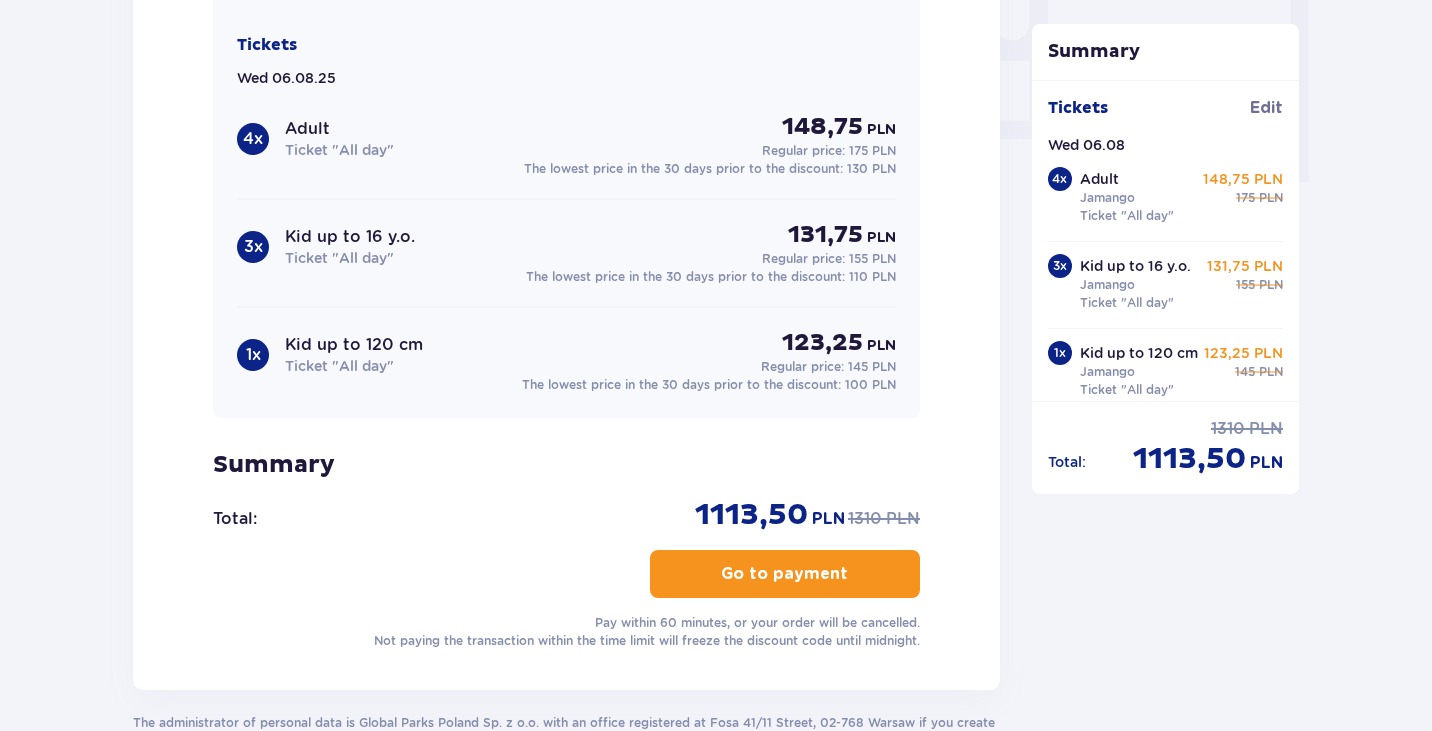 scroll, scrollTop: 2000, scrollLeft: 0, axis: vertical 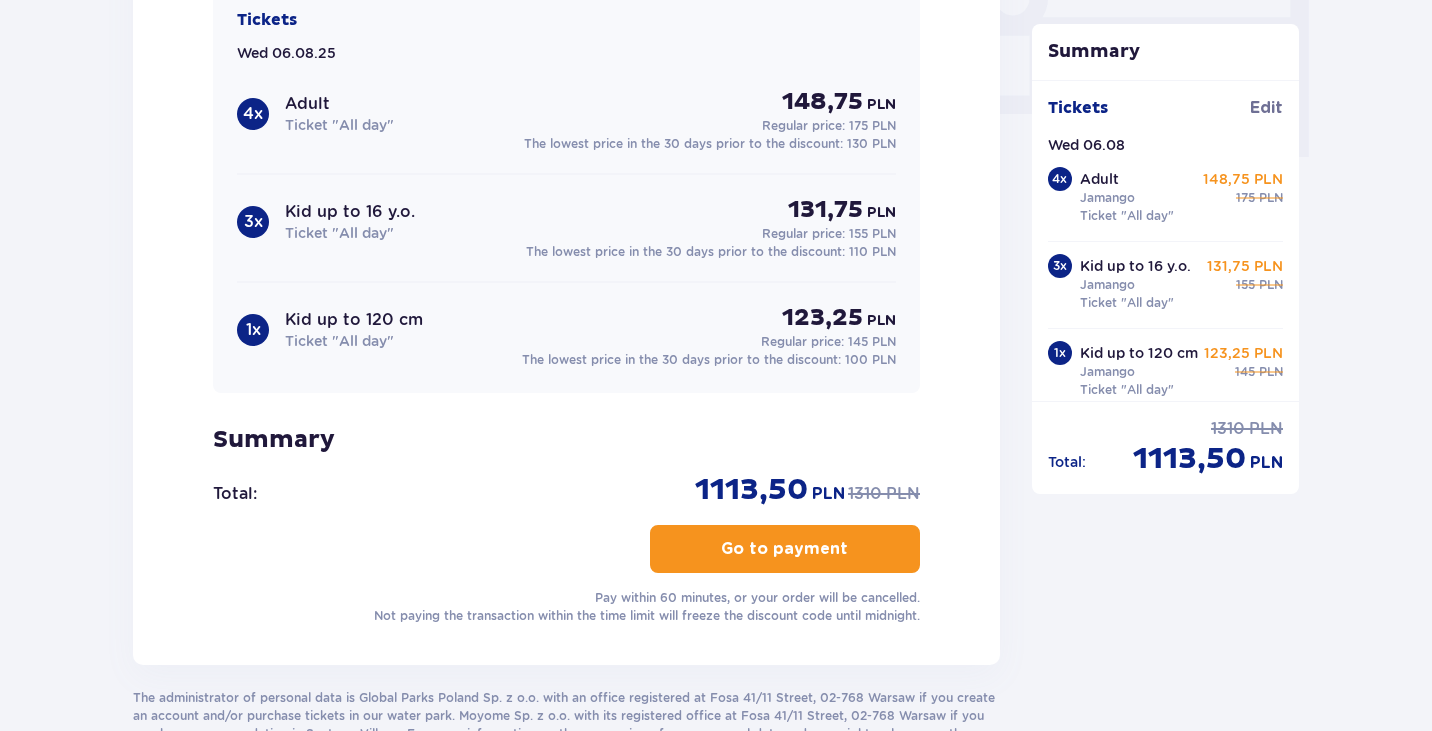 click at bounding box center (852, 549) 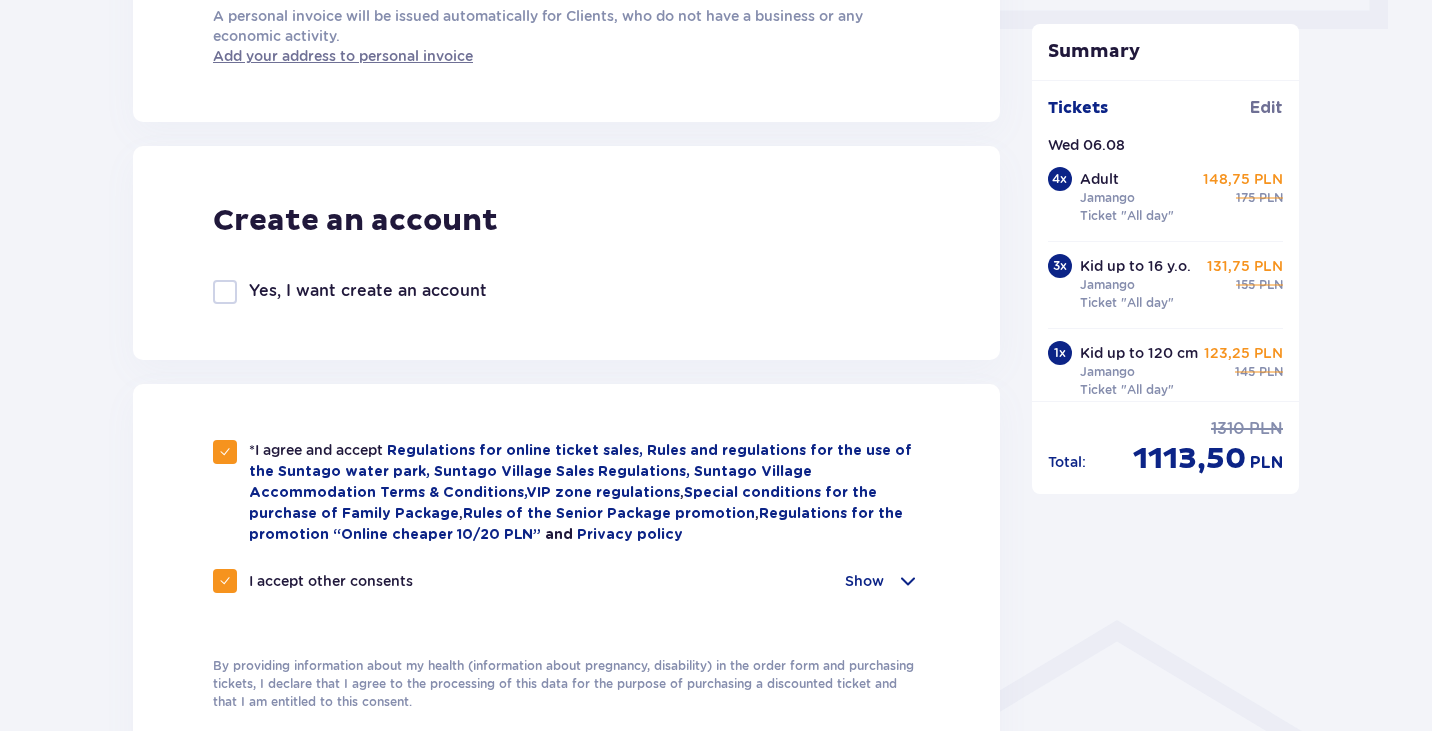 scroll, scrollTop: 1300, scrollLeft: 0, axis: vertical 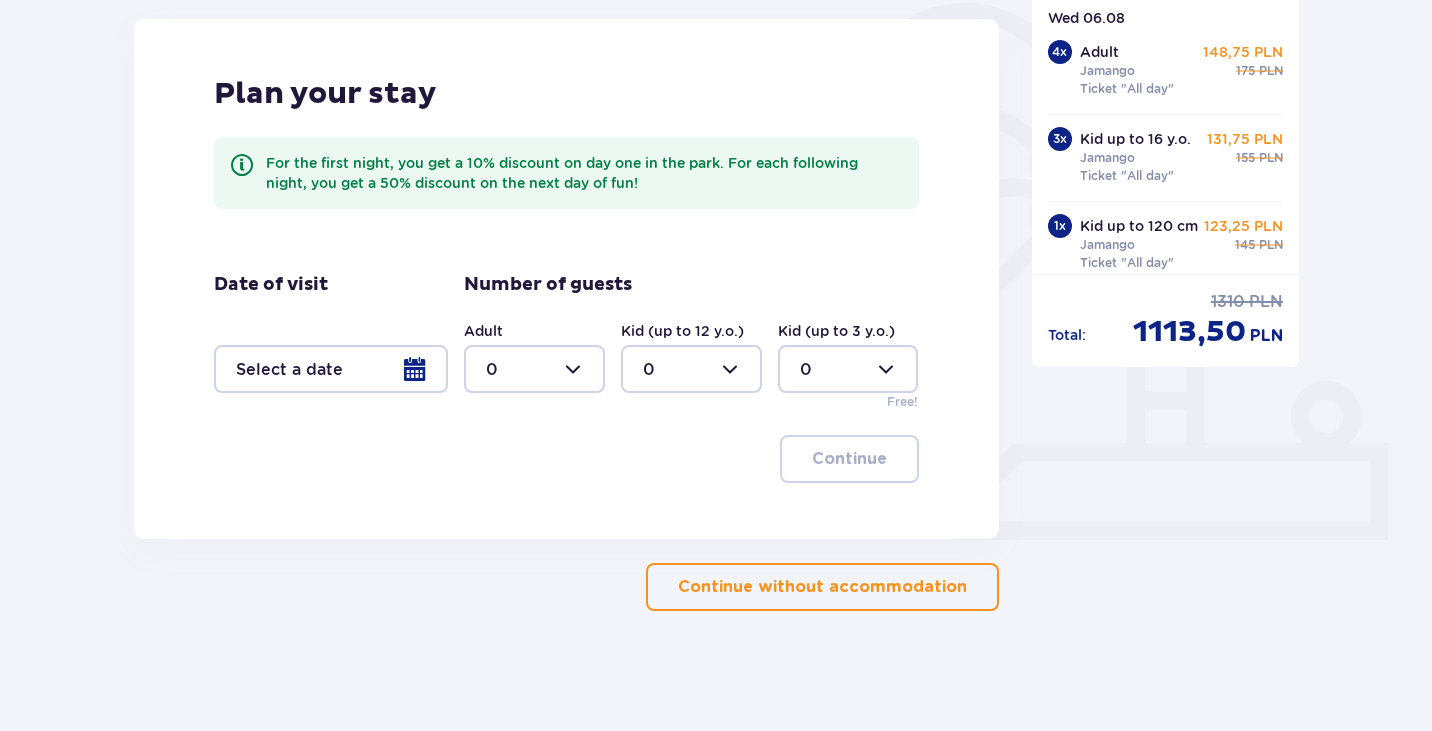 click on "Continue without accommodation" at bounding box center (822, 587) 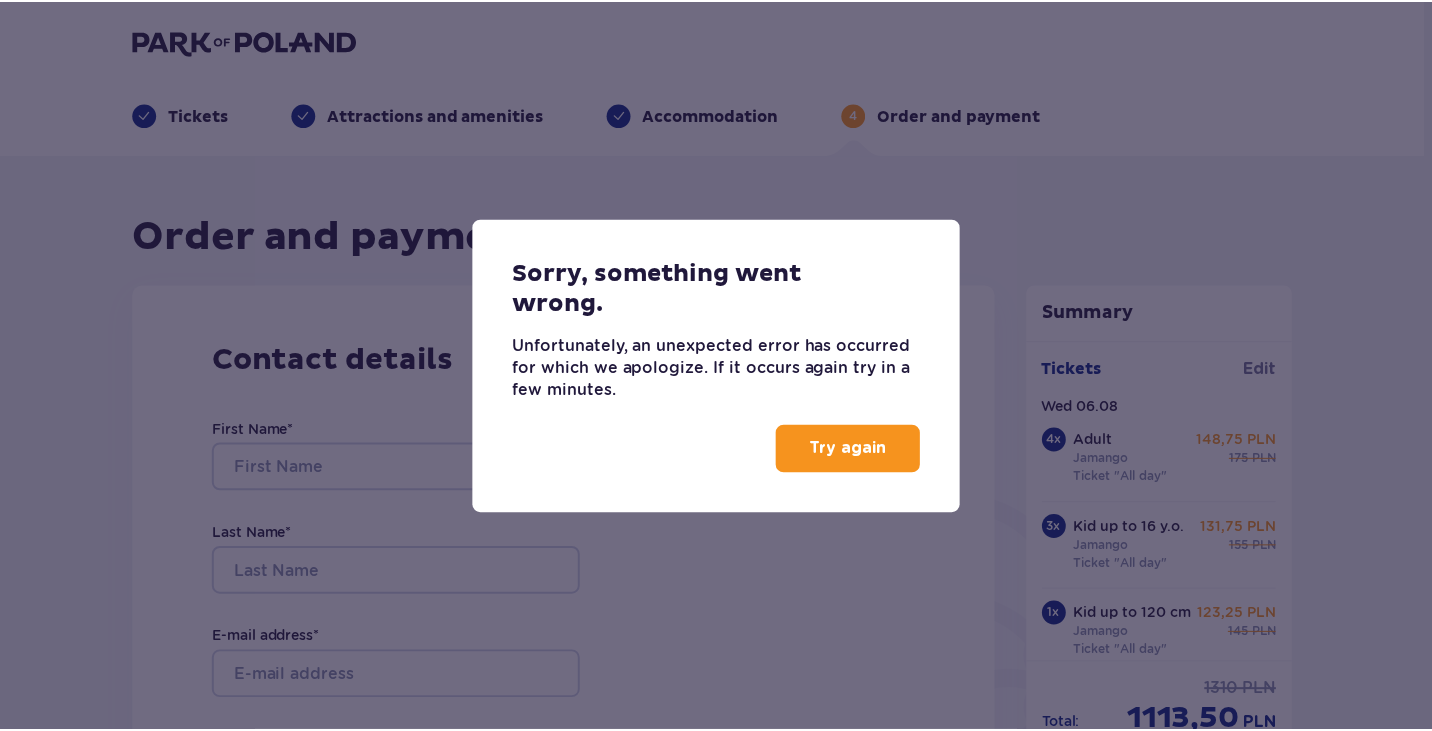scroll, scrollTop: 0, scrollLeft: 0, axis: both 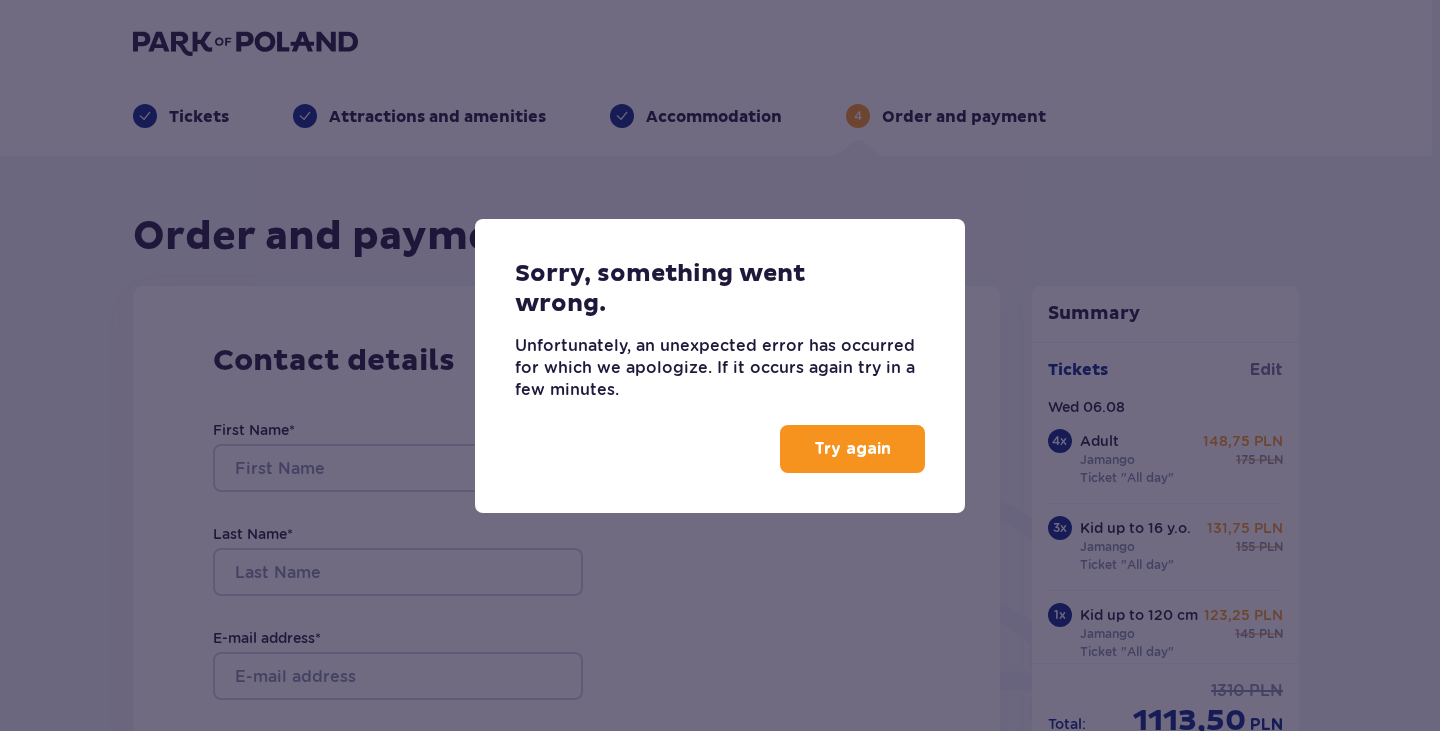 click on "Try again" at bounding box center [852, 449] 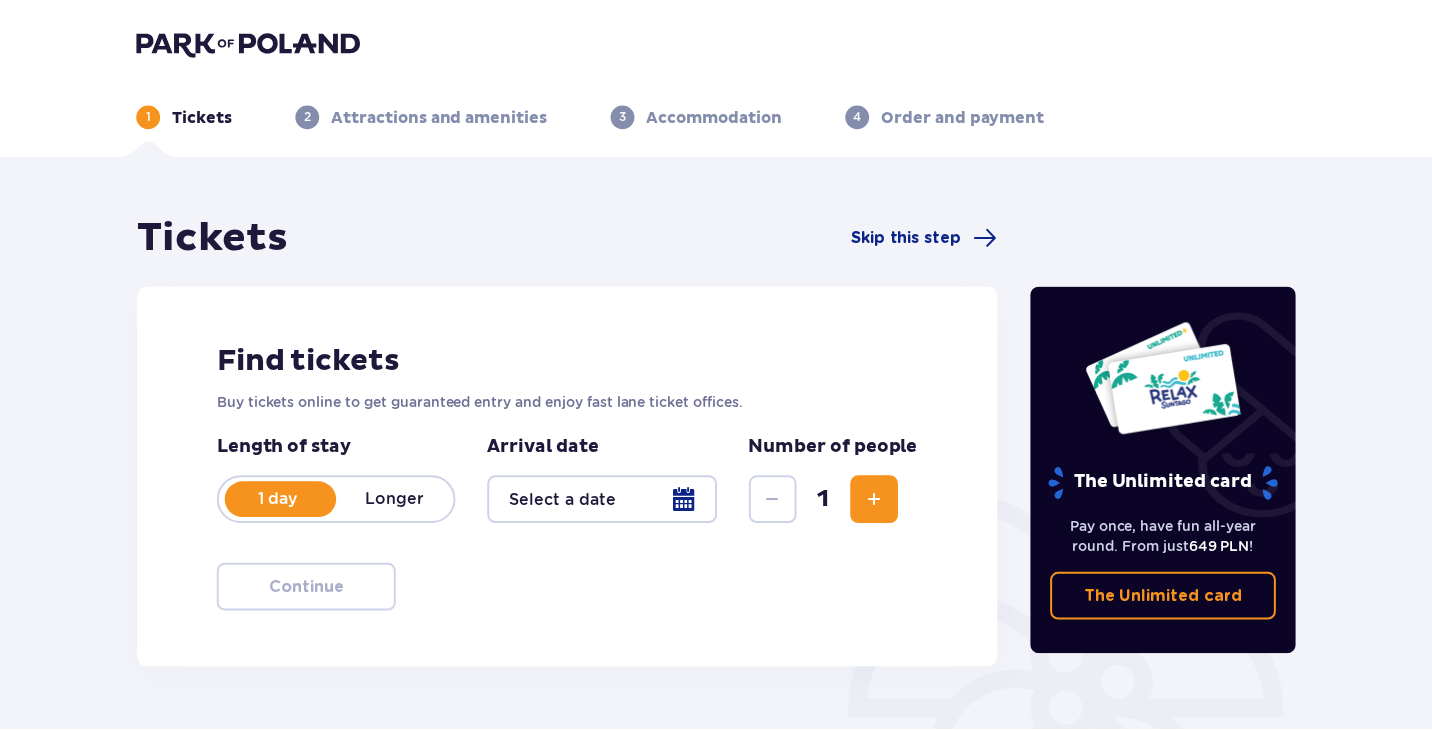 scroll, scrollTop: 0, scrollLeft: 0, axis: both 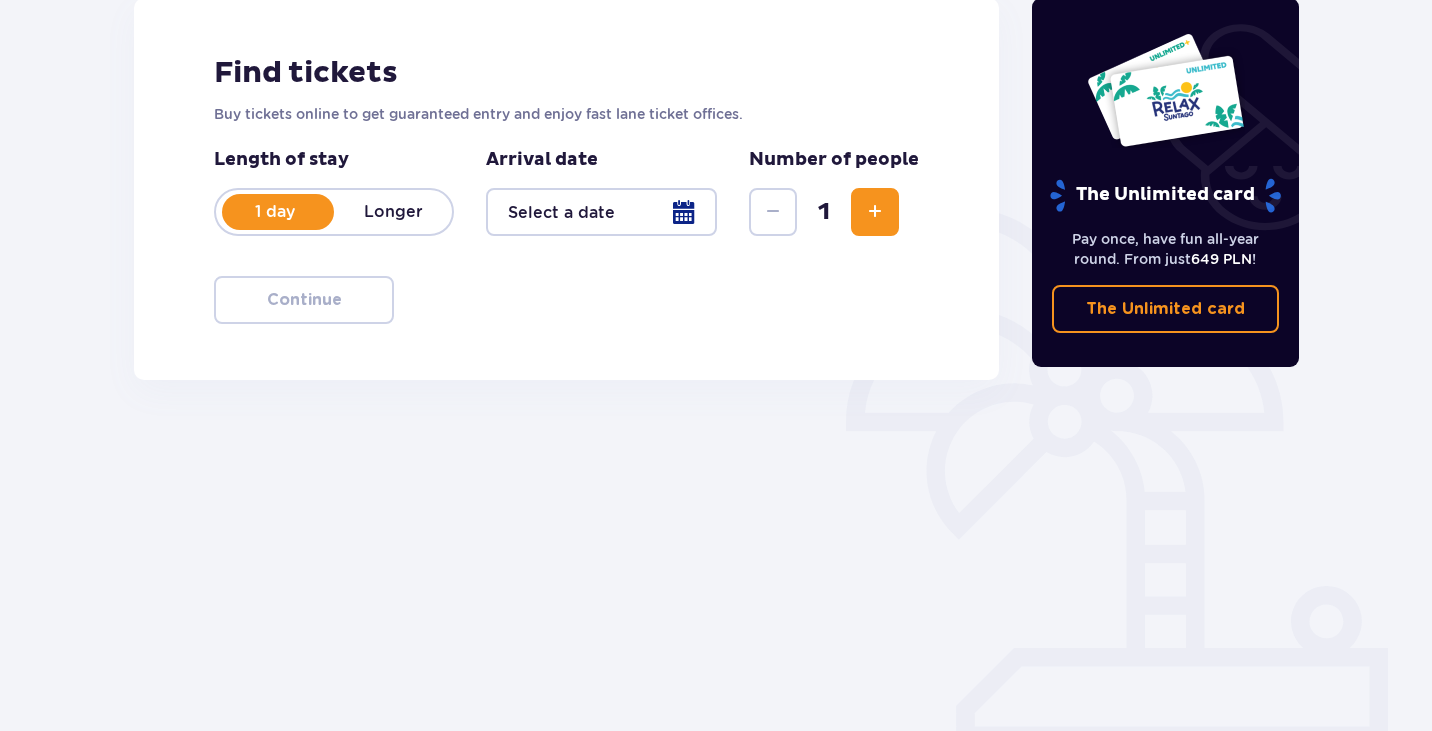 click at bounding box center [601, 212] 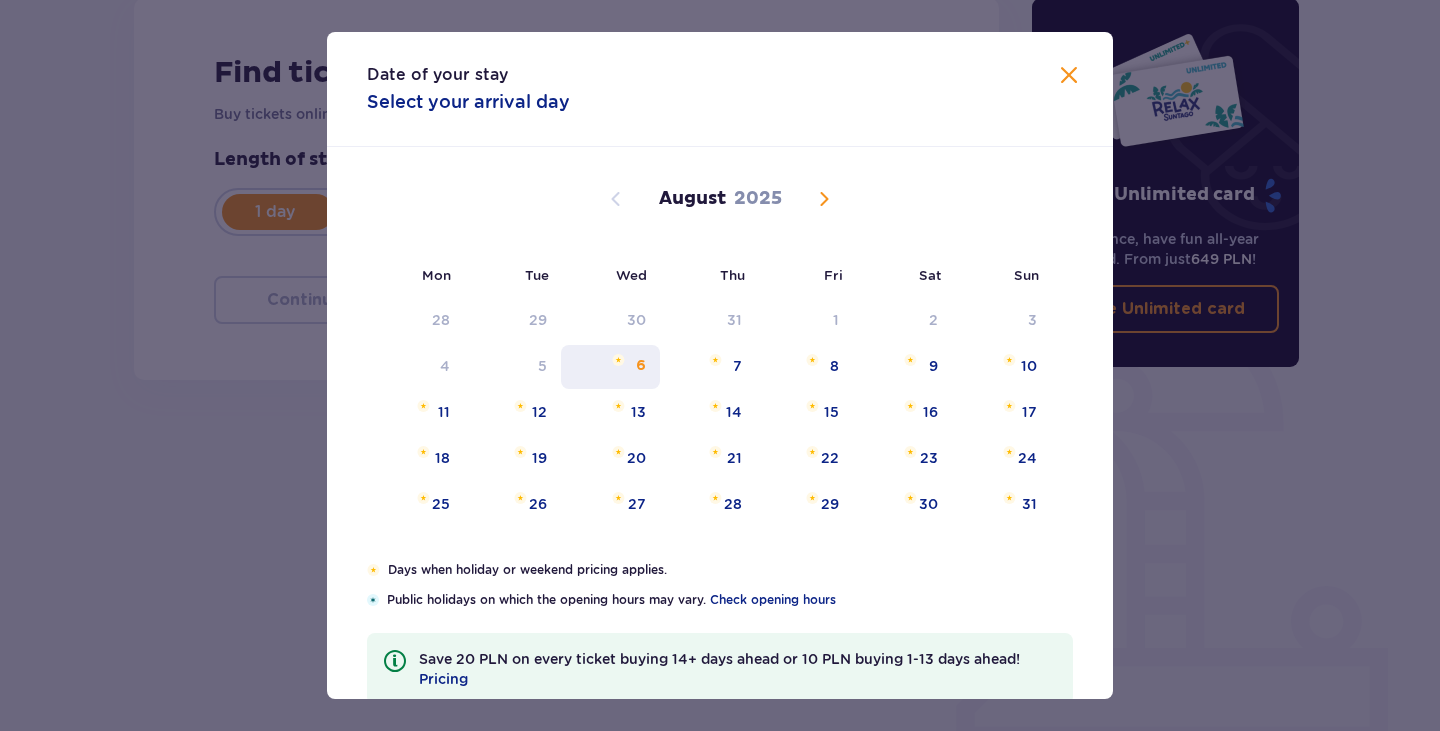 click on "6" at bounding box center [610, 367] 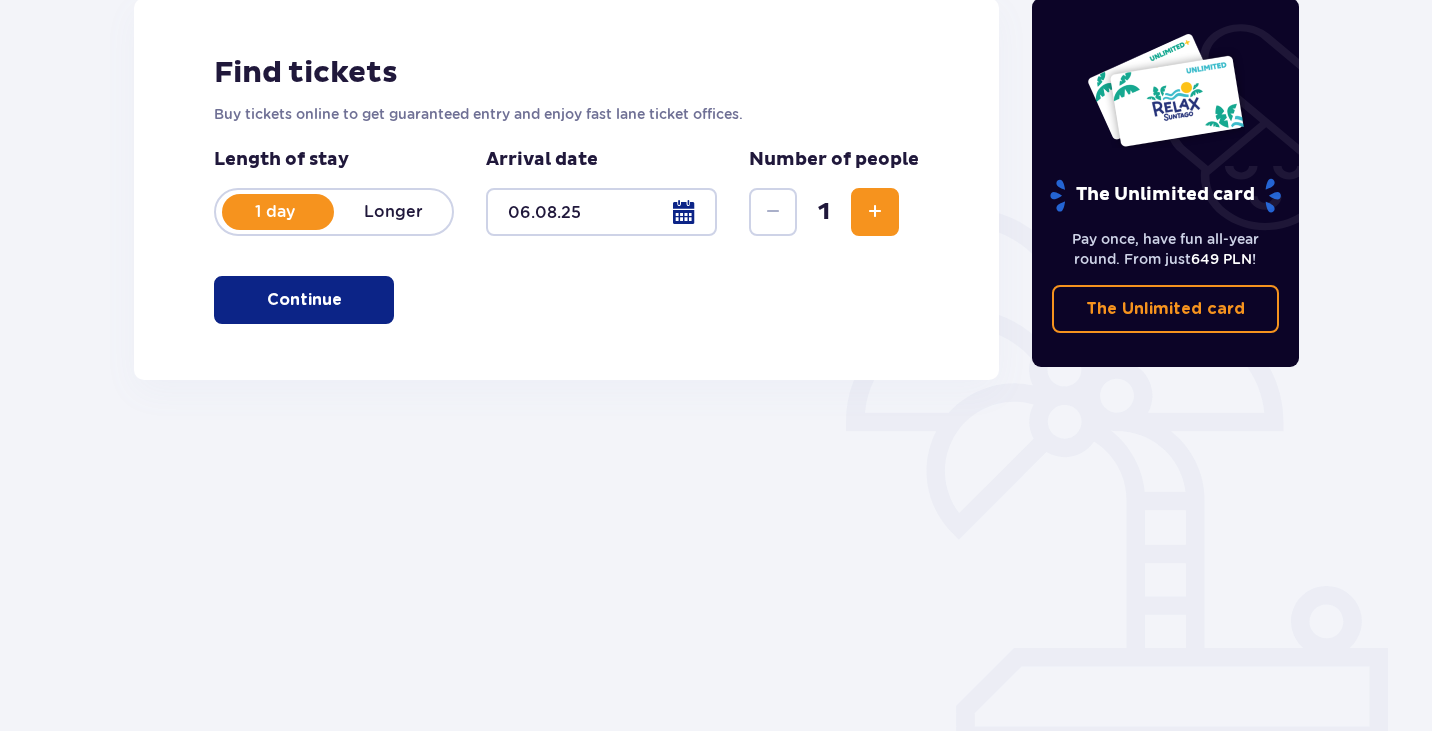 click at bounding box center [875, 212] 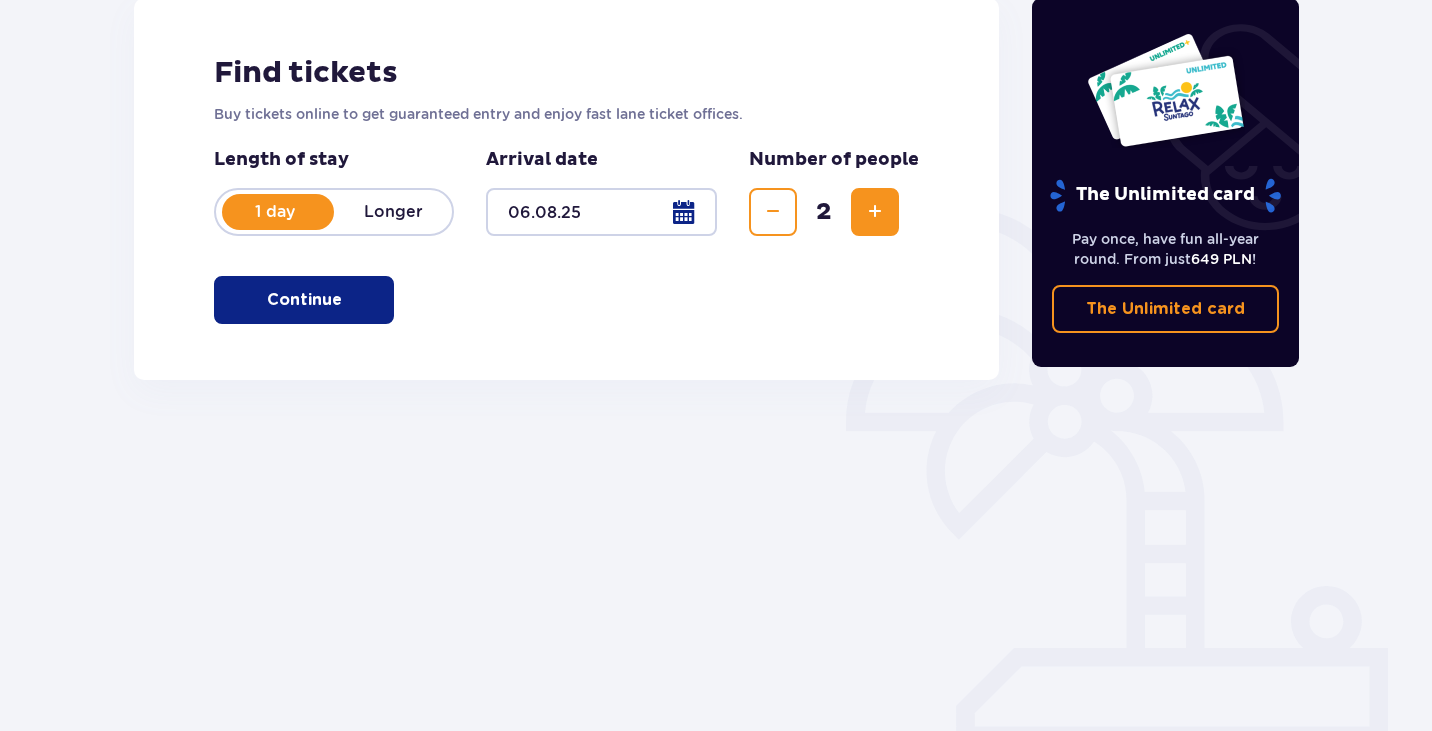 click at bounding box center [875, 212] 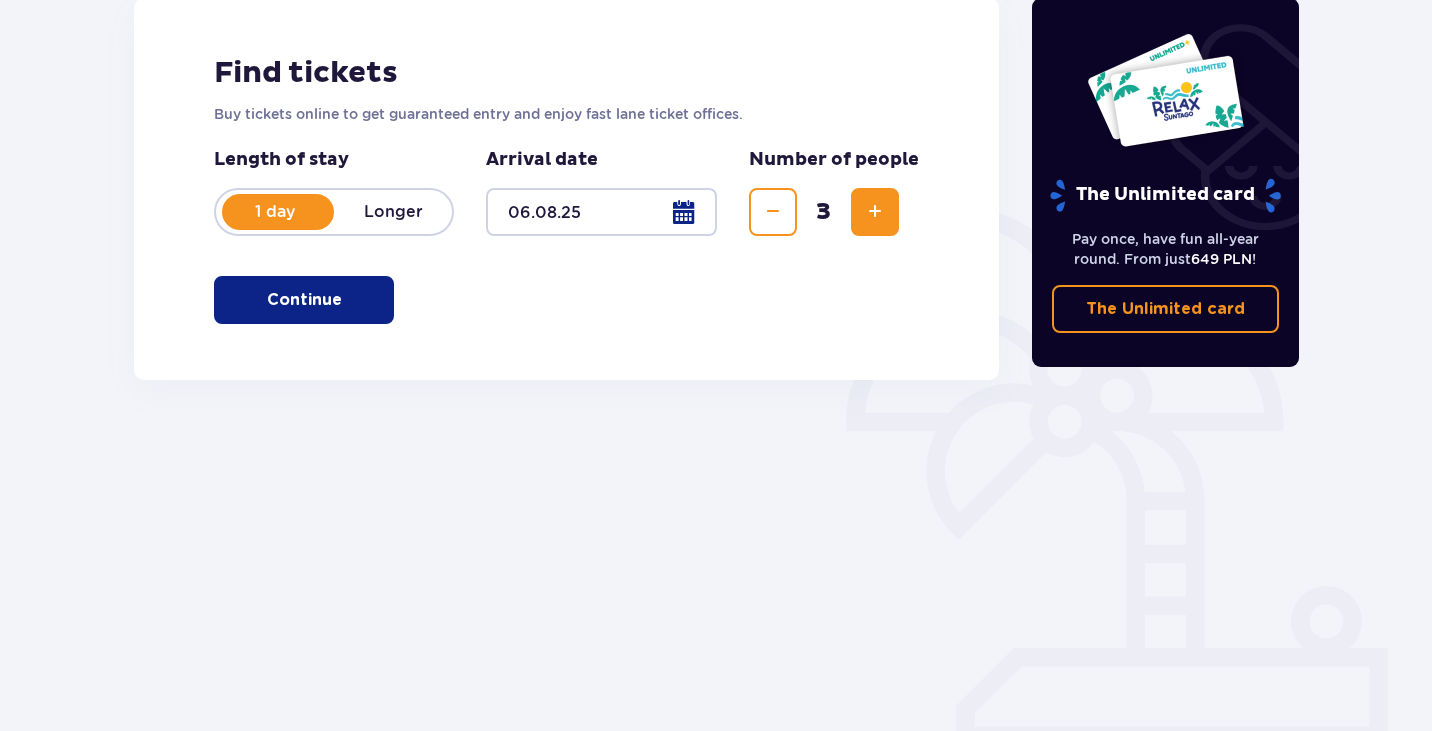 click at bounding box center [875, 212] 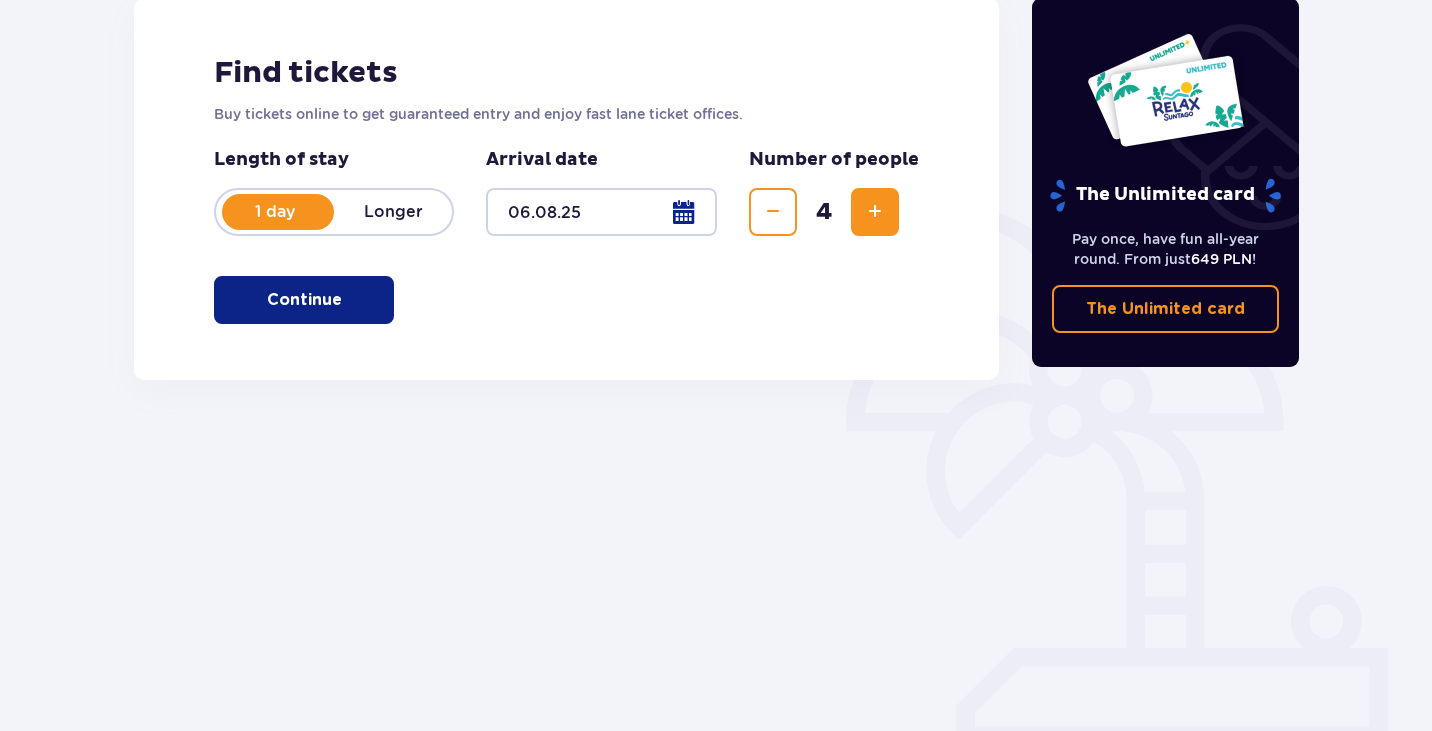 click at bounding box center [875, 212] 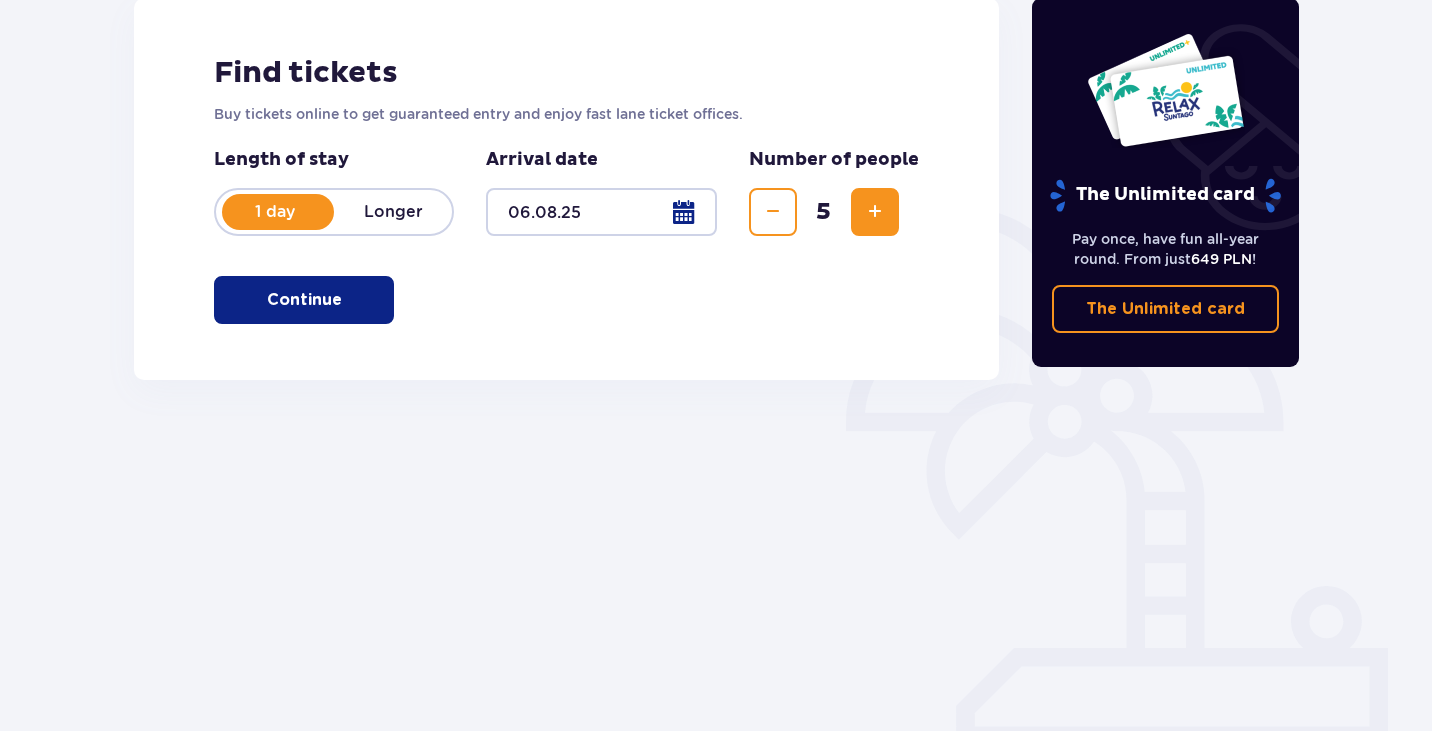 click at bounding box center (875, 212) 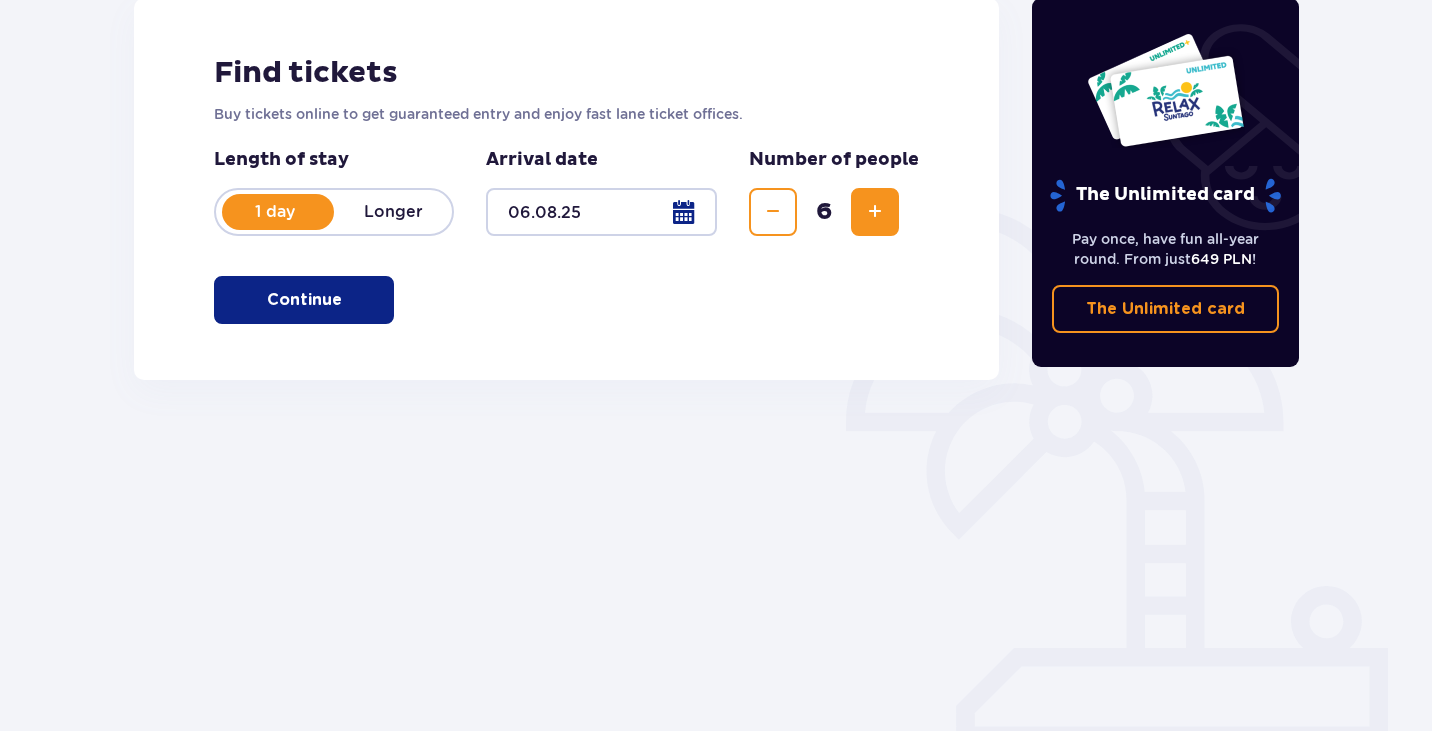 click at bounding box center (875, 212) 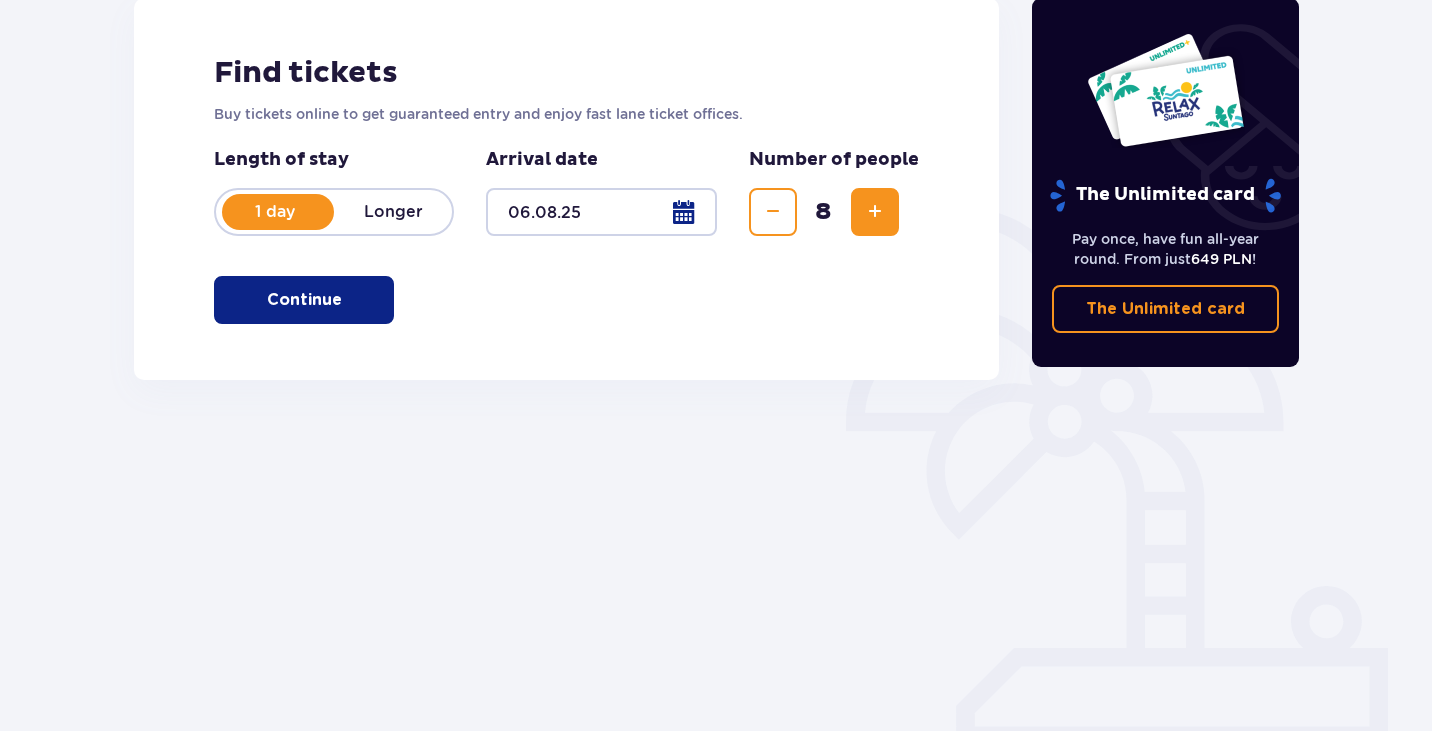 click on "Continue" at bounding box center (304, 300) 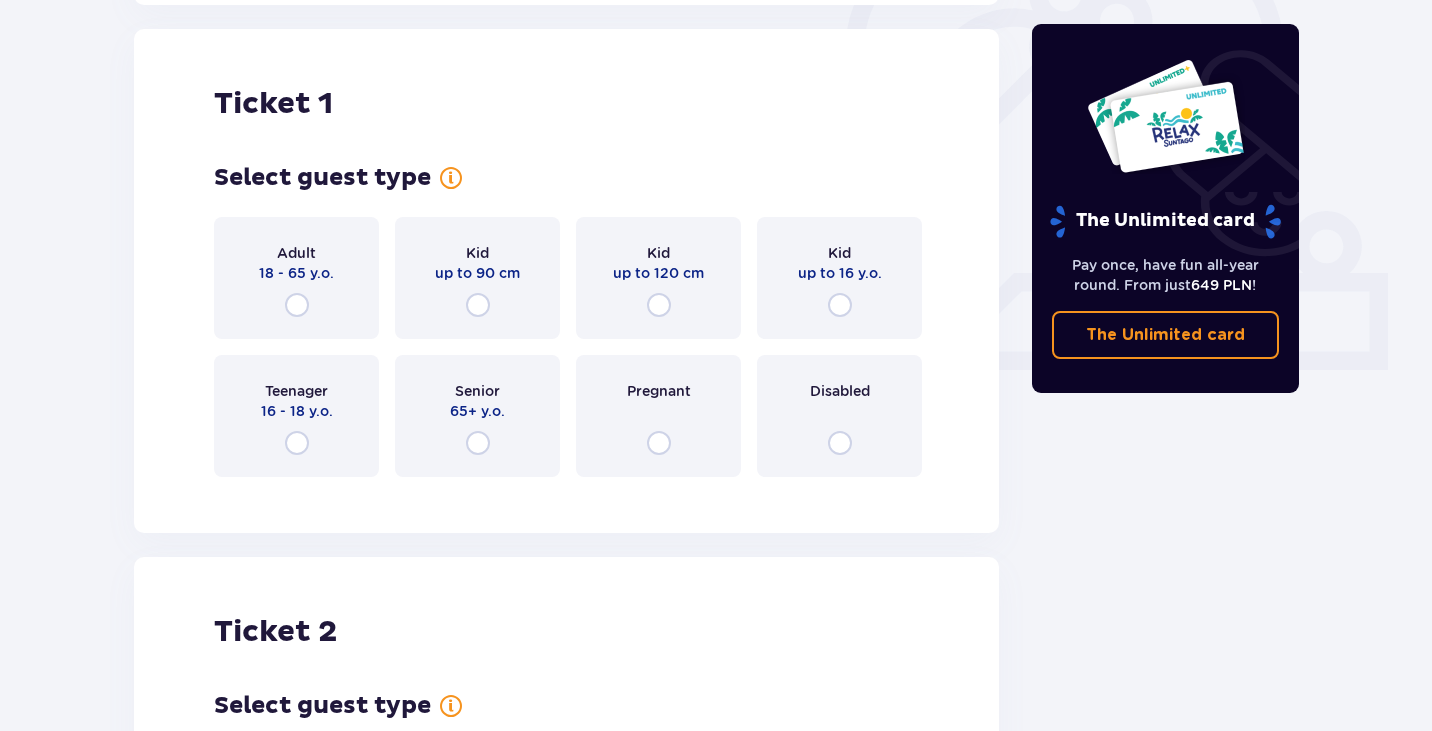 scroll, scrollTop: 668, scrollLeft: 0, axis: vertical 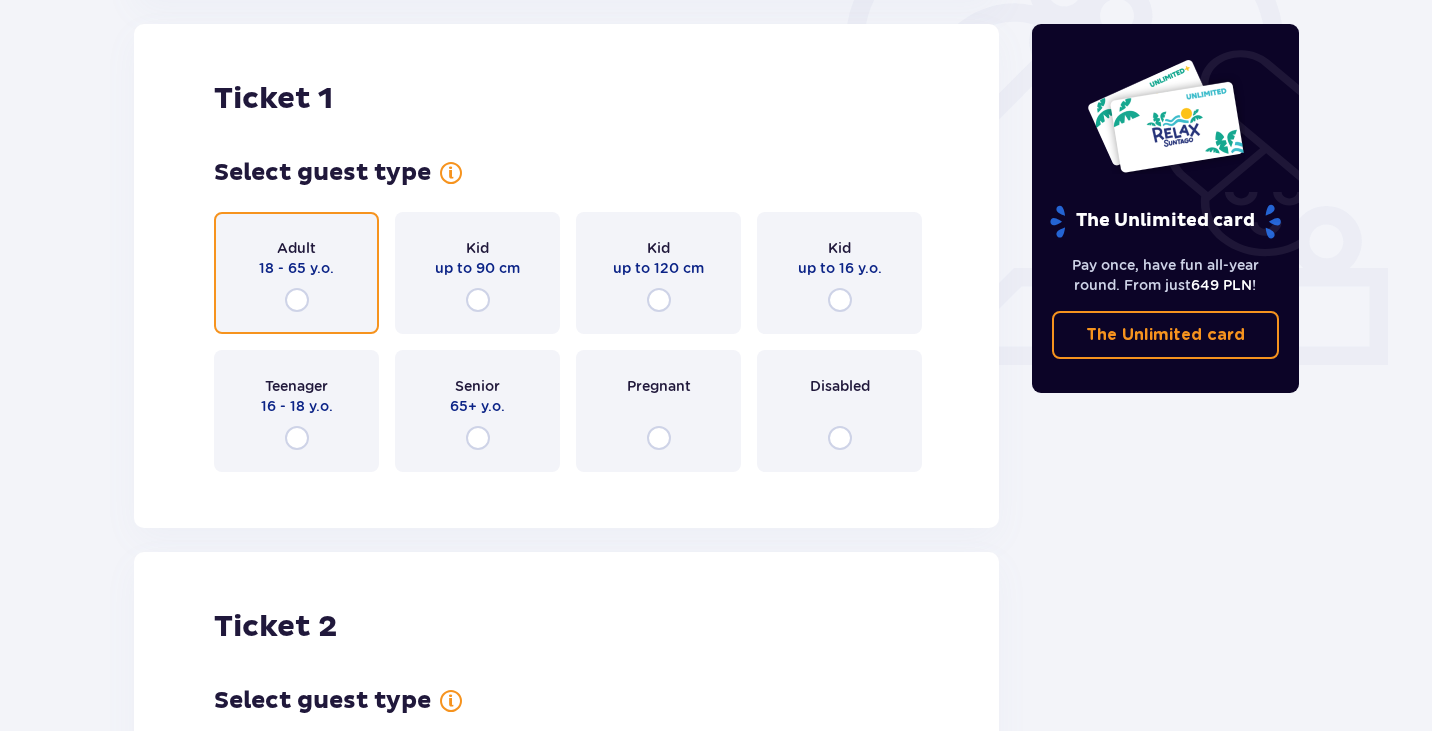 click at bounding box center (297, 300) 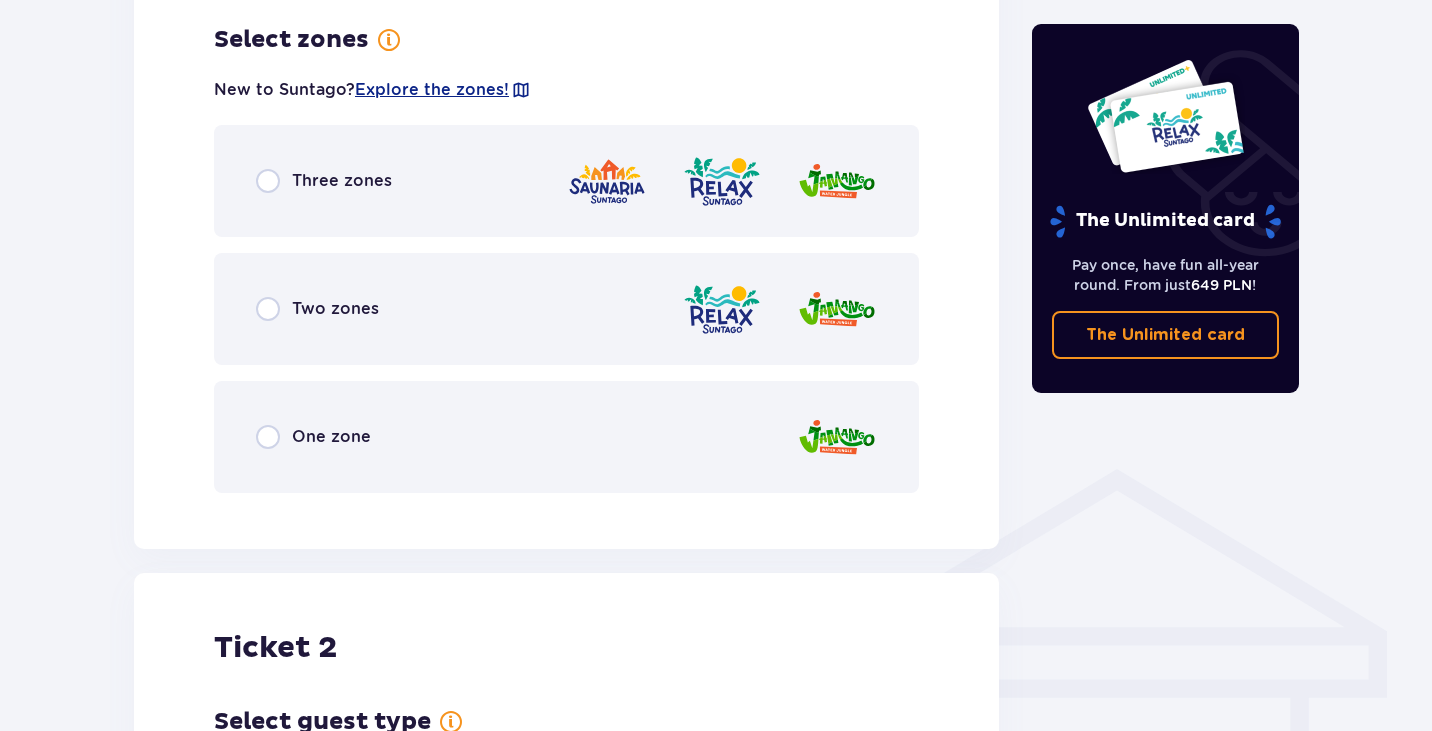 scroll, scrollTop: 1156, scrollLeft: 0, axis: vertical 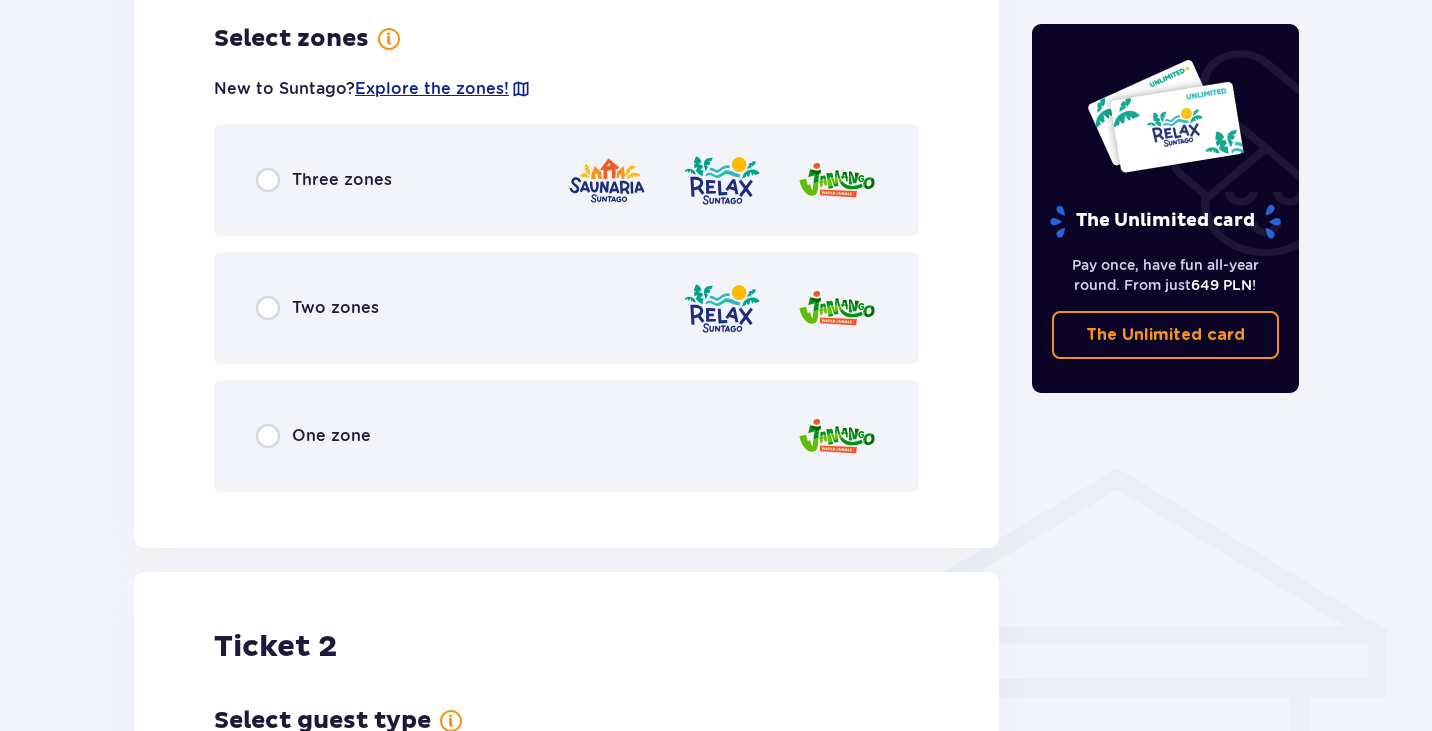 click on "One zone" at bounding box center (566, 436) 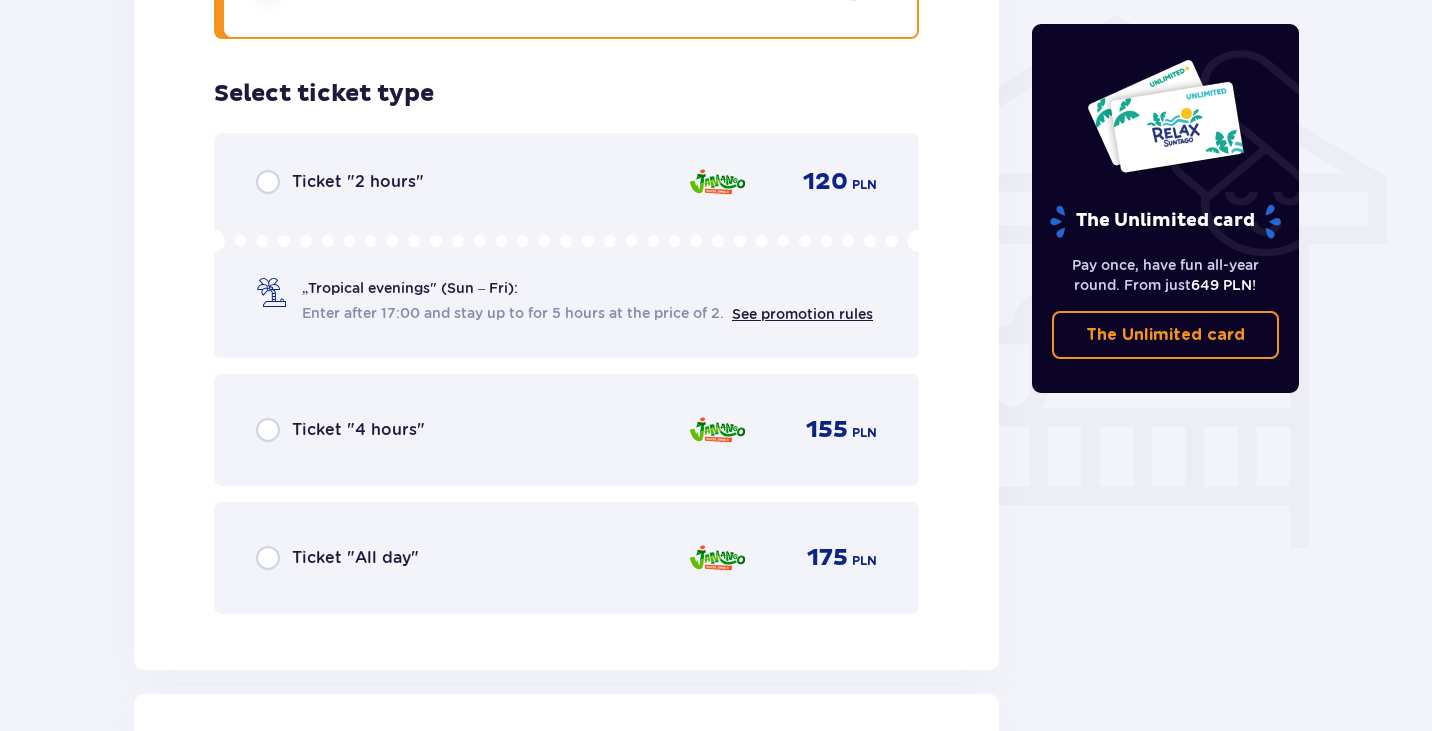 scroll, scrollTop: 1664, scrollLeft: 0, axis: vertical 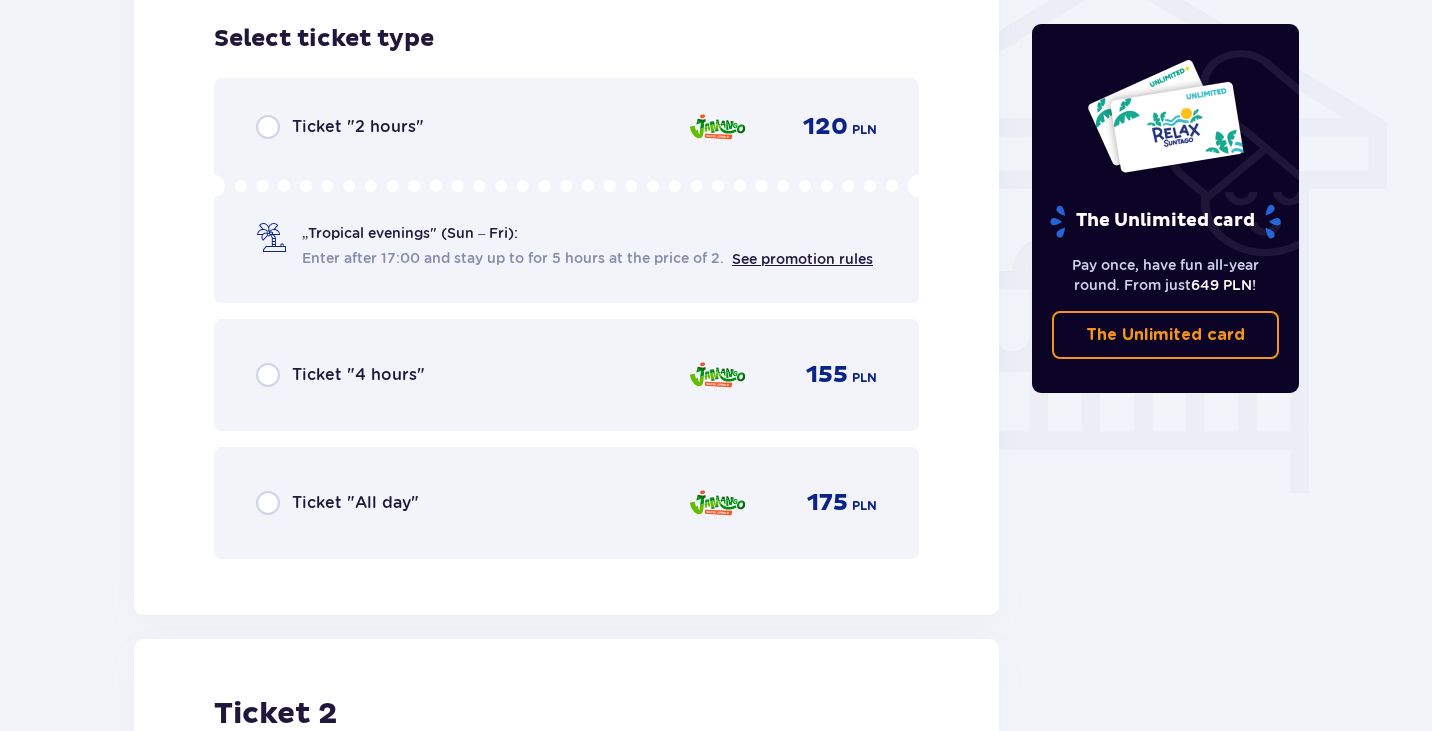 click on "Ticket "All day"   175 PLN" at bounding box center [566, 503] 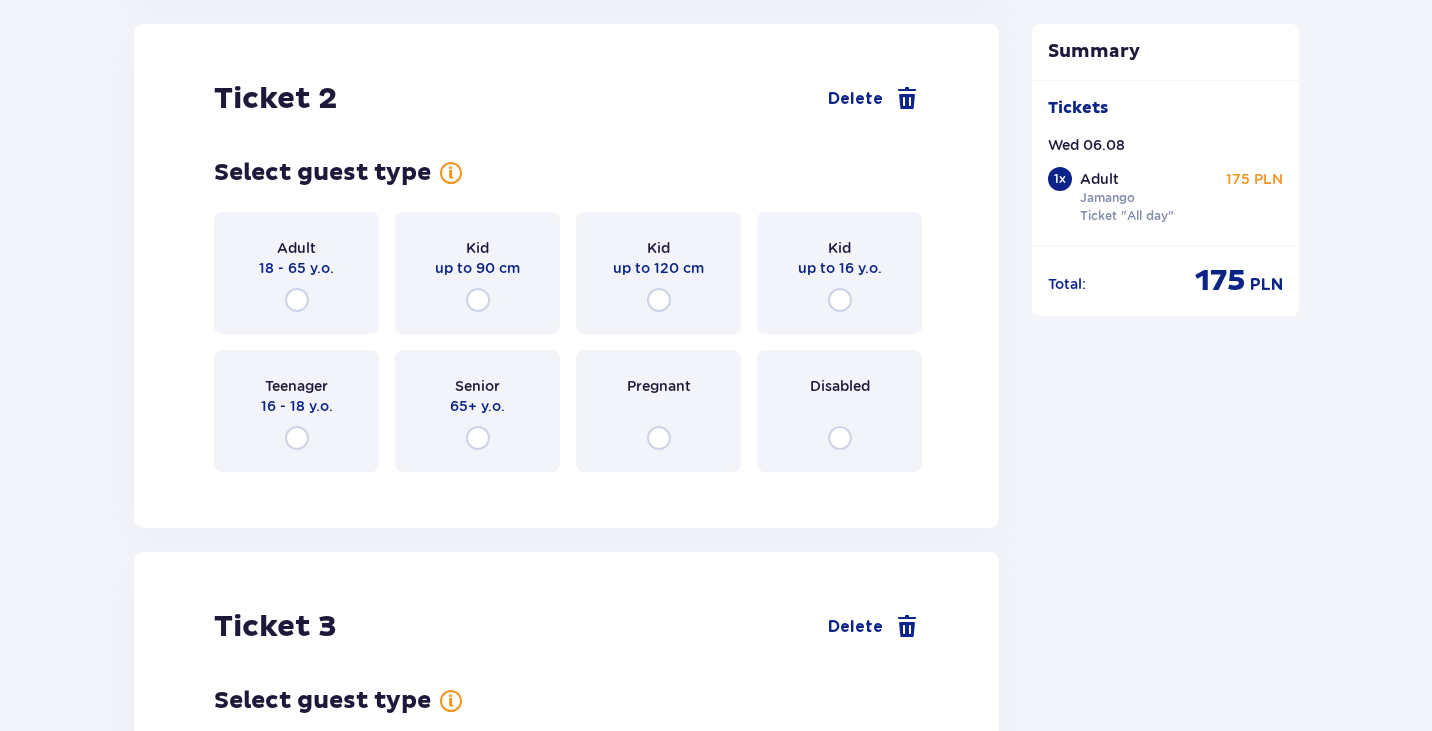 click on "18 - 65 y.o." at bounding box center [296, 268] 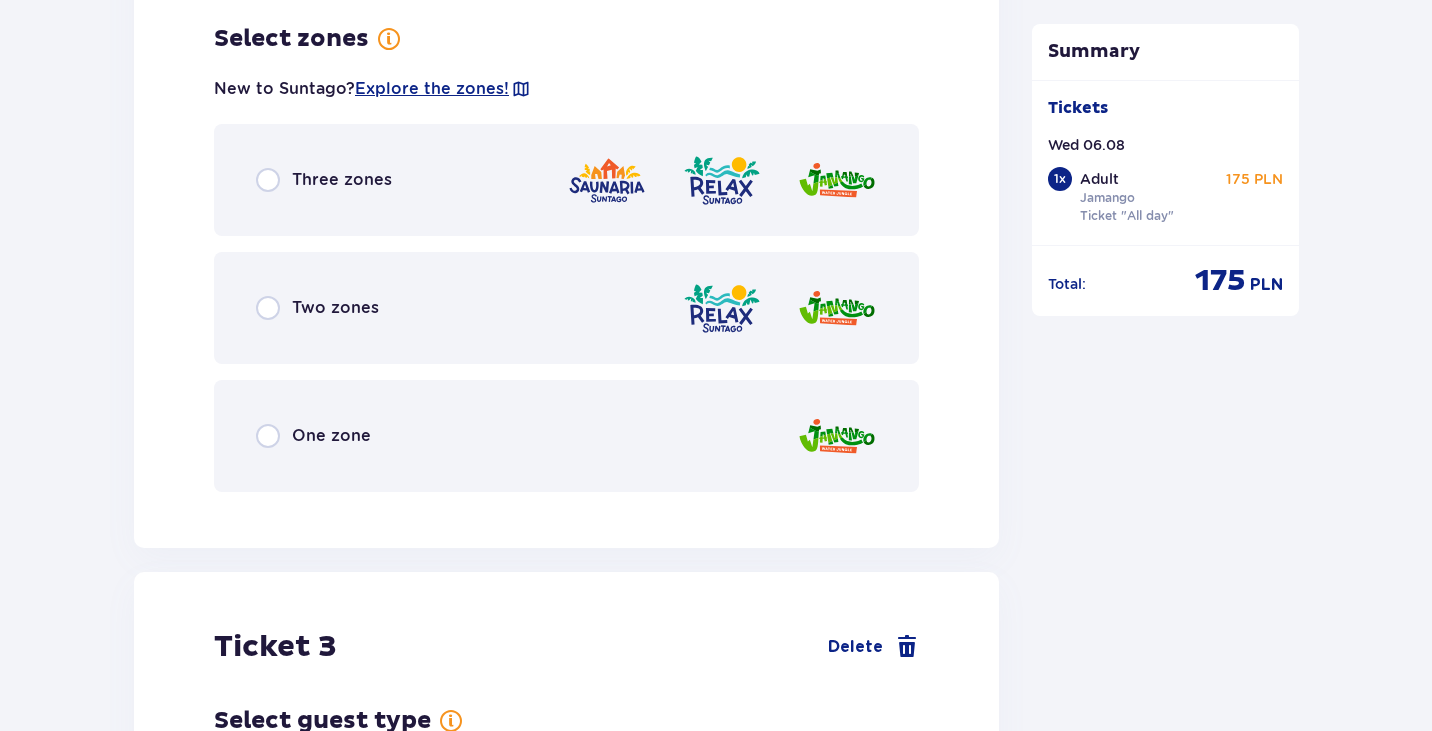click on "One zone" at bounding box center (566, 436) 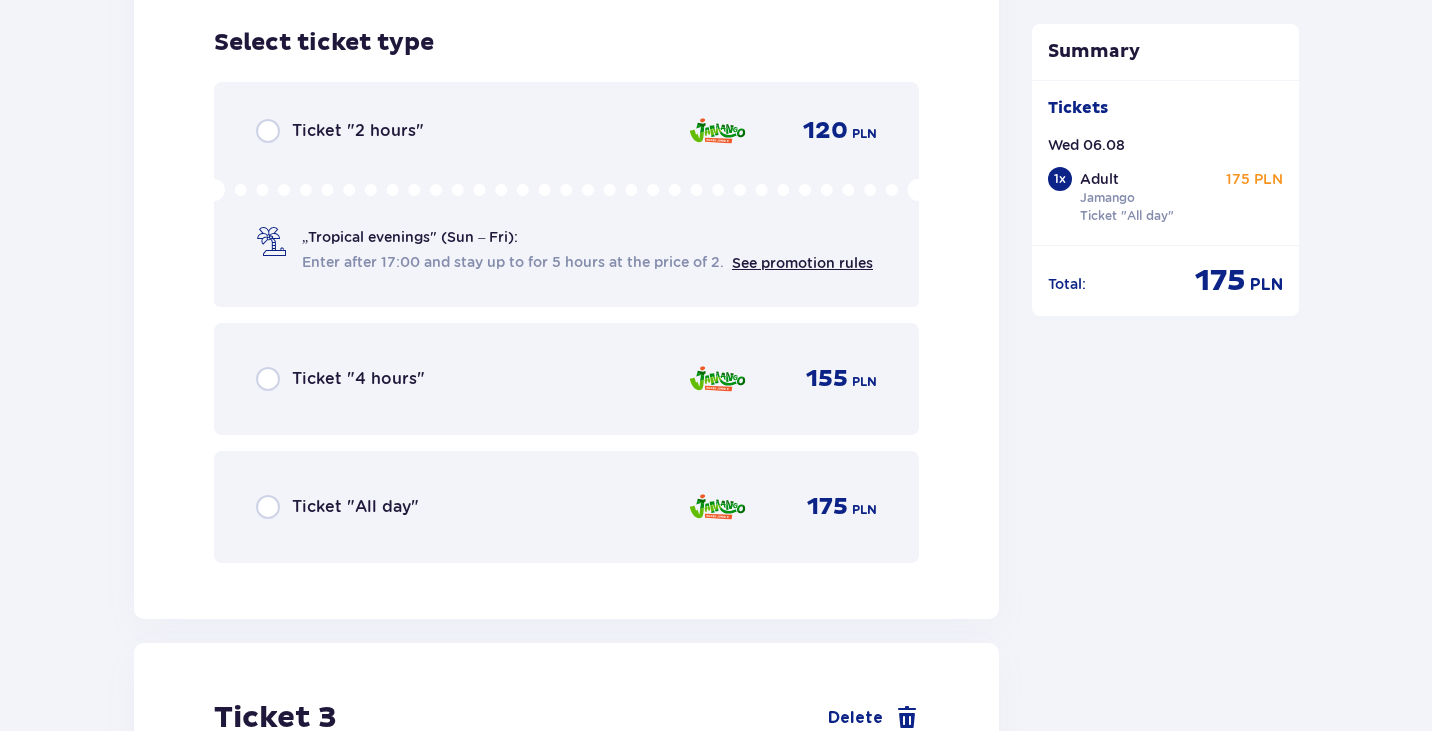 scroll, scrollTop: 3275, scrollLeft: 0, axis: vertical 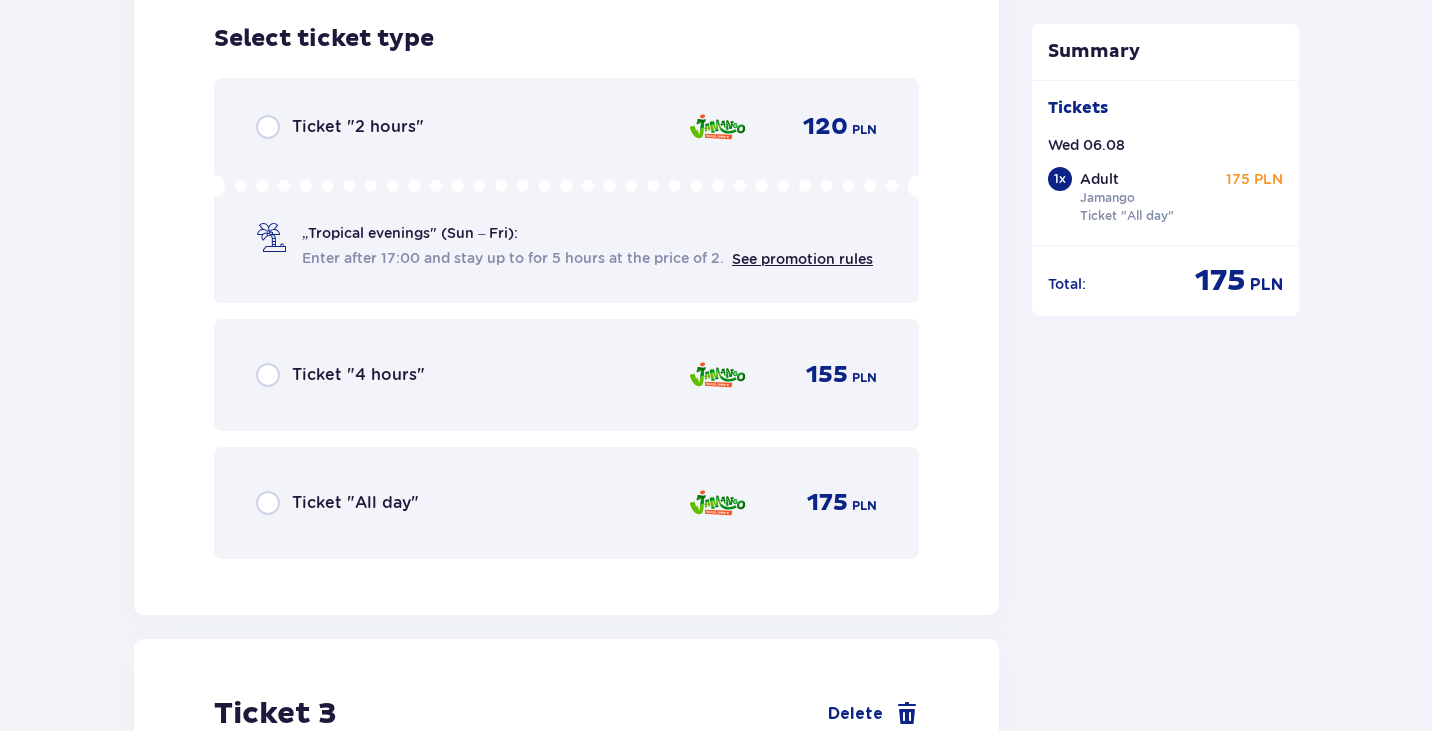click on "Ticket "All day"" at bounding box center (355, 503) 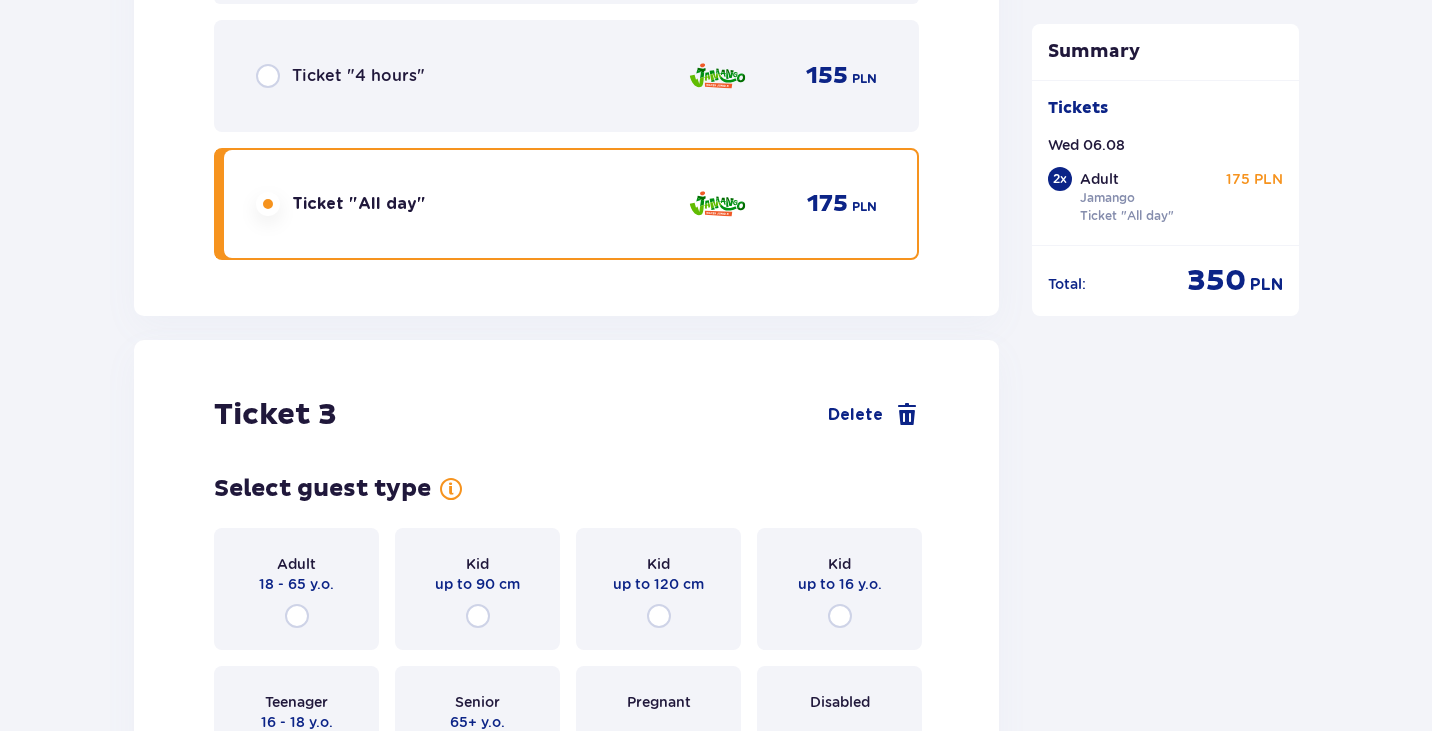 scroll, scrollTop: 3890, scrollLeft: 0, axis: vertical 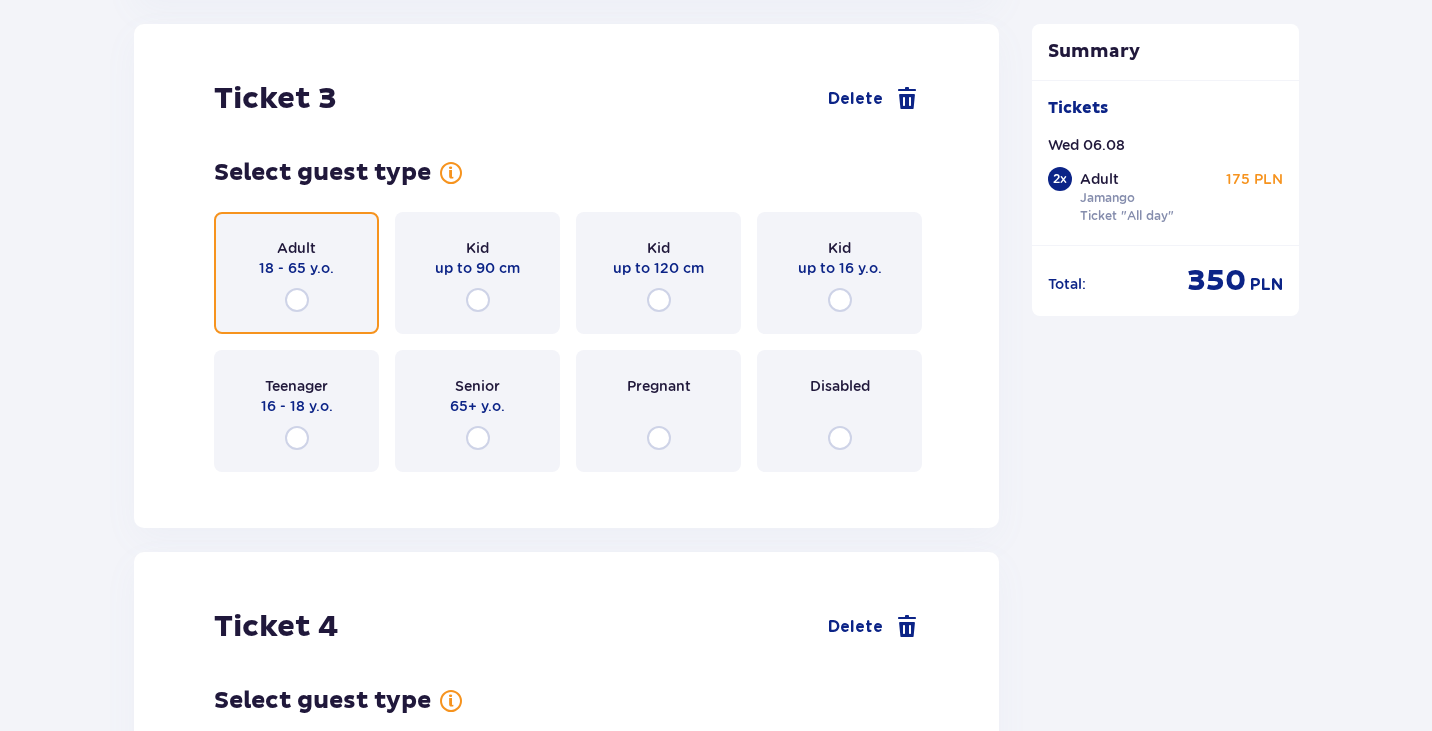 click at bounding box center [297, 300] 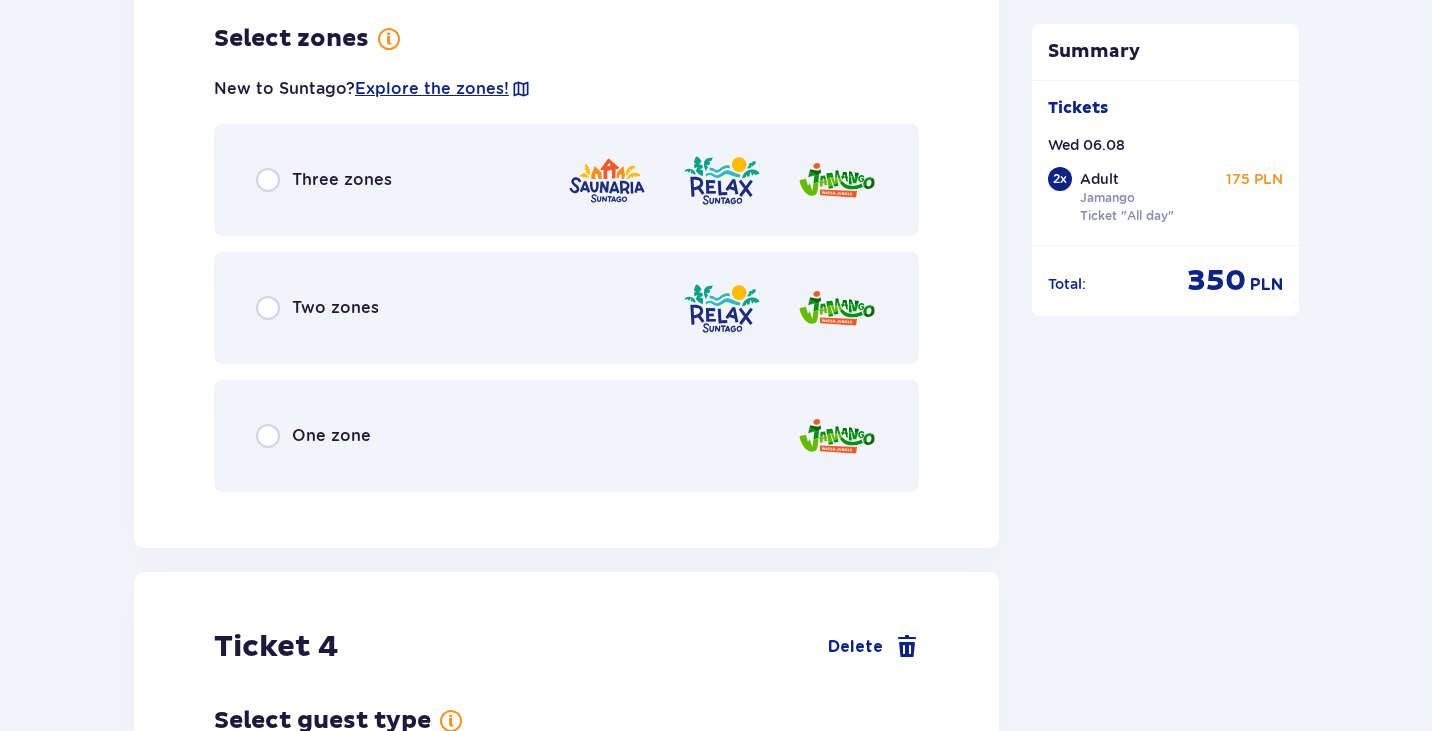 click on "One zone" at bounding box center (566, 436) 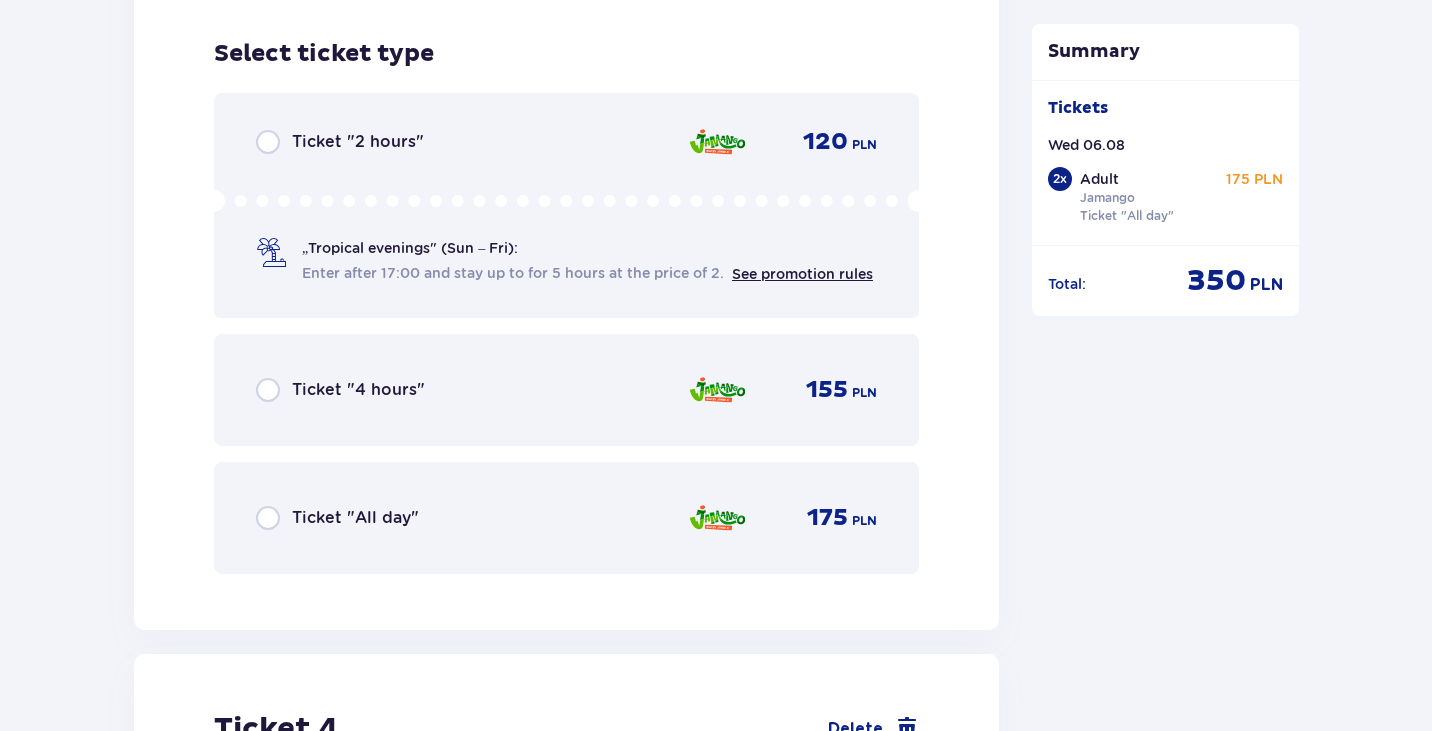 scroll, scrollTop: 4886, scrollLeft: 0, axis: vertical 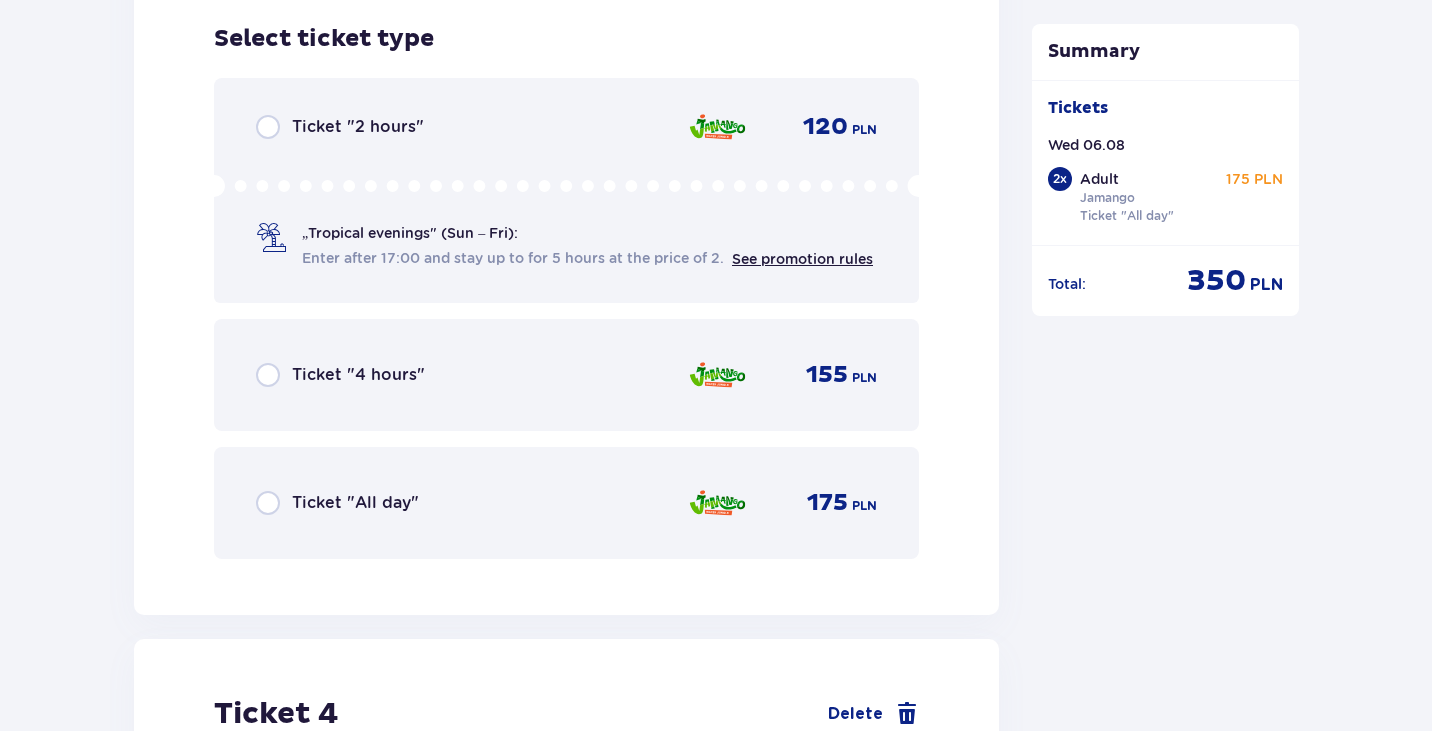 click on "Ticket "All day"   175 PLN" at bounding box center (566, 503) 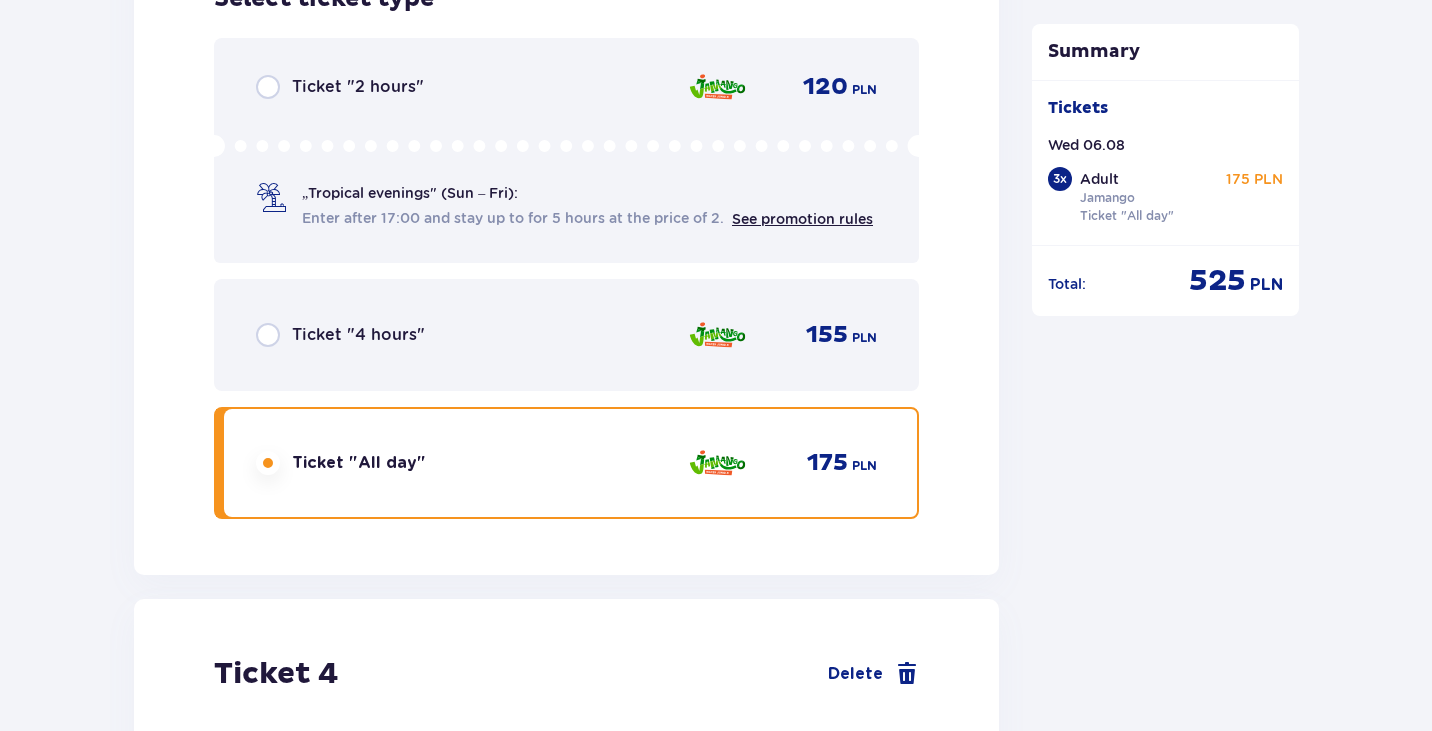 scroll, scrollTop: 5501, scrollLeft: 0, axis: vertical 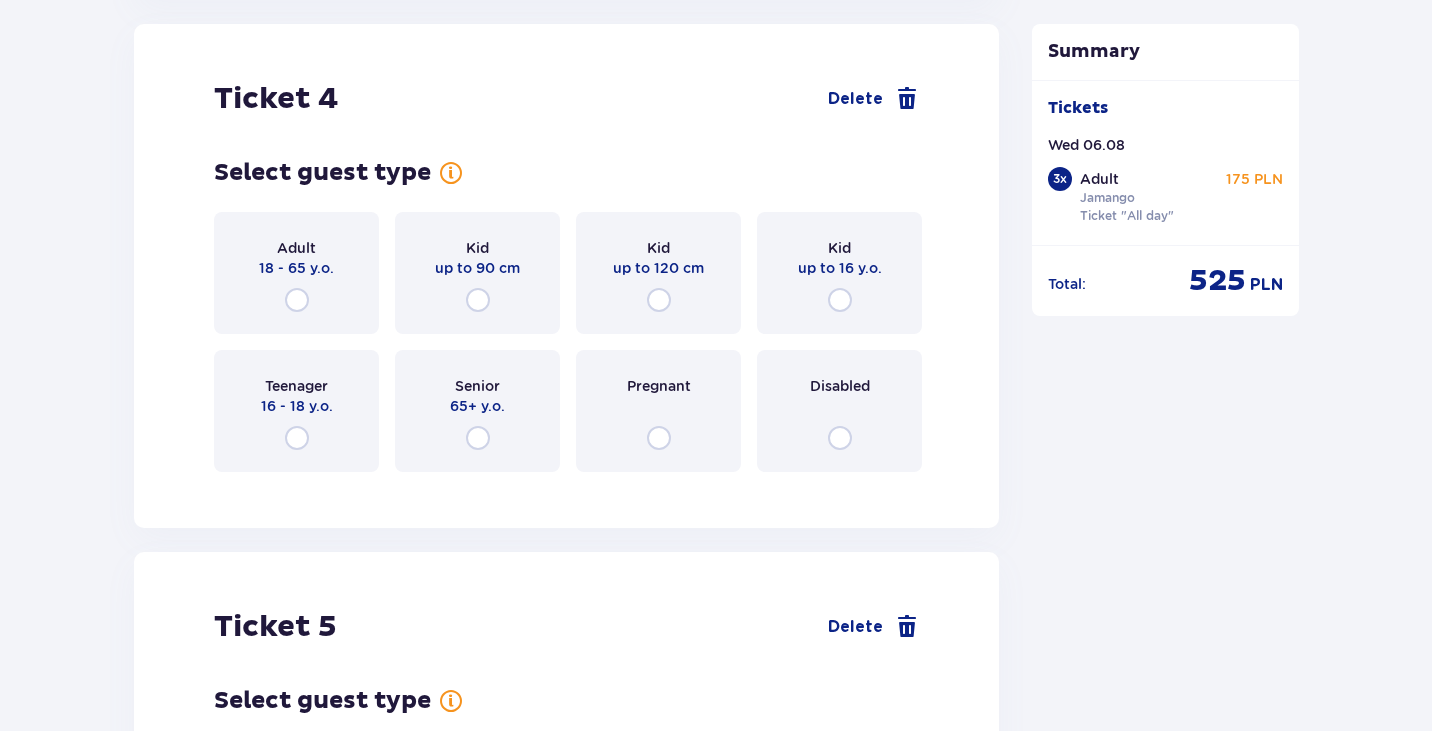 drag, startPoint x: 324, startPoint y: 302, endPoint x: 348, endPoint y: 333, distance: 39.20459 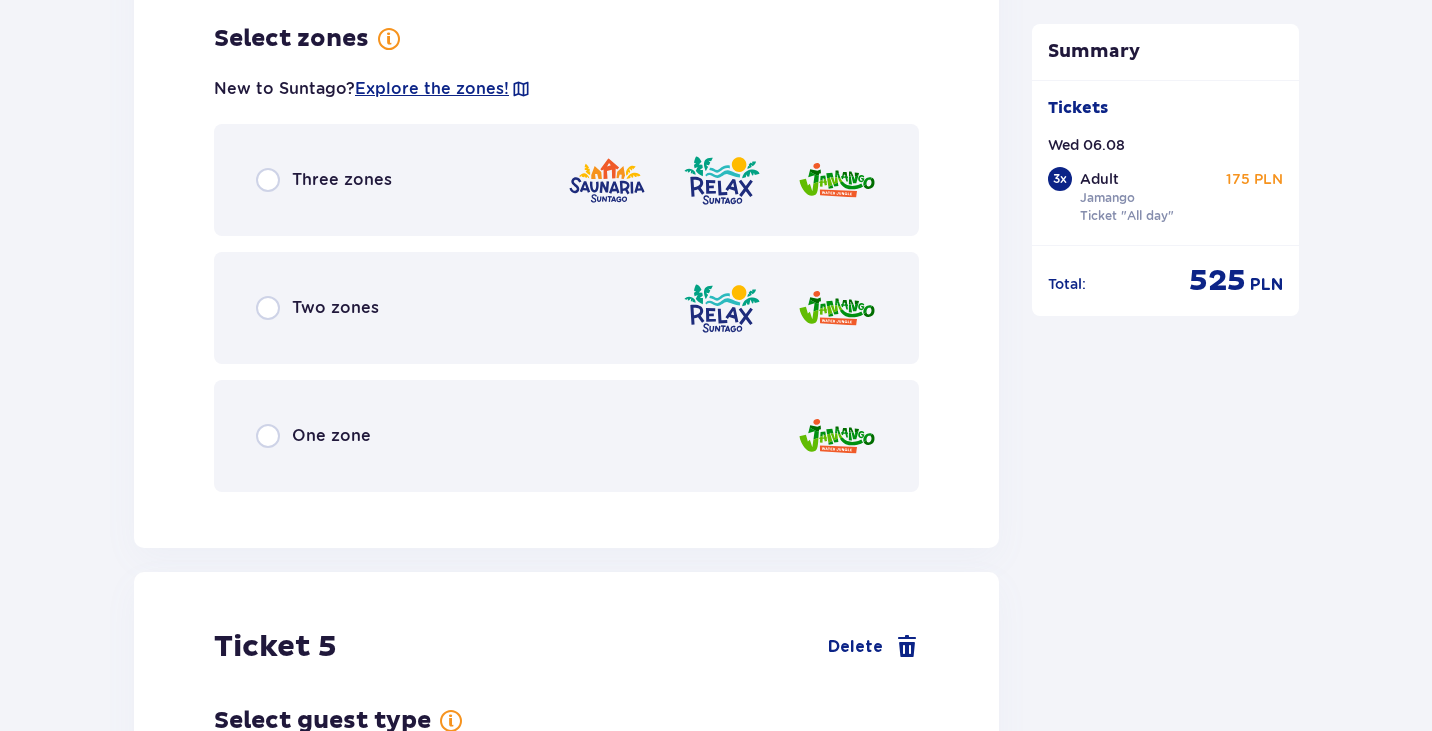 click on "One zone" at bounding box center (331, 436) 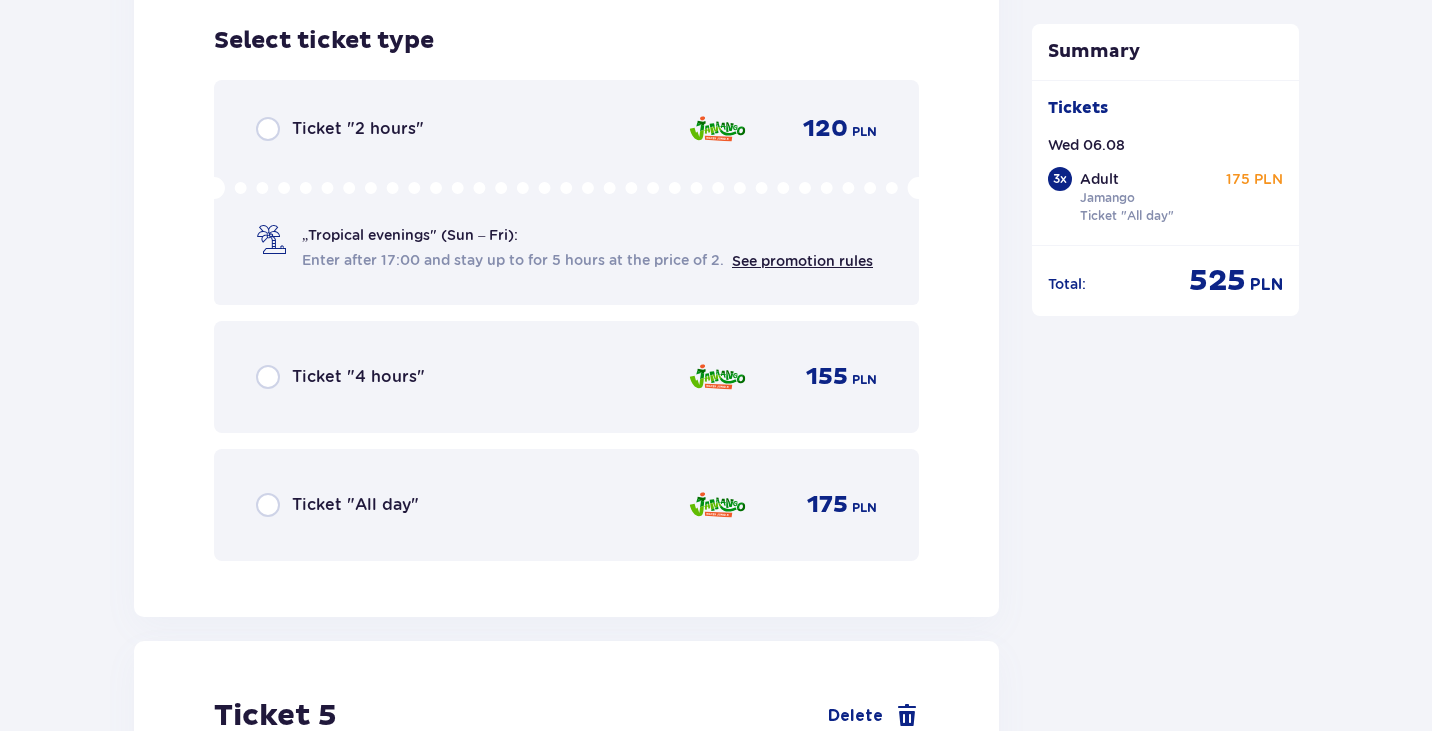scroll, scrollTop: 6497, scrollLeft: 0, axis: vertical 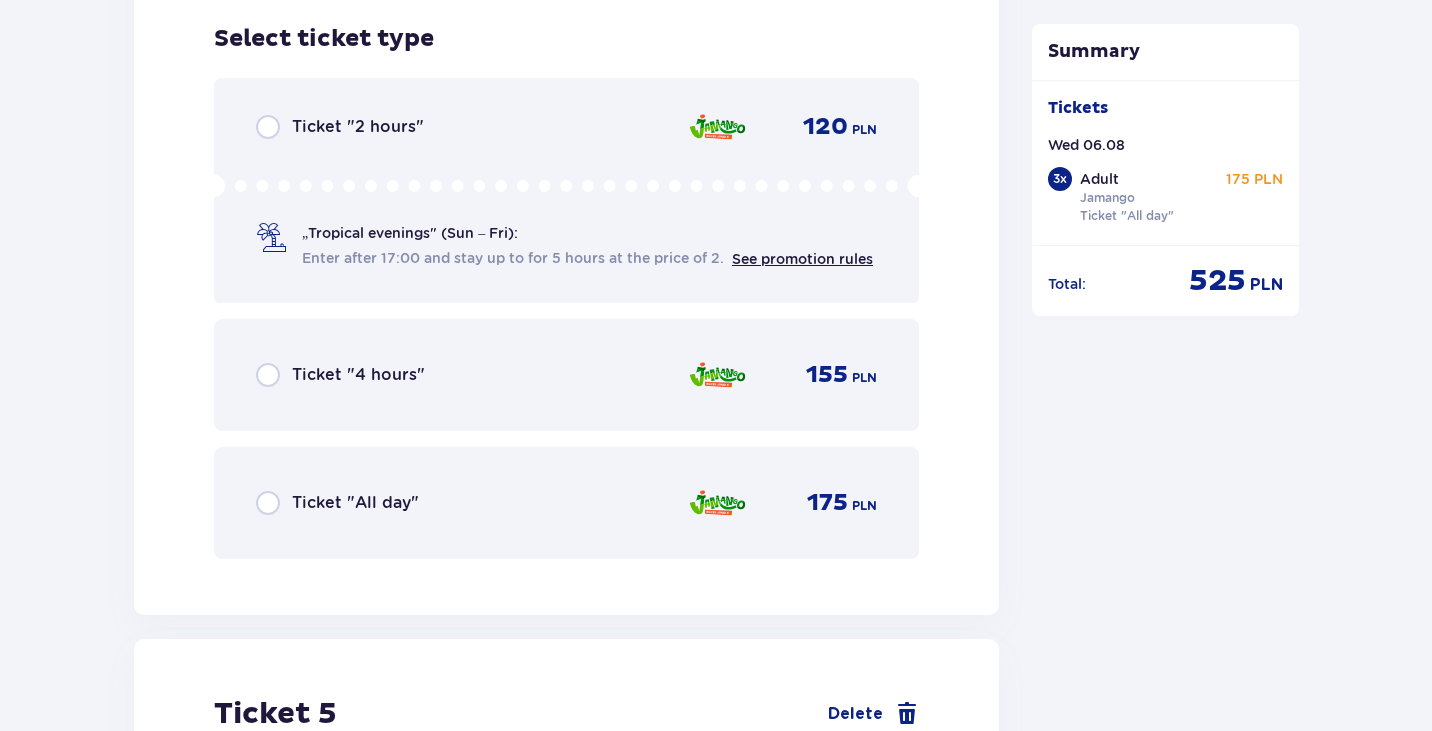 click on "Ticket "All day"" at bounding box center (355, 503) 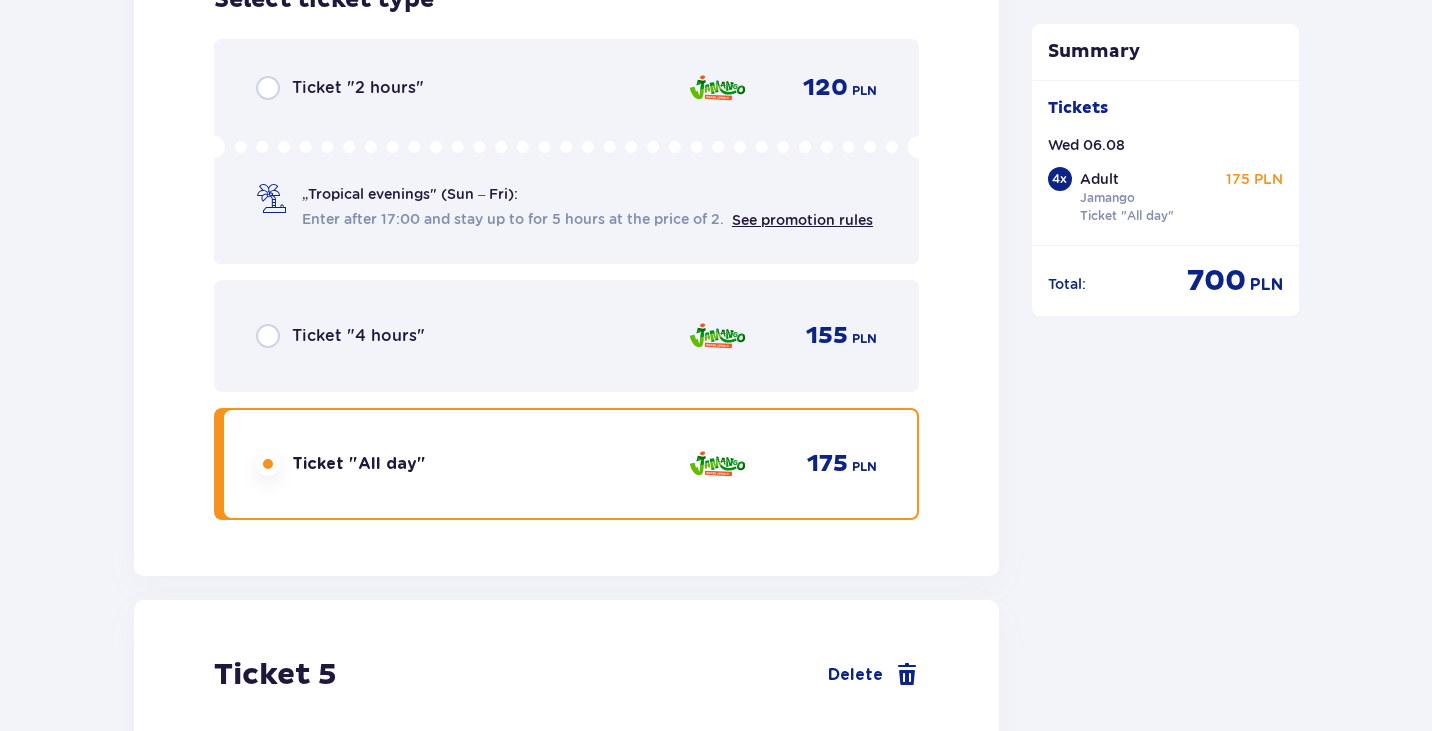 scroll, scrollTop: 7112, scrollLeft: 0, axis: vertical 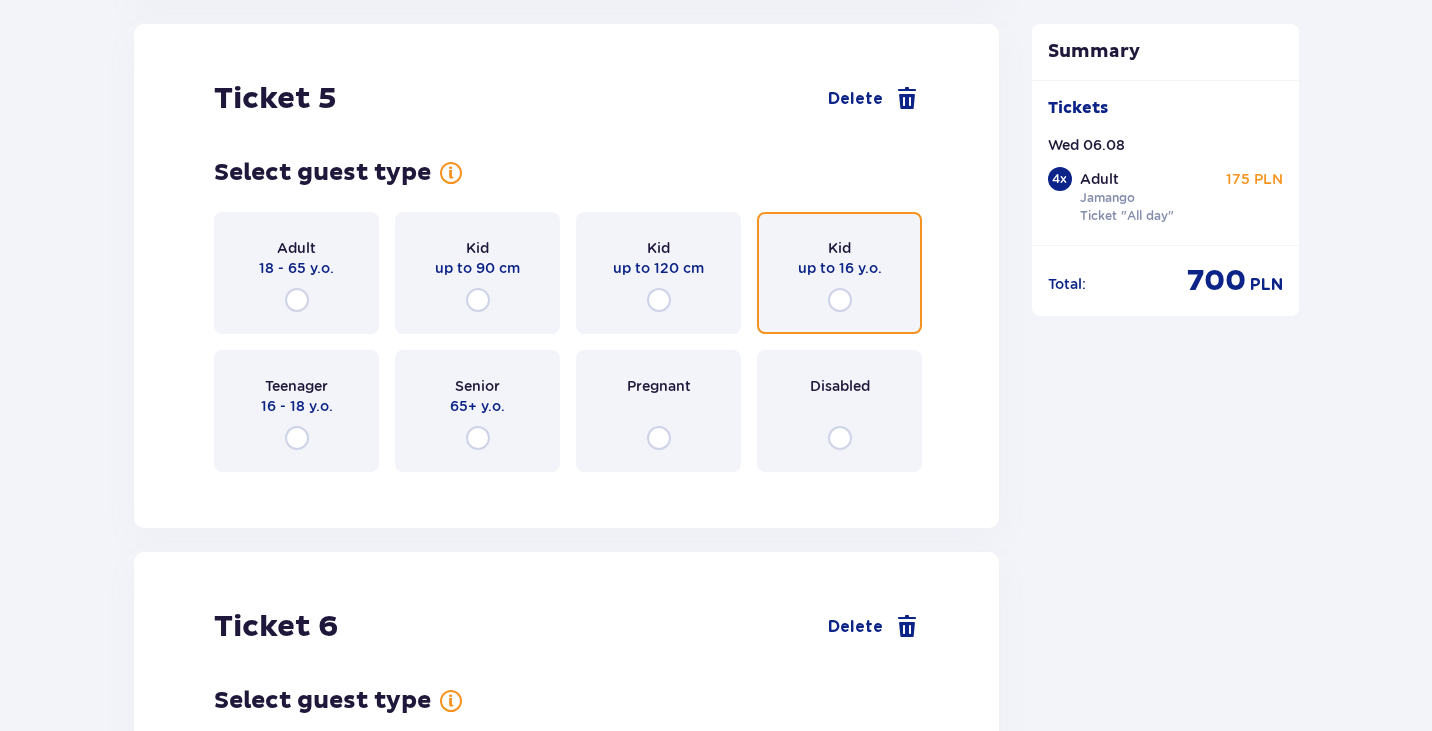 click at bounding box center [840, 300] 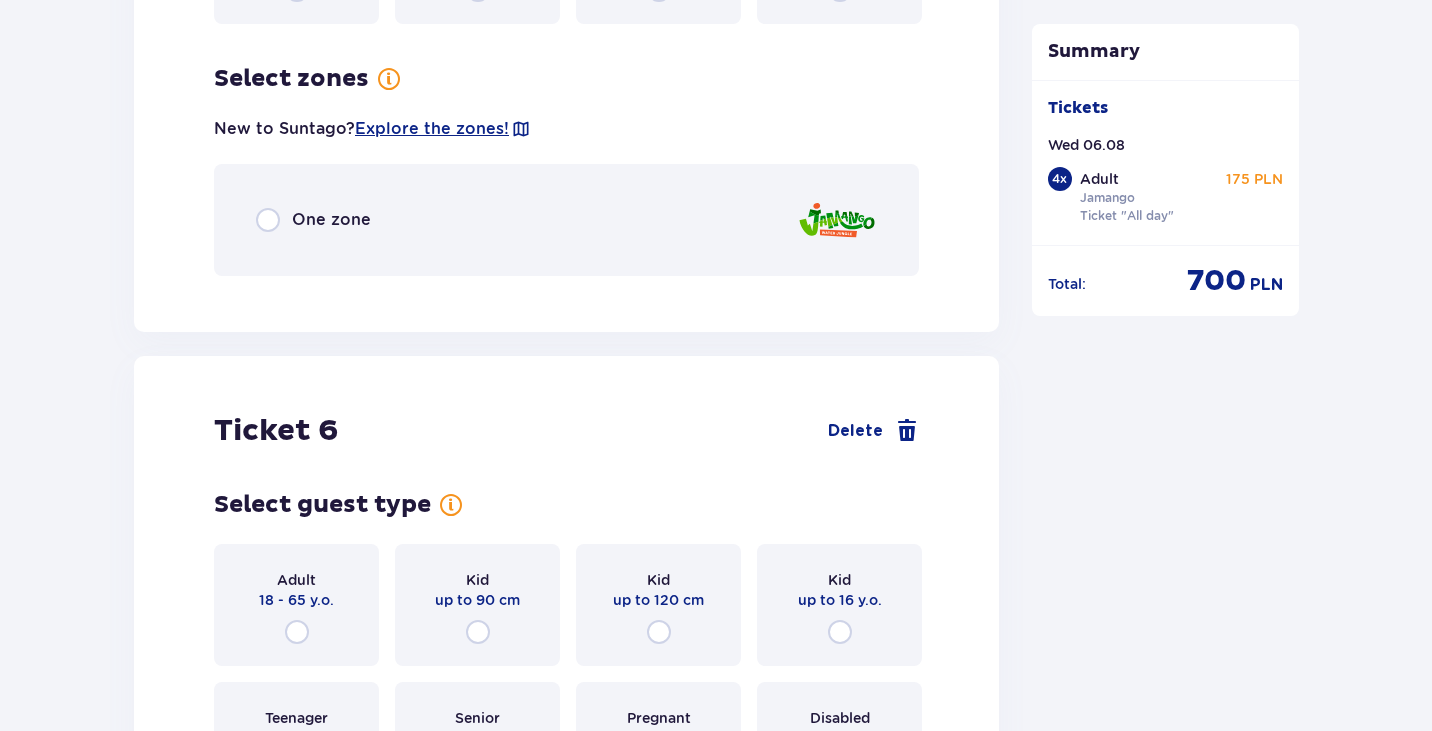 scroll, scrollTop: 7600, scrollLeft: 0, axis: vertical 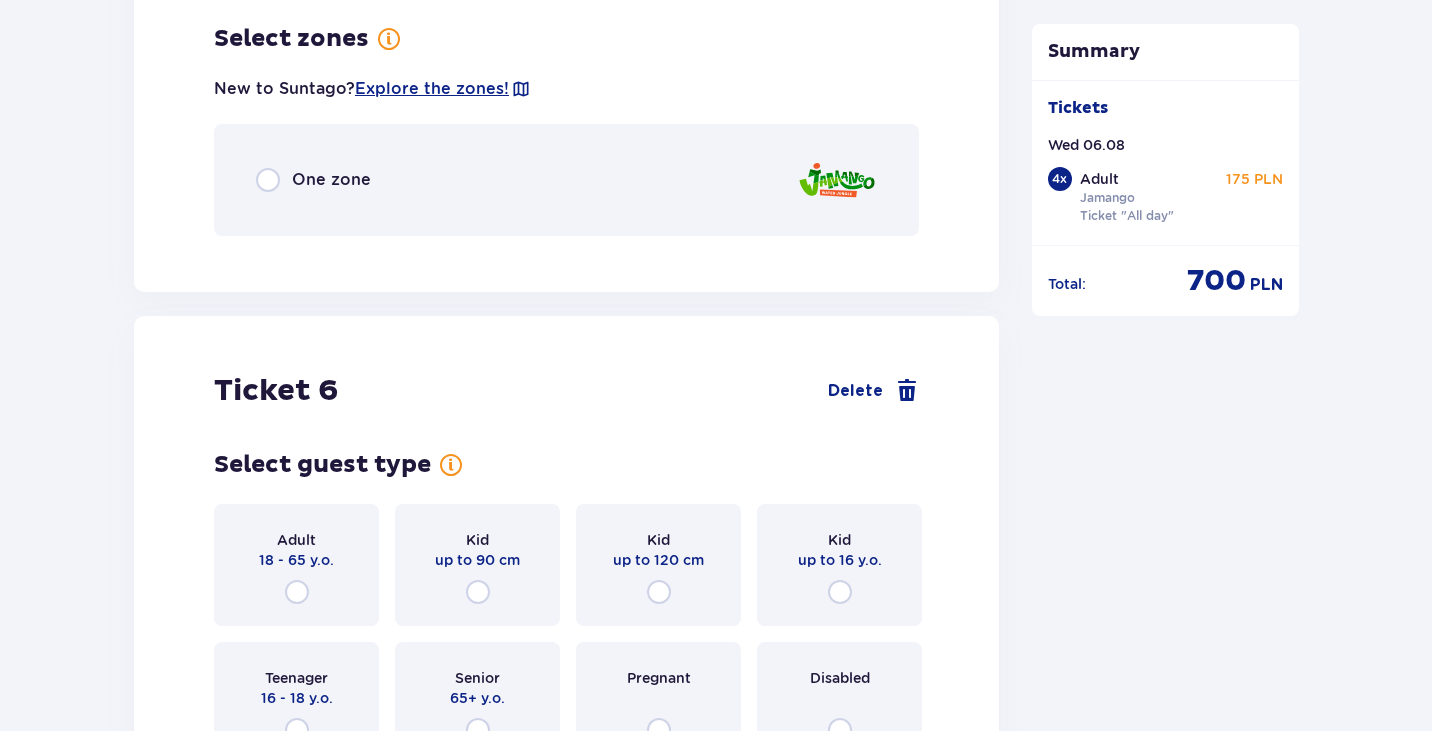 click on "One zone" at bounding box center (566, 180) 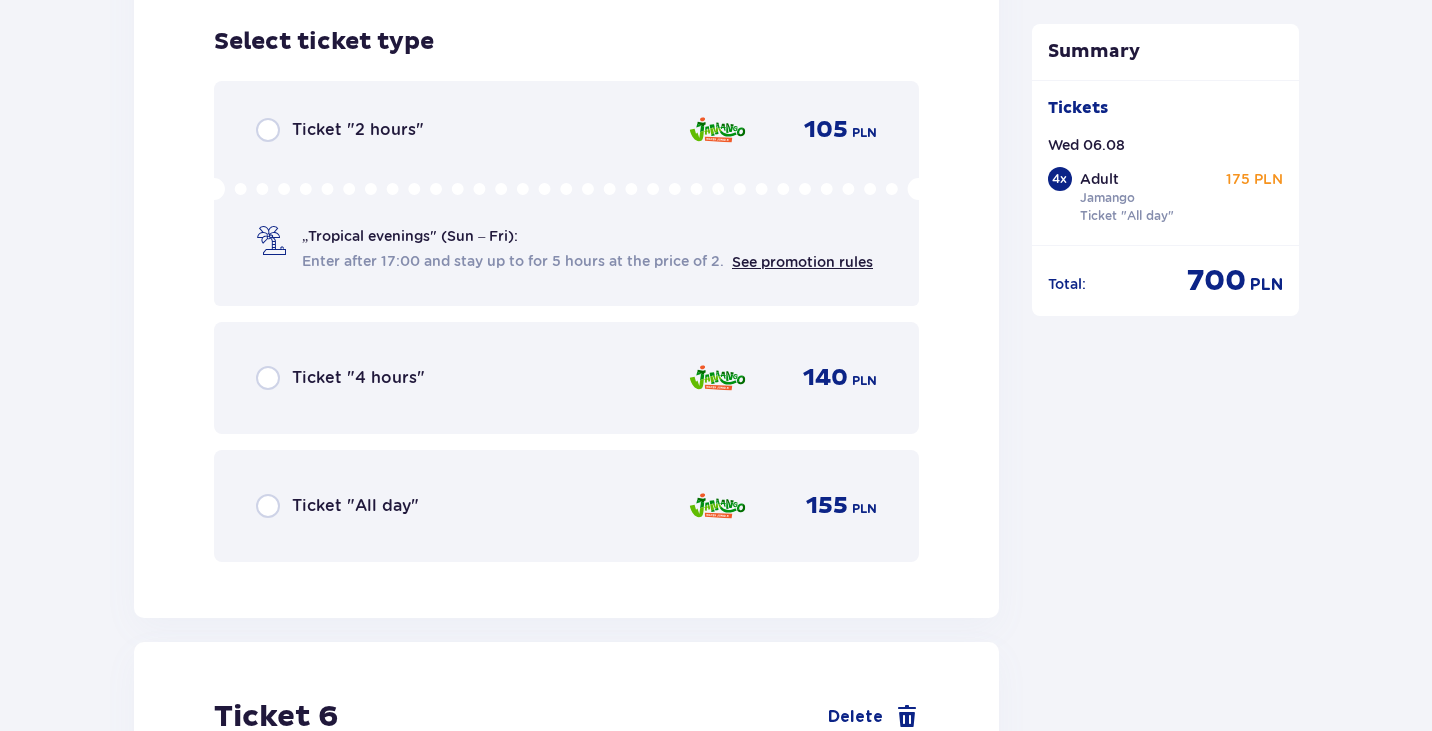 scroll, scrollTop: 7852, scrollLeft: 0, axis: vertical 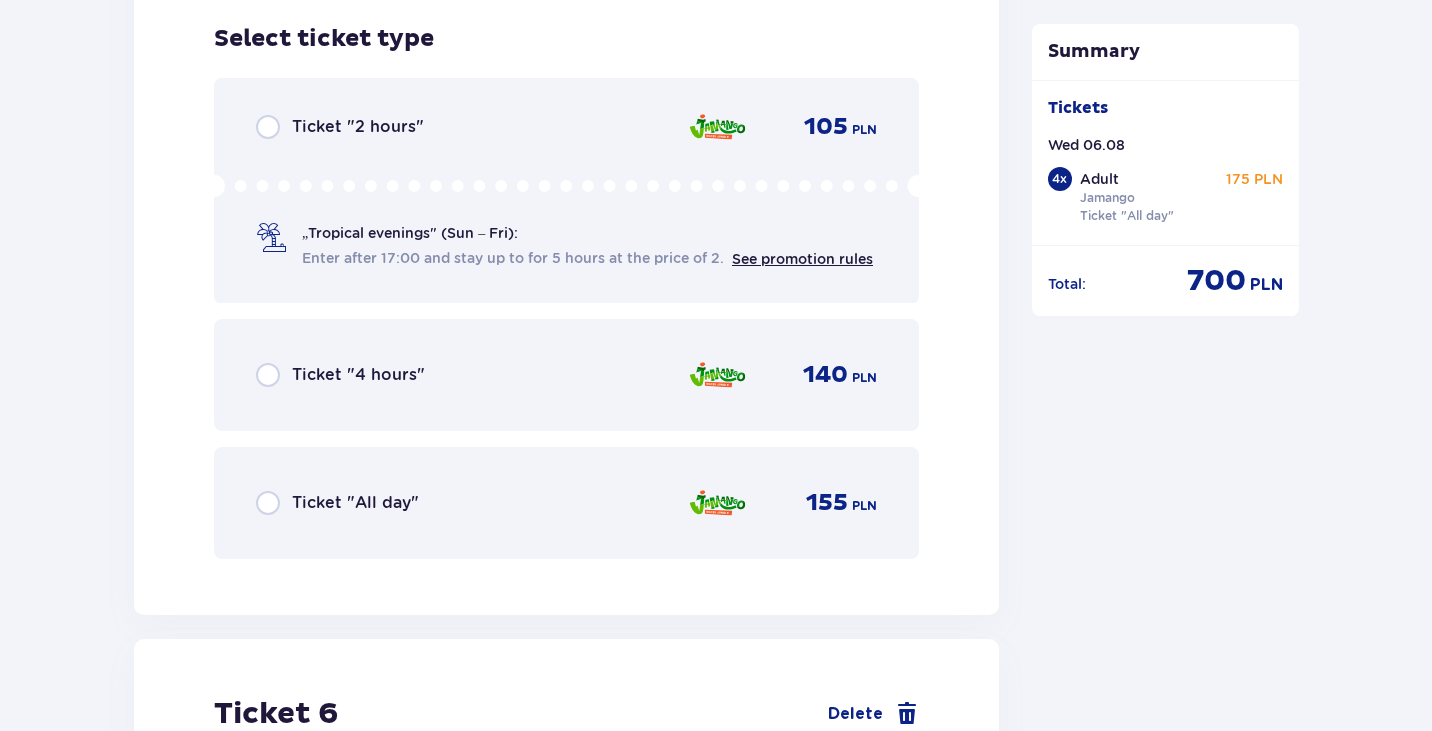 click on "Ticket "All day"   155 PLN" at bounding box center [566, 503] 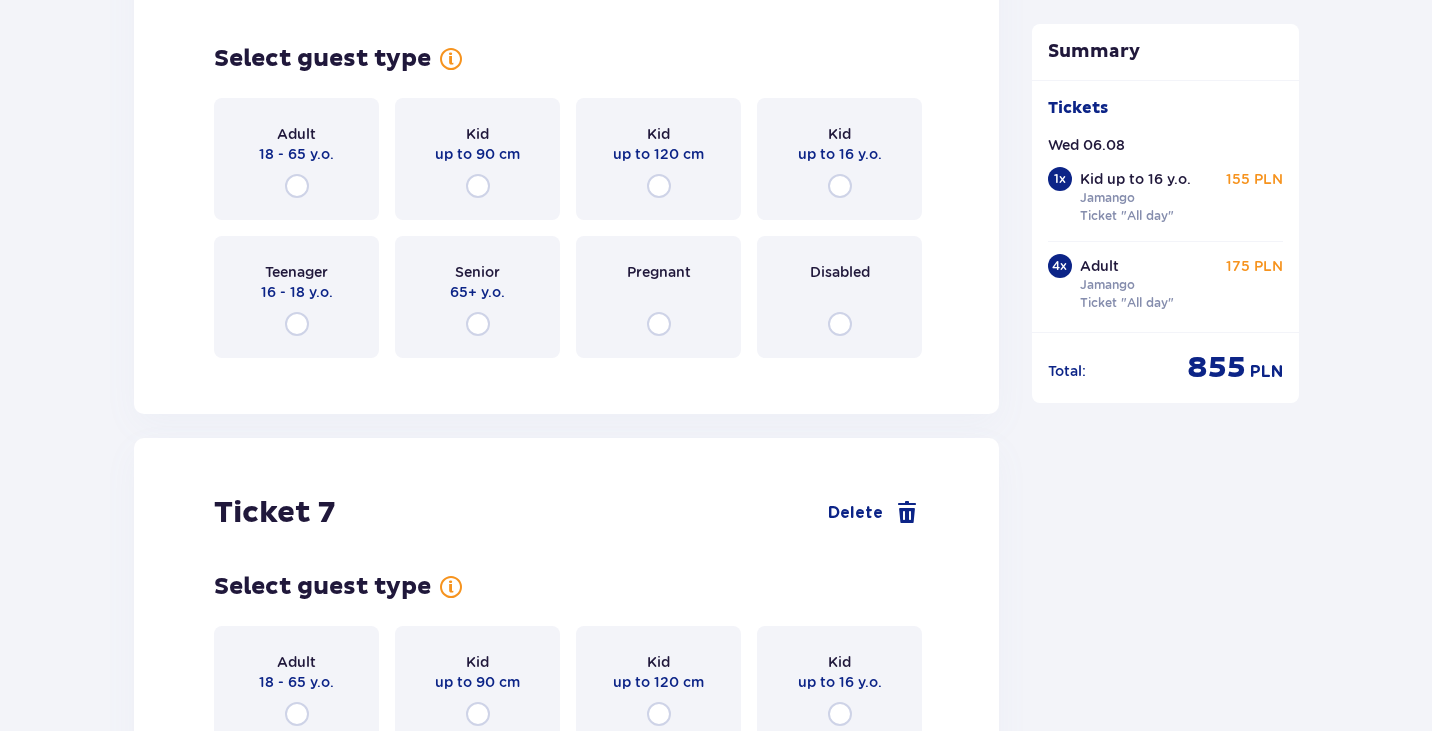 scroll, scrollTop: 8467, scrollLeft: 0, axis: vertical 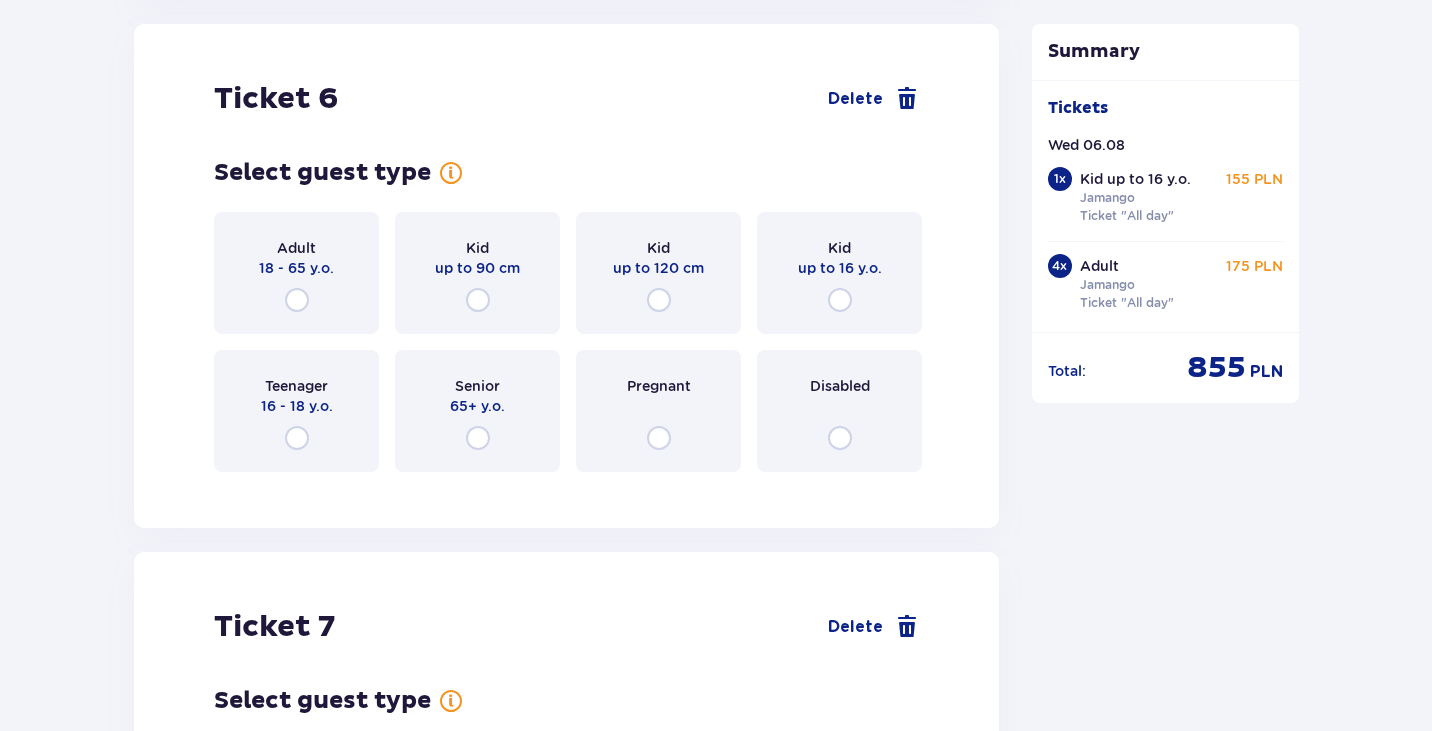 click on "up to 16 y.o." at bounding box center (840, 268) 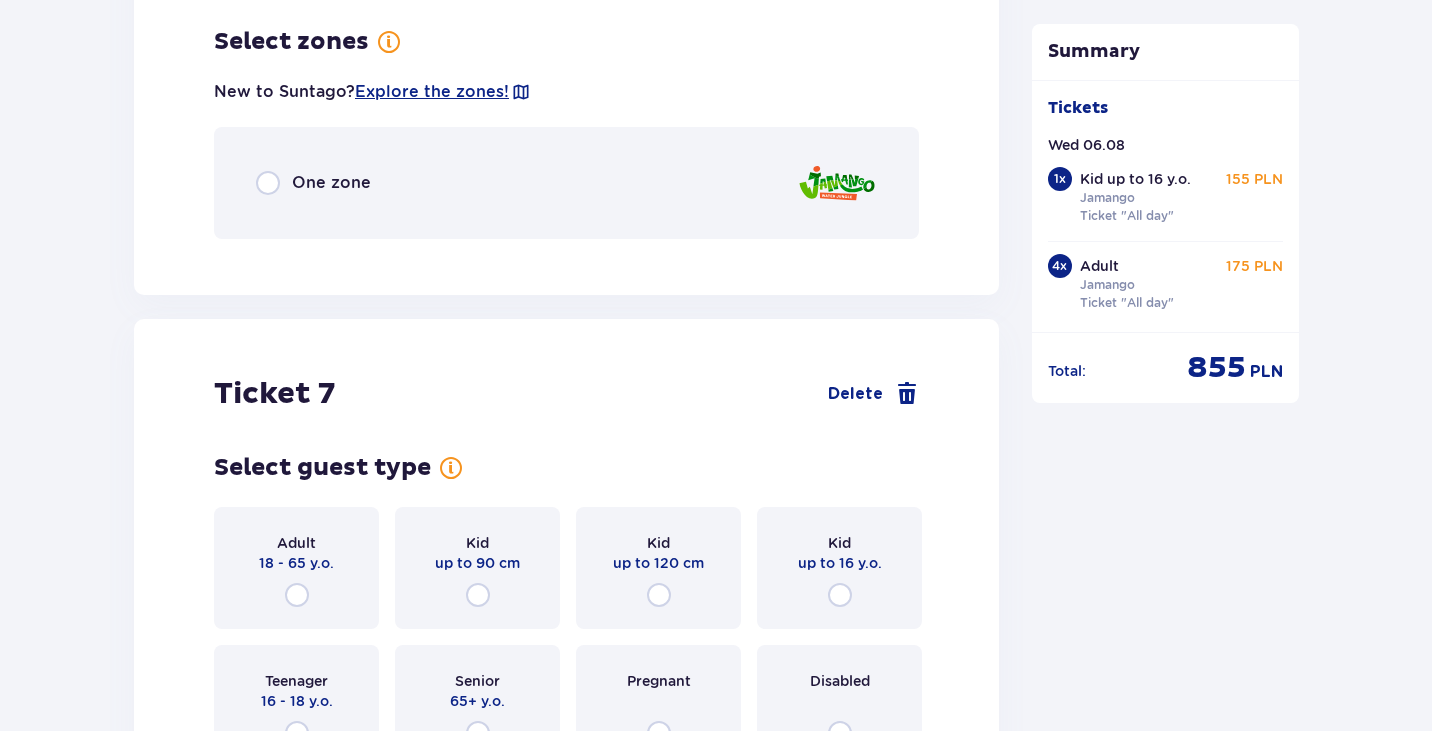 scroll, scrollTop: 8955, scrollLeft: 0, axis: vertical 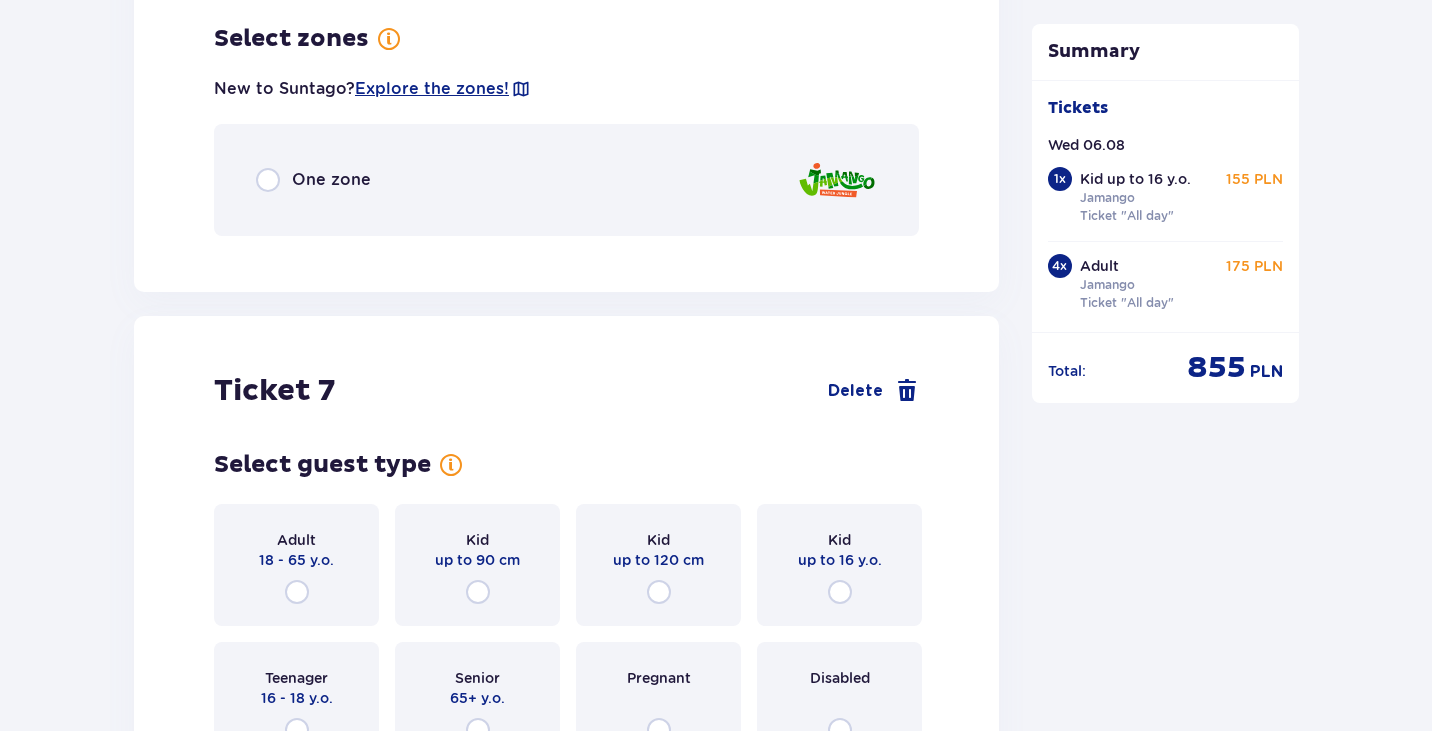 click on "One zone" at bounding box center (566, 180) 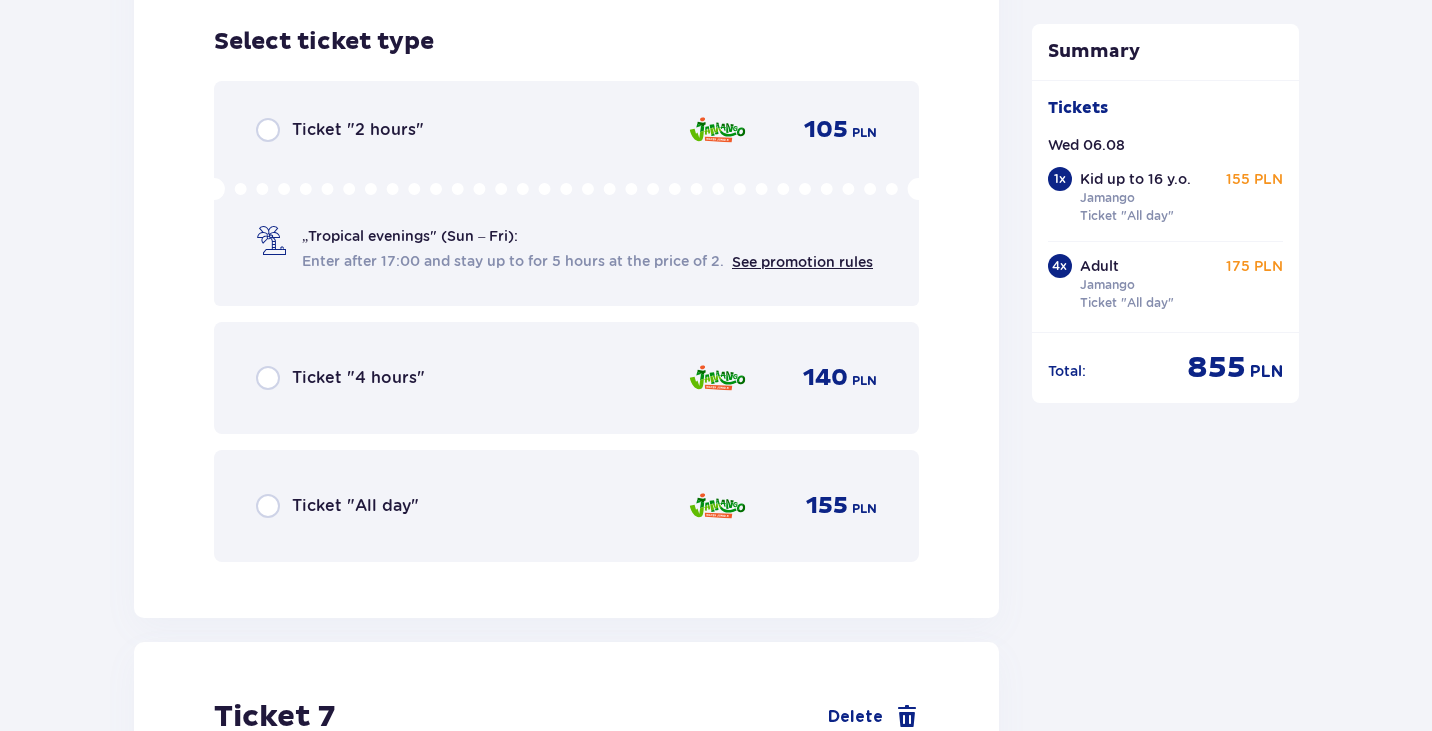 scroll, scrollTop: 9207, scrollLeft: 0, axis: vertical 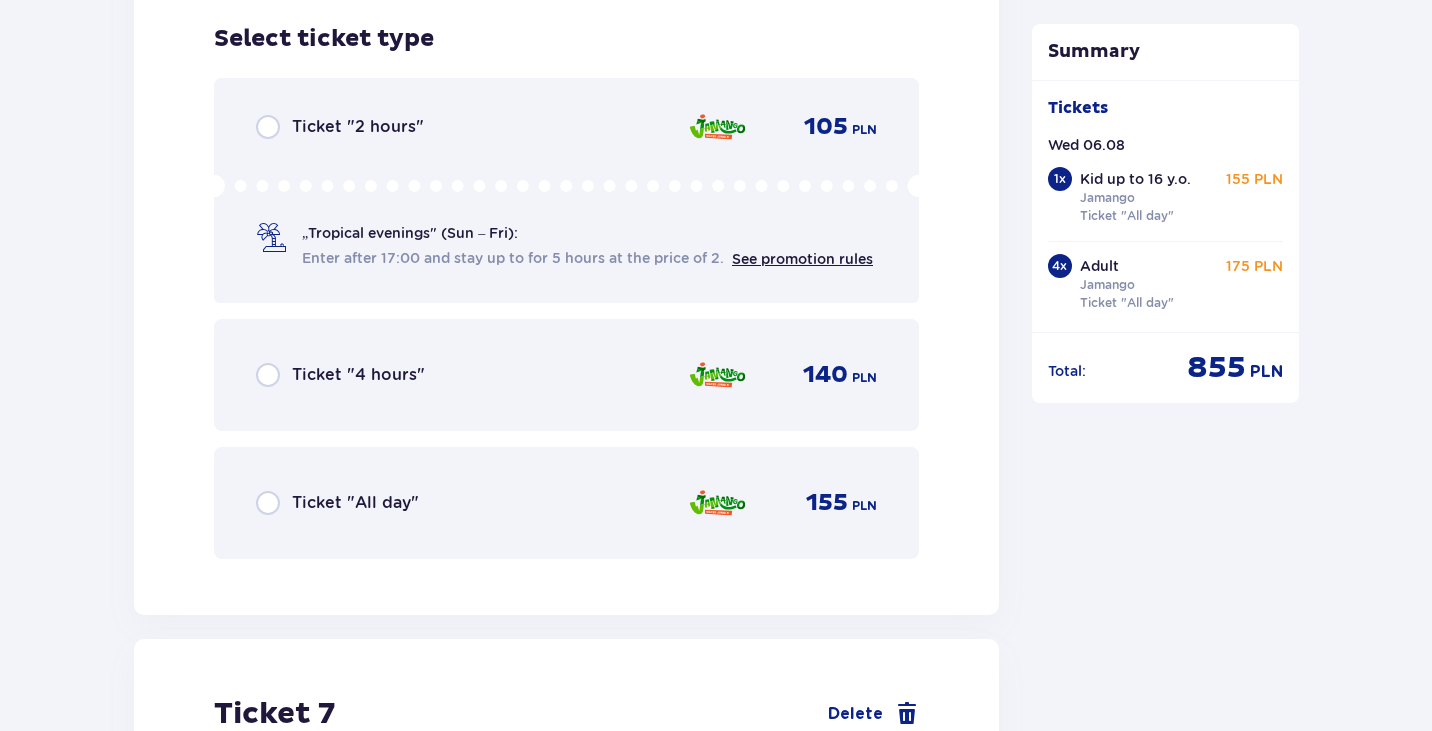 click on "Ticket "All day"   155 PLN" at bounding box center (566, 503) 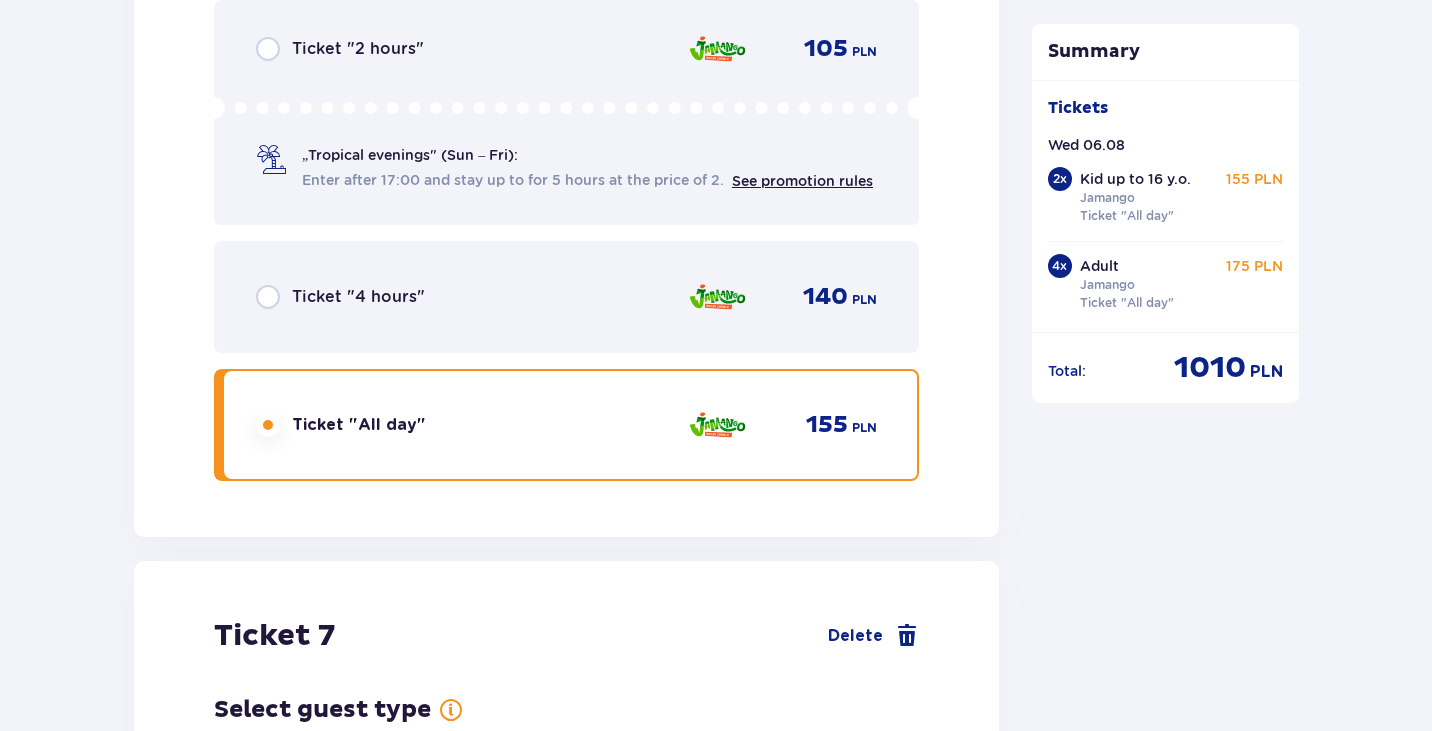 scroll, scrollTop: 9822, scrollLeft: 0, axis: vertical 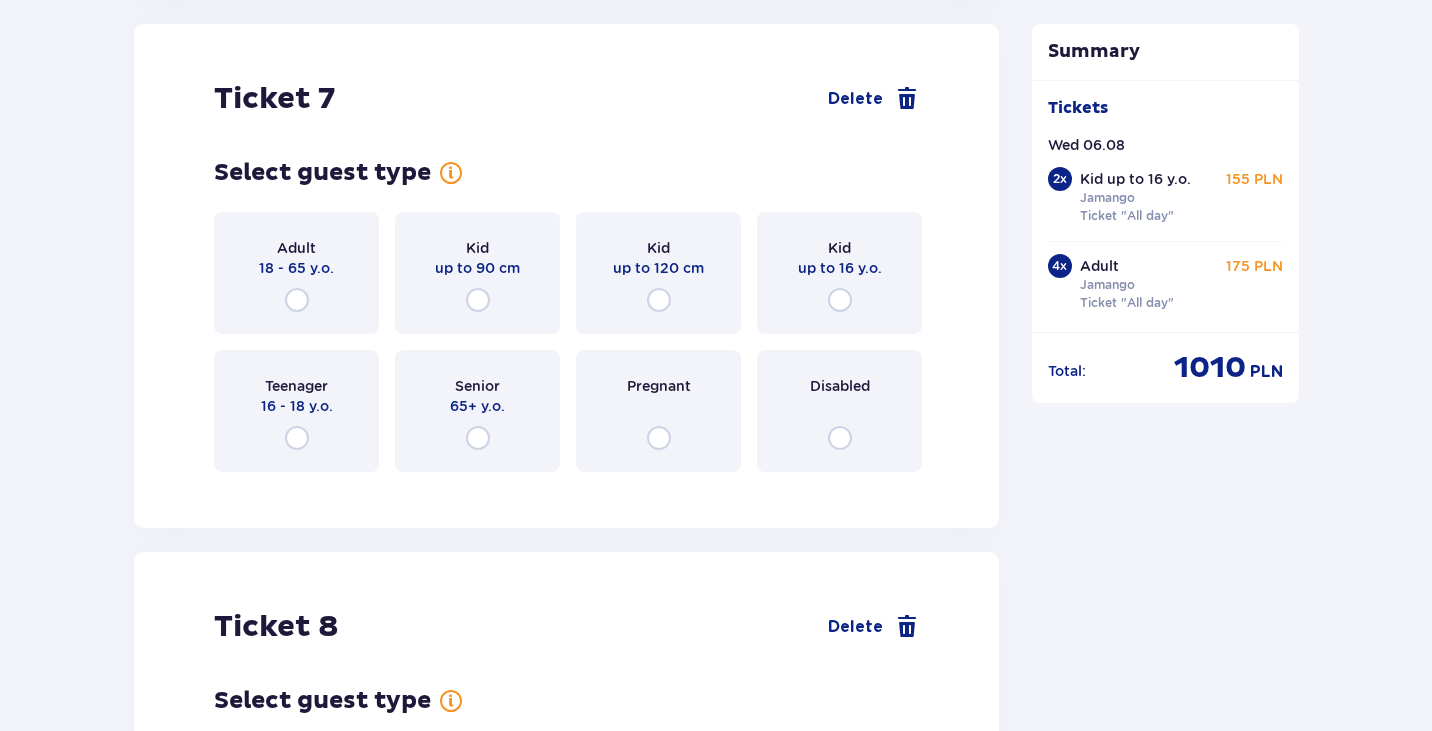 click on "up to 16 y.o." at bounding box center [840, 268] 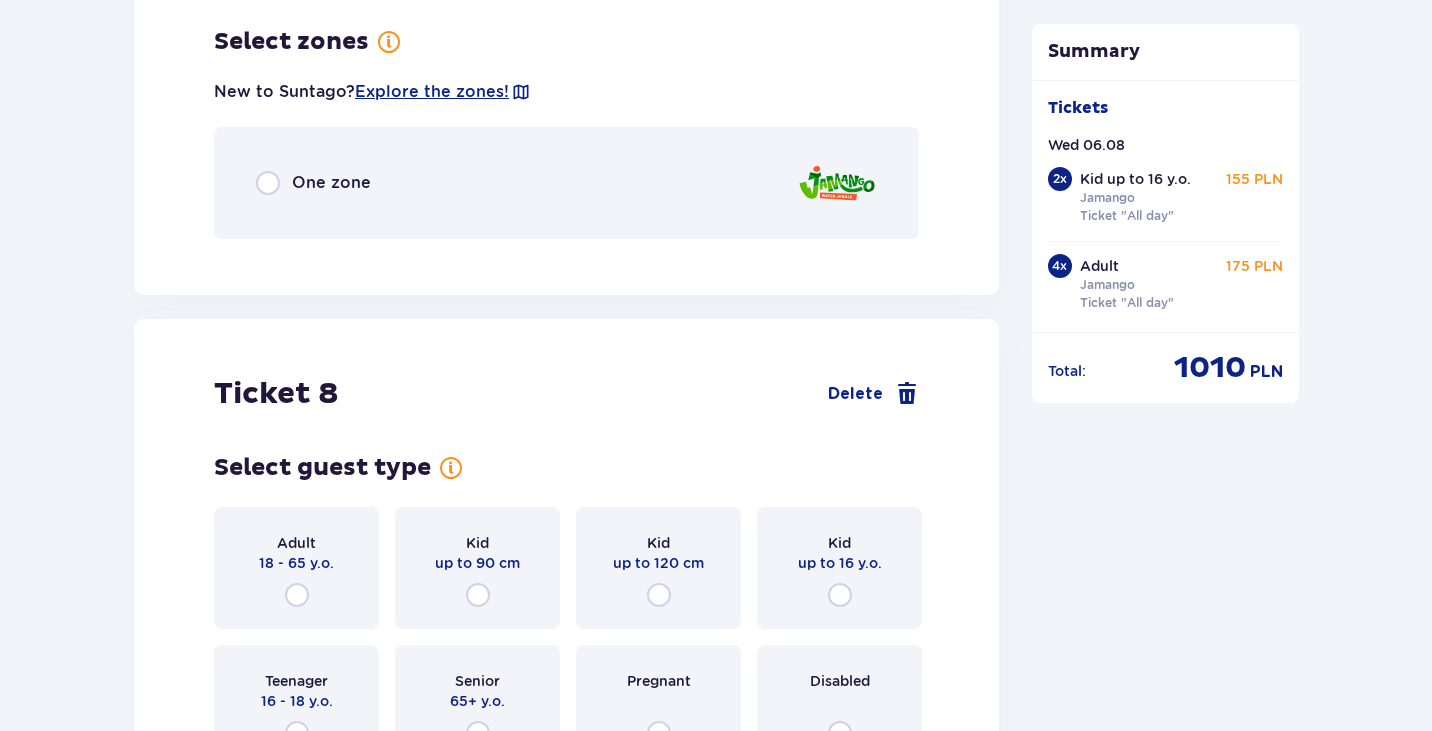 scroll, scrollTop: 10310, scrollLeft: 0, axis: vertical 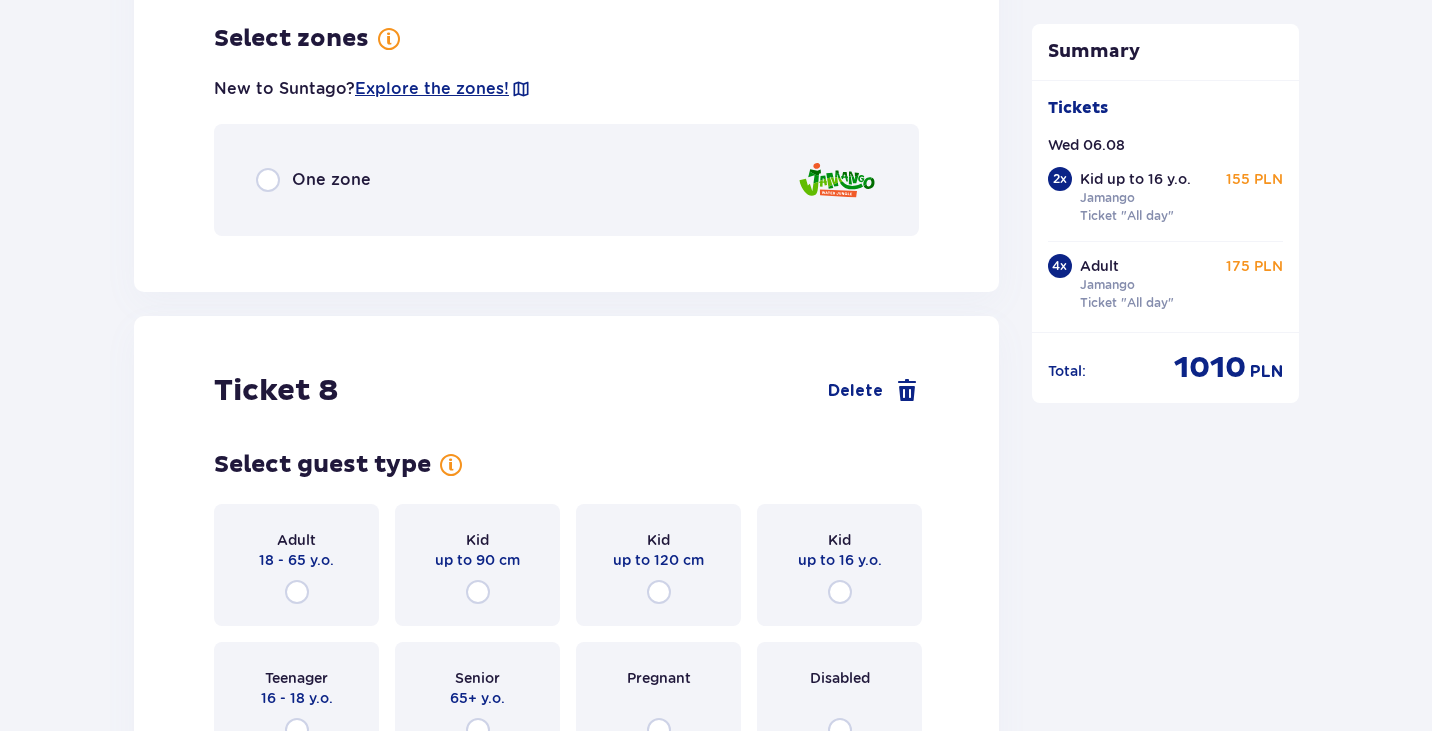 click on "One zone" at bounding box center (313, 180) 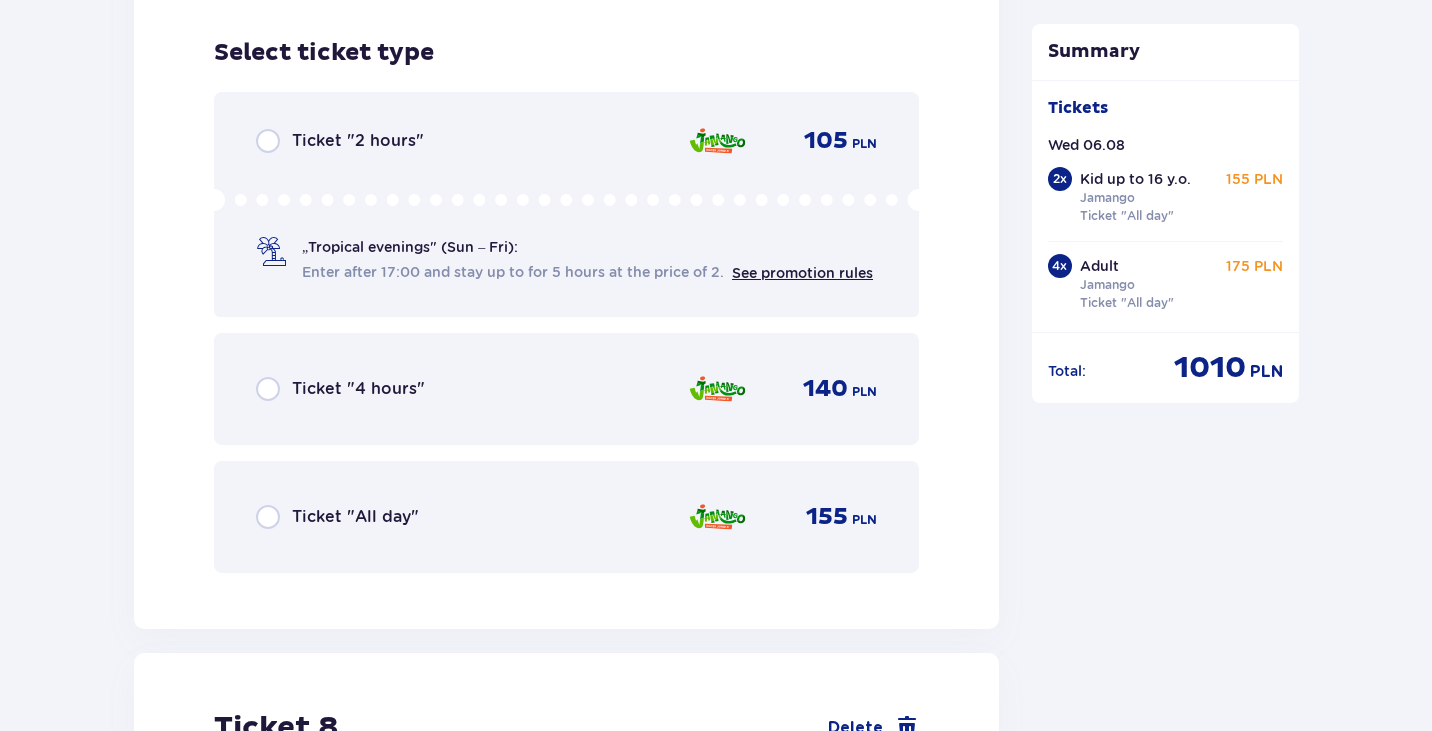scroll, scrollTop: 10562, scrollLeft: 0, axis: vertical 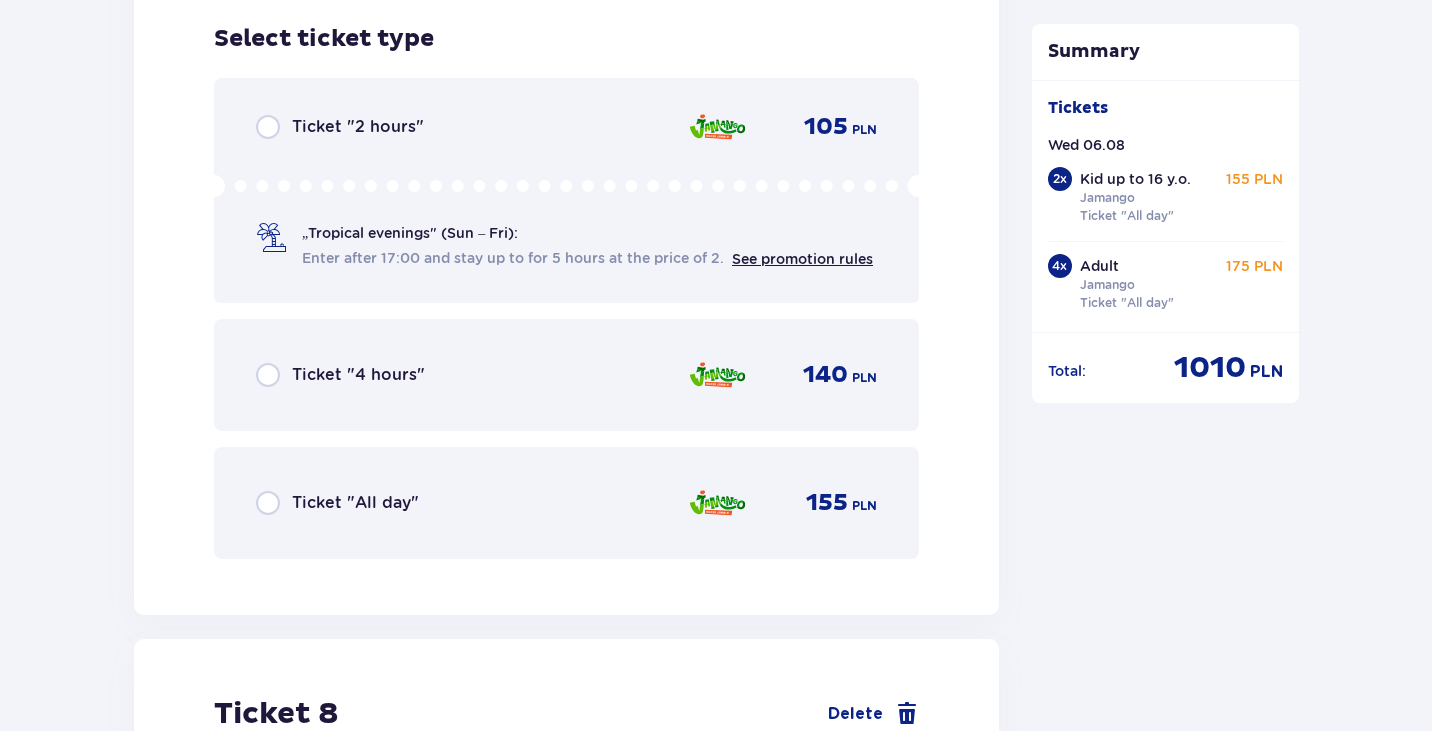 click on "Ticket "All day"" at bounding box center [355, 503] 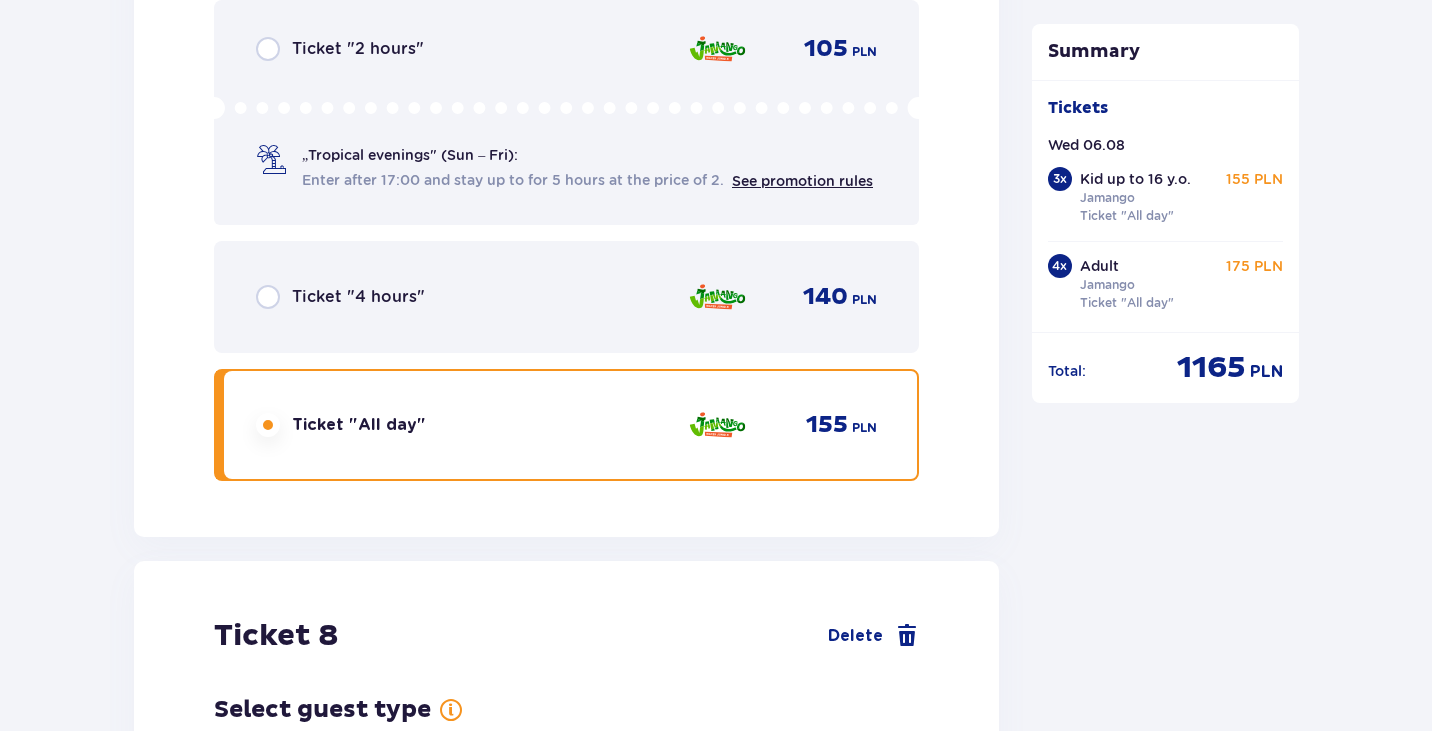 scroll, scrollTop: 11177, scrollLeft: 0, axis: vertical 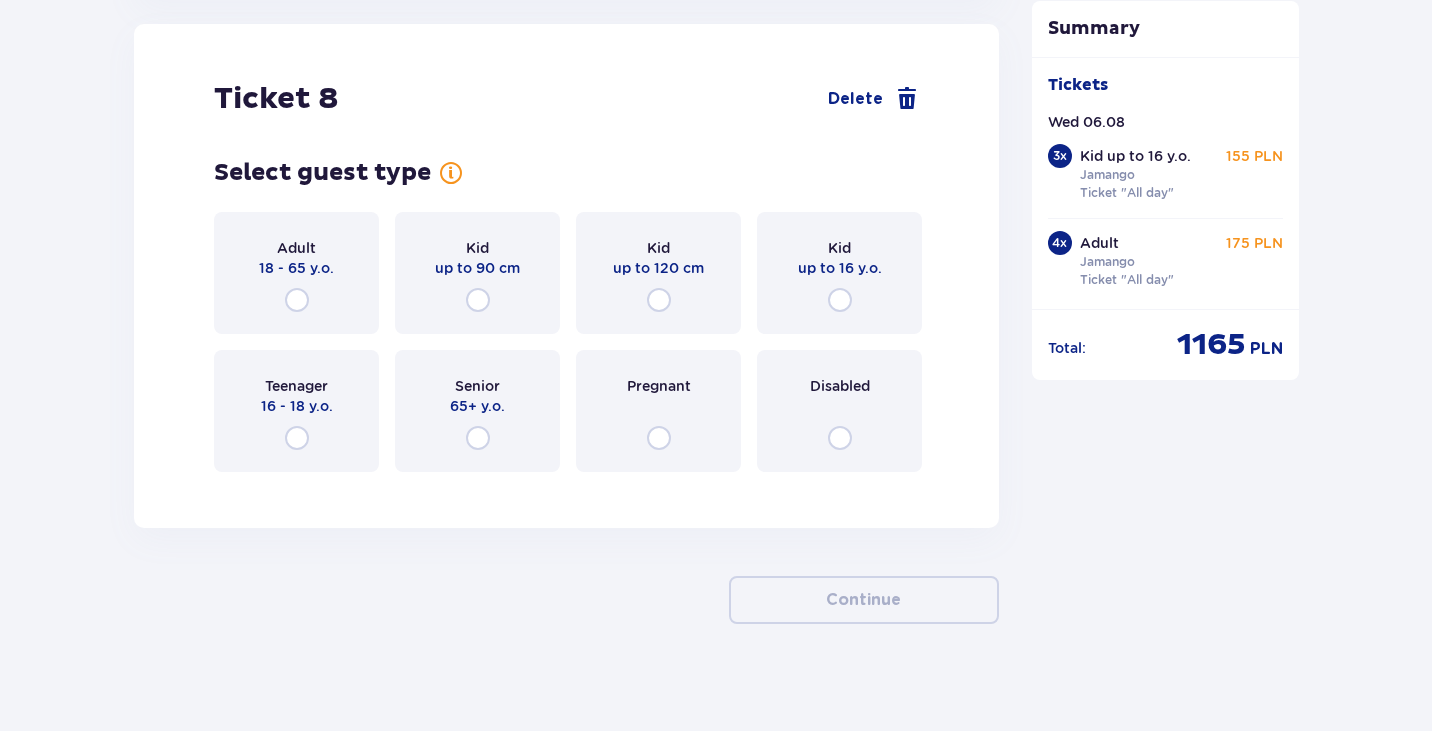 click on "Kid up to 120 cm" at bounding box center [658, 273] 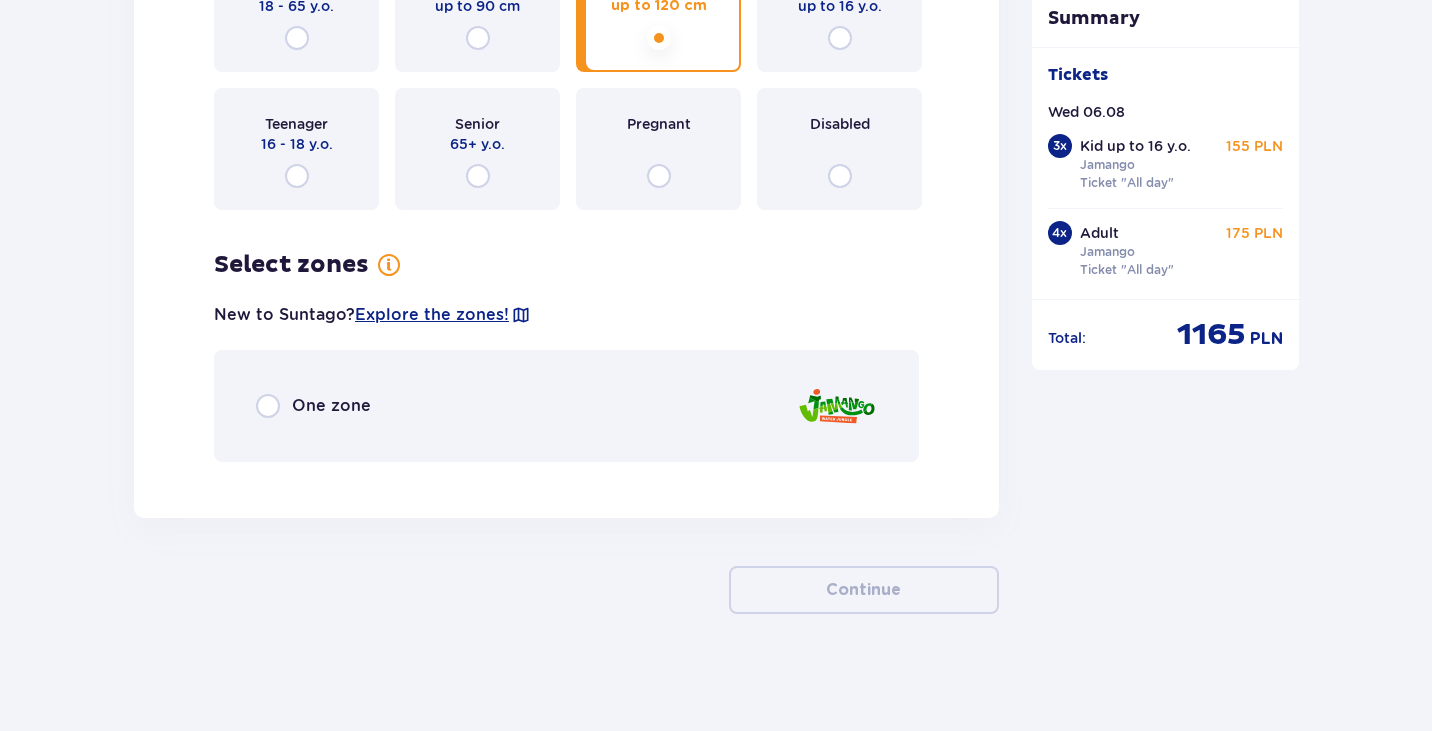 scroll, scrollTop: 11442, scrollLeft: 0, axis: vertical 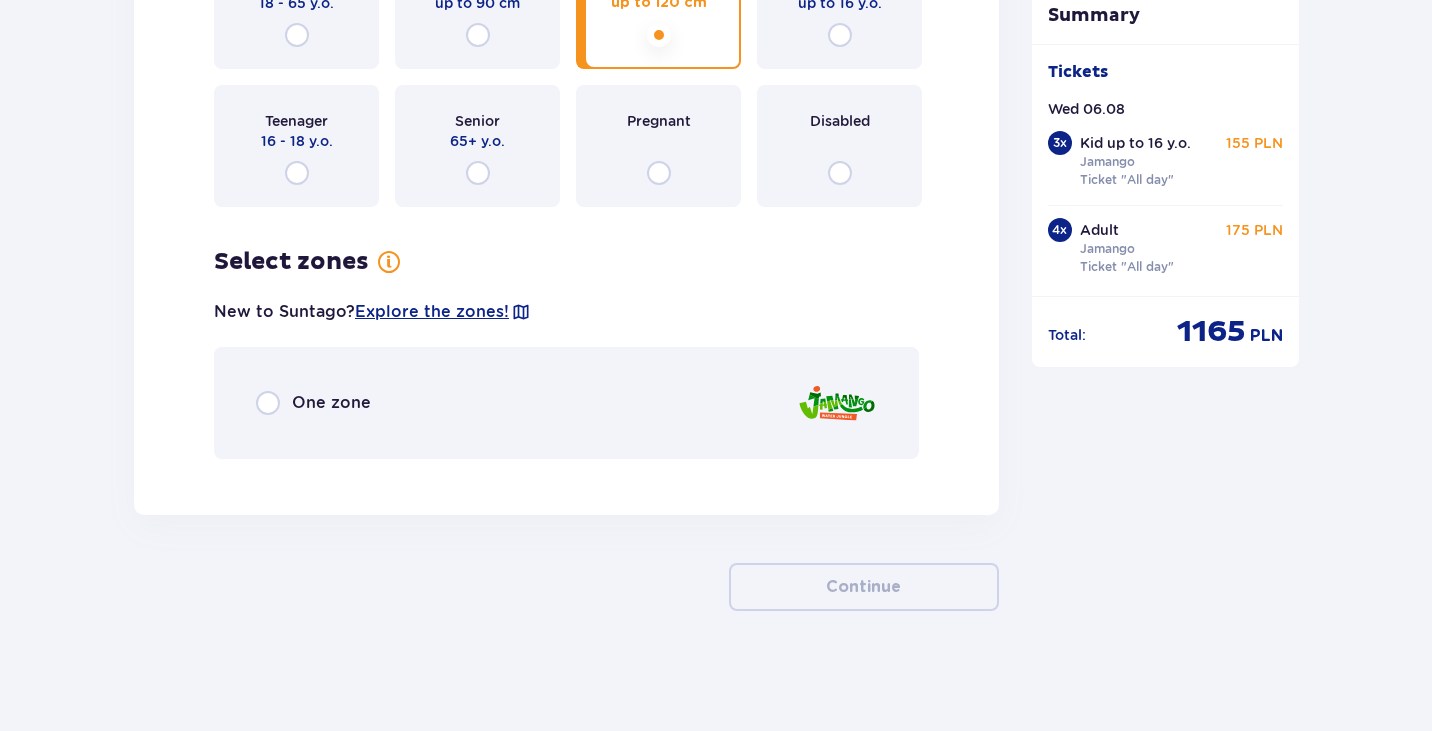 click on "One zone" at bounding box center (331, 403) 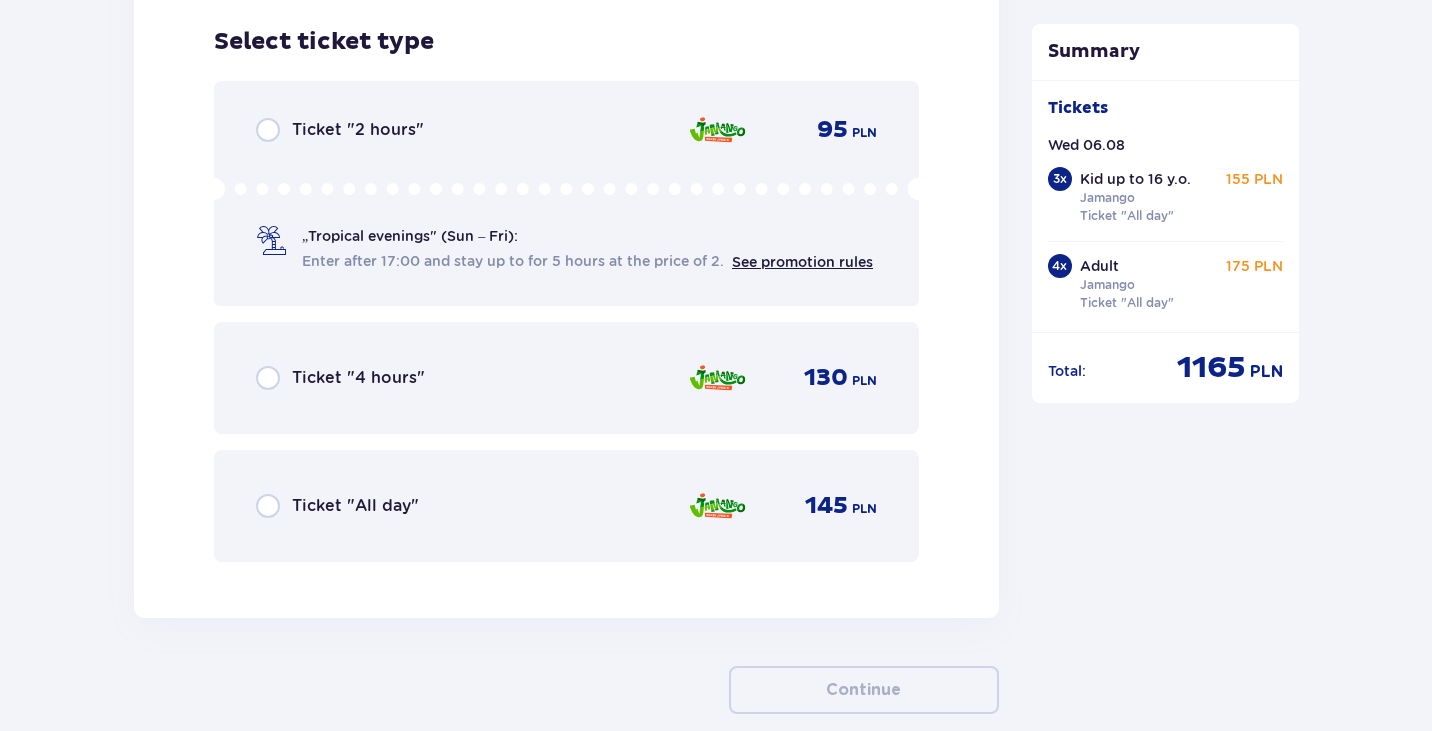scroll, scrollTop: 11917, scrollLeft: 0, axis: vertical 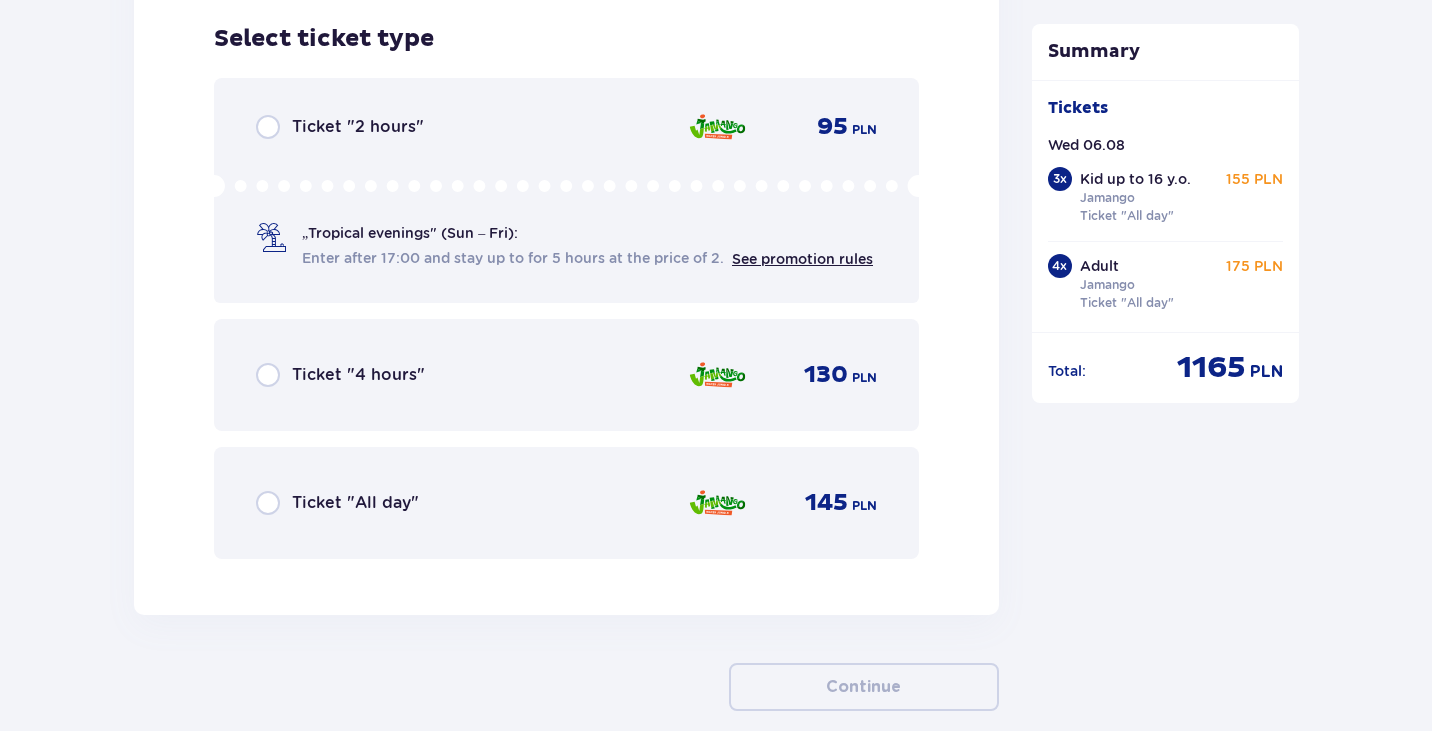 click on "Ticket "All day"" at bounding box center [355, 503] 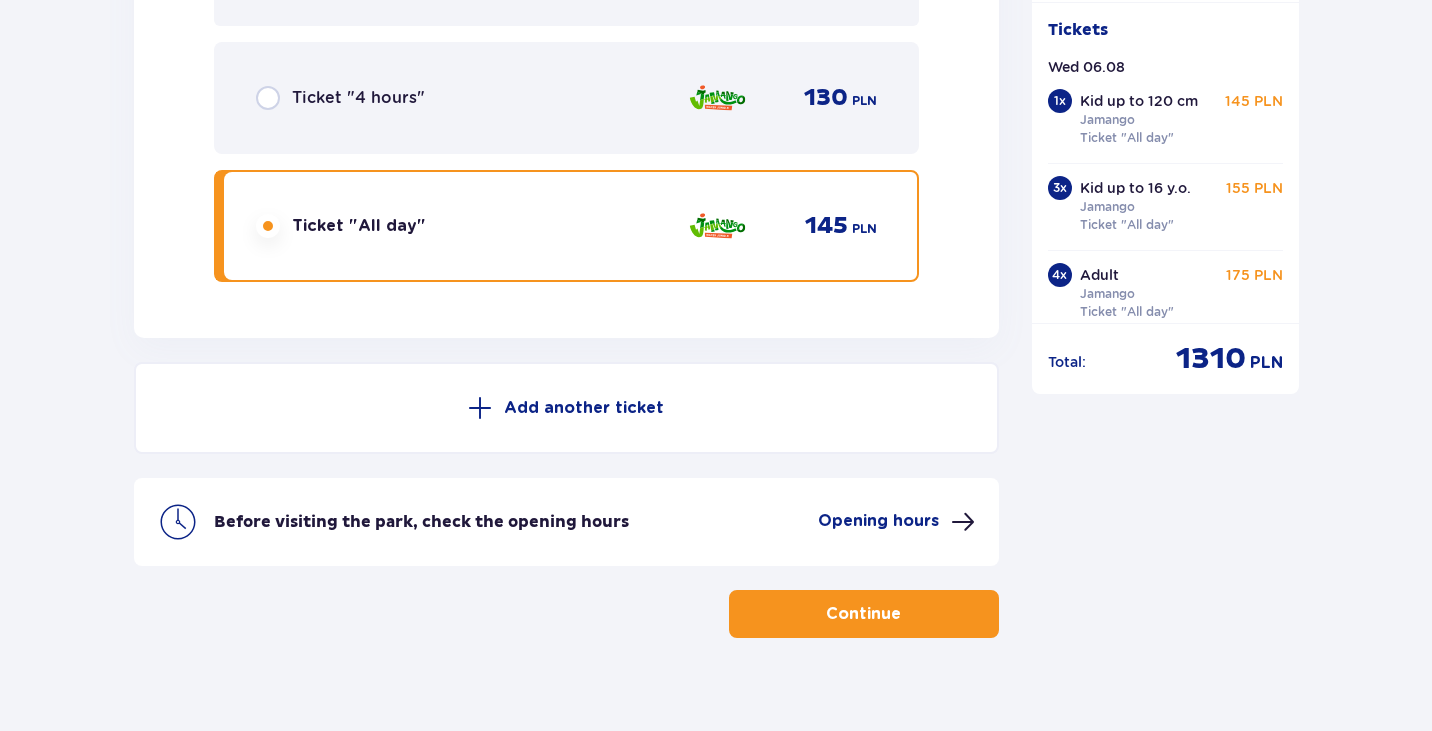 scroll, scrollTop: 12221, scrollLeft: 0, axis: vertical 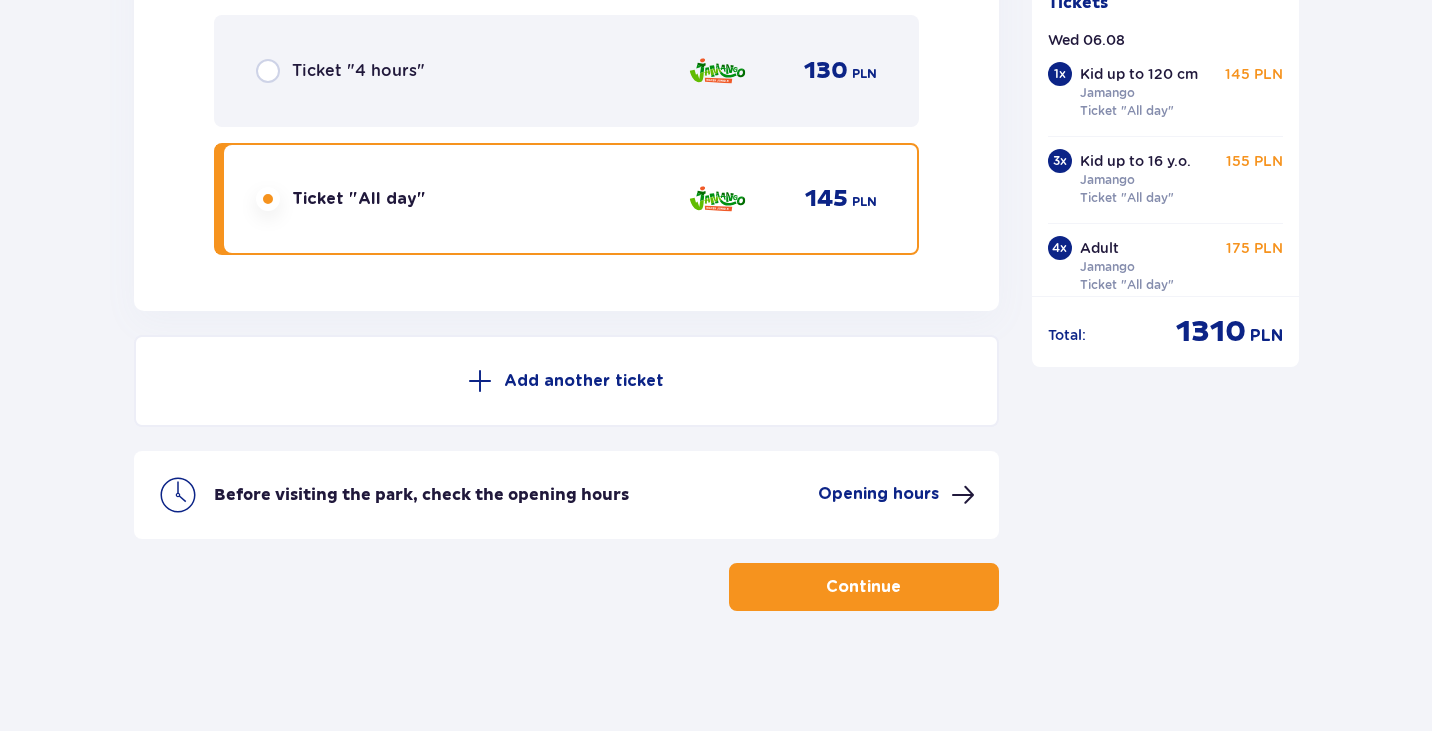 drag, startPoint x: 853, startPoint y: 596, endPoint x: 100, endPoint y: 487, distance: 760.8482 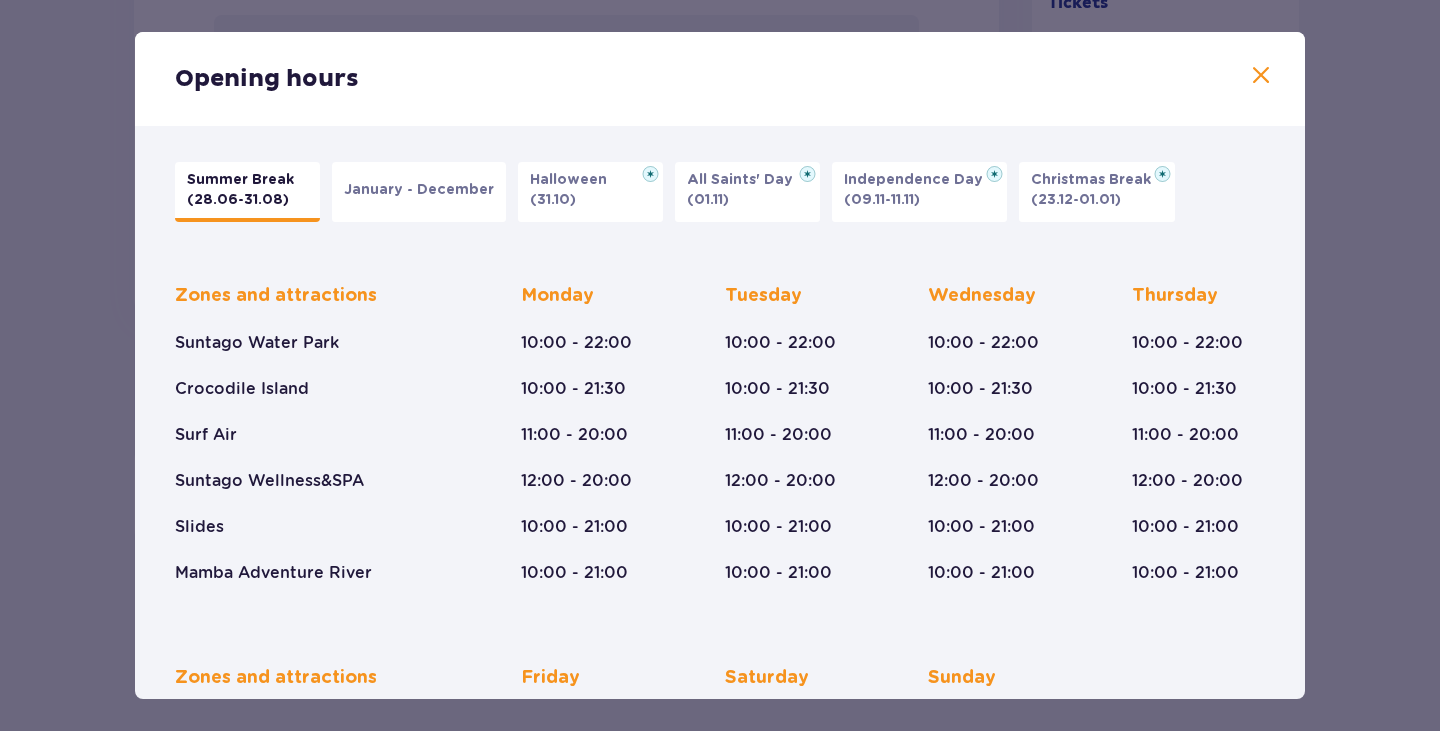click at bounding box center [1261, 76] 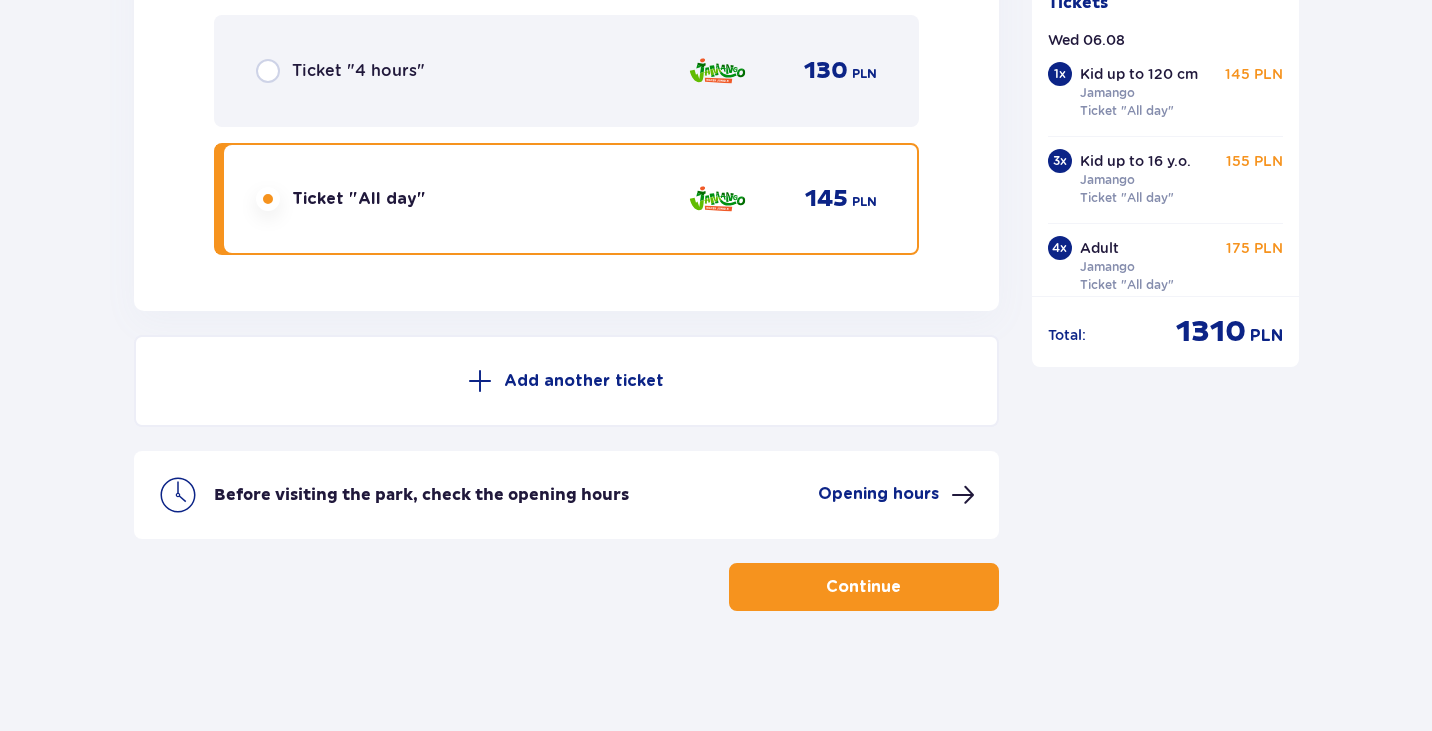 click on "Continue" at bounding box center (863, 587) 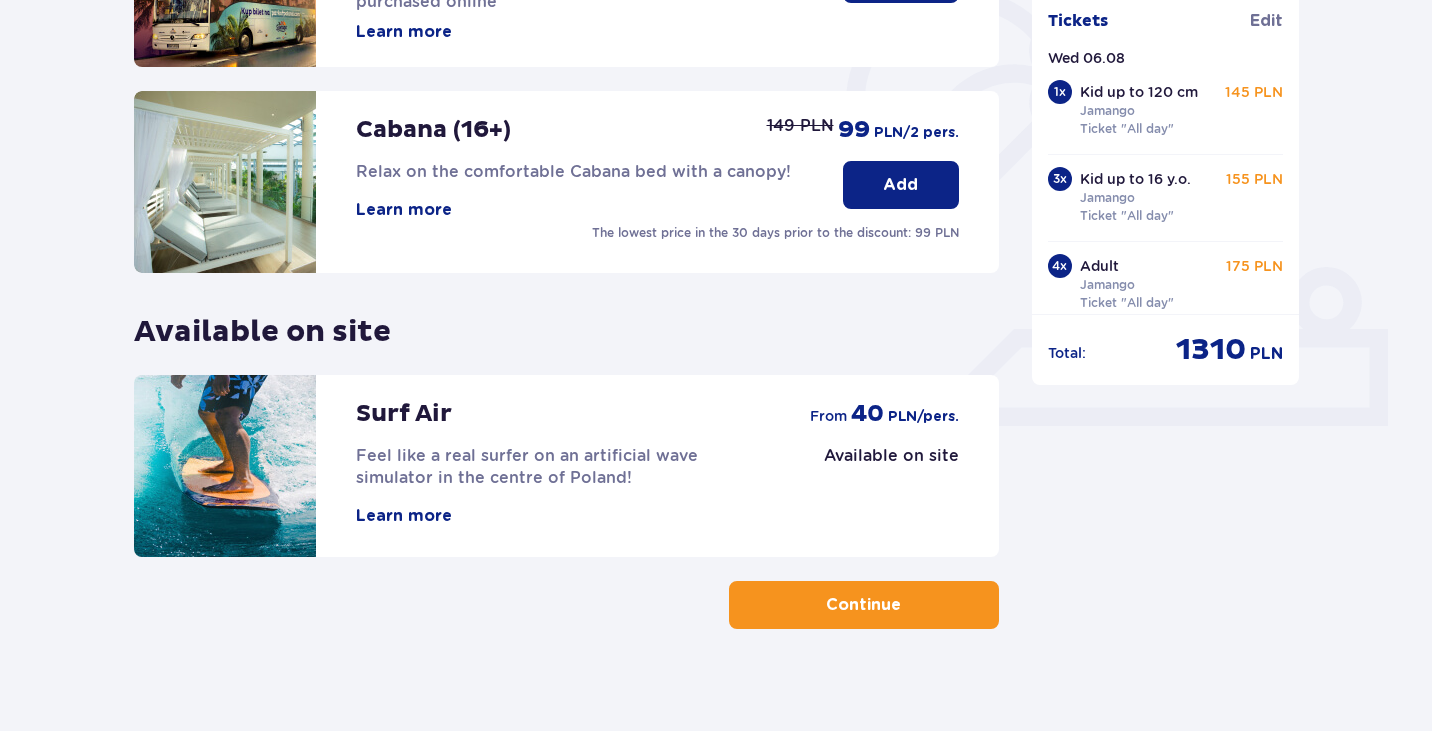 scroll, scrollTop: 625, scrollLeft: 0, axis: vertical 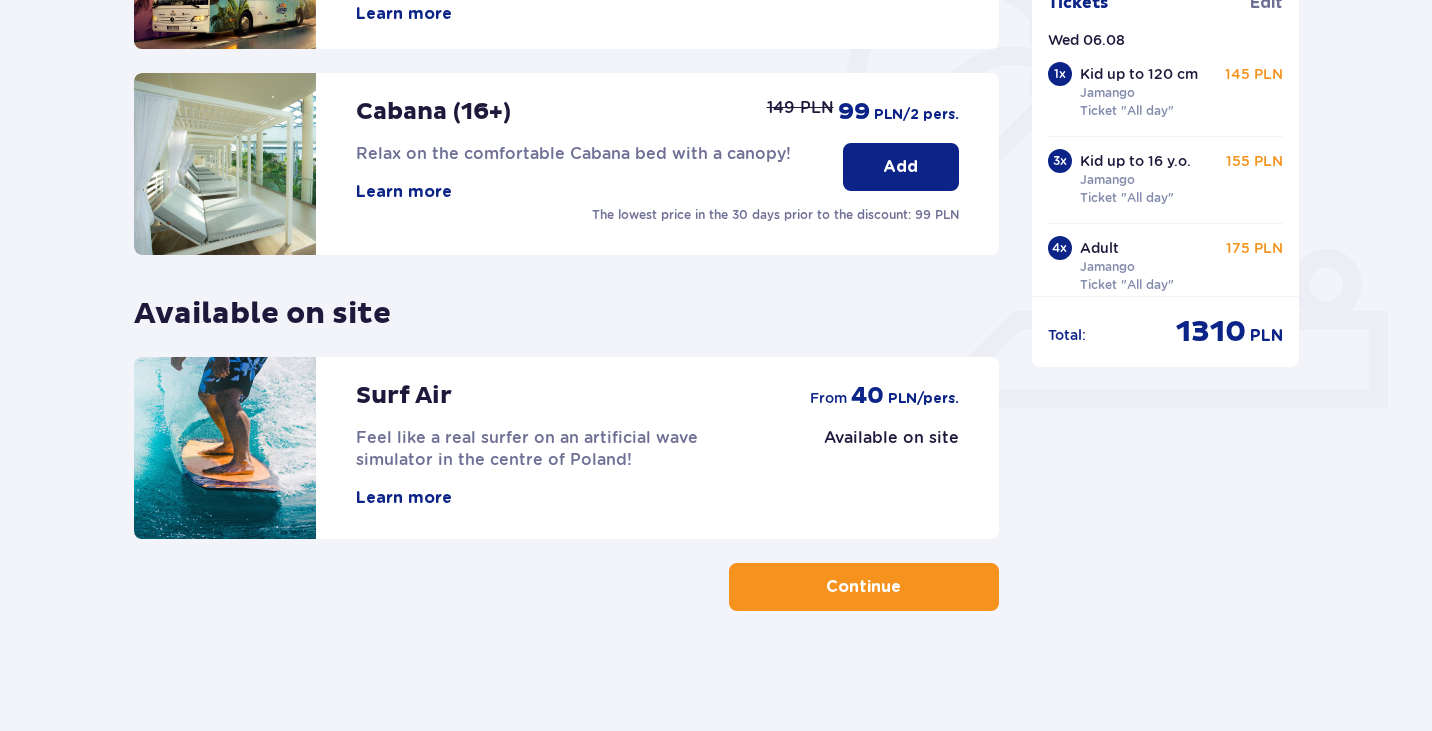 click on "Continue" at bounding box center (864, 587) 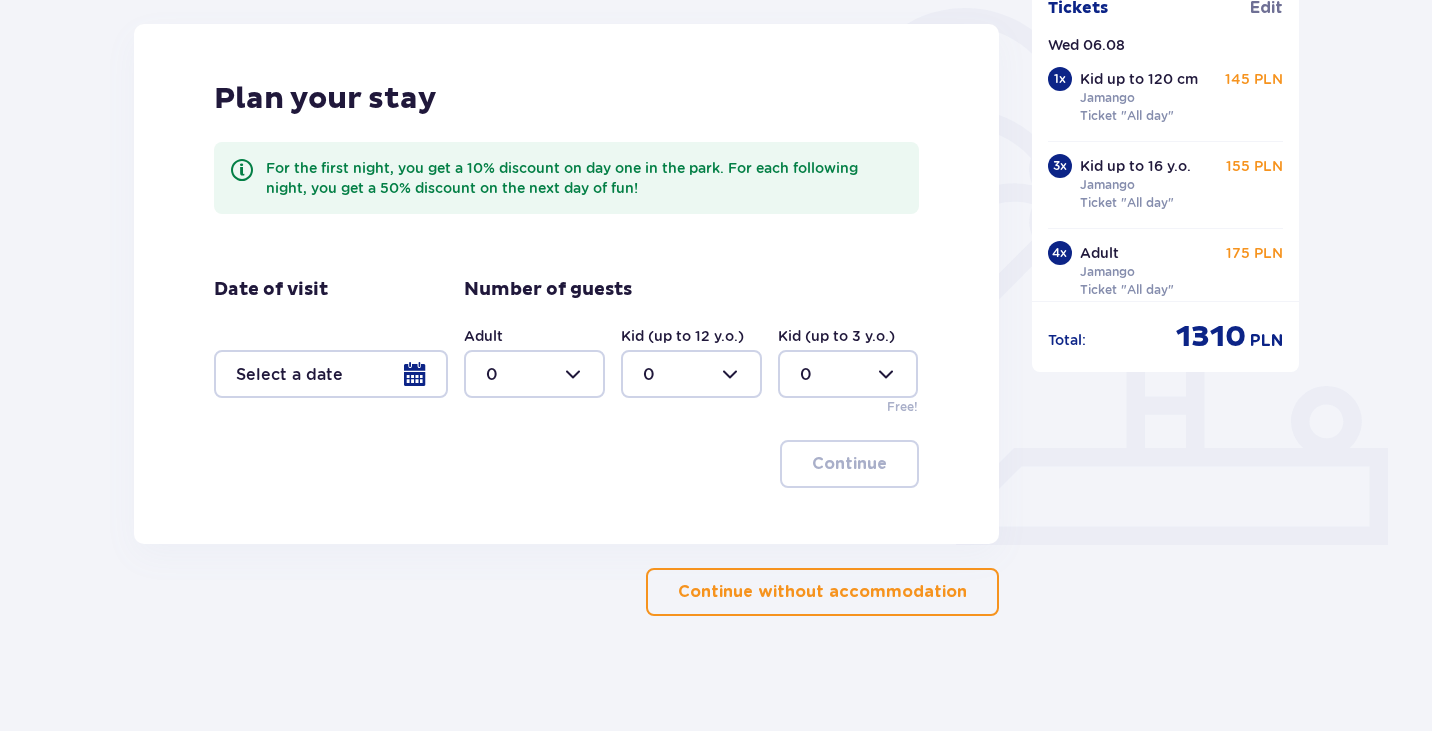 scroll, scrollTop: 493, scrollLeft: 0, axis: vertical 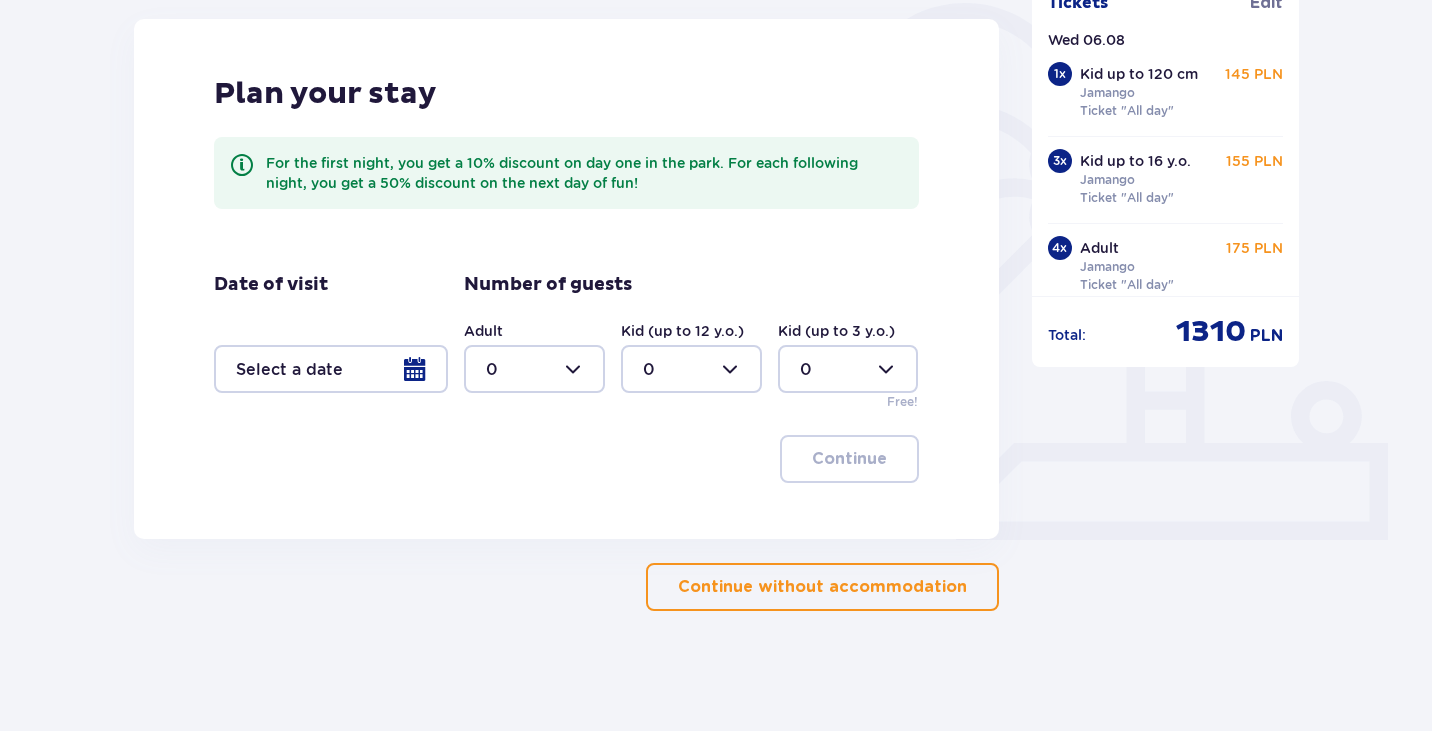 click on "Continue without accommodation" at bounding box center (822, 587) 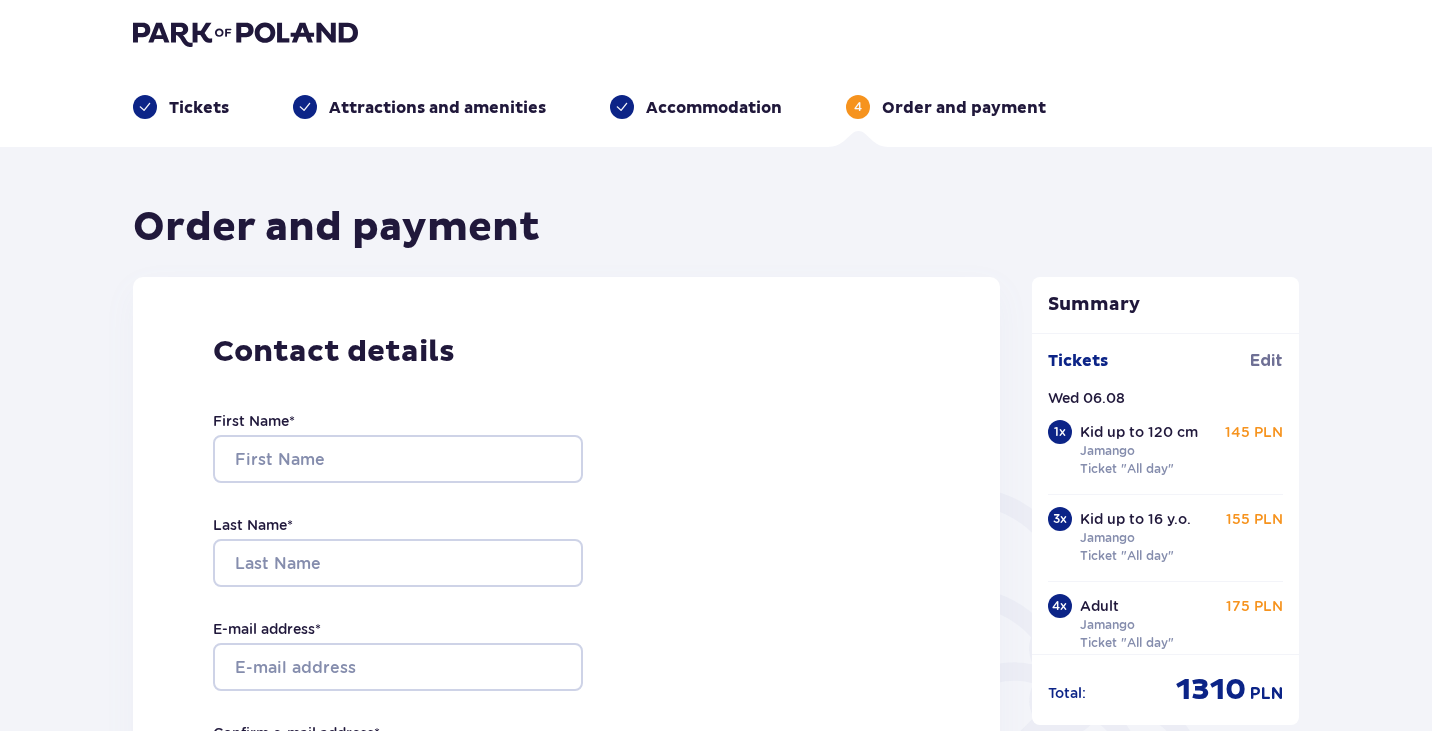 scroll, scrollTop: 0, scrollLeft: 0, axis: both 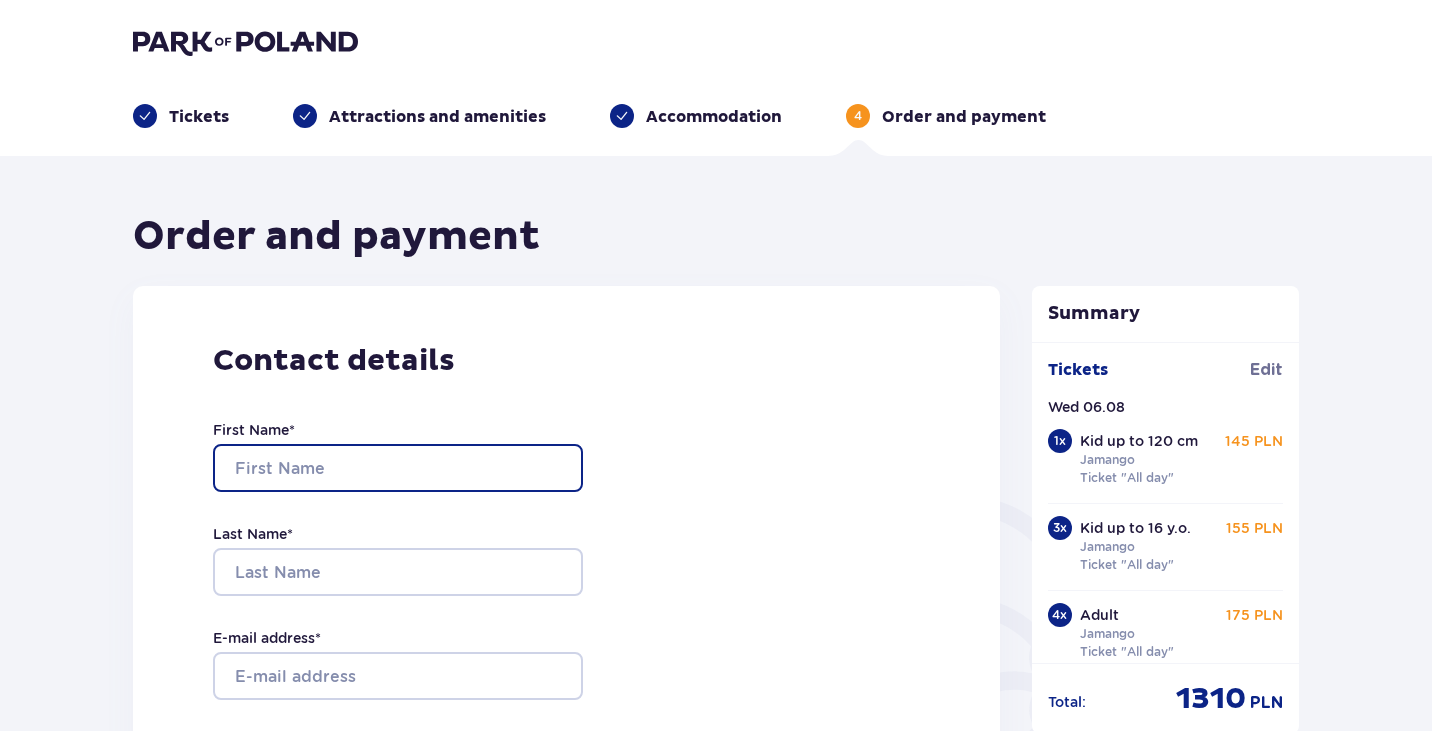 click on "First Name *" at bounding box center [398, 468] 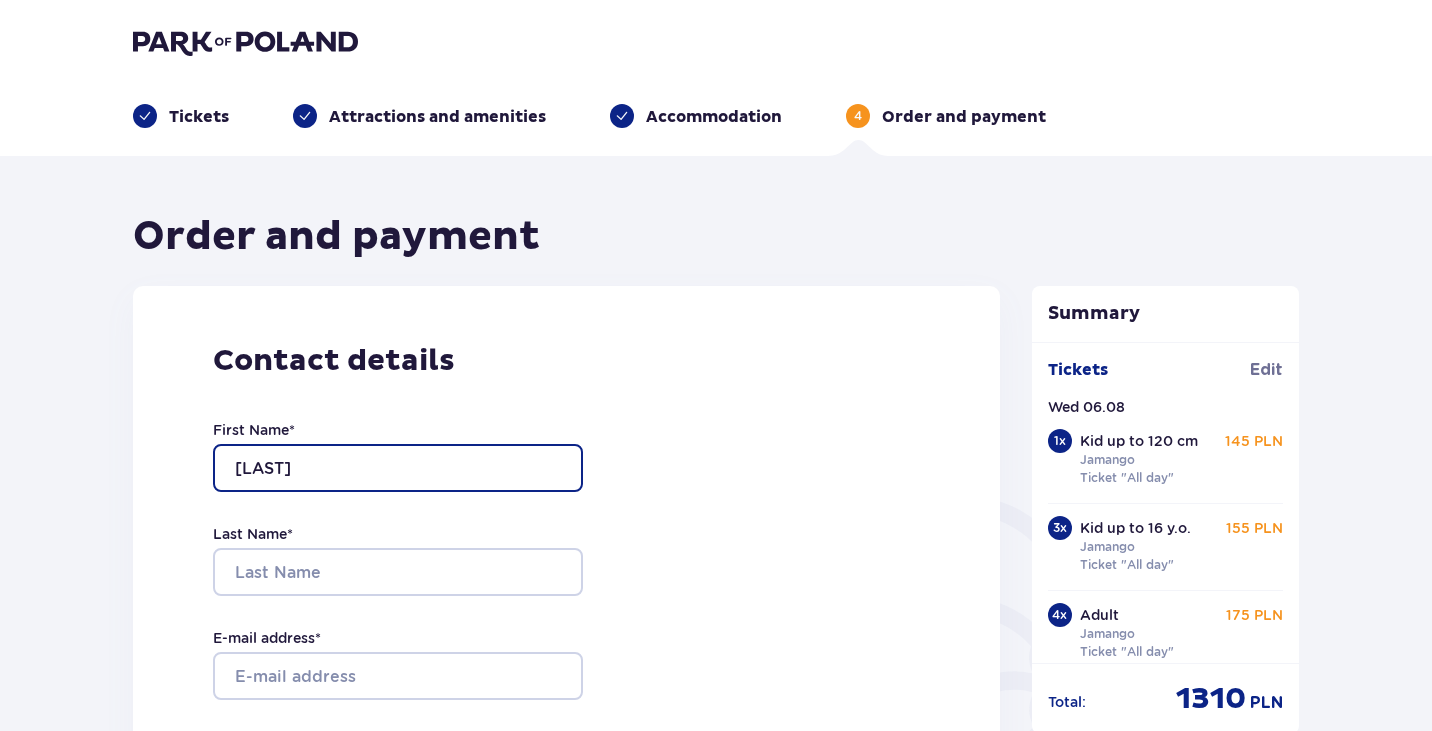 type on "Ziv" 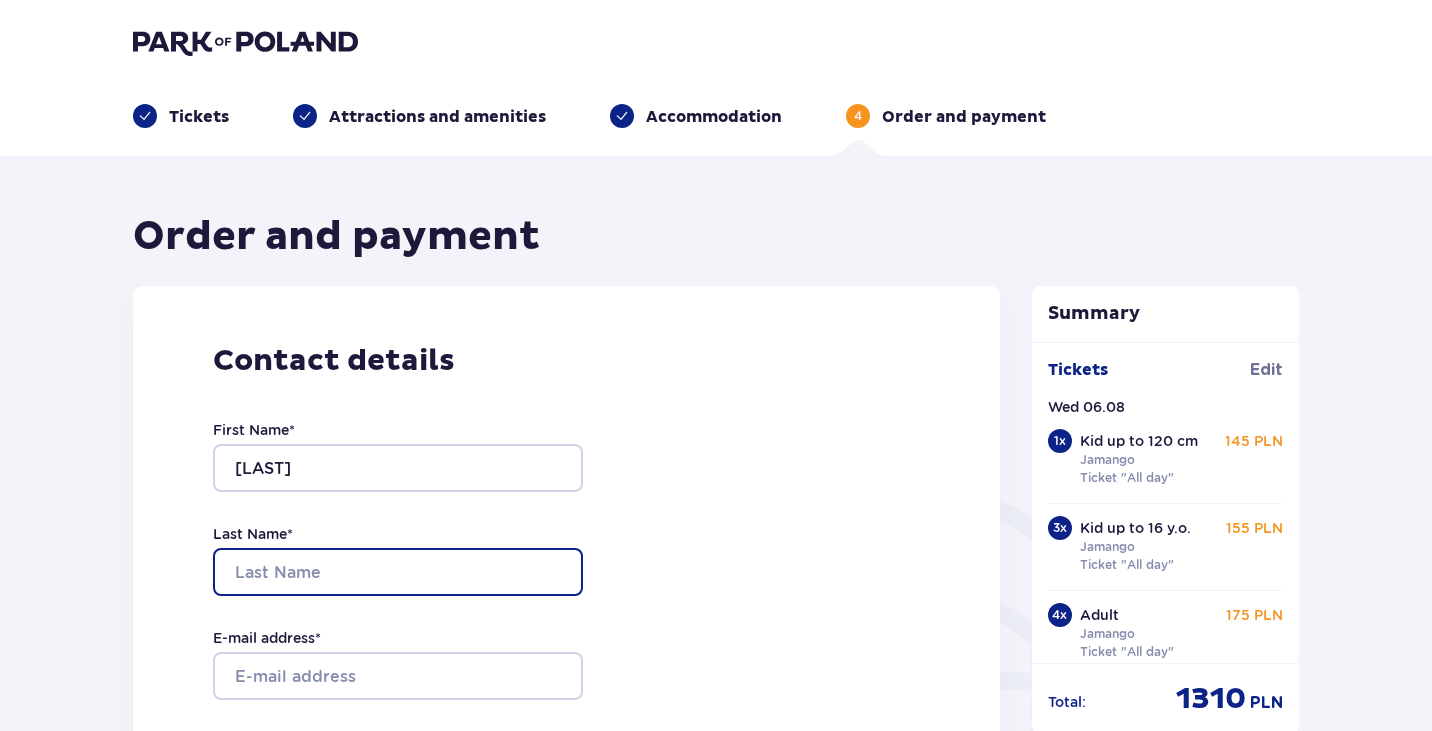 click on "Last Name *" at bounding box center (398, 572) 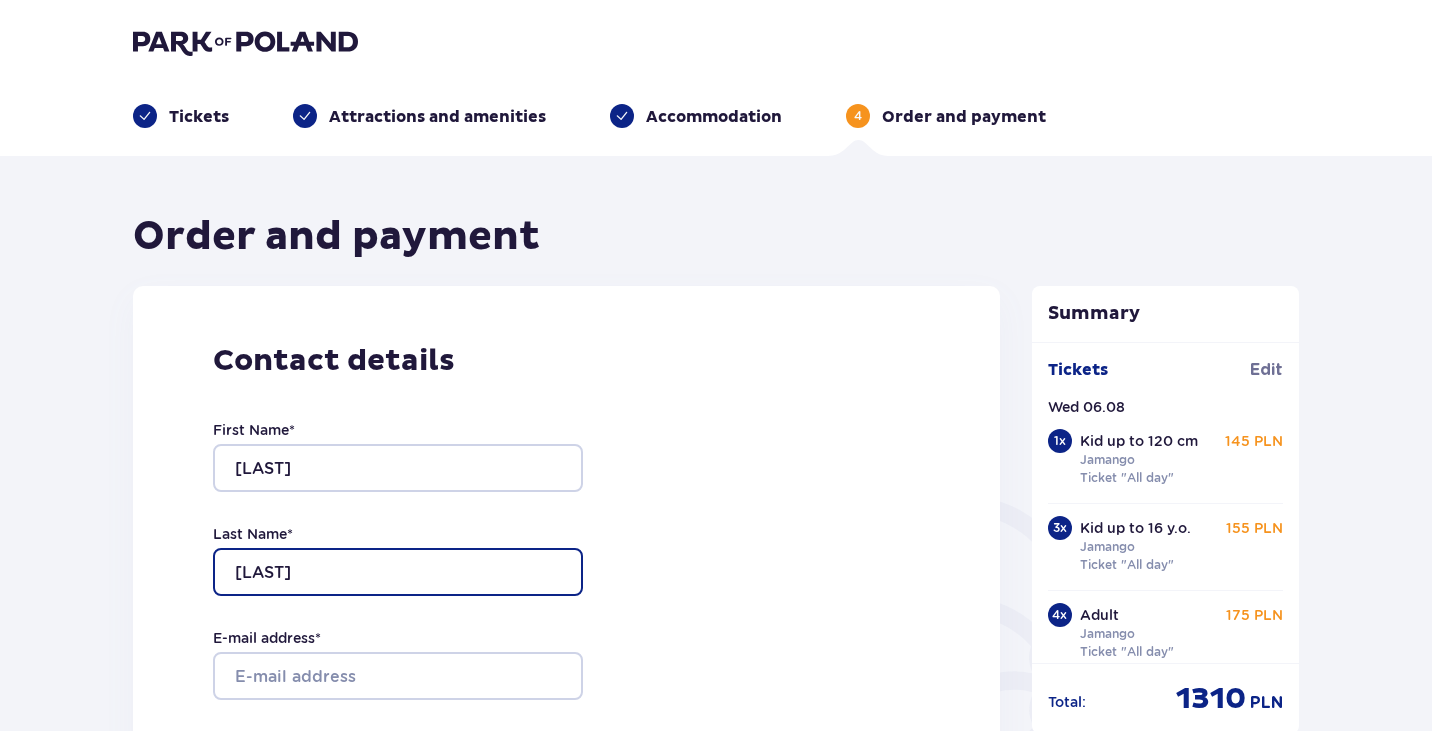 type on "Tikhonov" 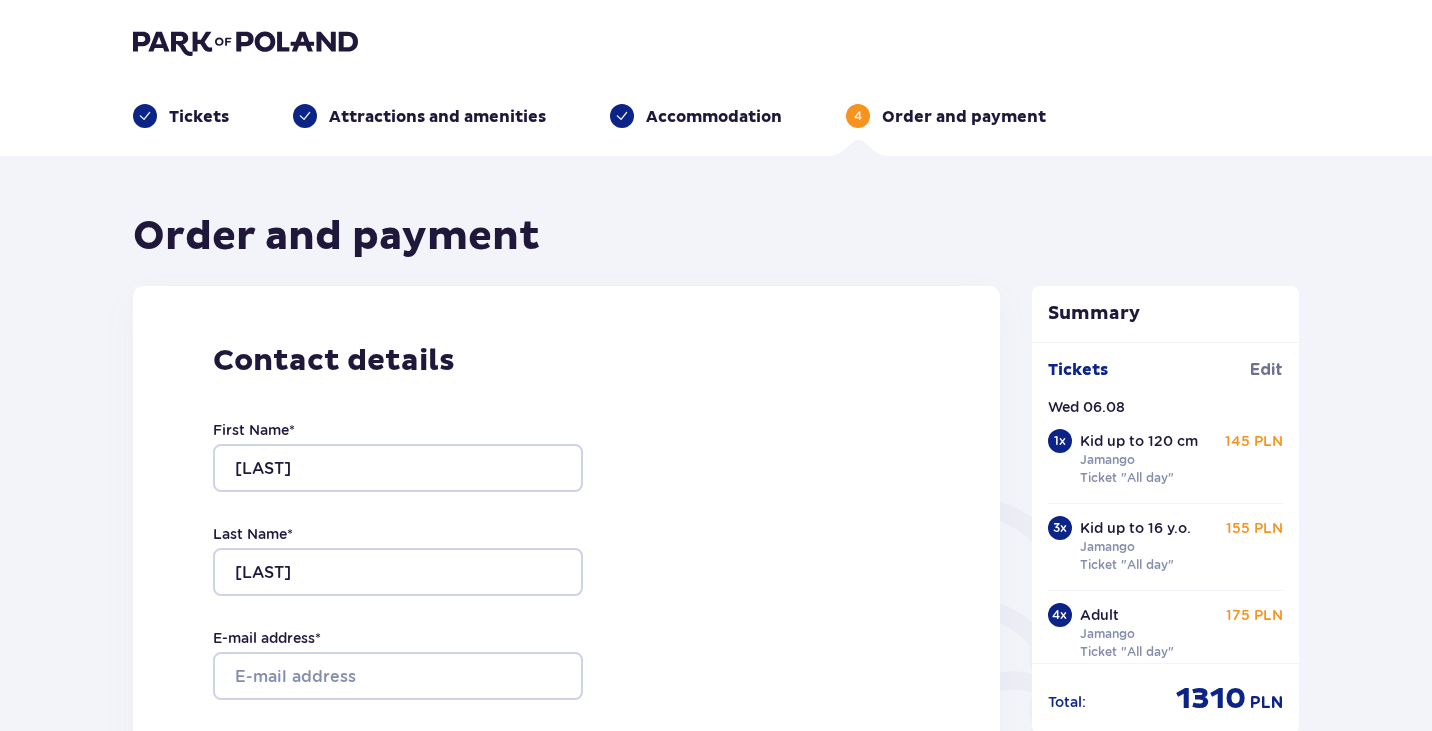 click on "Contact details First Name * Ziv Last Name * Tikhonov E-mail address * Confirm e-mail address * Phone number * Phone number, including country code, e.g. 48 ​123 ​456 ​789 I want an invoice for my company A personal invoice will be issued automatically for Clients, who do not have a business or any economic activity. Add your address to personal invoice" at bounding box center (566, 706) 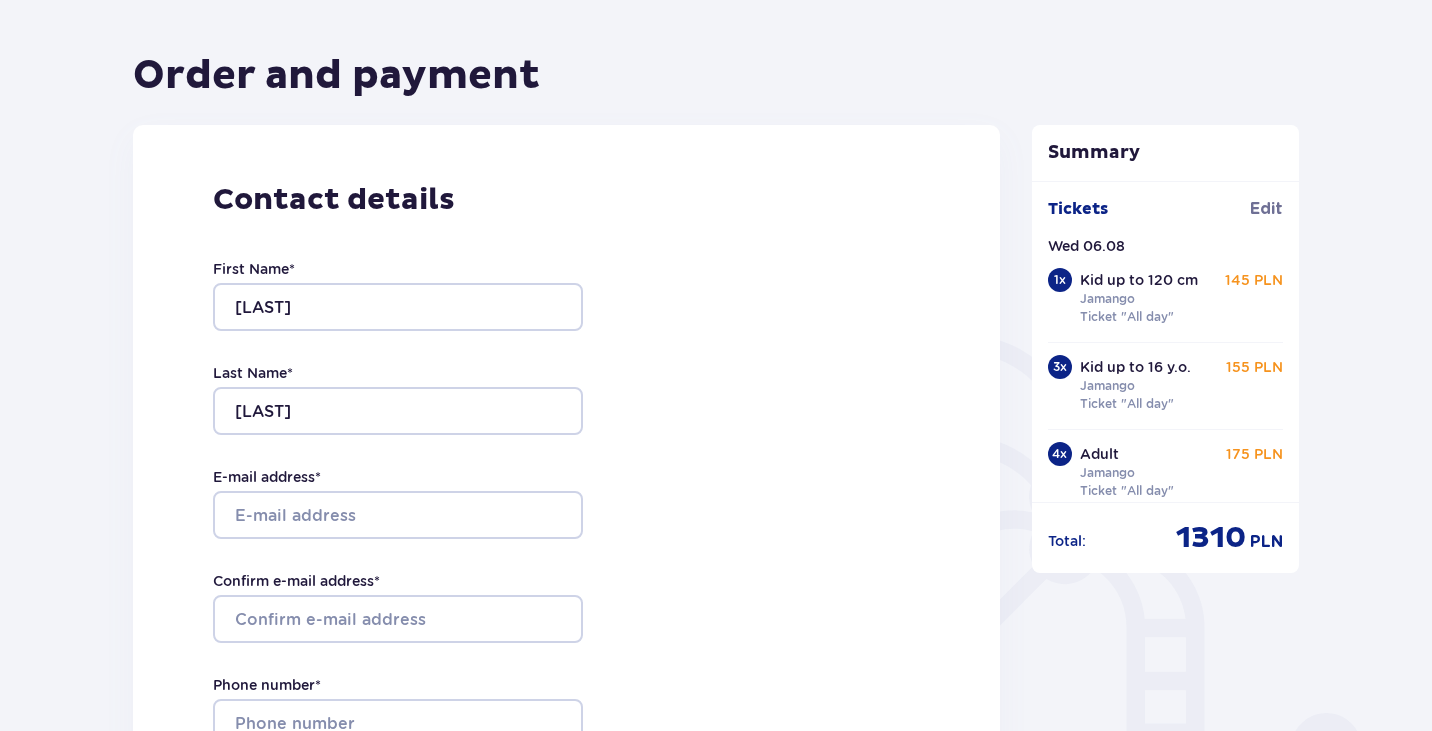 scroll, scrollTop: 400, scrollLeft: 0, axis: vertical 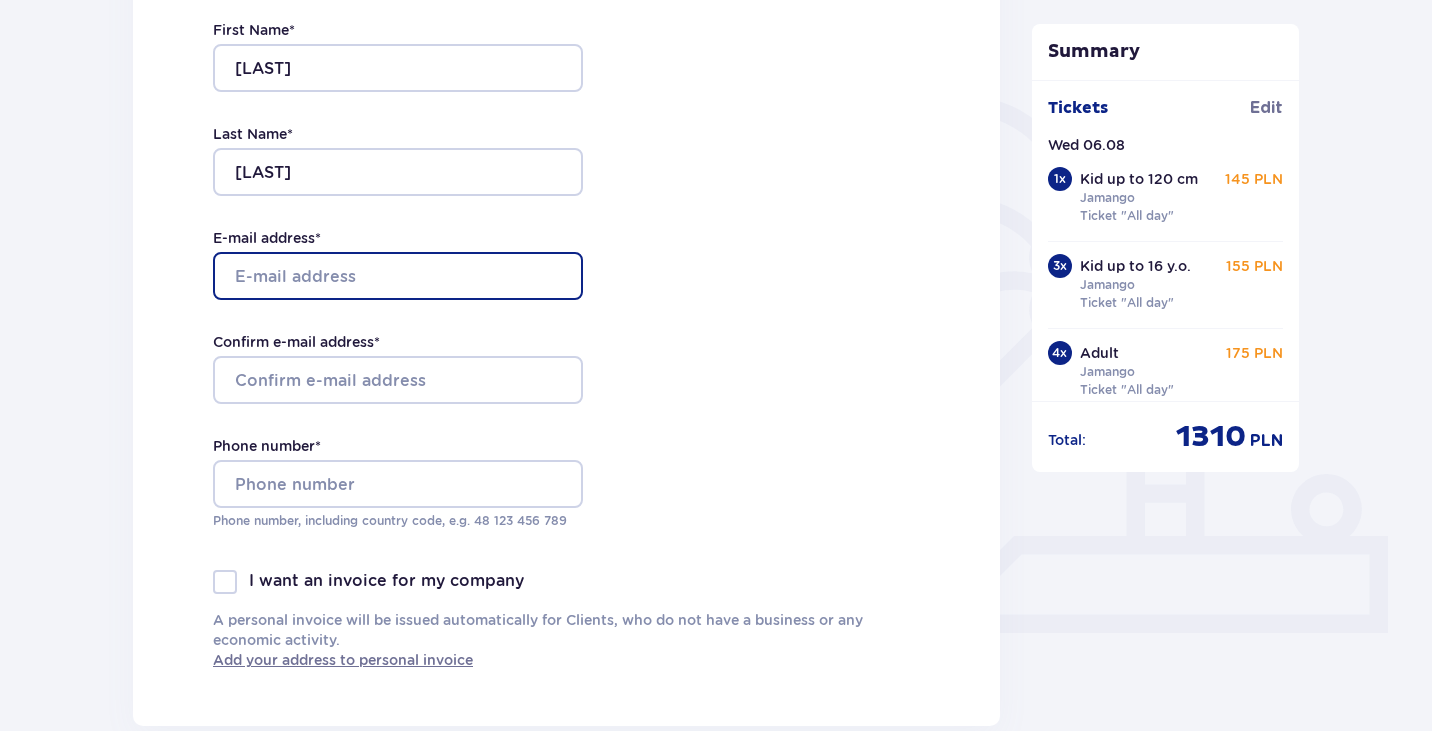click on "E-mail address *" at bounding box center (398, 276) 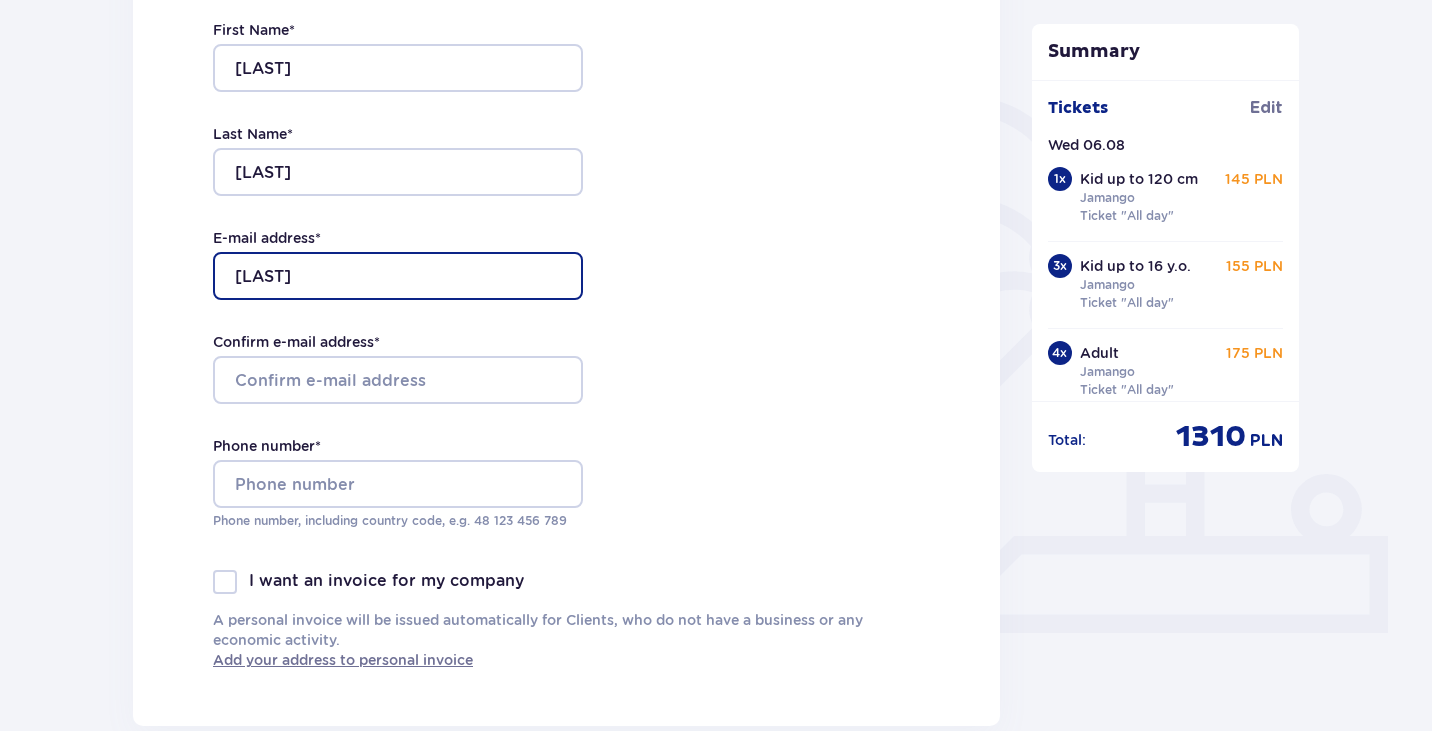 type on "zivviz@gmail.com" 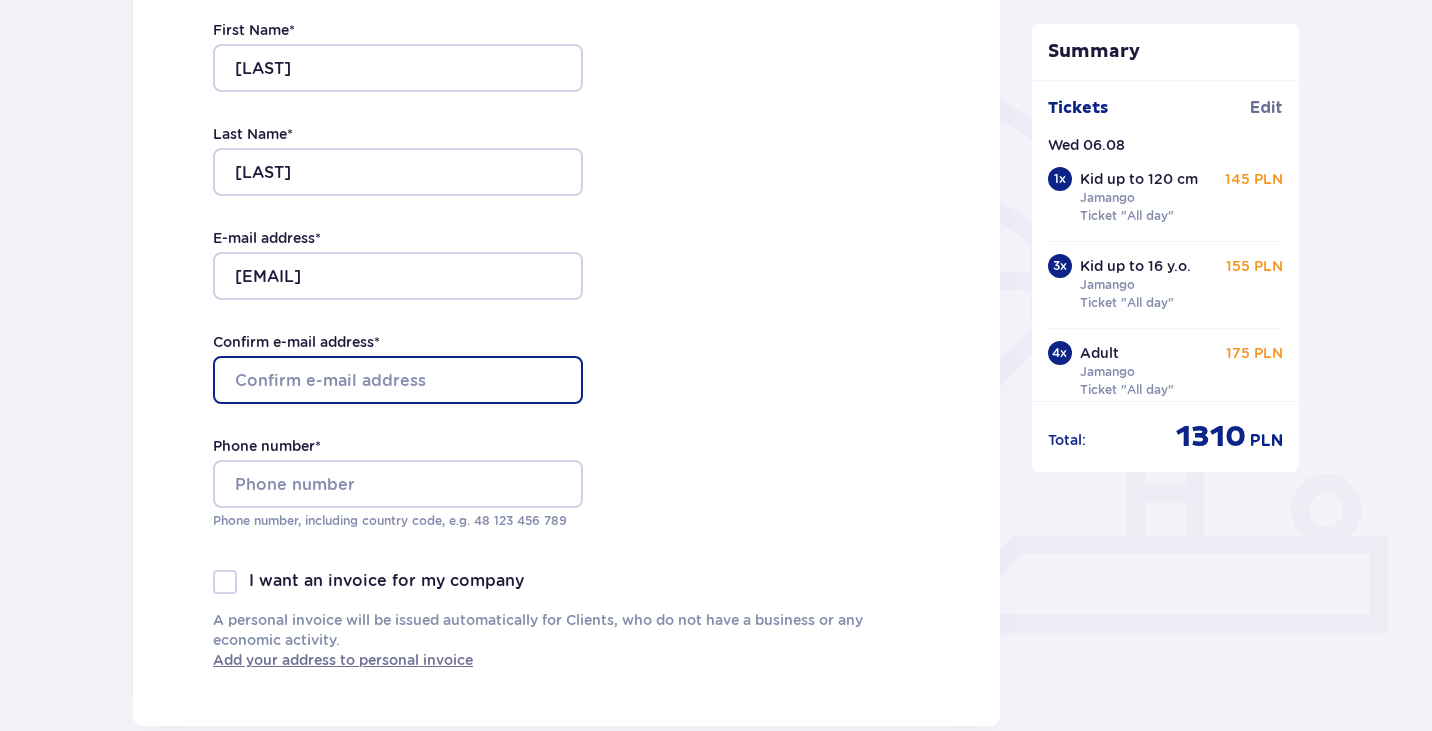 click on "Confirm e-mail address *" at bounding box center [398, 380] 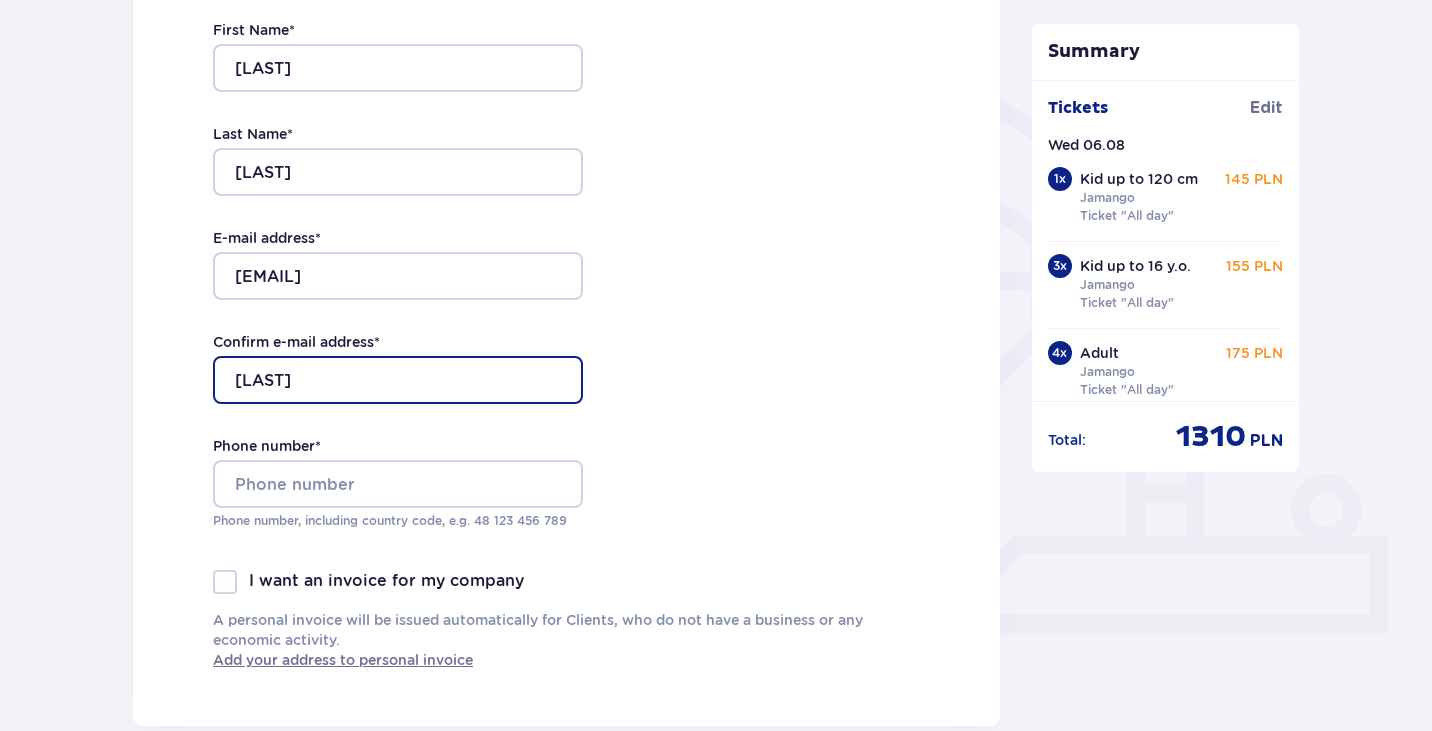 type on "zivviz@gmail.com" 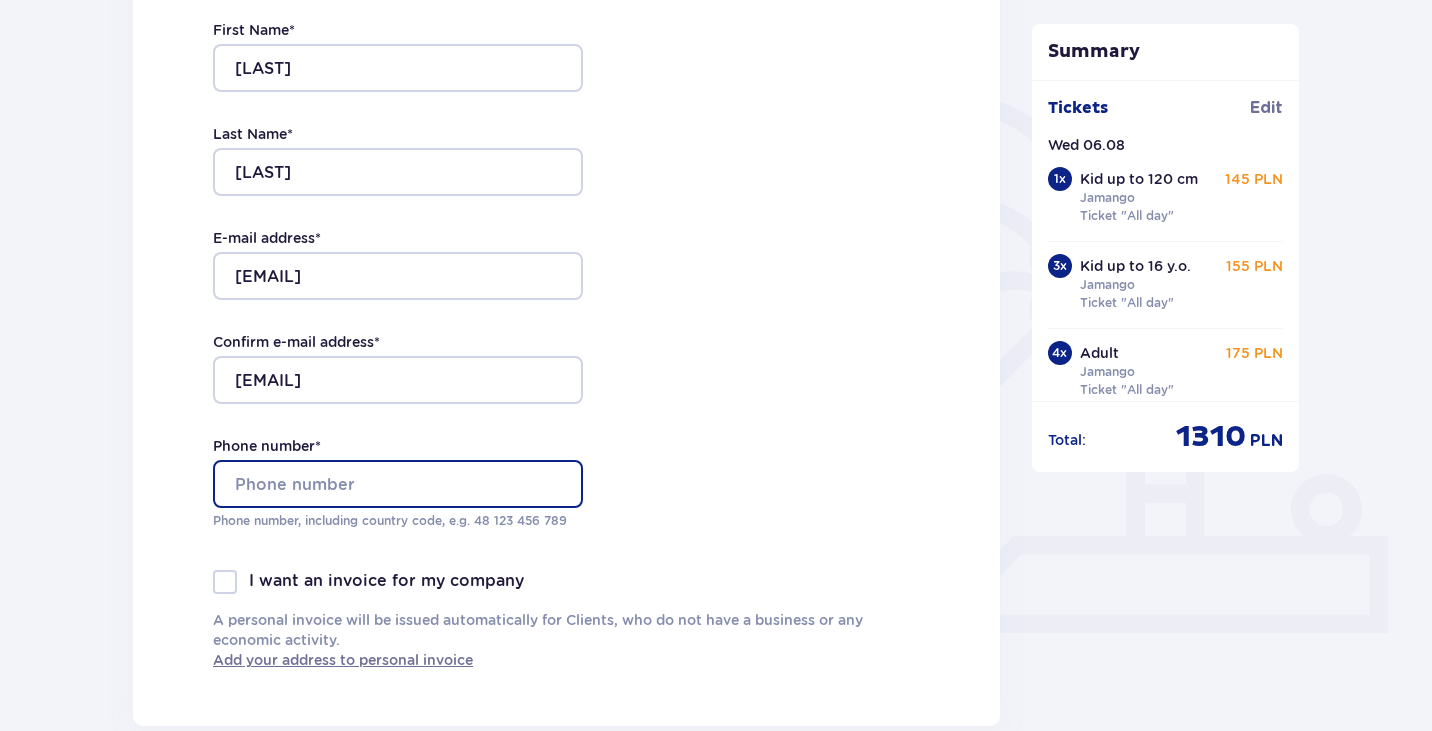 click on "Phone number *" at bounding box center (398, 484) 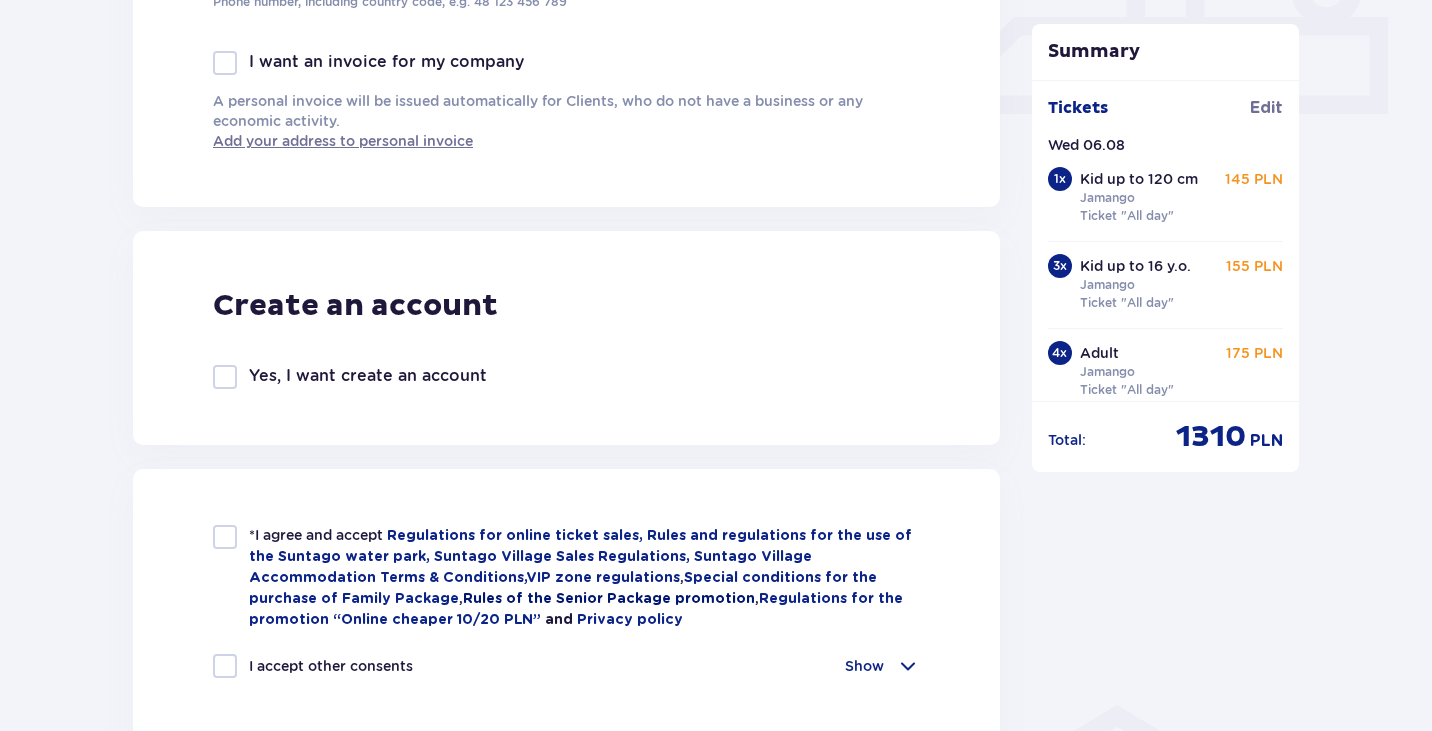 scroll, scrollTop: 1000, scrollLeft: 0, axis: vertical 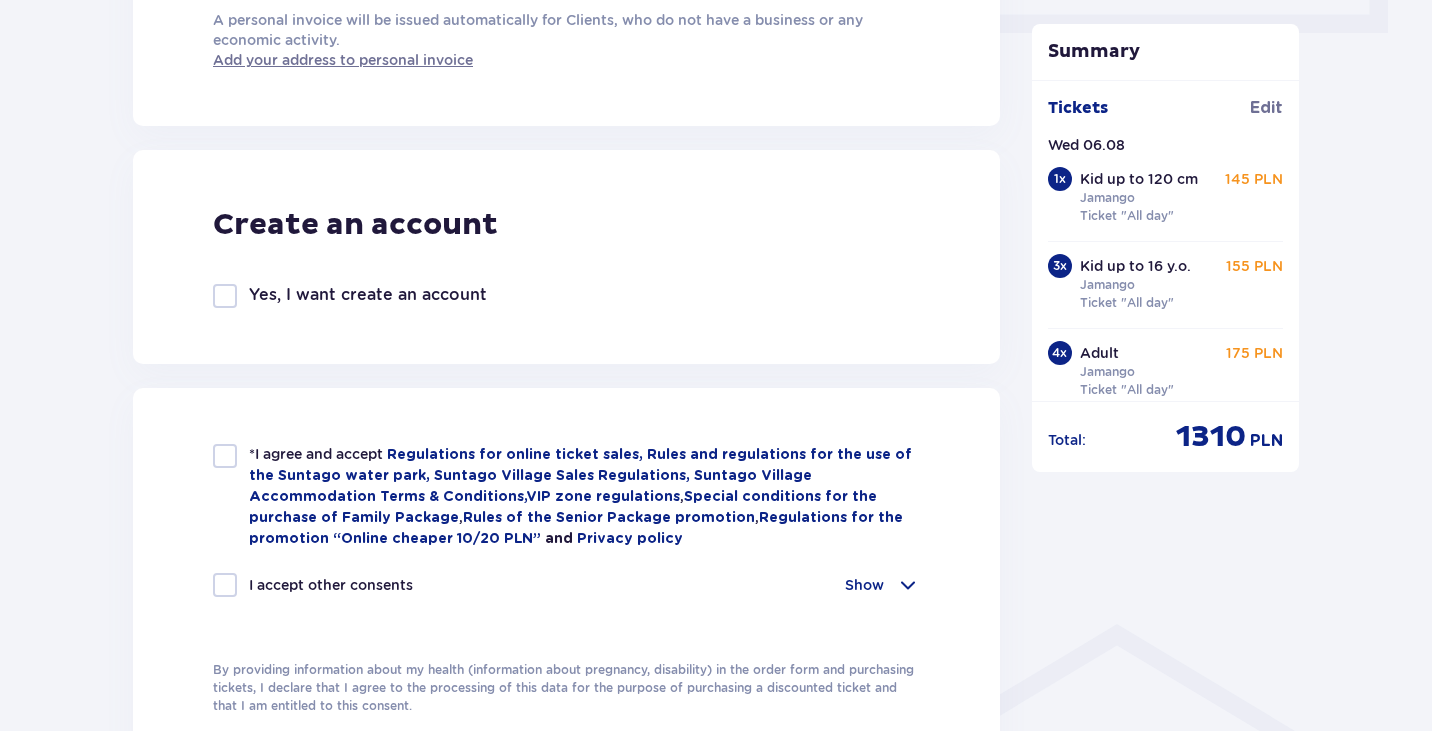 type on "+35797450661" 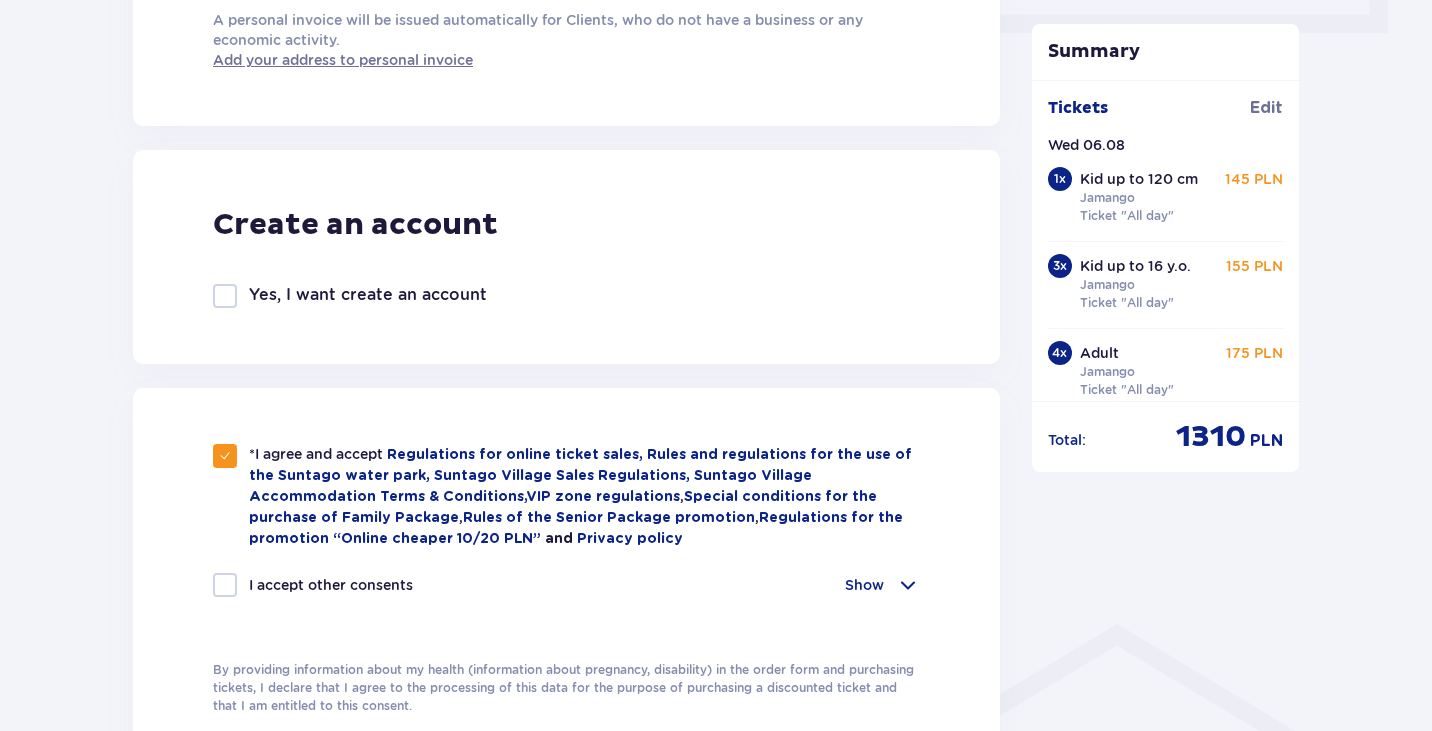 click at bounding box center [225, 585] 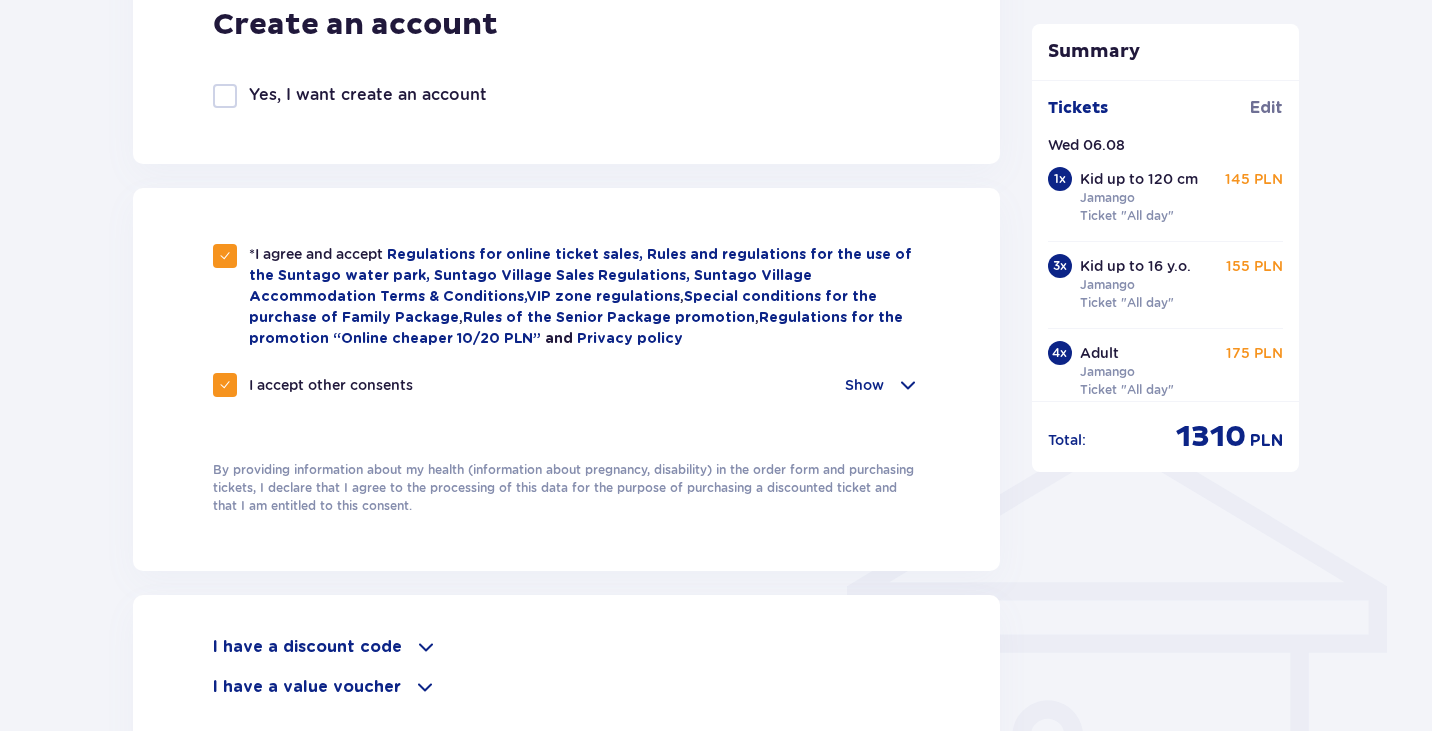 scroll, scrollTop: 1400, scrollLeft: 0, axis: vertical 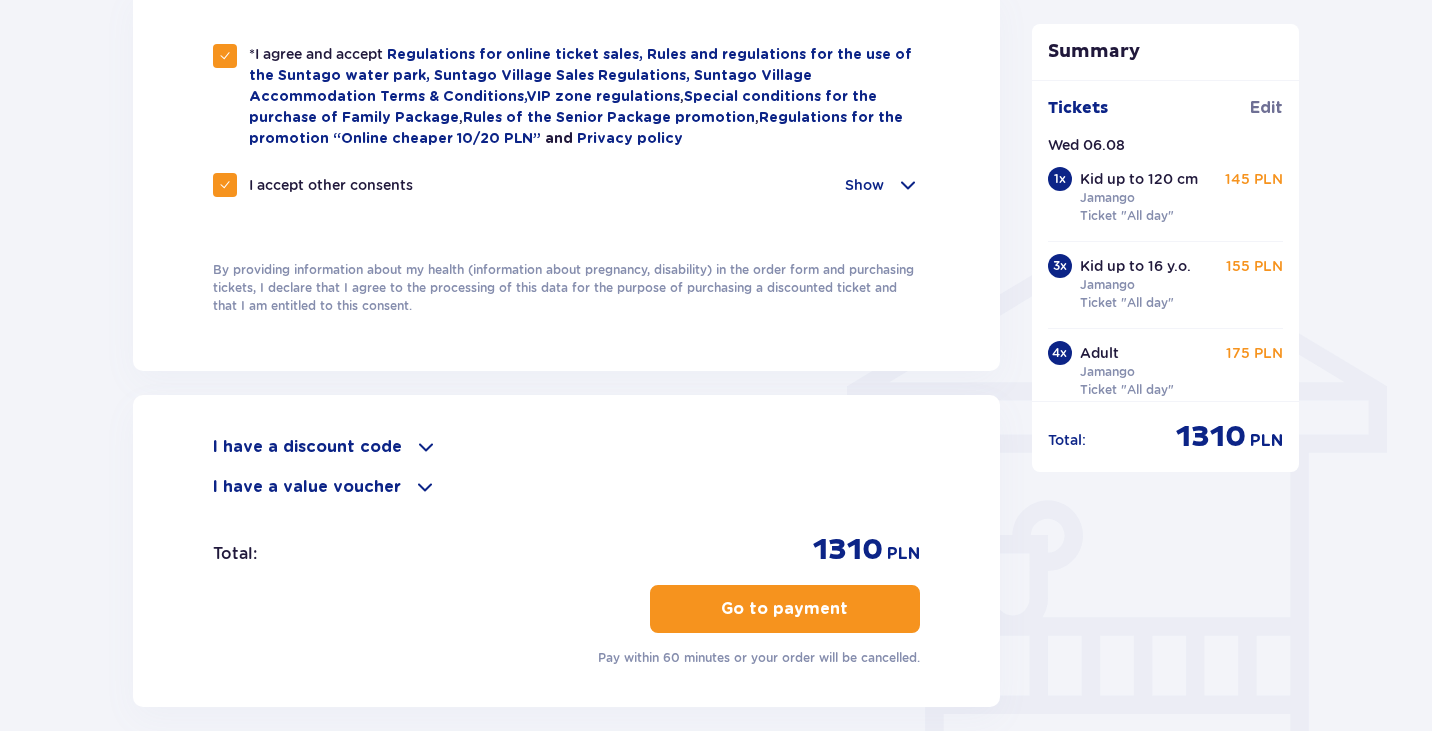 click on "I have a discount code" at bounding box center (307, 447) 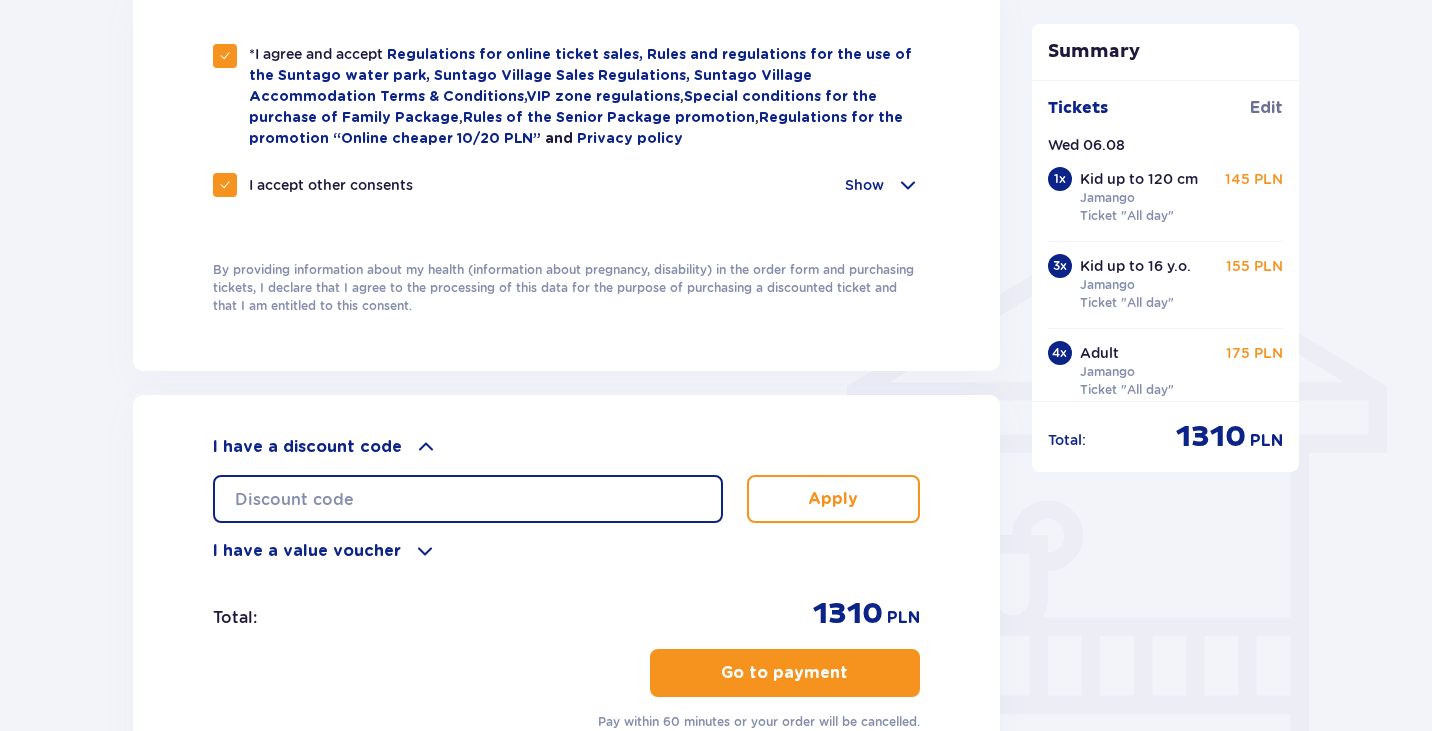 click at bounding box center [468, 499] 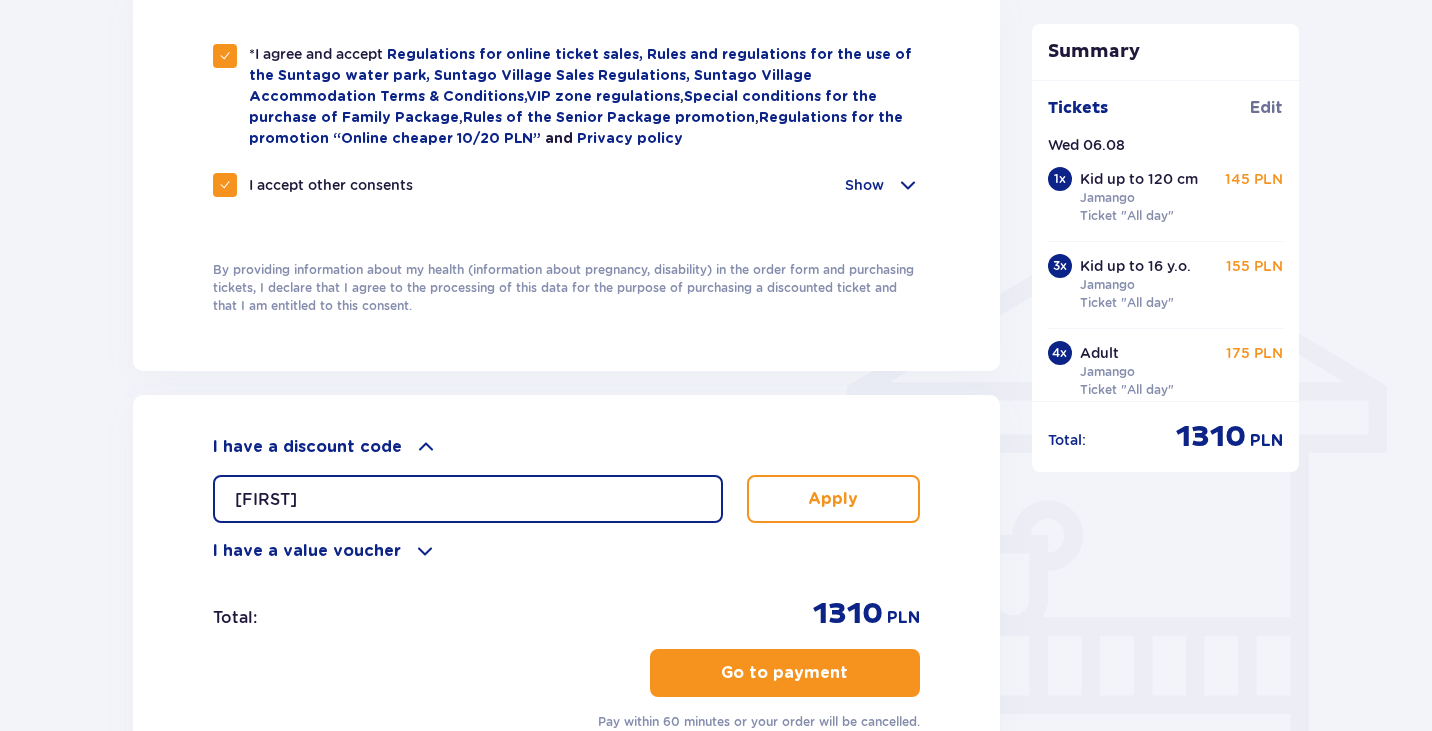 type on "DANIELA15" 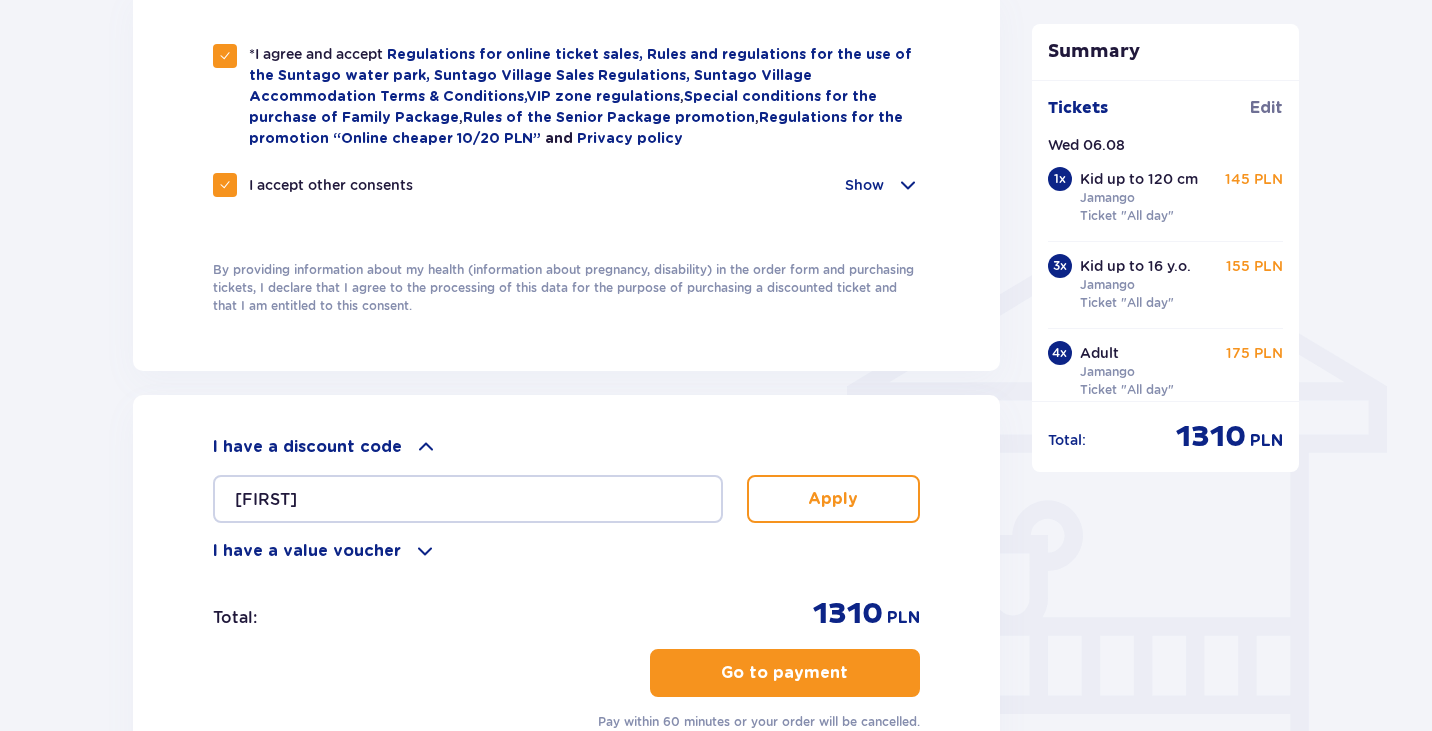 click on "Apply" at bounding box center (833, 499) 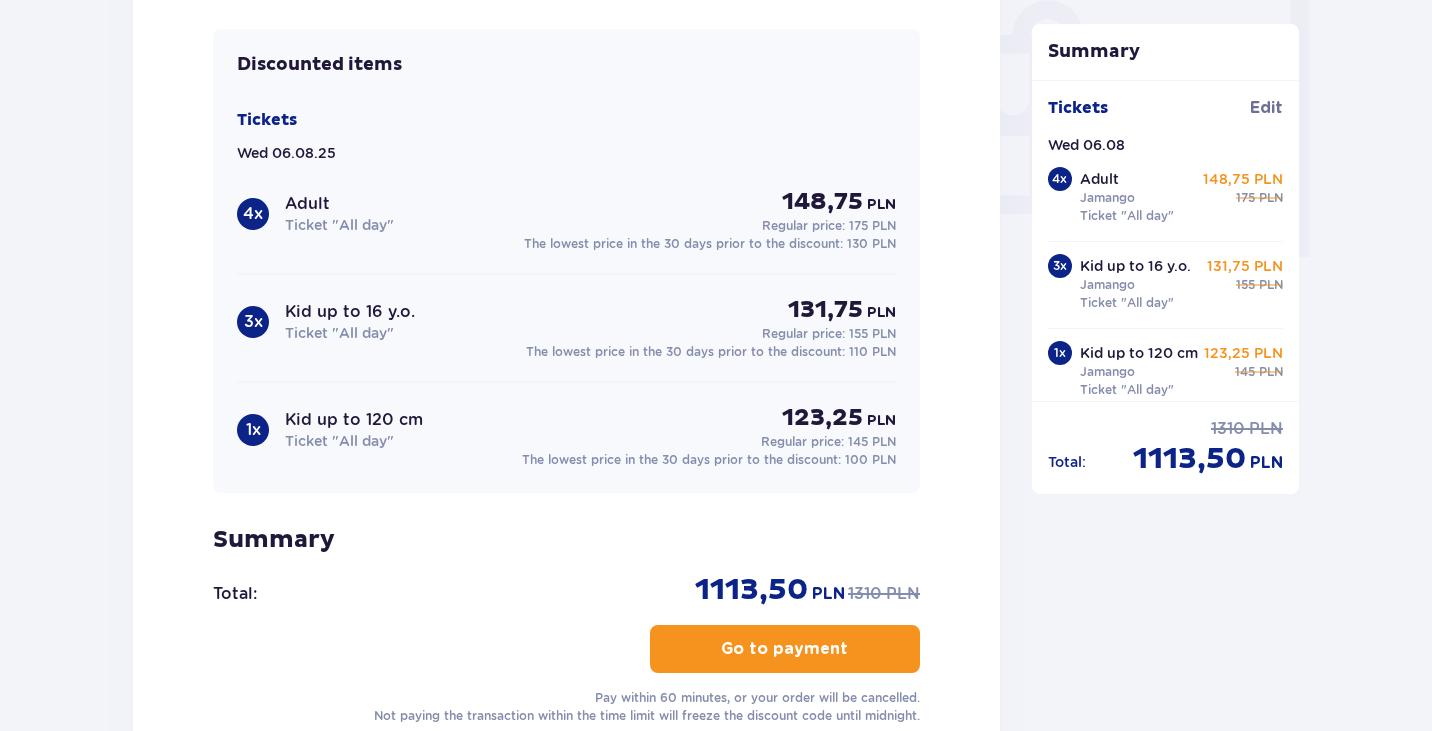 scroll, scrollTop: 2000, scrollLeft: 0, axis: vertical 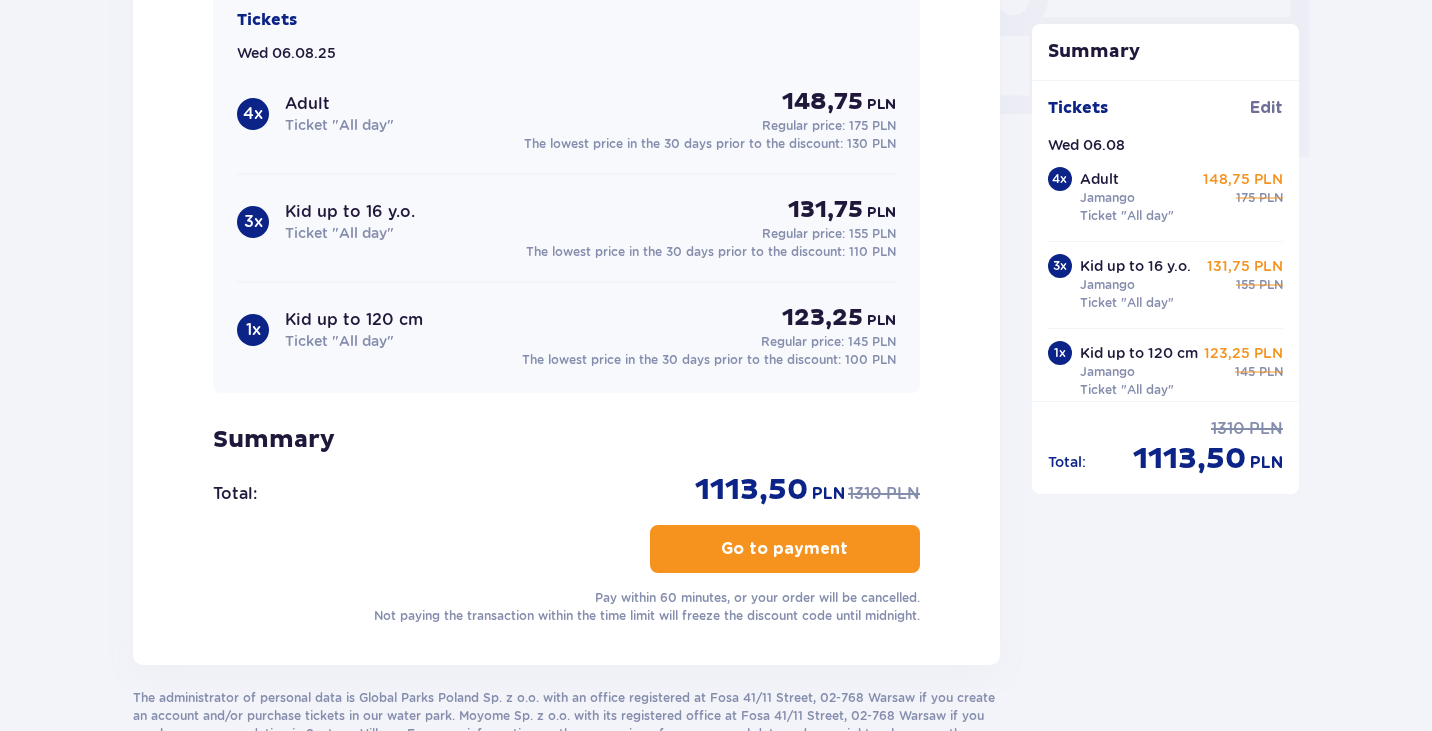 click on "Go to payment" at bounding box center (784, 549) 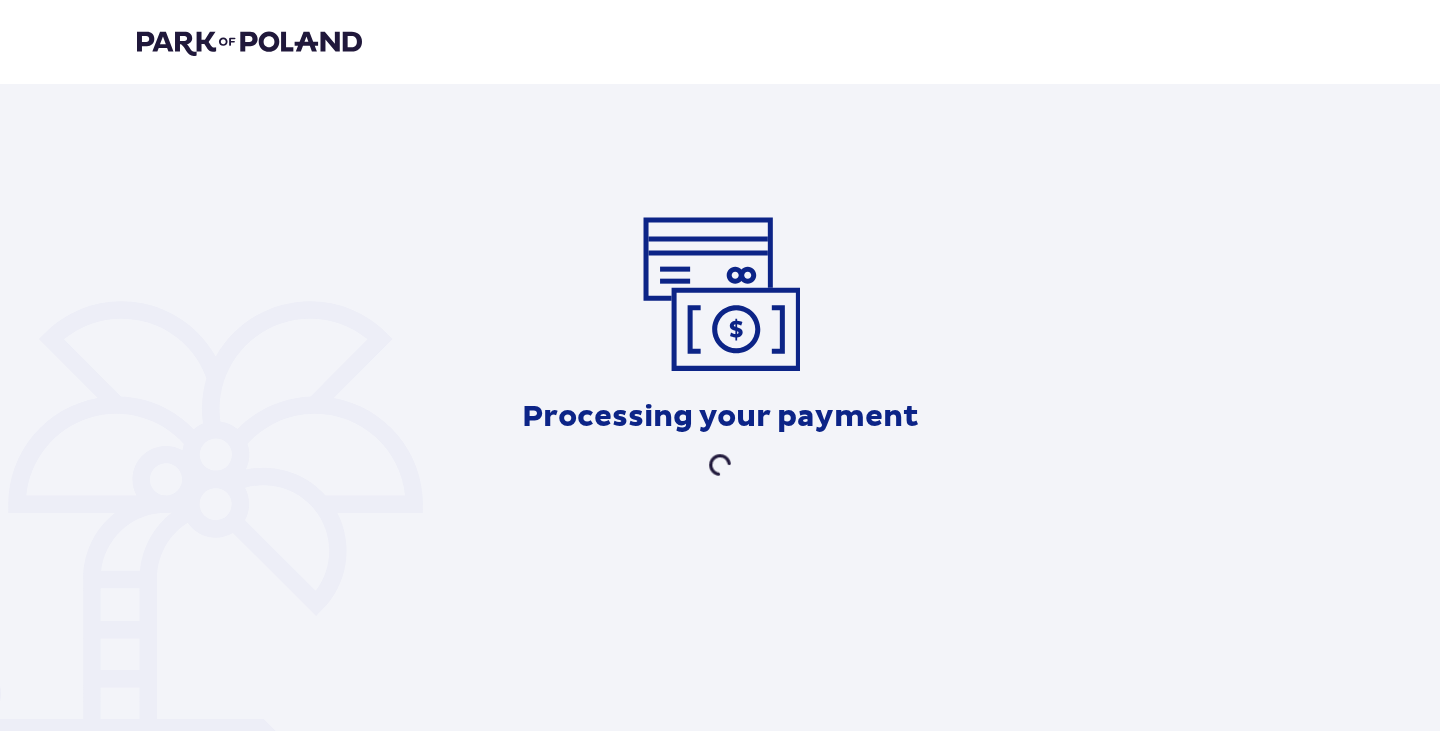 scroll, scrollTop: 0, scrollLeft: 0, axis: both 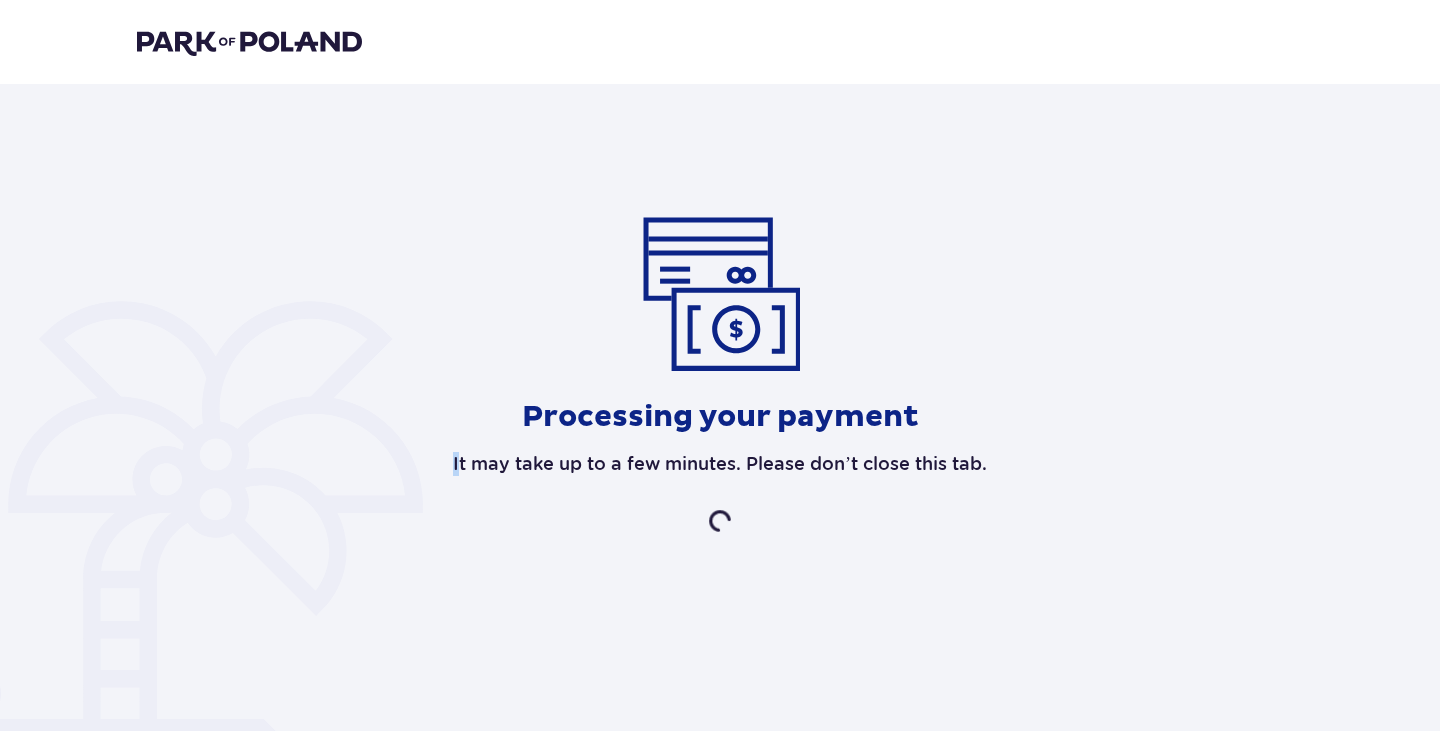 click on "Processing your payment It may take up to a few minutes. Please don’t close this tab." at bounding box center (720, 374) 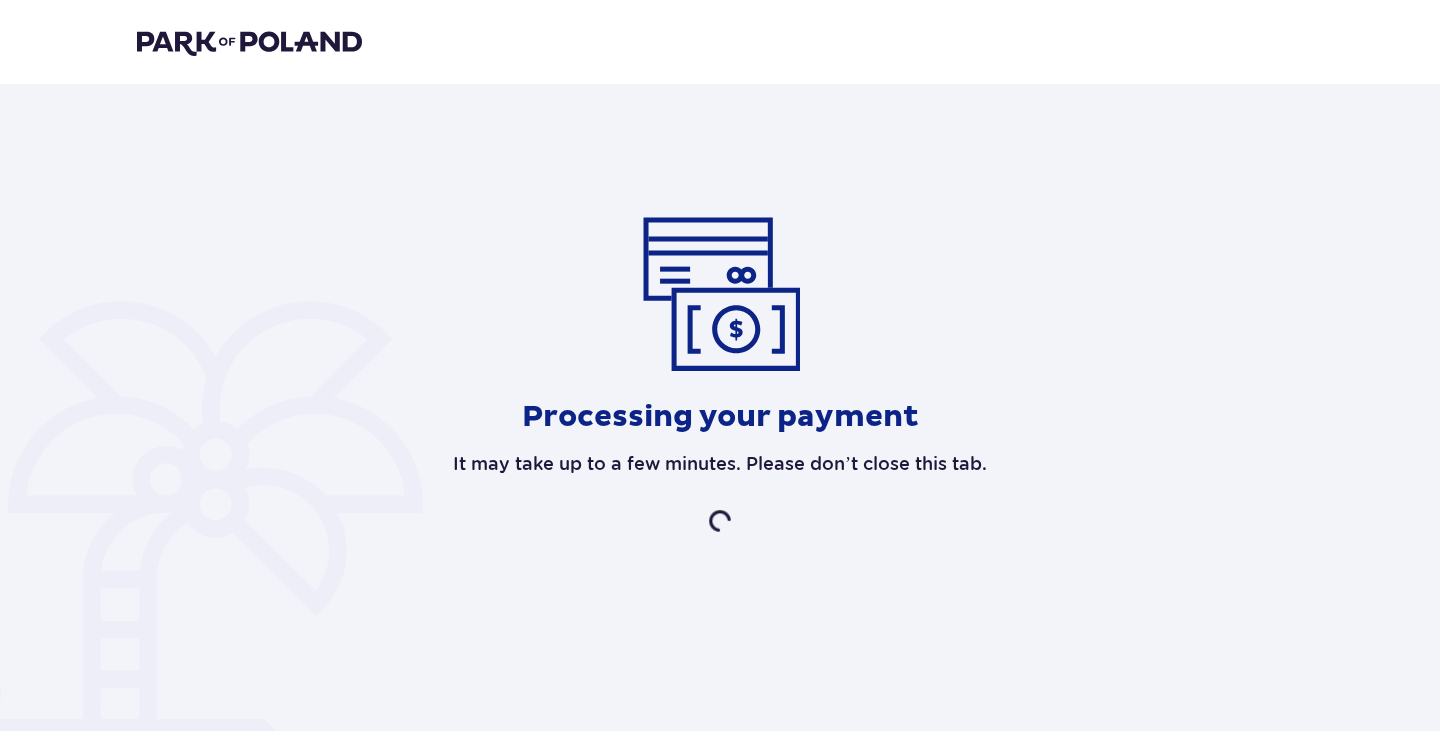 click on "Processing your payment It may take up to a few minutes. Please don’t close this tab." at bounding box center (720, 369) 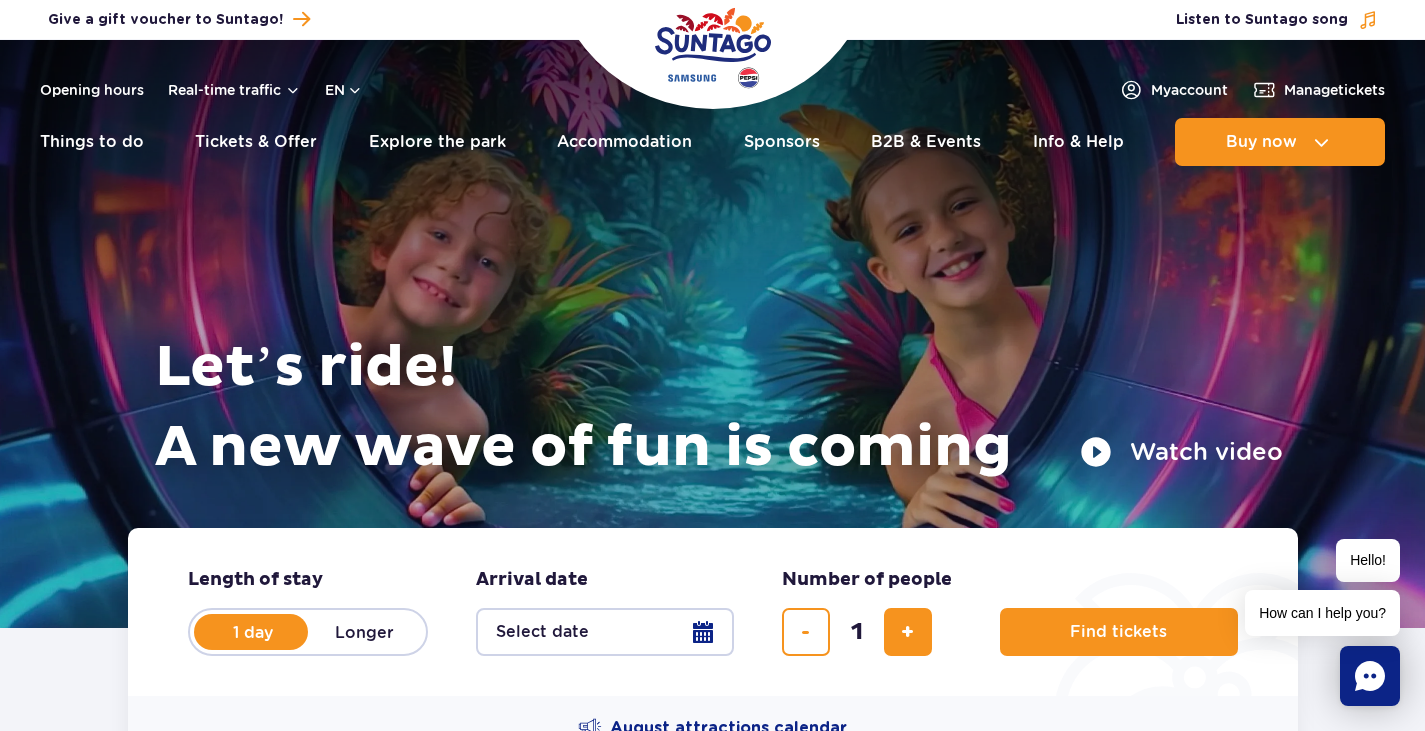 scroll, scrollTop: 0, scrollLeft: 0, axis: both 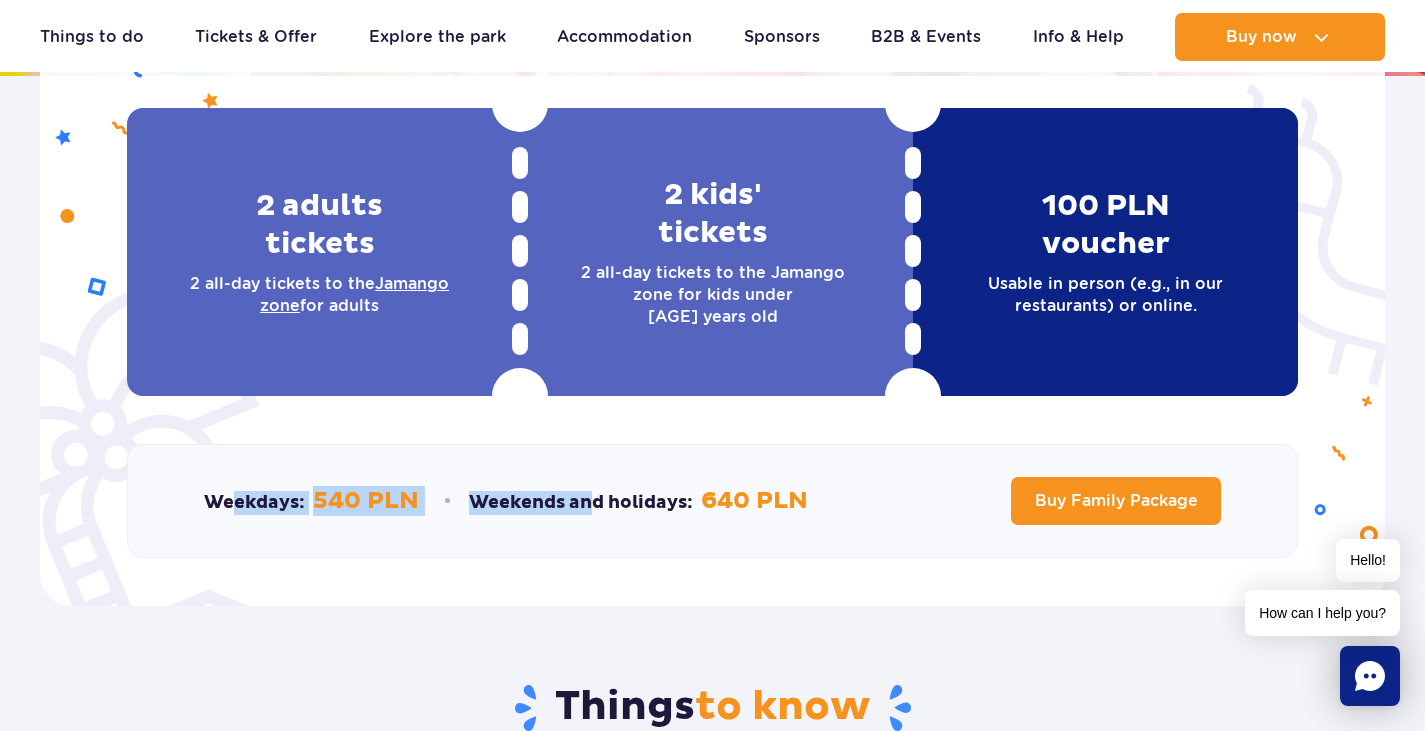 drag, startPoint x: 236, startPoint y: 493, endPoint x: 596, endPoint y: 498, distance: 360.03473 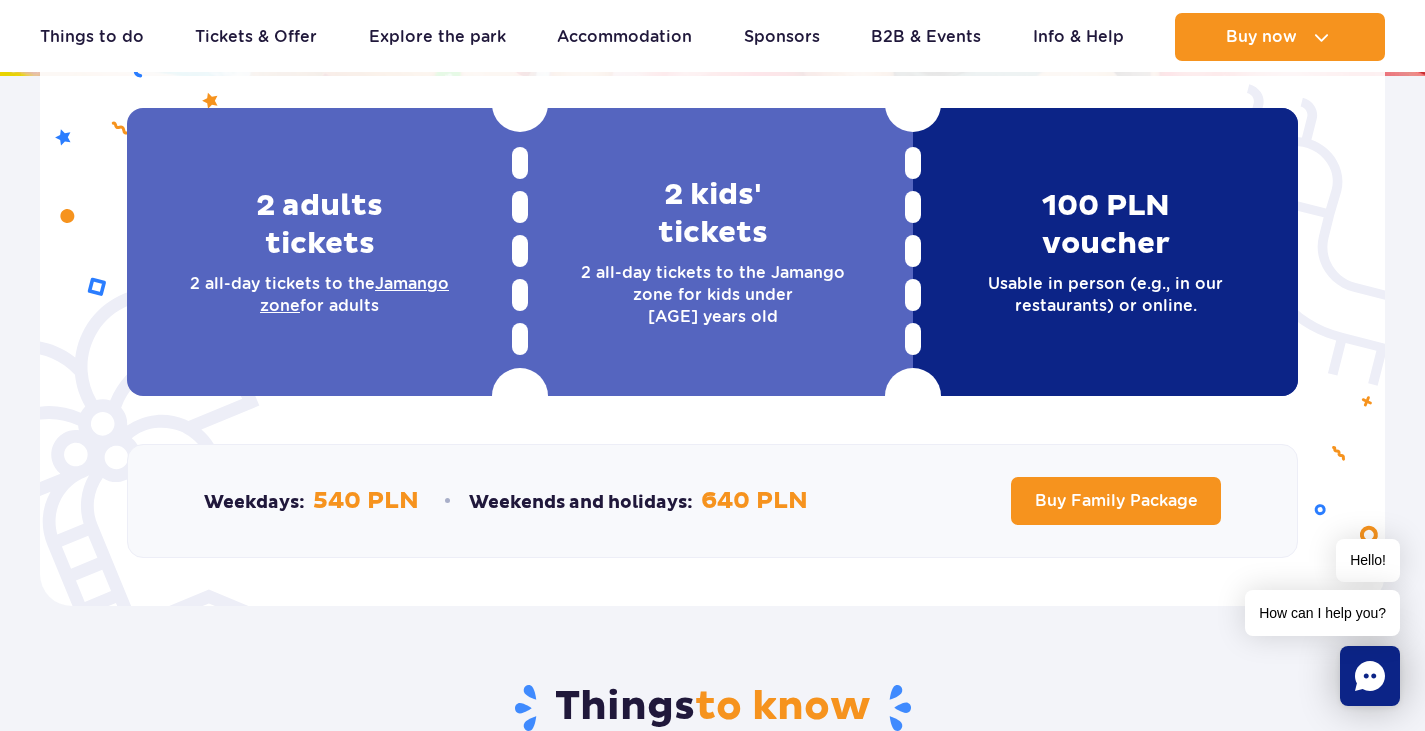 click on "Weekdays:
540 PLN
Weekends and holidays:
640 PLN
Buy Family Package" at bounding box center [712, 501] 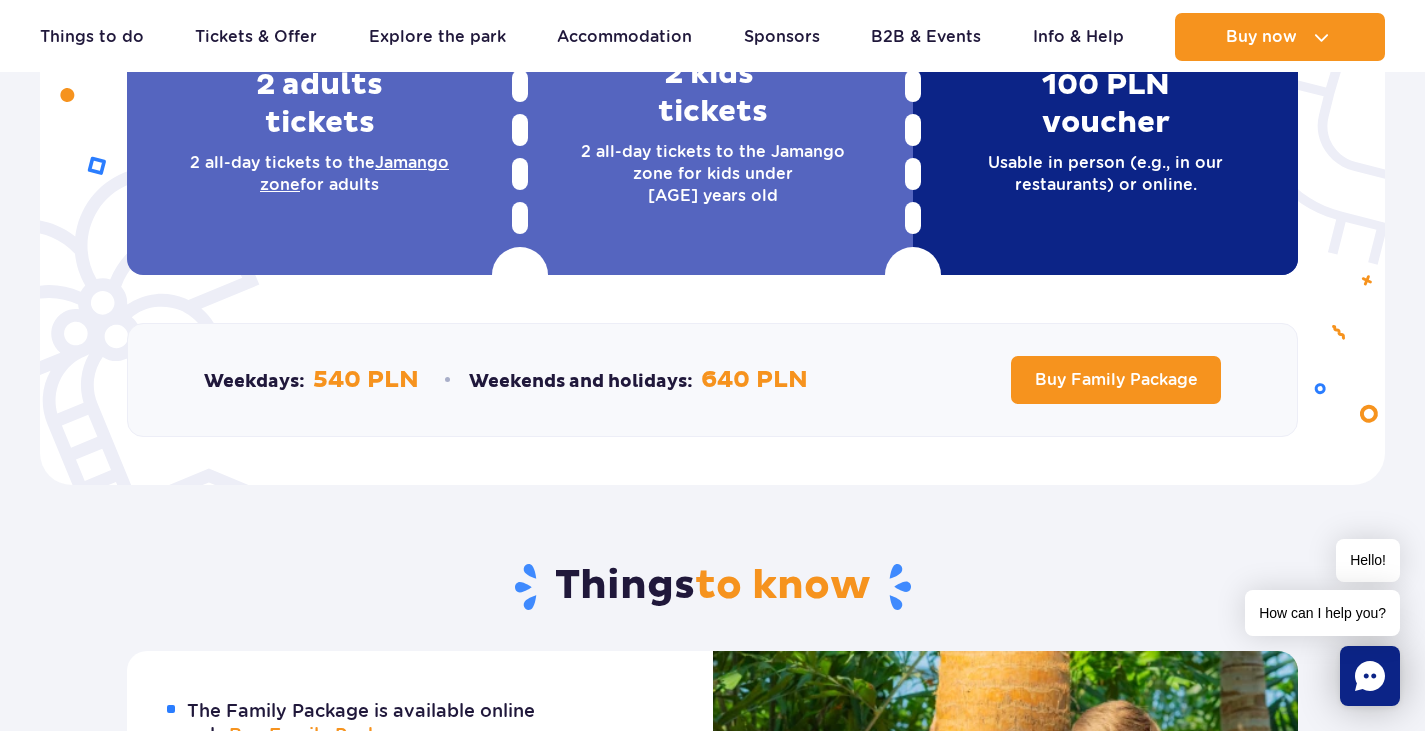 scroll, scrollTop: 600, scrollLeft: 0, axis: vertical 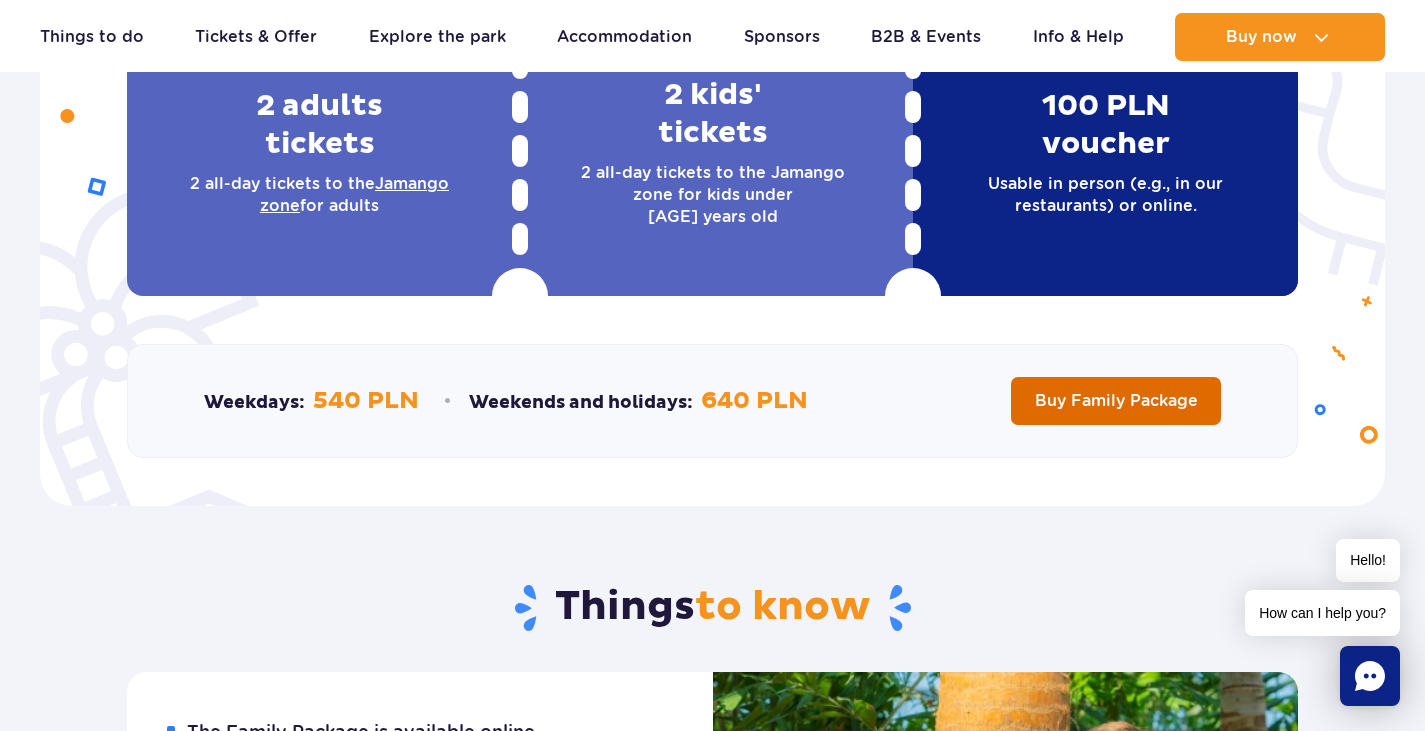 click on "Buy Family Package" at bounding box center (1116, 400) 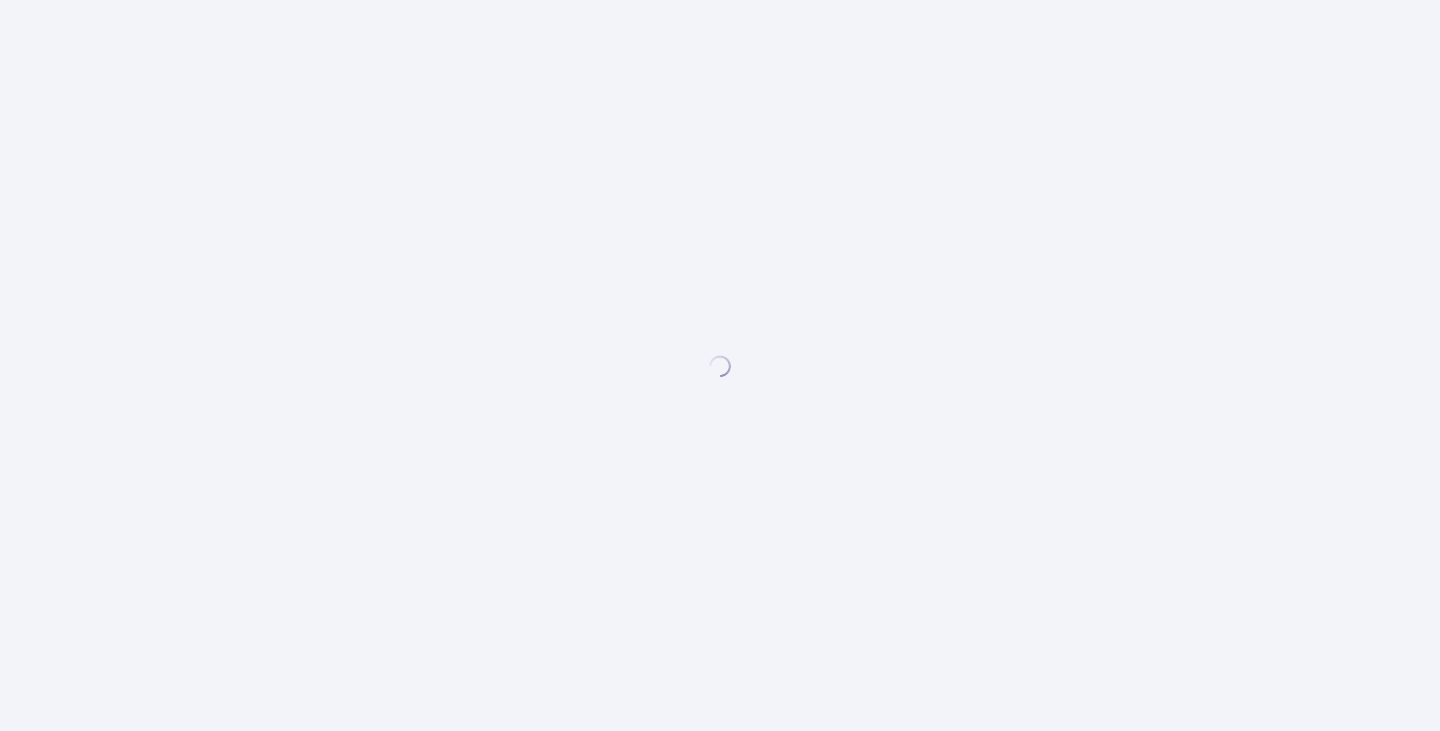 scroll, scrollTop: 0, scrollLeft: 0, axis: both 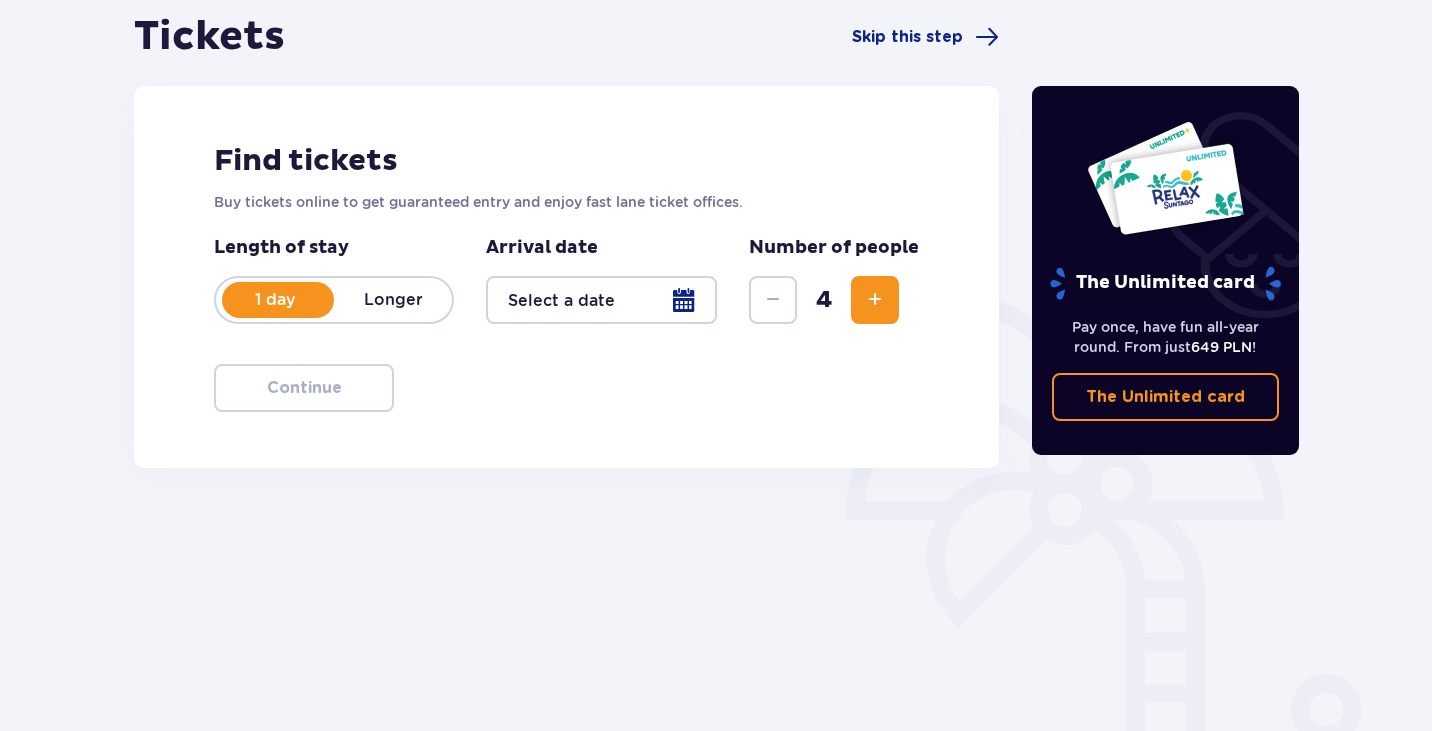 click at bounding box center (601, 300) 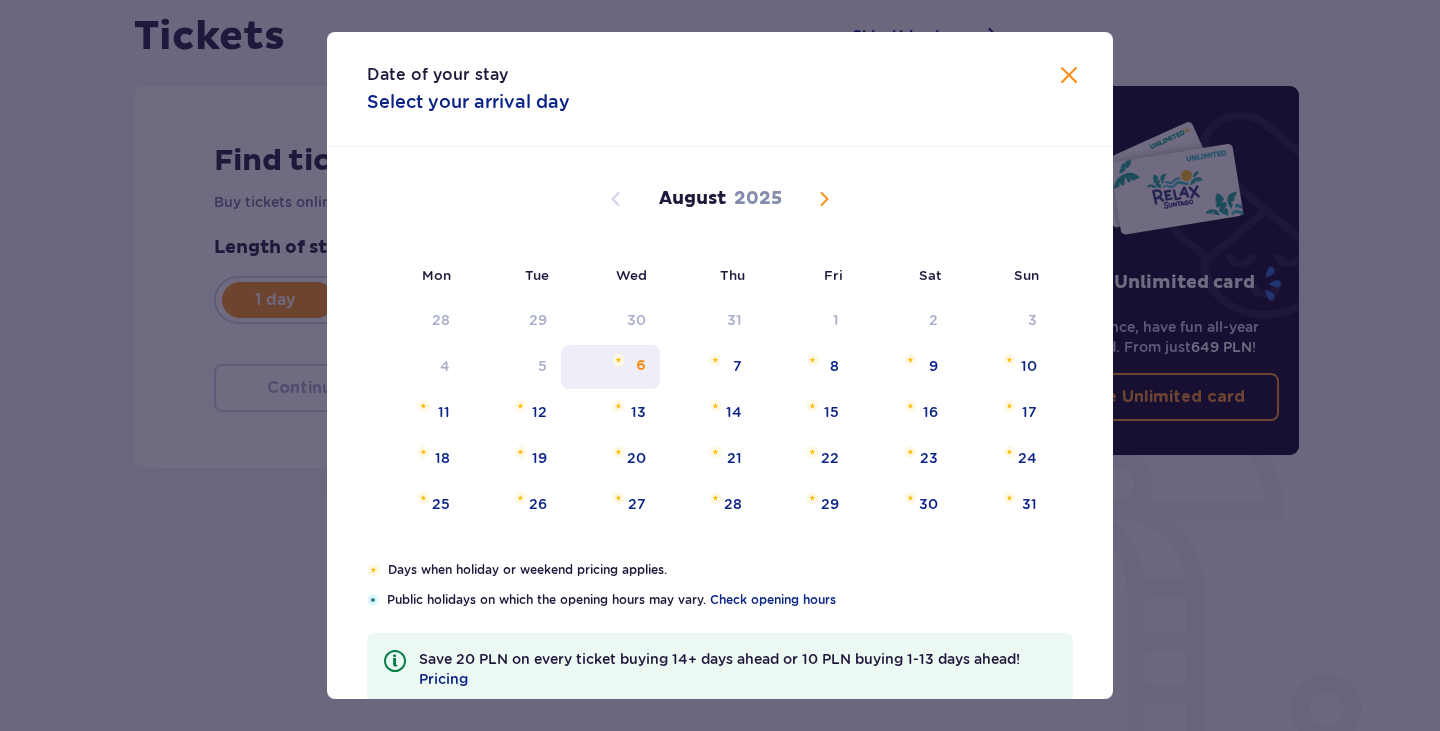 click on "6" at bounding box center (610, 367) 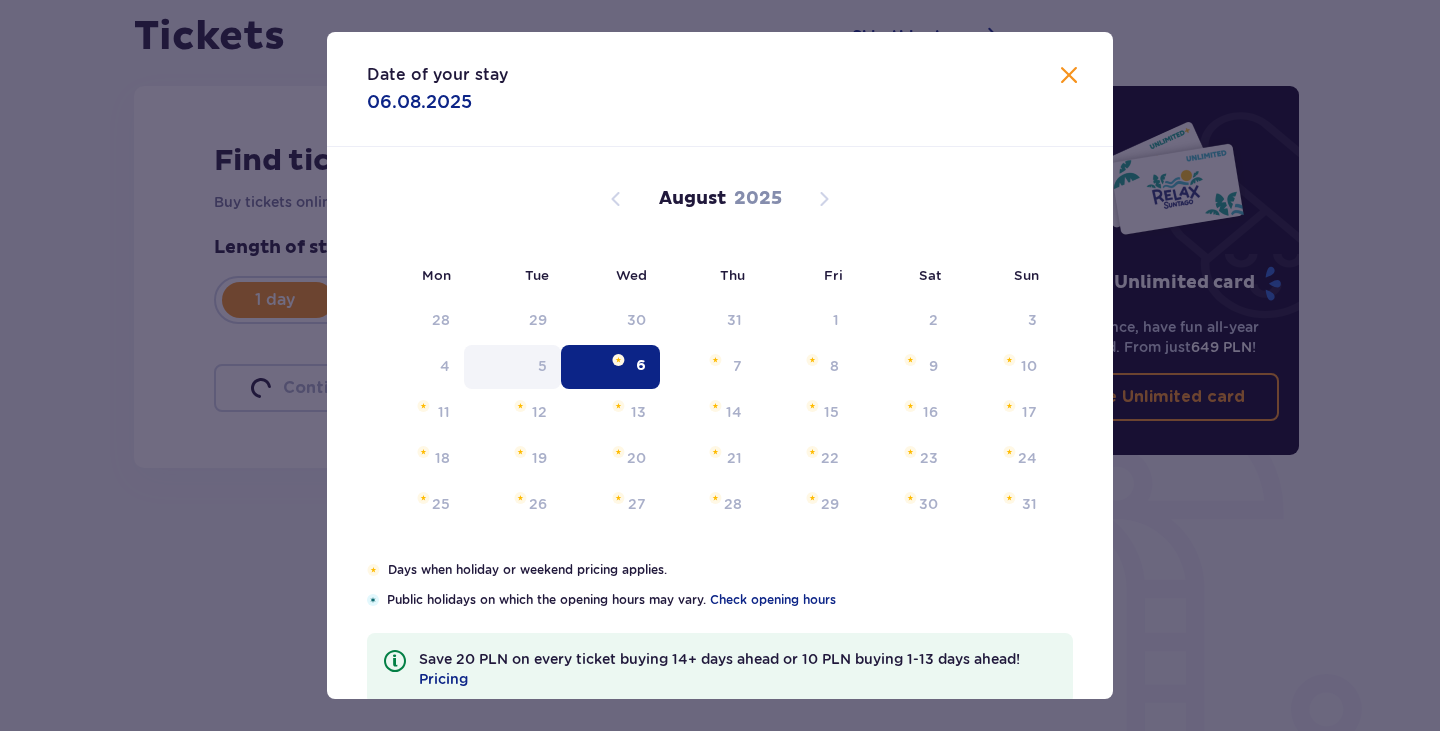 type on "06.08.25" 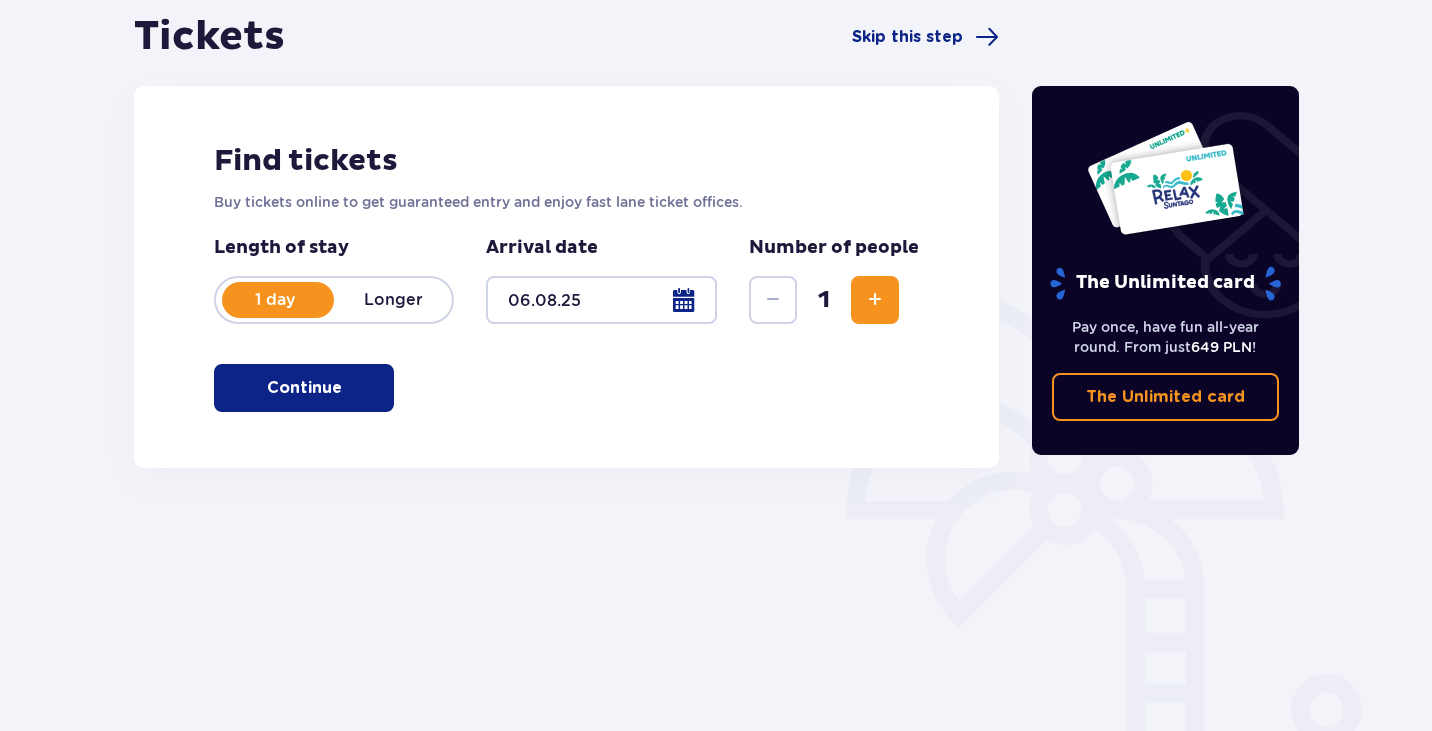 click on "Continue" at bounding box center [304, 388] 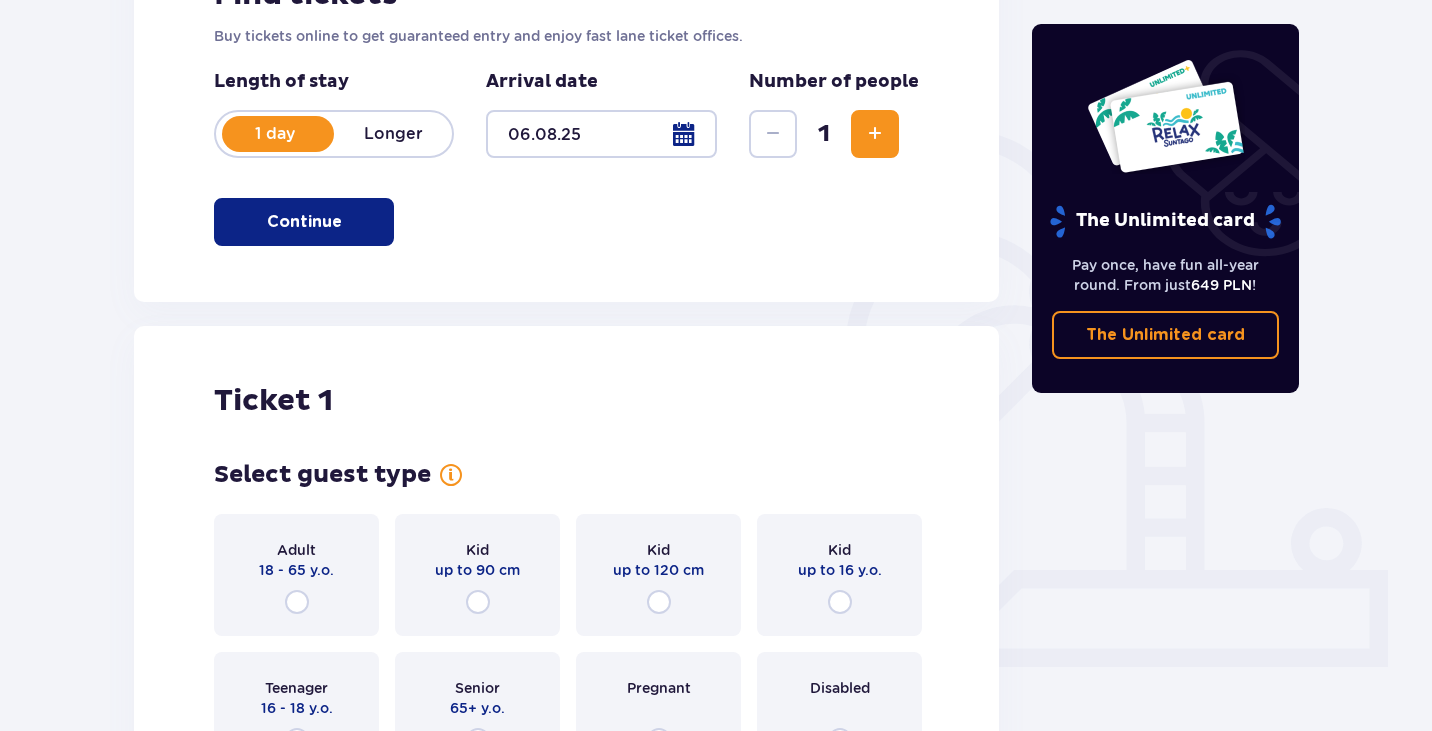 scroll, scrollTop: 500, scrollLeft: 0, axis: vertical 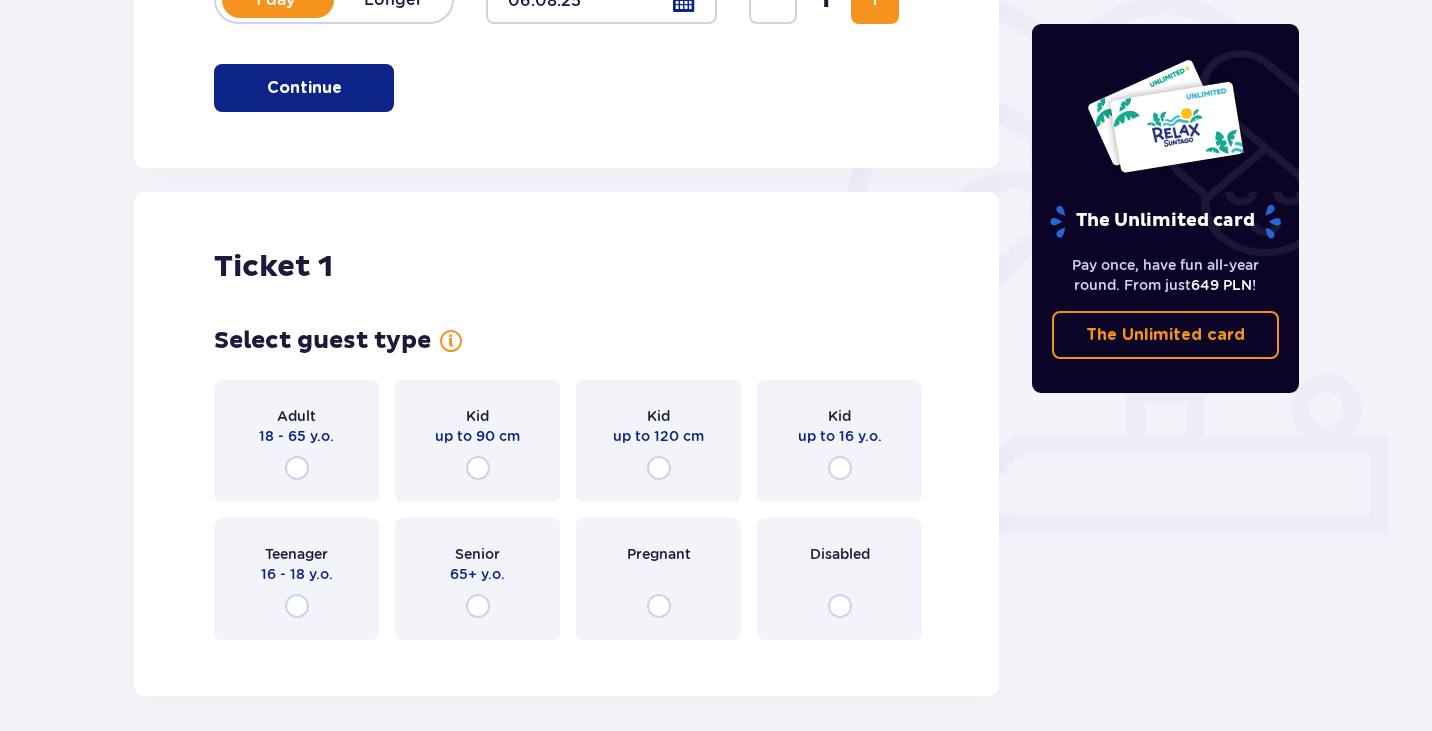 click on "18 - 65 y.o." at bounding box center [296, 436] 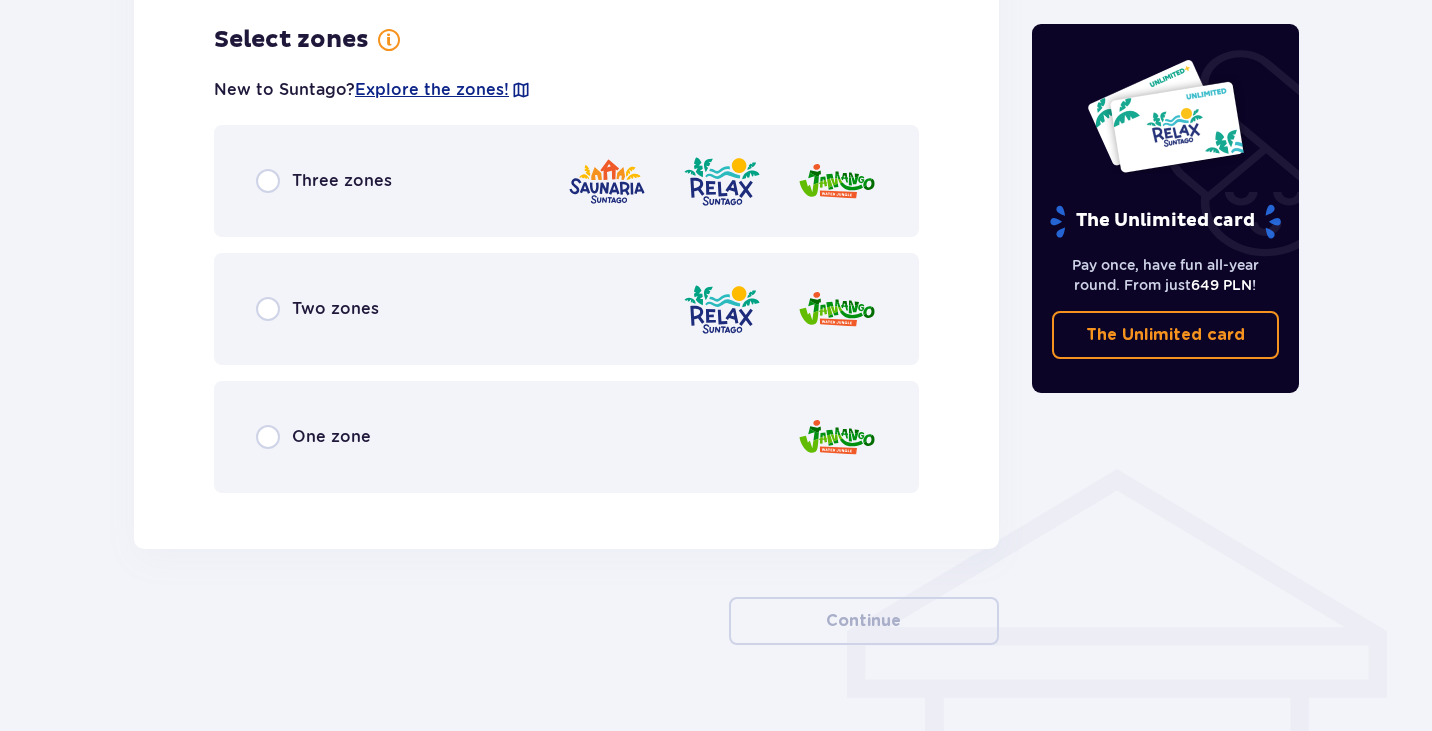 scroll, scrollTop: 1156, scrollLeft: 0, axis: vertical 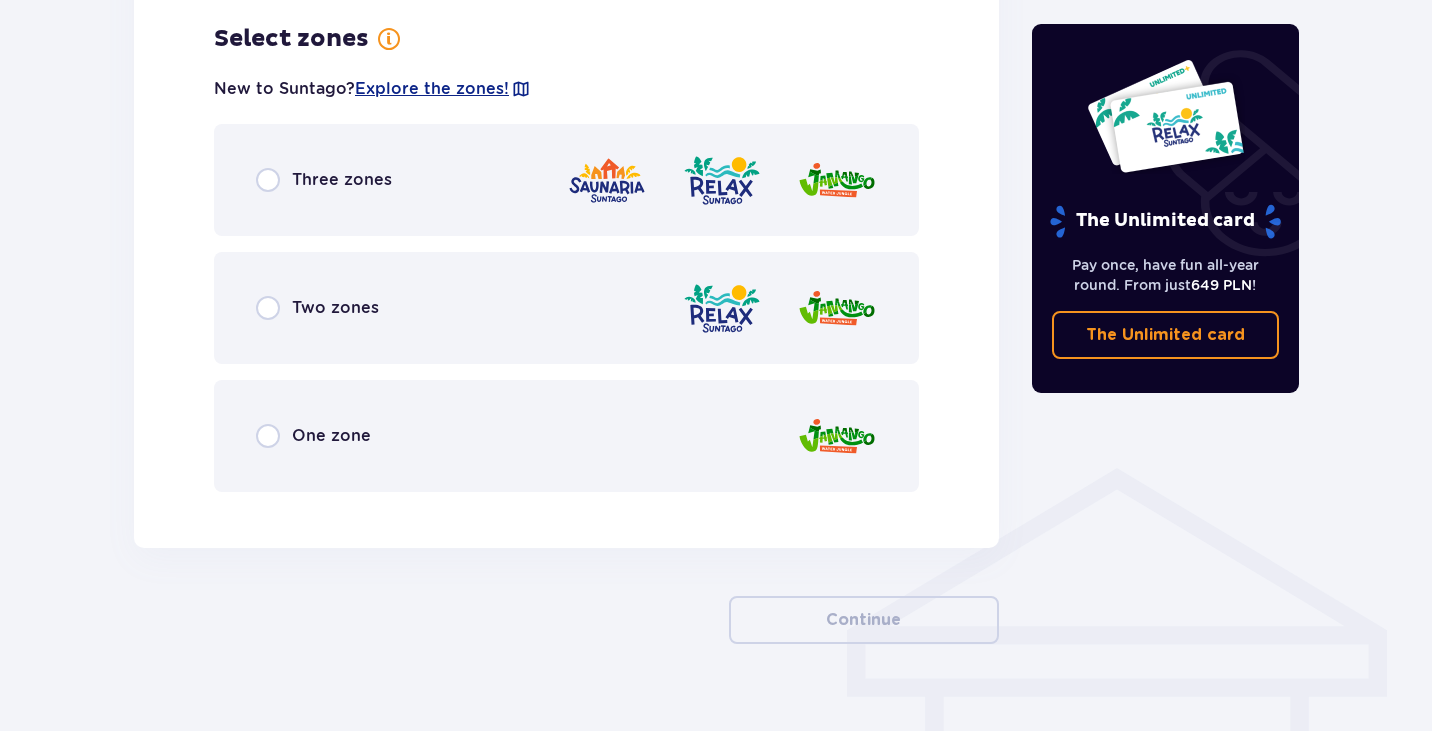 click on "One zone" at bounding box center [331, 436] 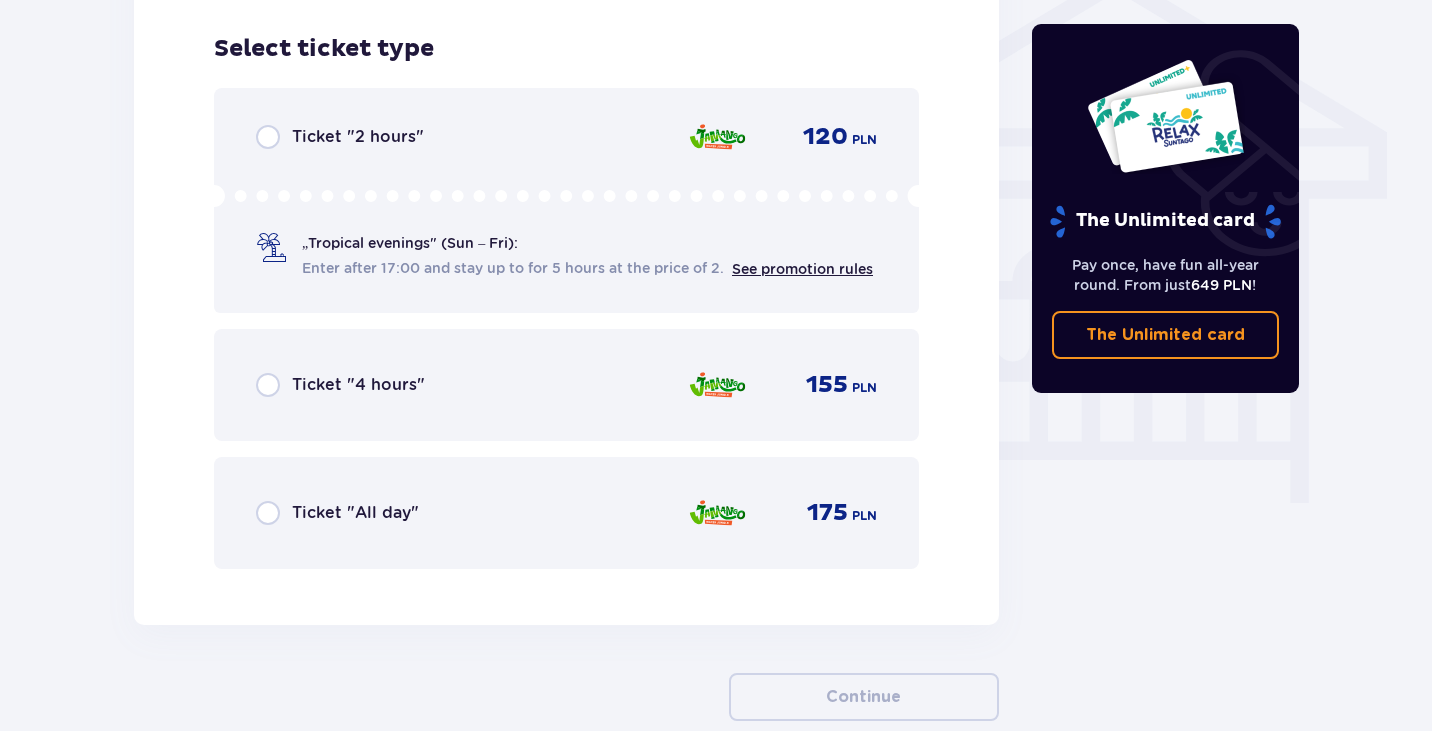 scroll, scrollTop: 1664, scrollLeft: 0, axis: vertical 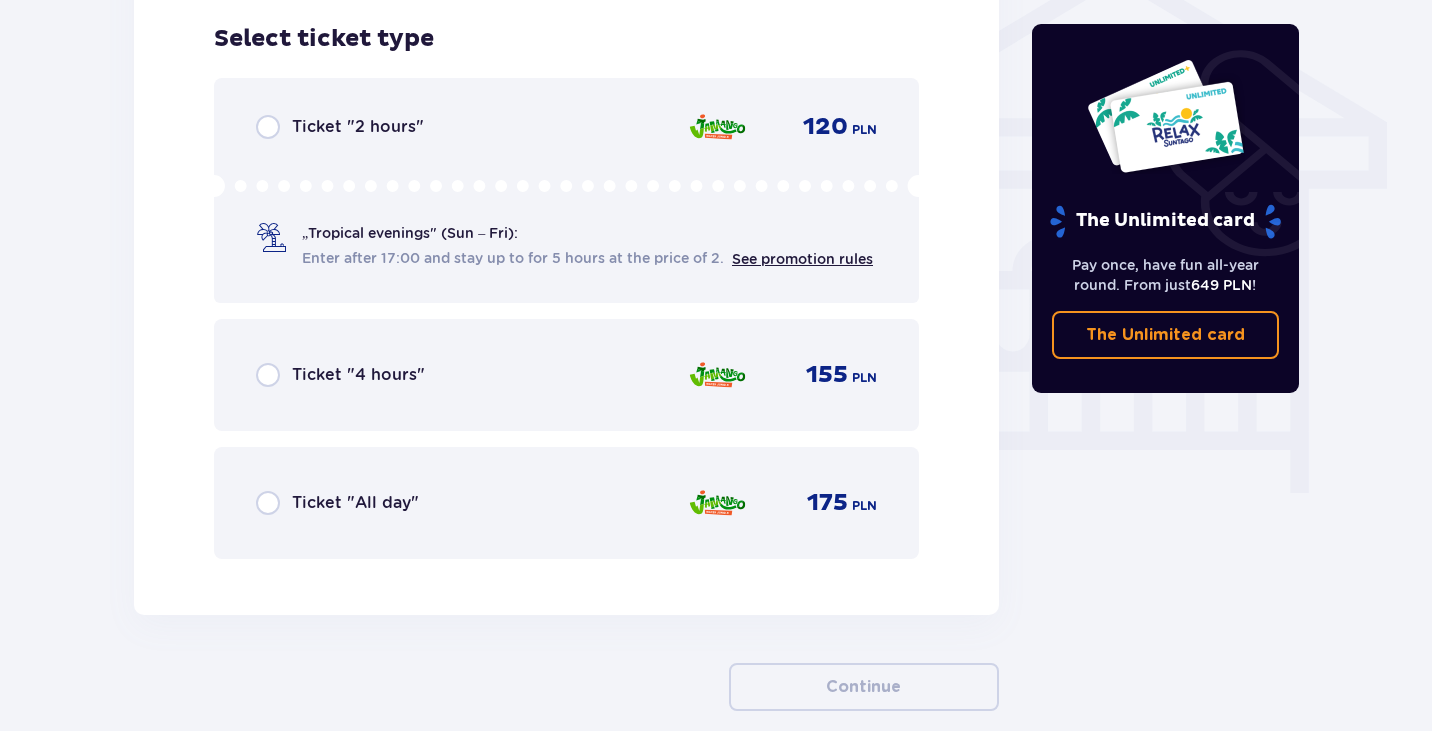 click on "Ticket "All day"   175 PLN" at bounding box center [566, 503] 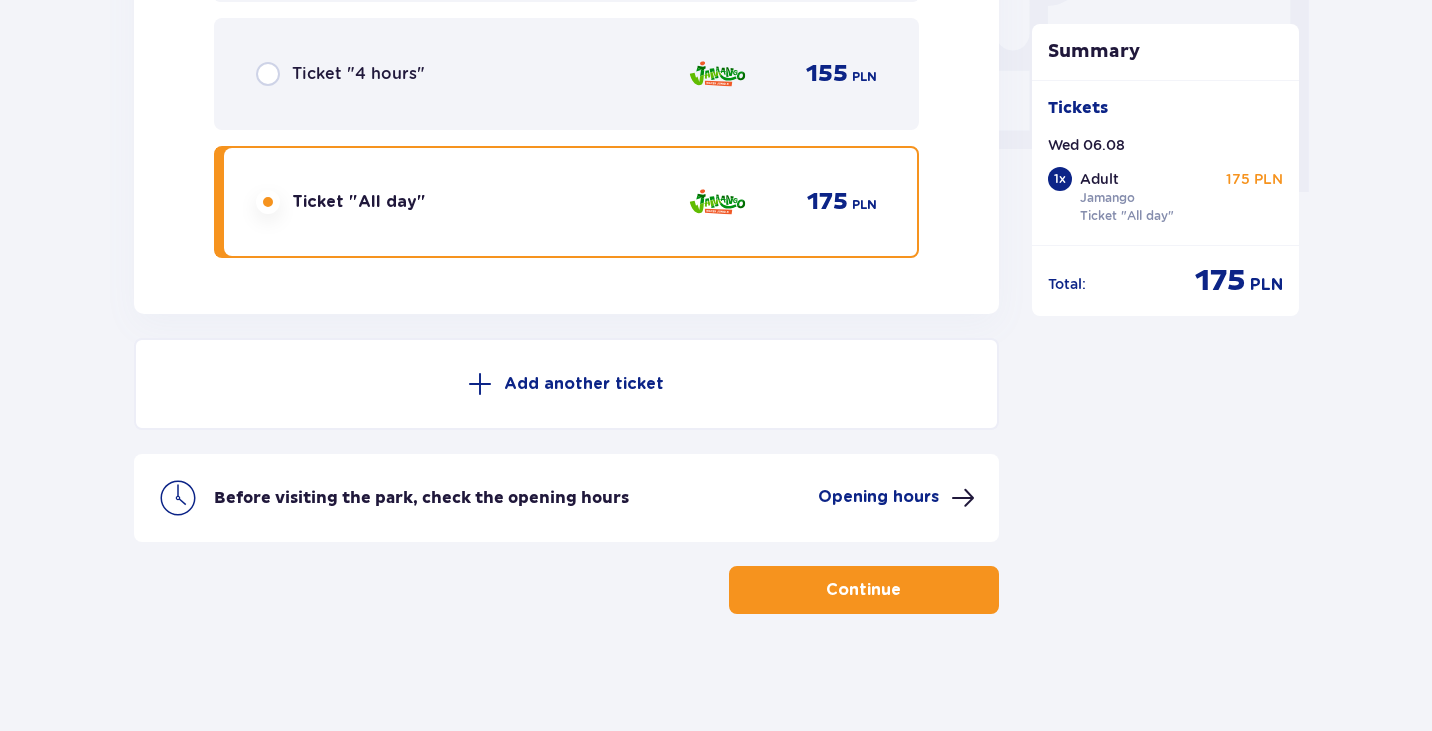 scroll, scrollTop: 1968, scrollLeft: 0, axis: vertical 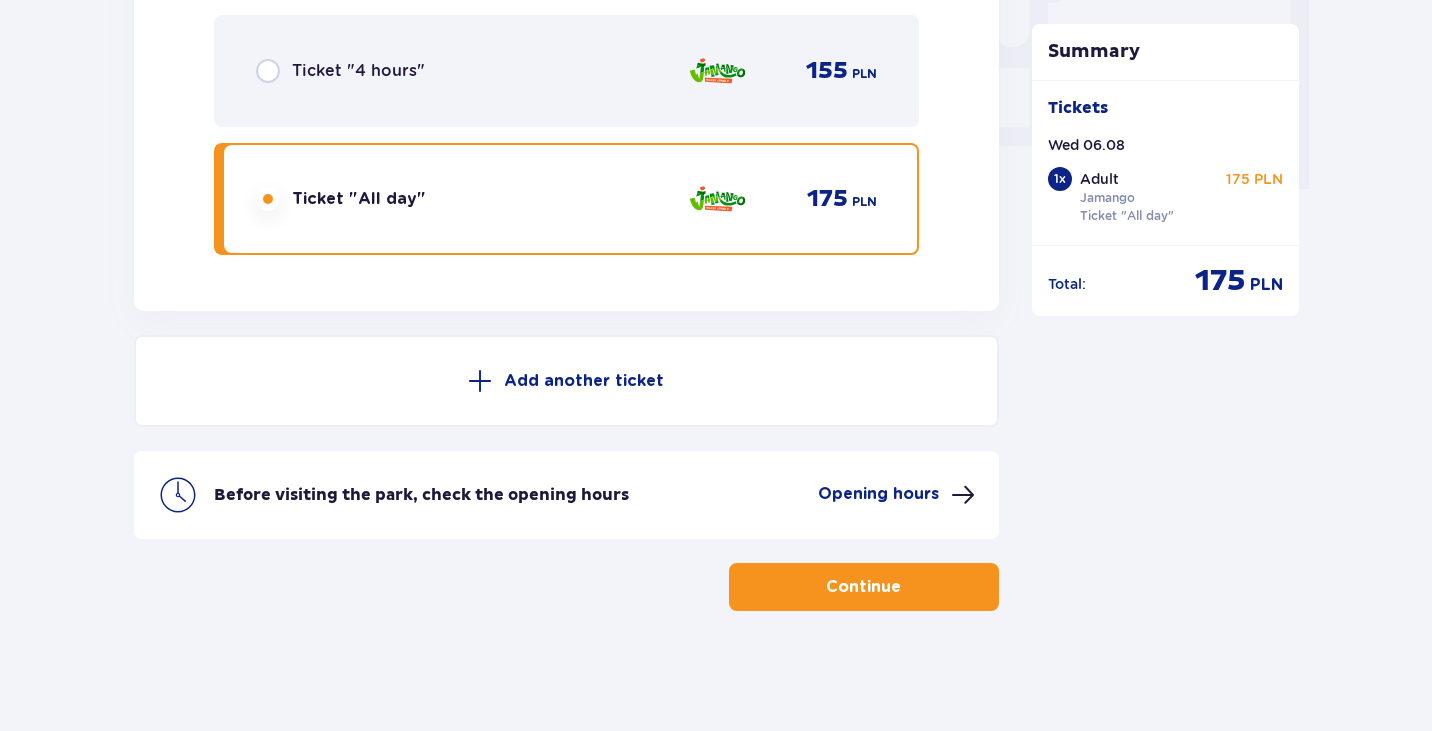 click on "Add another ticket" at bounding box center (584, 381) 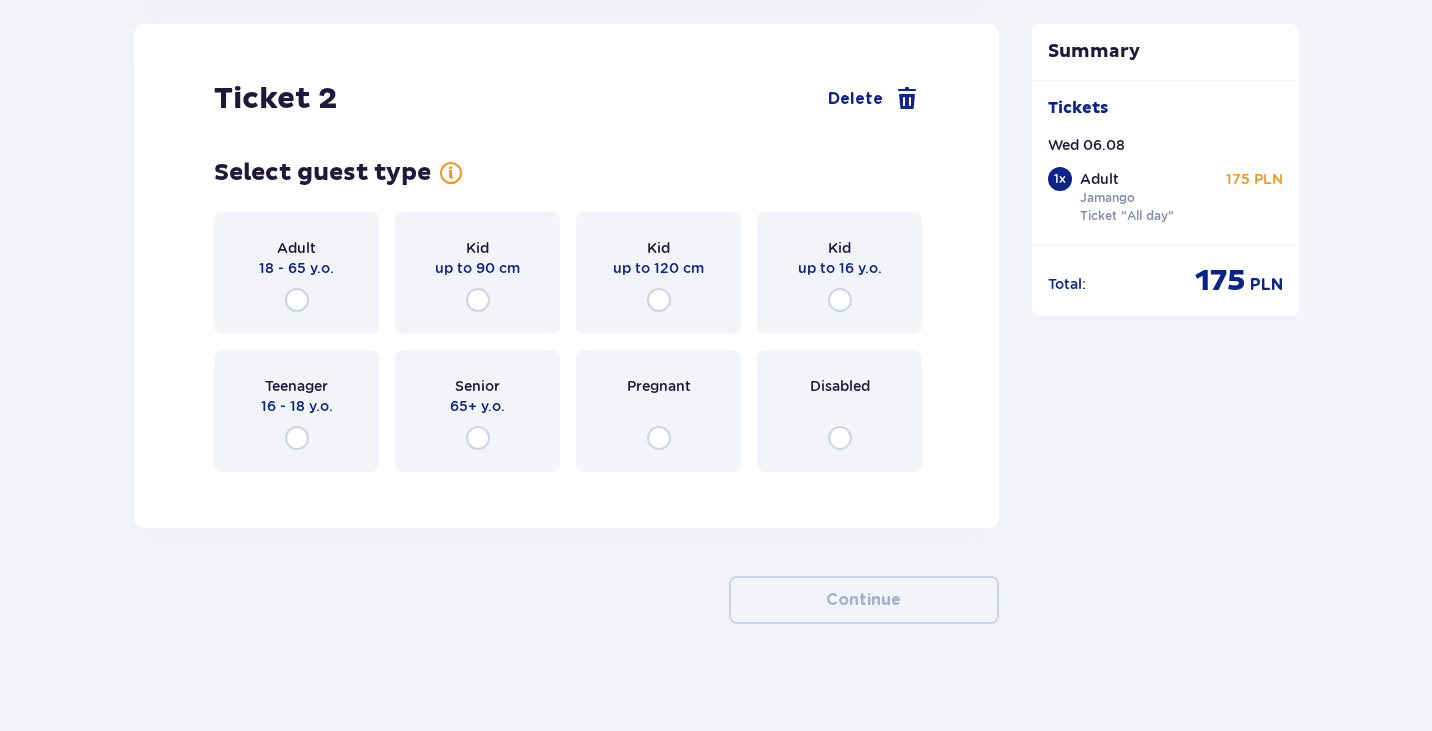 click on "Adult 18 - 65 y.o." at bounding box center (296, 273) 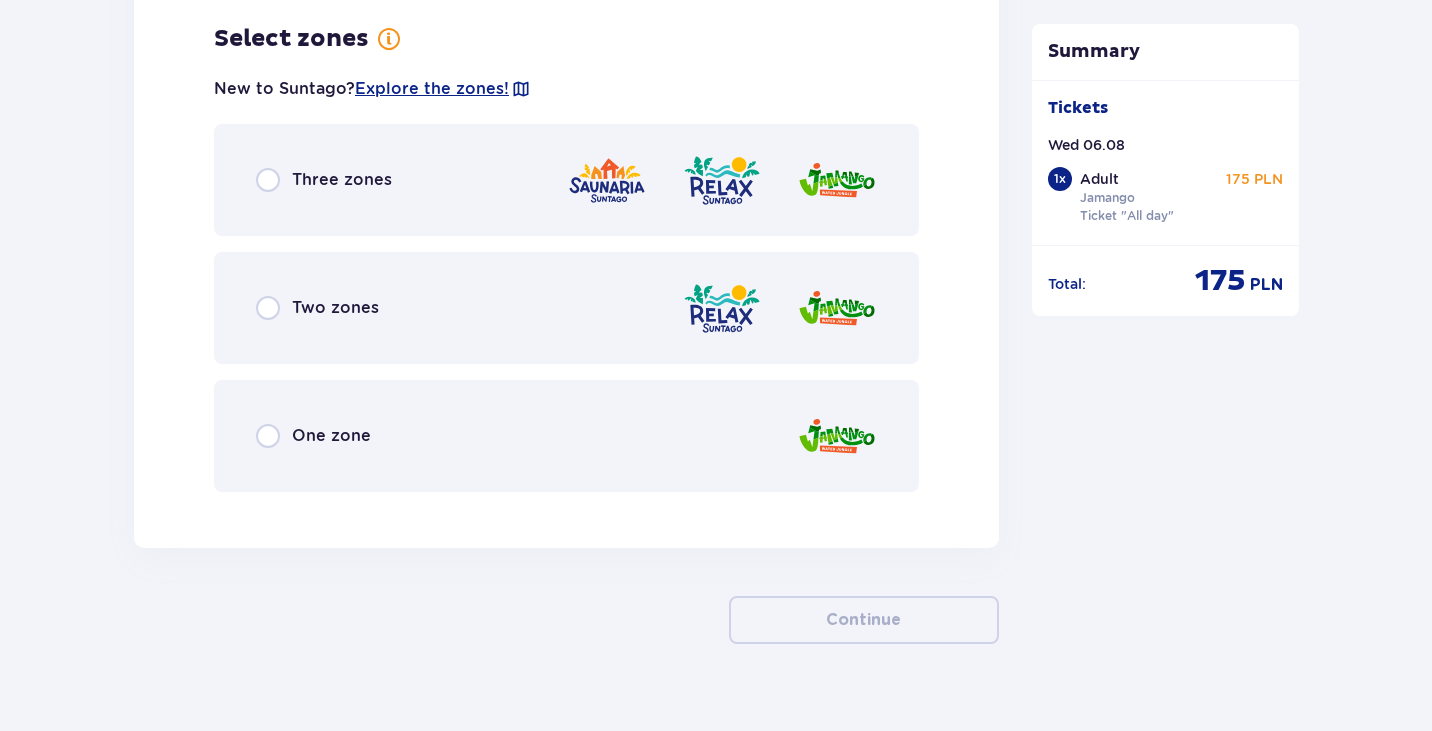 click on "One zone" at bounding box center (566, 436) 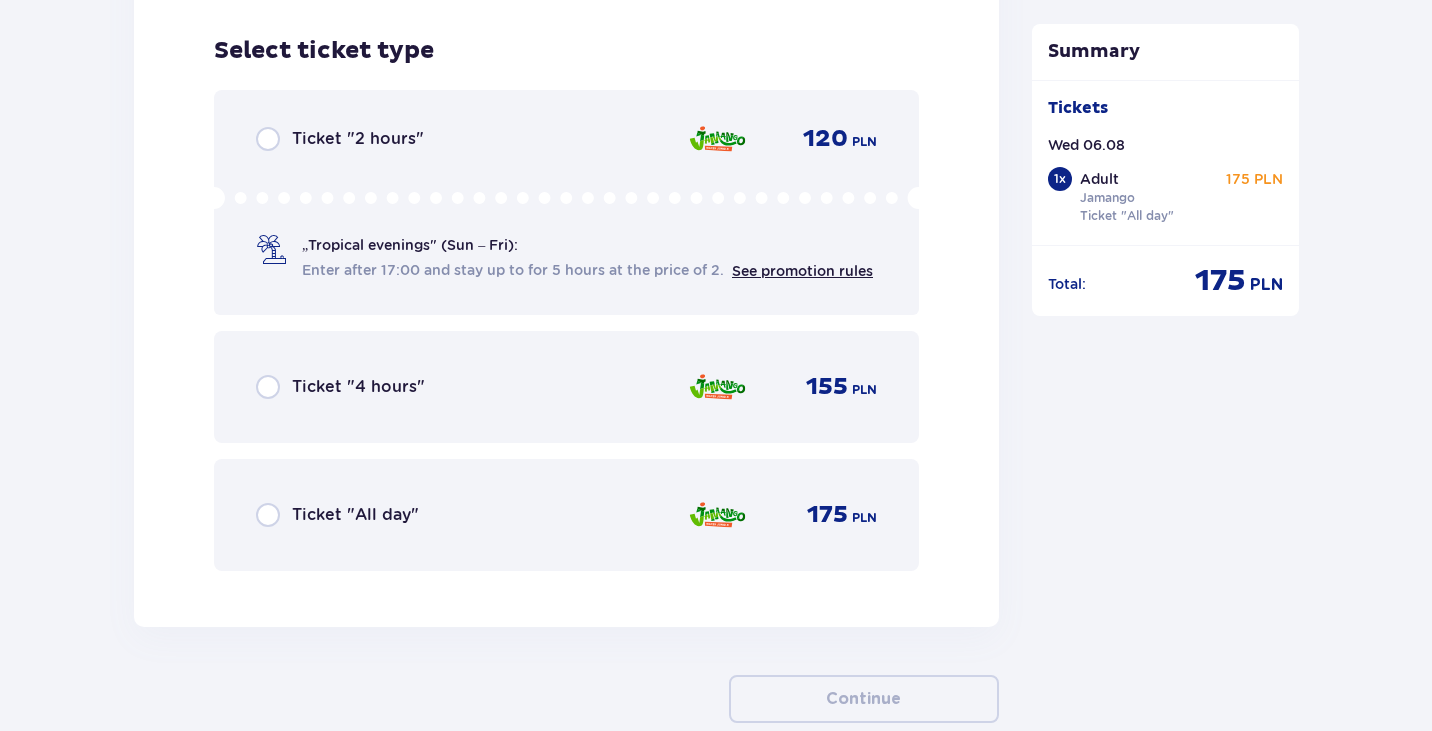 scroll, scrollTop: 3300, scrollLeft: 0, axis: vertical 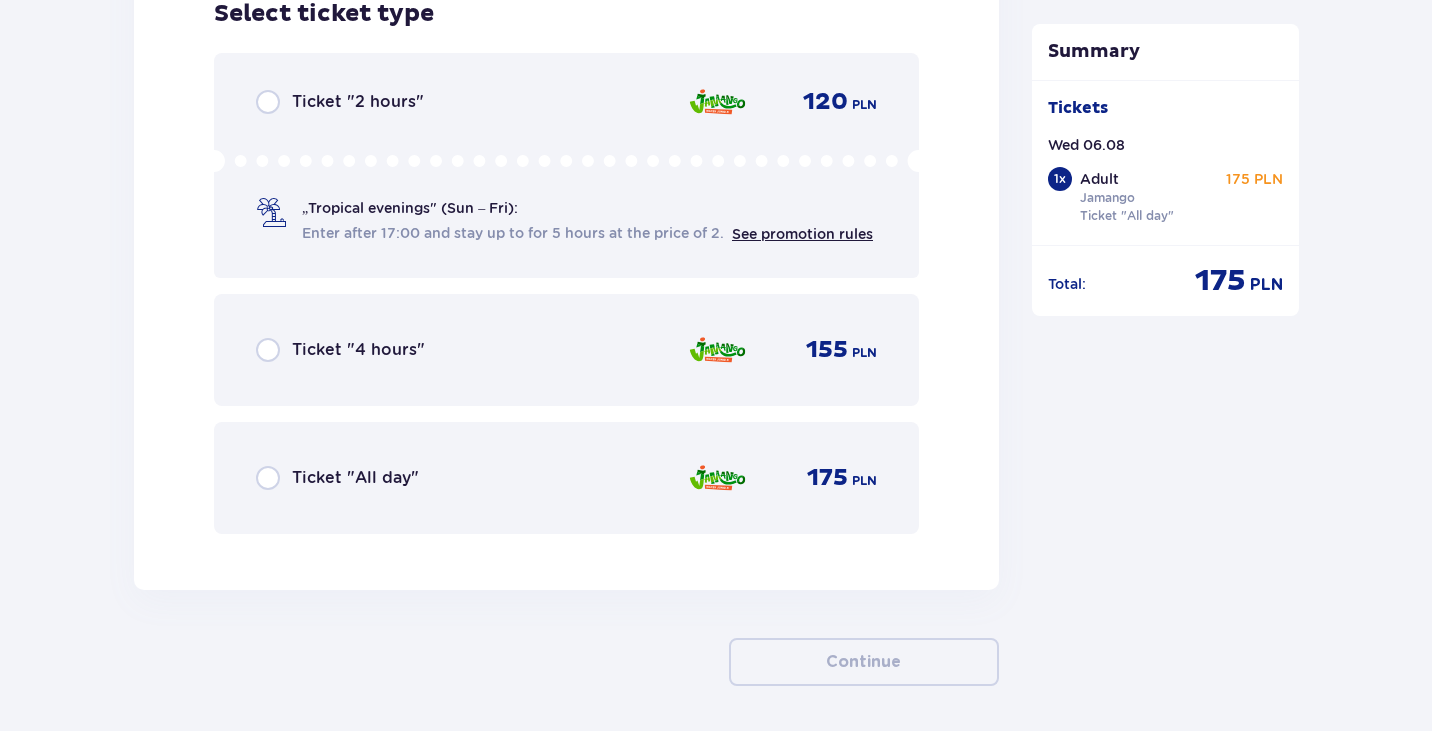 drag, startPoint x: 494, startPoint y: 472, endPoint x: 577, endPoint y: 481, distance: 83.48653 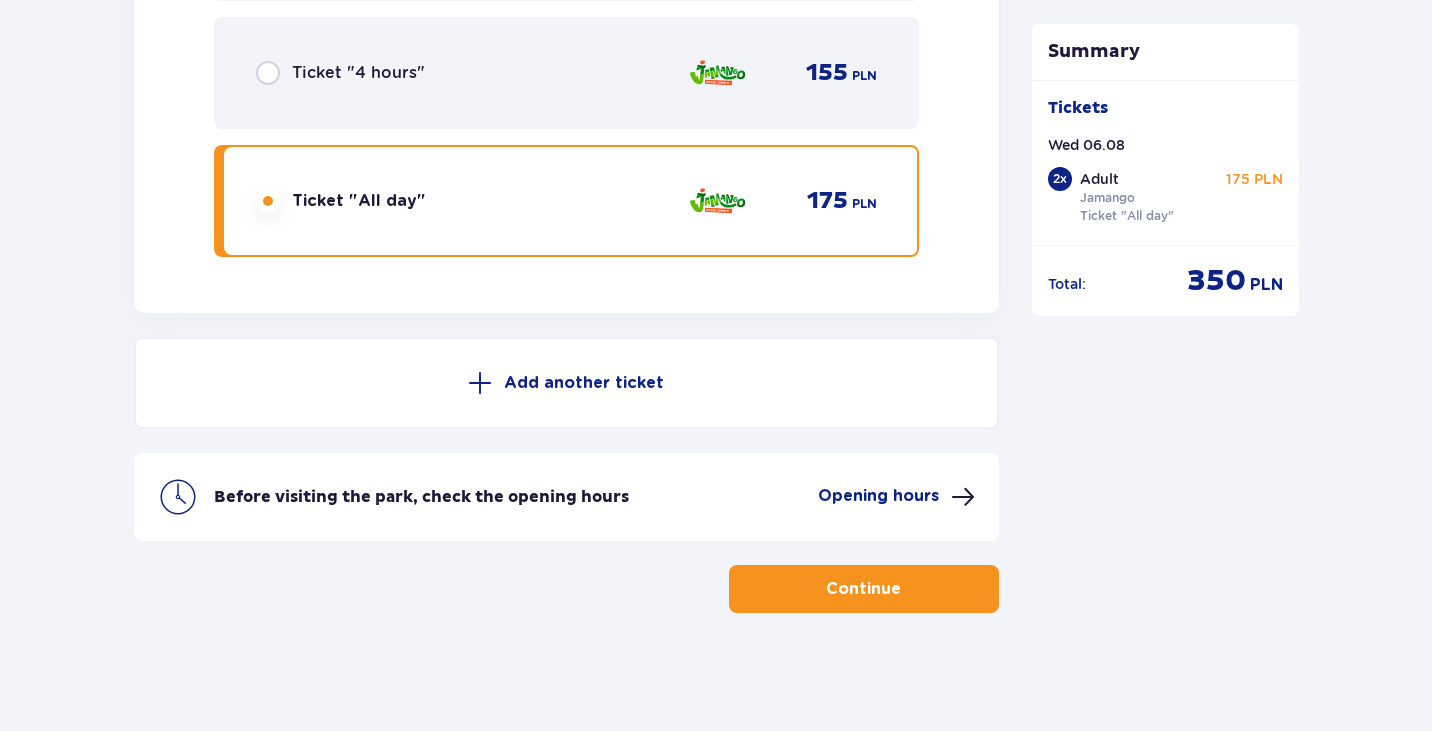 scroll, scrollTop: 3579, scrollLeft: 0, axis: vertical 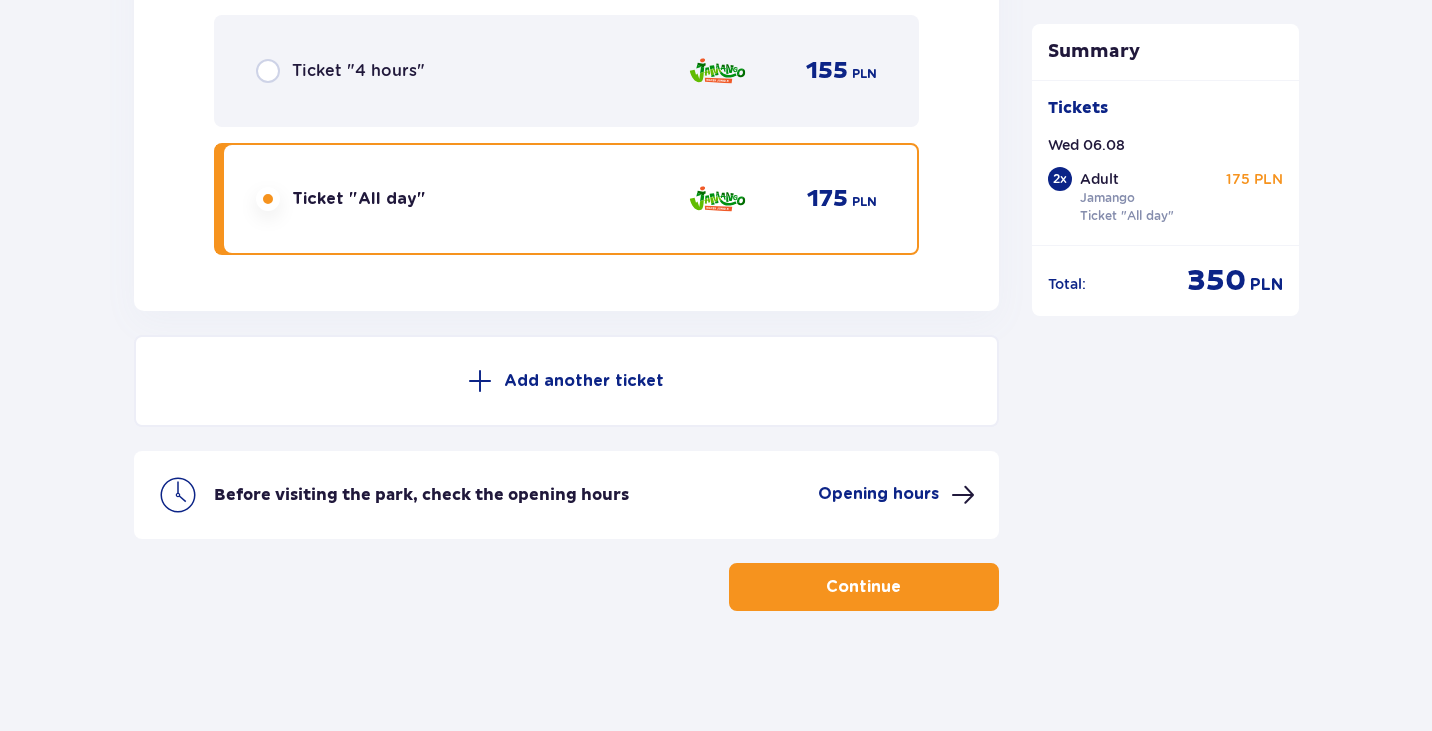 click on "Add another ticket" at bounding box center (584, 381) 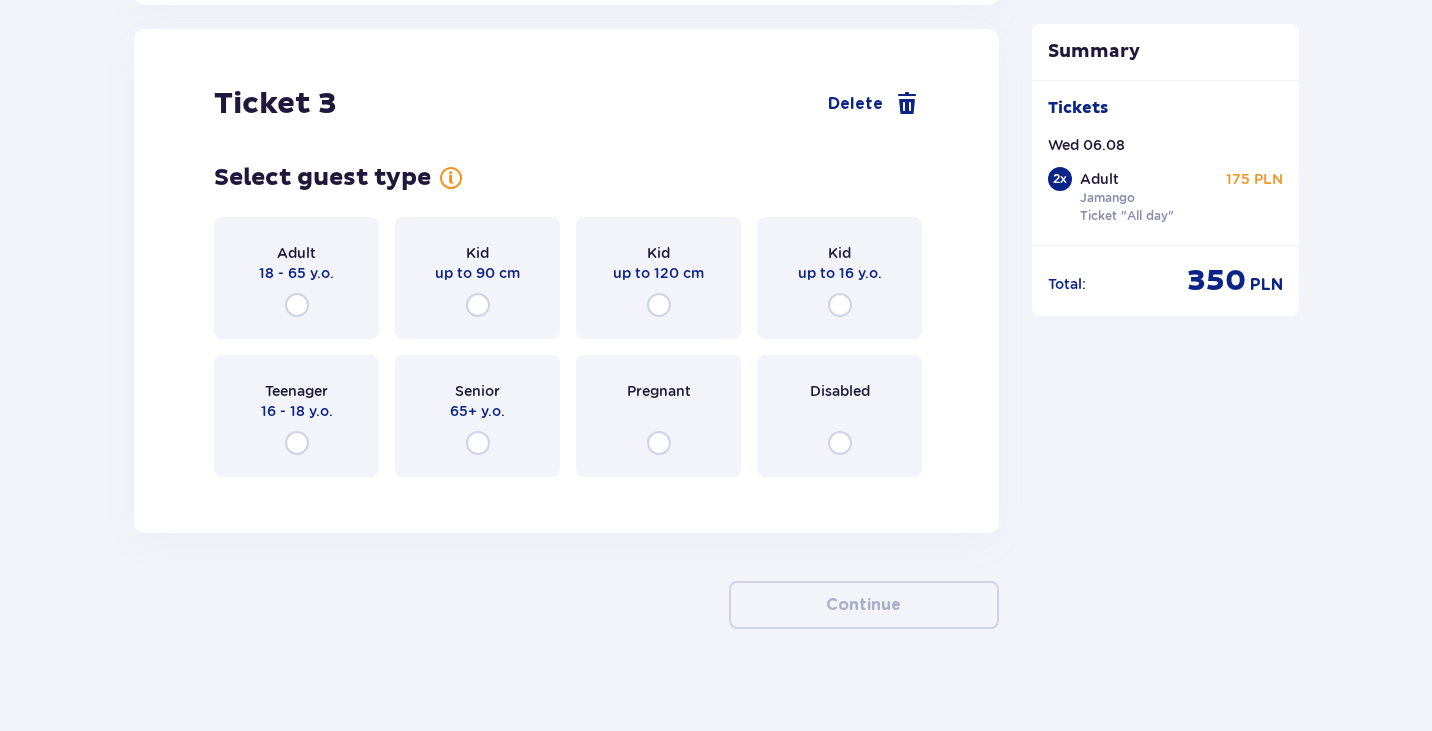 scroll, scrollTop: 3890, scrollLeft: 0, axis: vertical 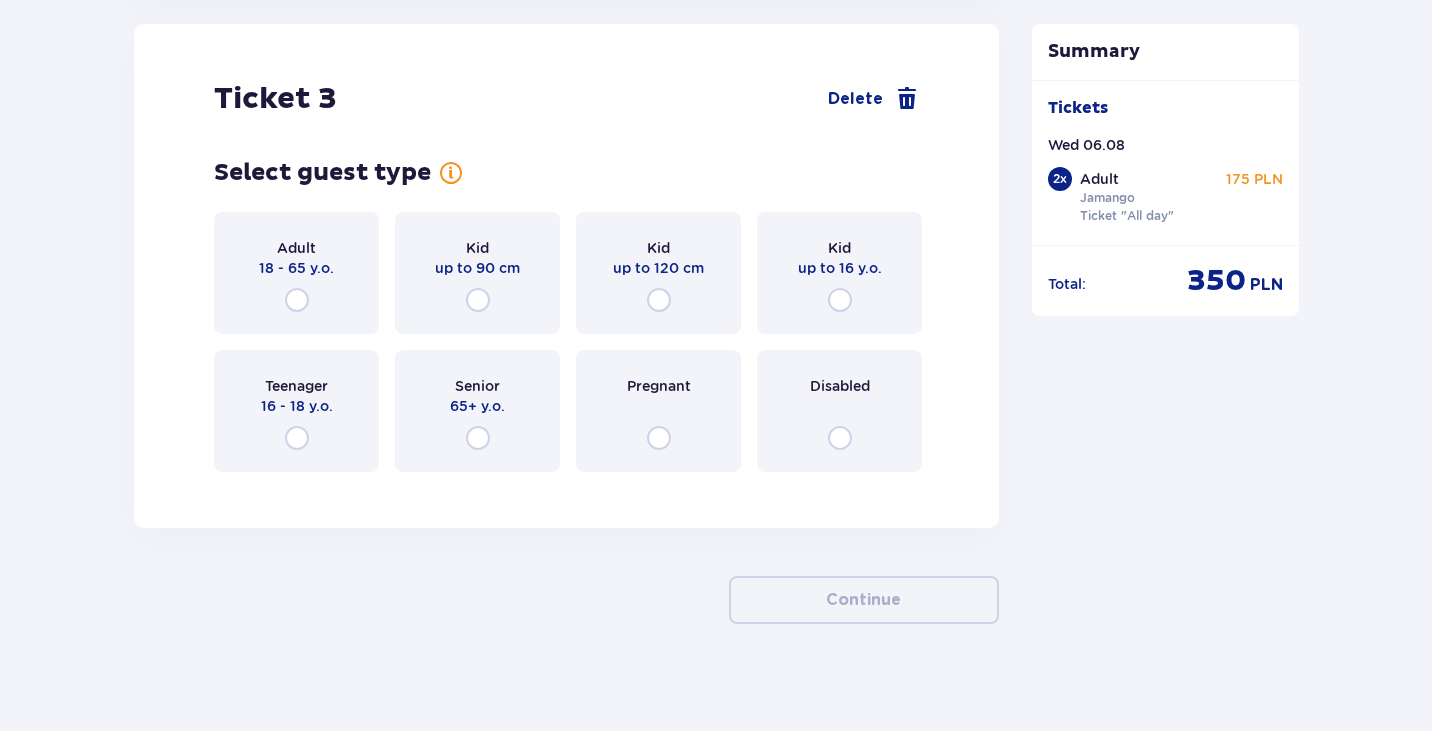 click on "Kid up to 16 y.o." at bounding box center [839, 273] 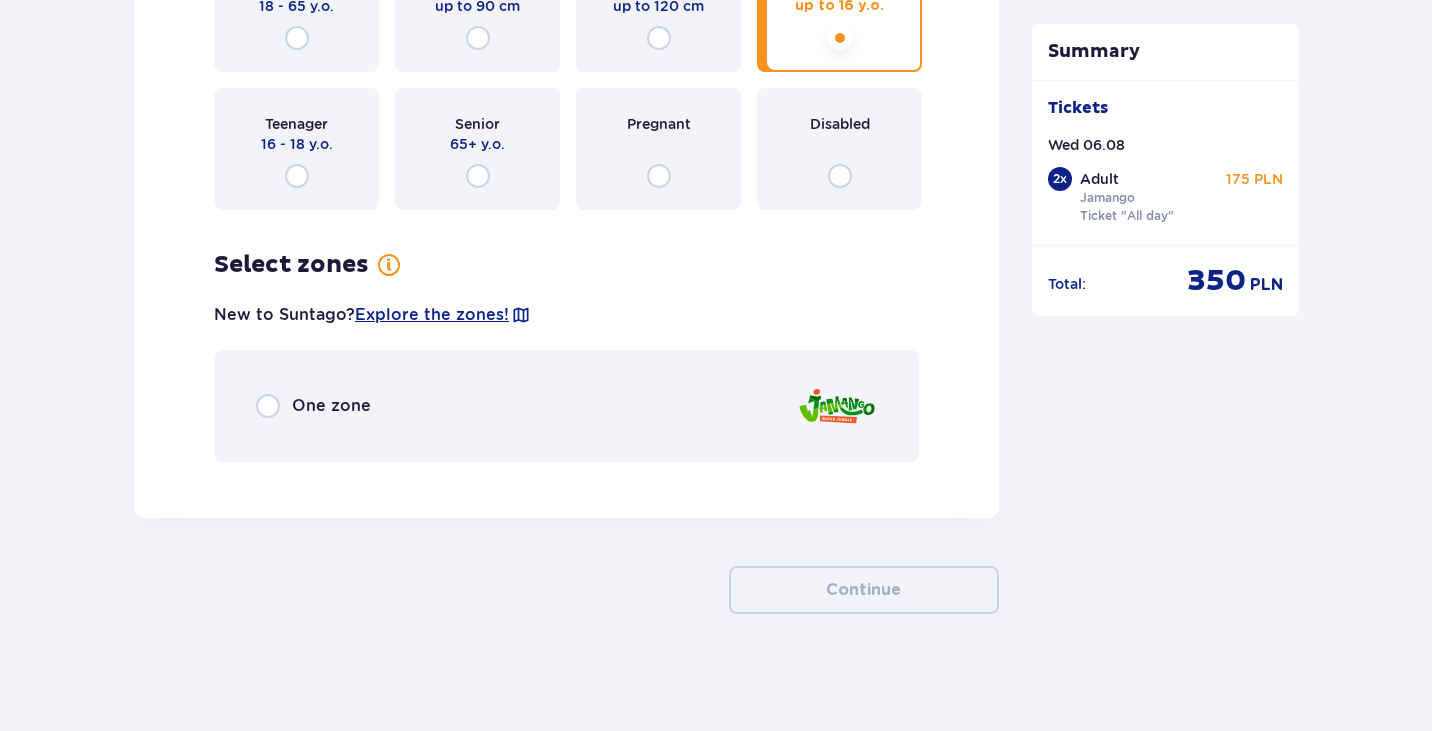 scroll, scrollTop: 4155, scrollLeft: 0, axis: vertical 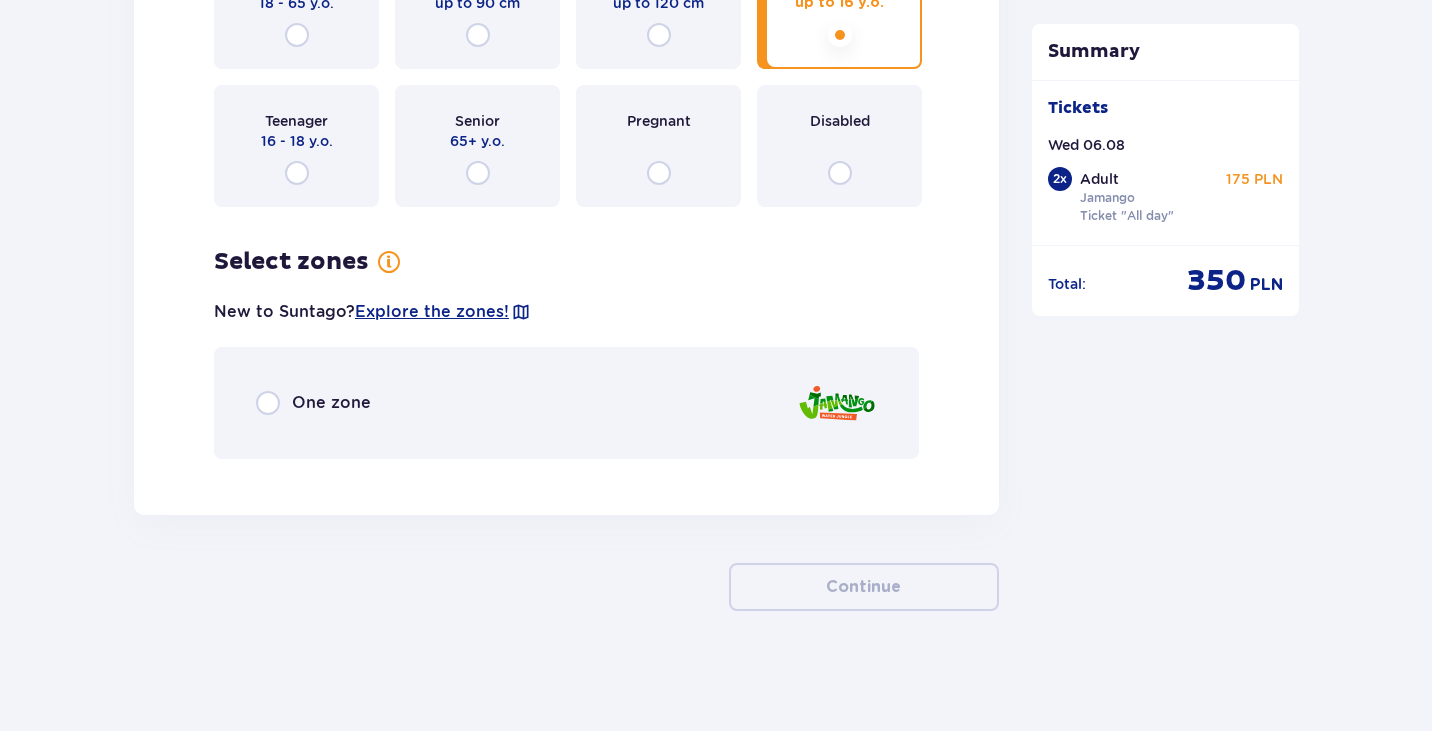 click on "One zone" at bounding box center (566, 403) 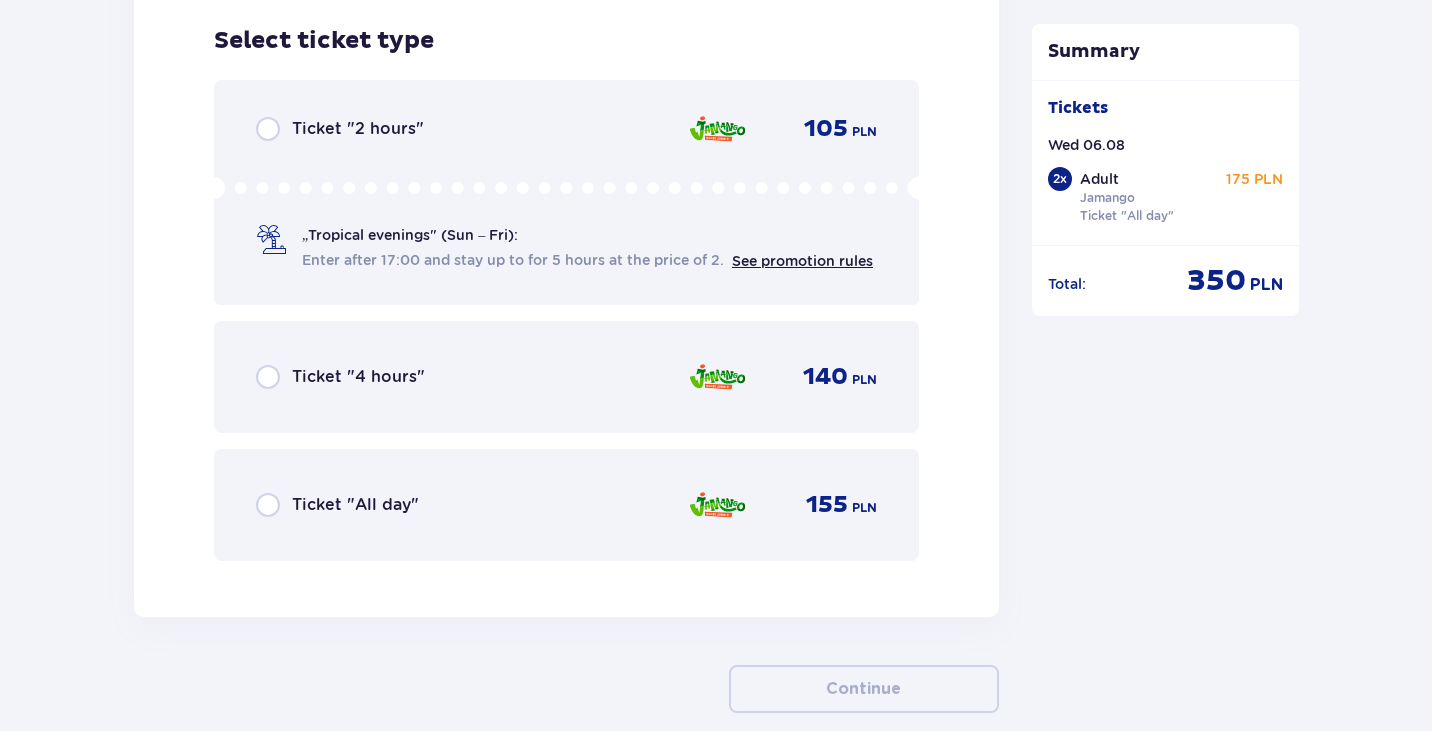 scroll, scrollTop: 4630, scrollLeft: 0, axis: vertical 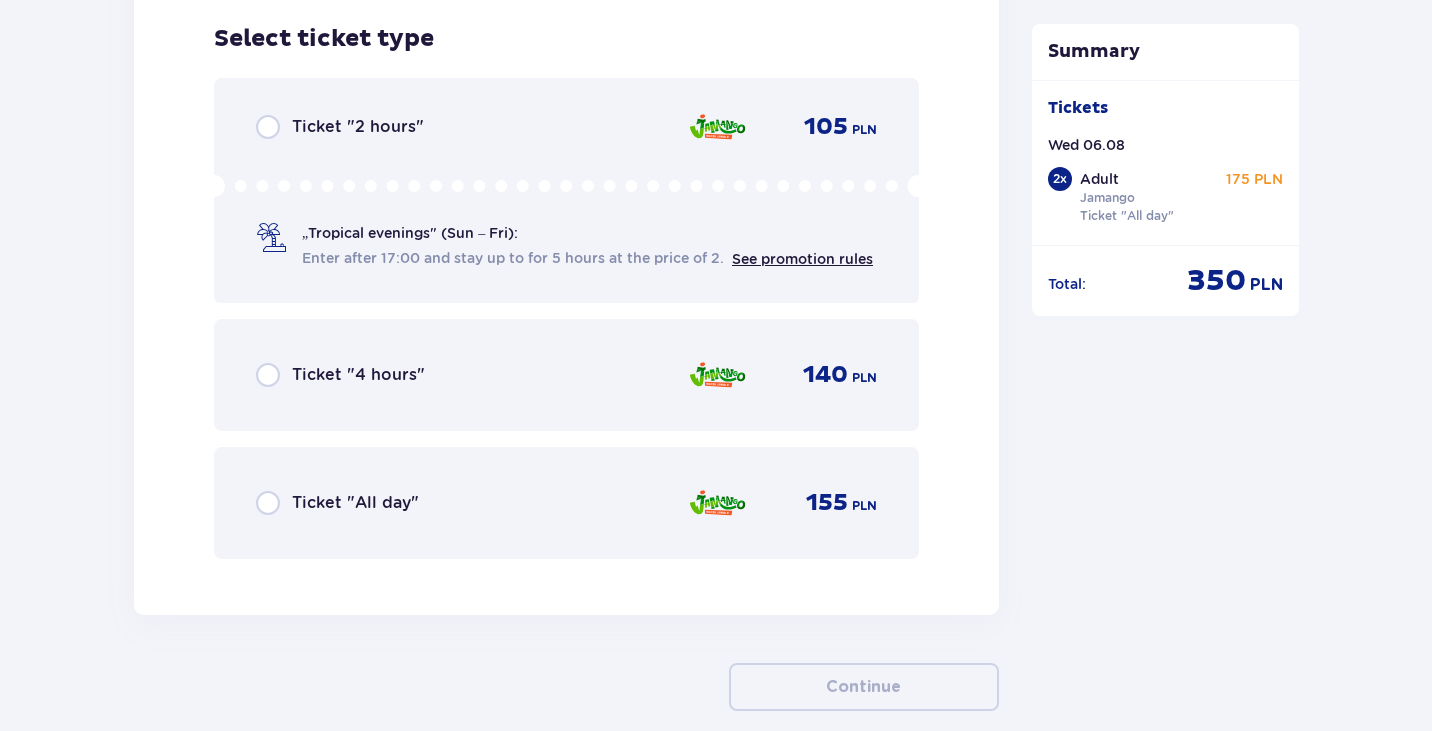 click on "Ticket "All day"   155 PLN" at bounding box center [566, 503] 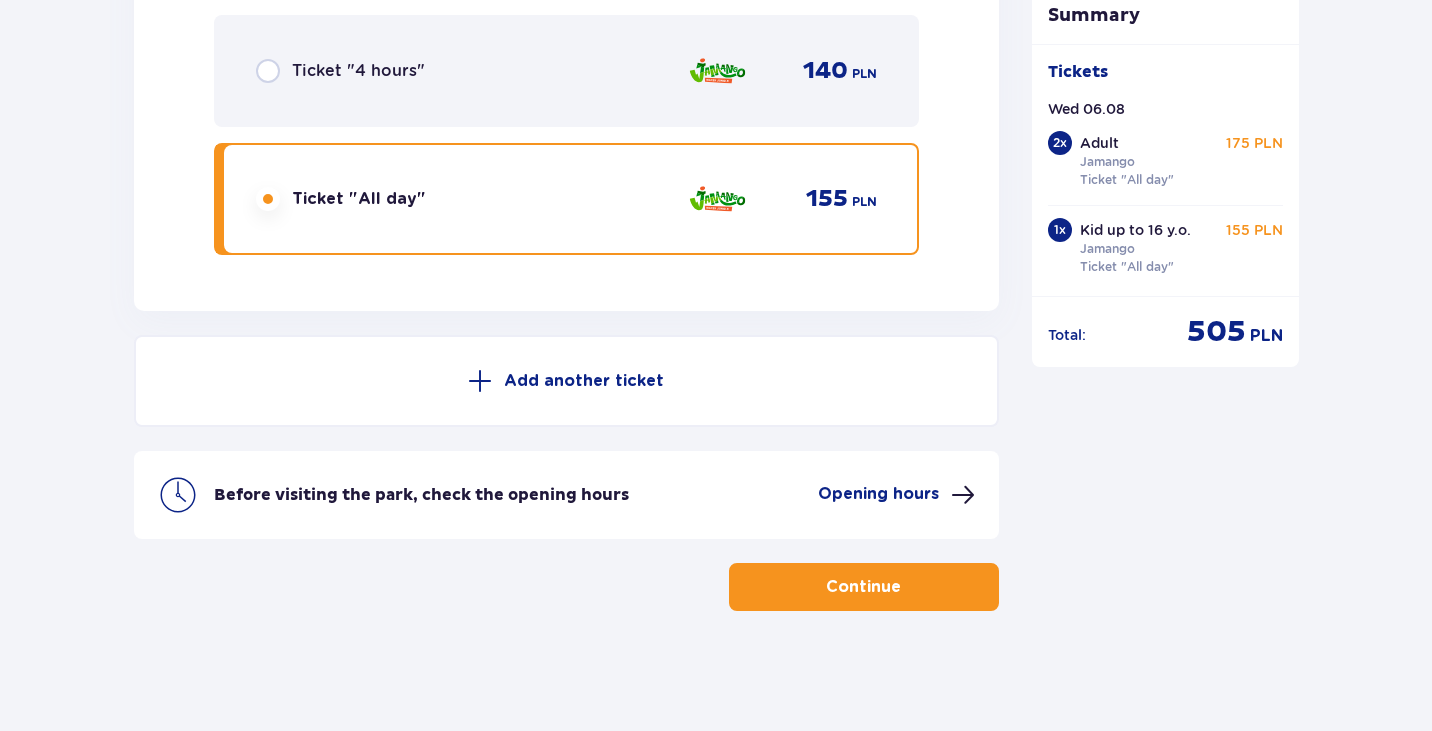 click on "Add another ticket" at bounding box center [584, 381] 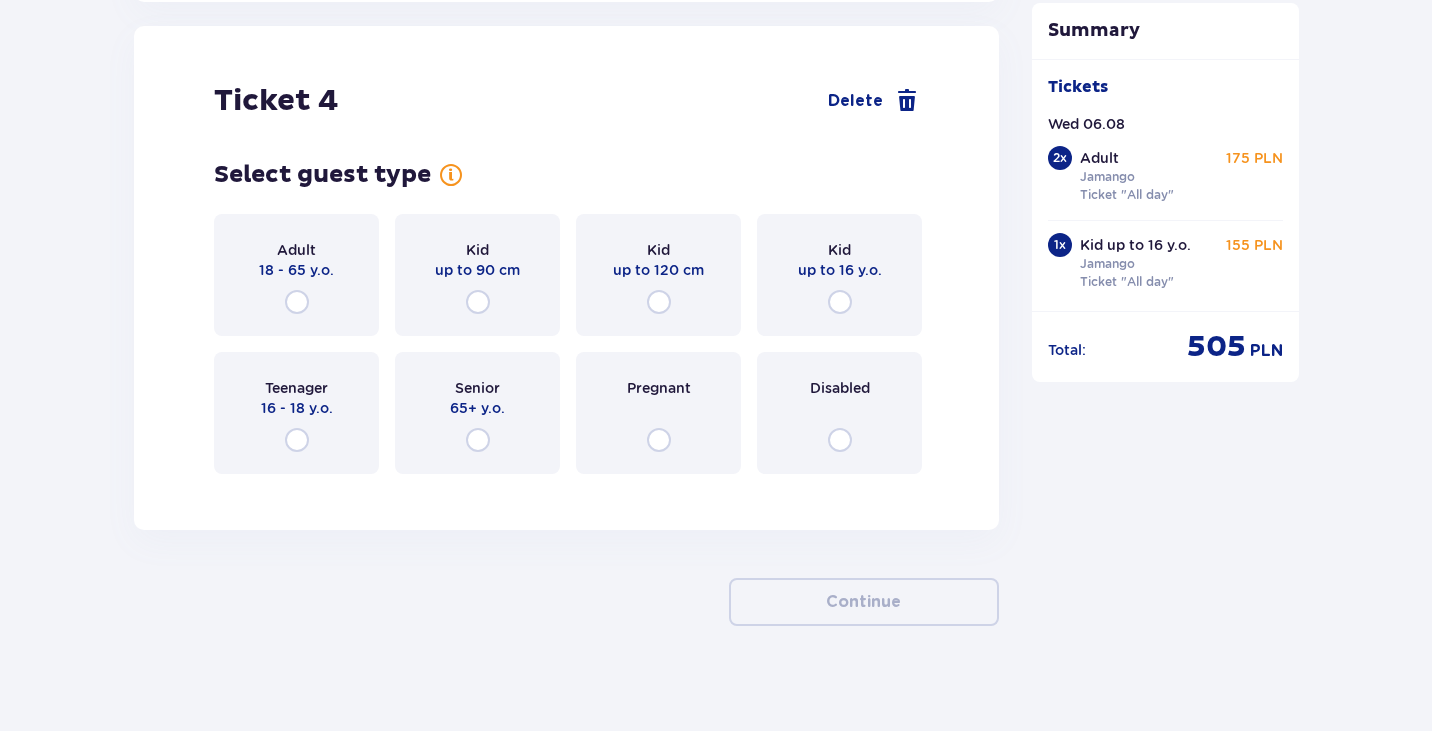 scroll, scrollTop: 5245, scrollLeft: 0, axis: vertical 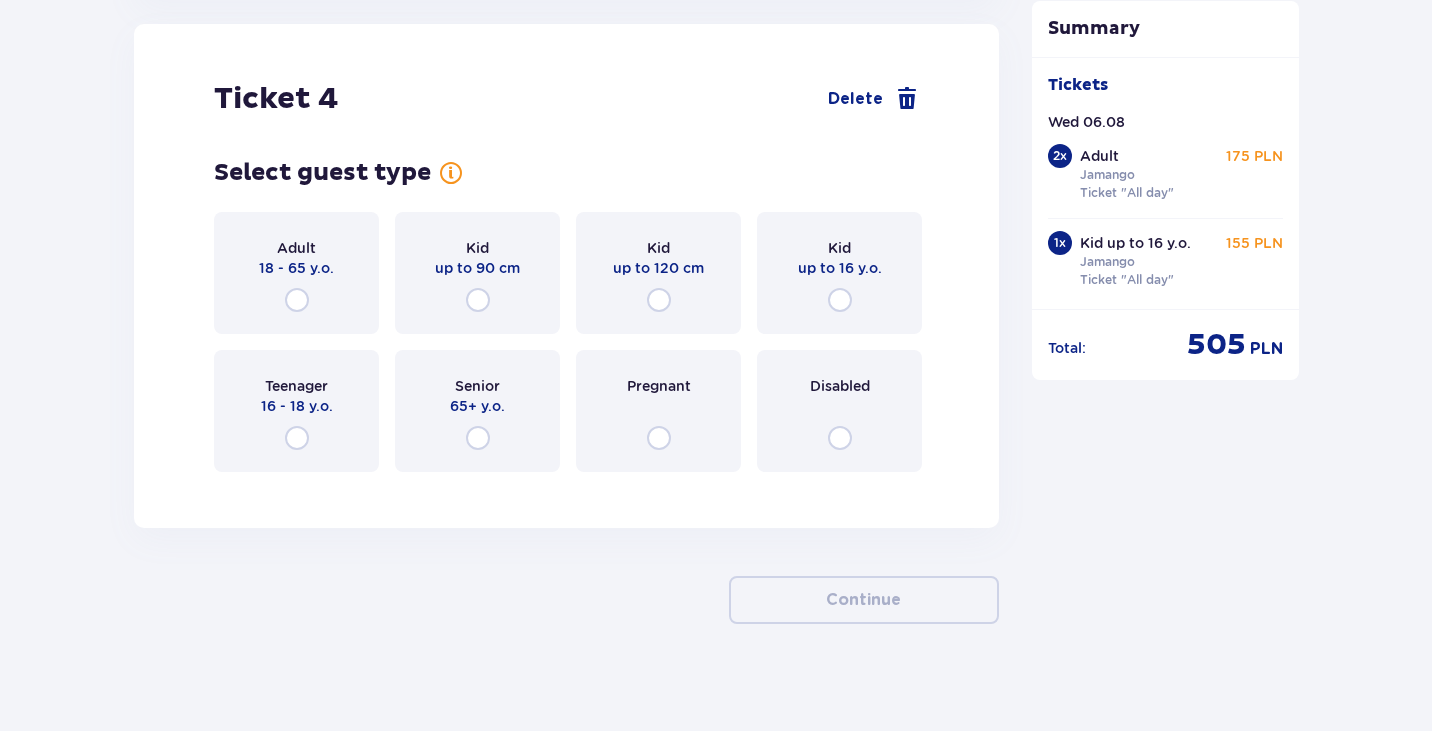 click on "Kid up to 120 cm" at bounding box center [658, 273] 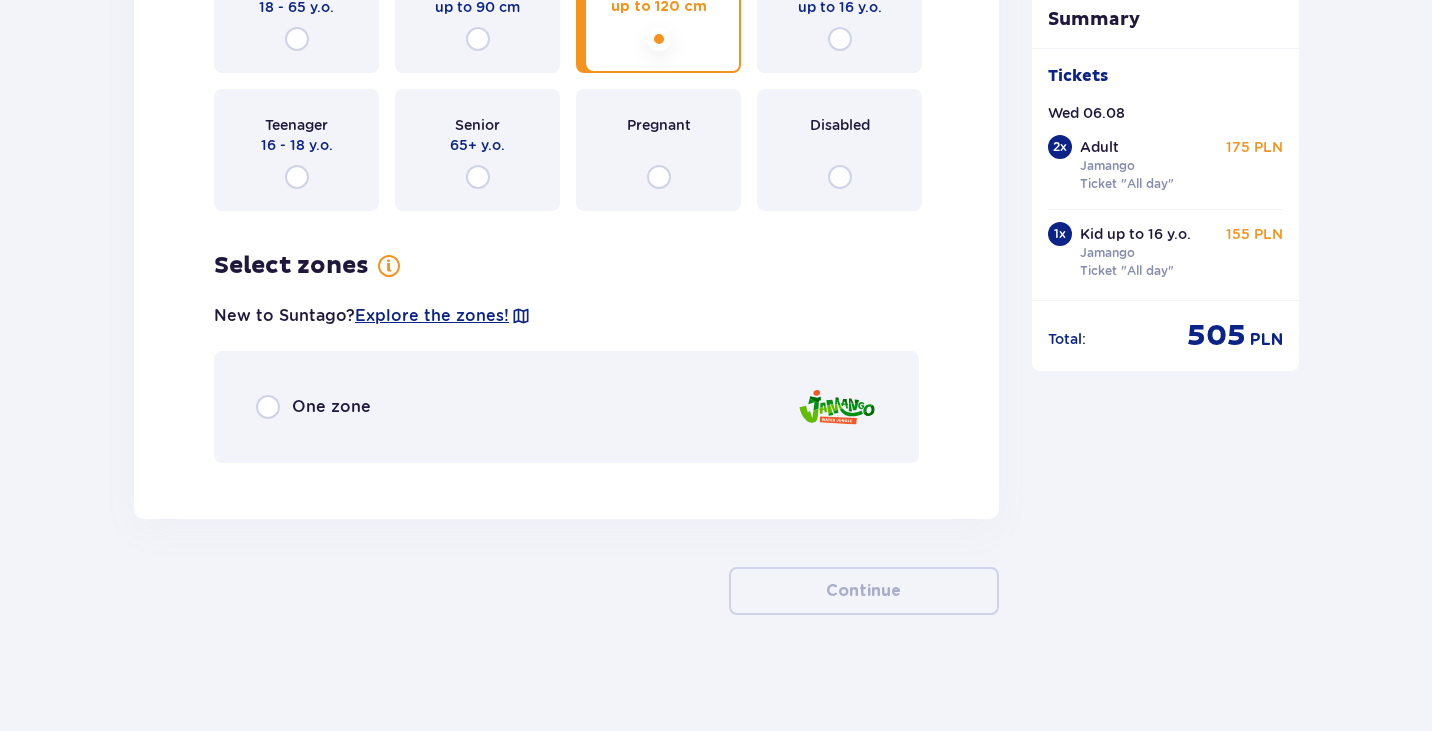 scroll, scrollTop: 5510, scrollLeft: 0, axis: vertical 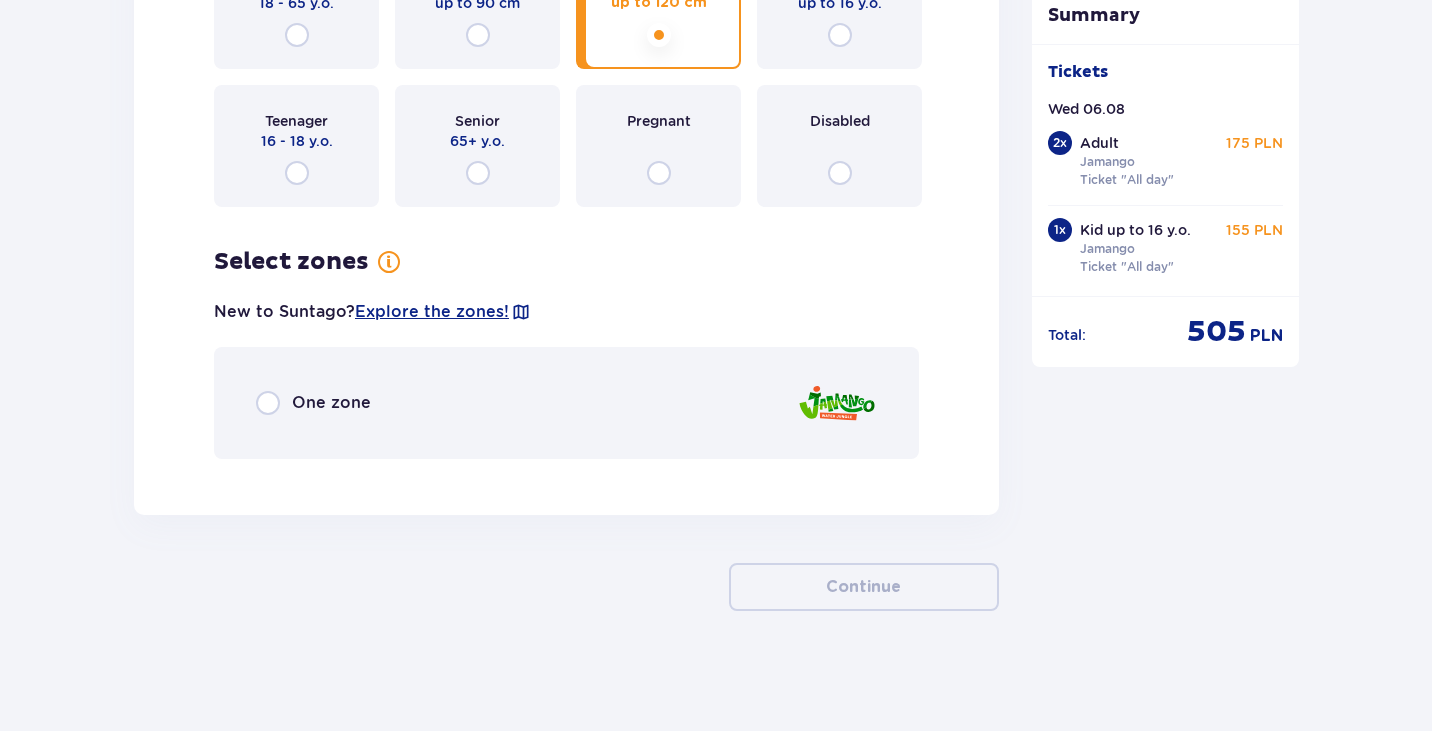 click on "One zone" at bounding box center (566, 403) 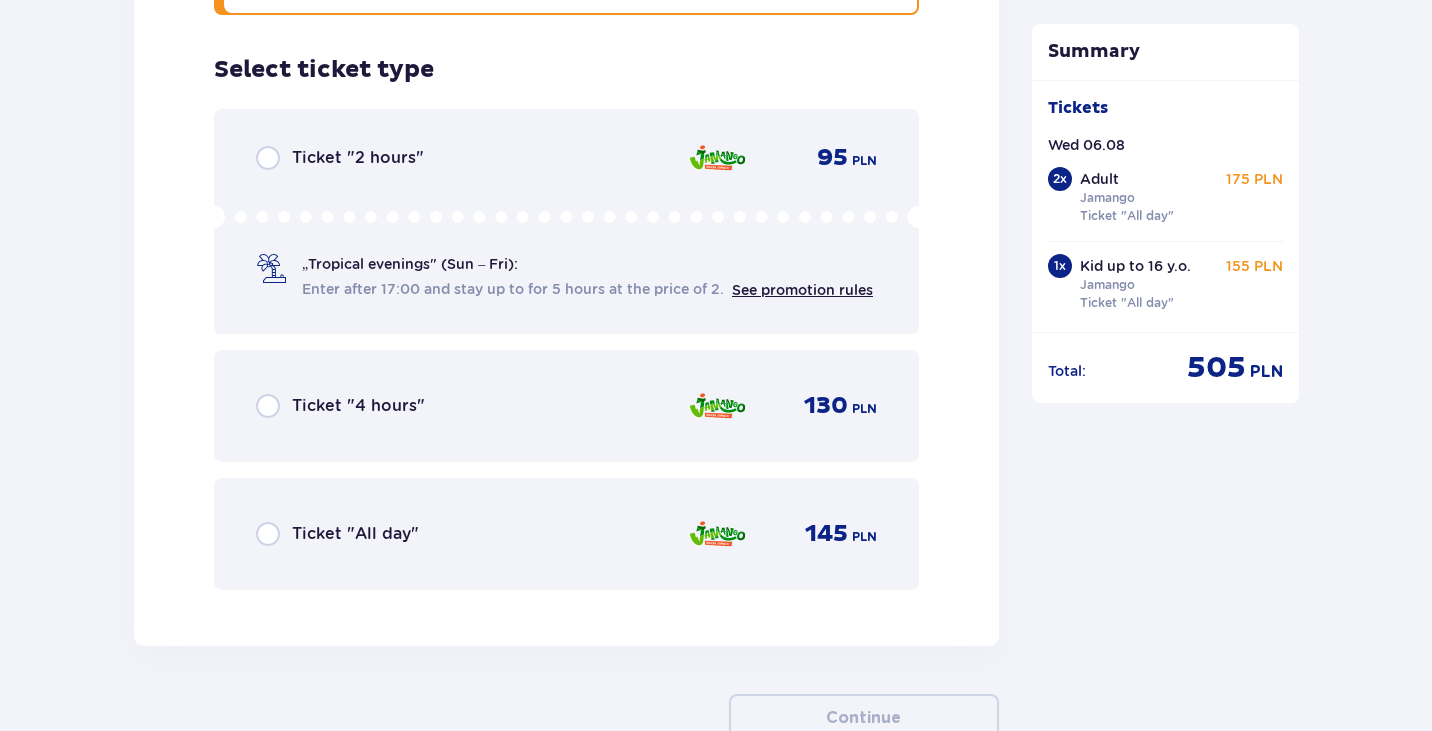 scroll, scrollTop: 5985, scrollLeft: 0, axis: vertical 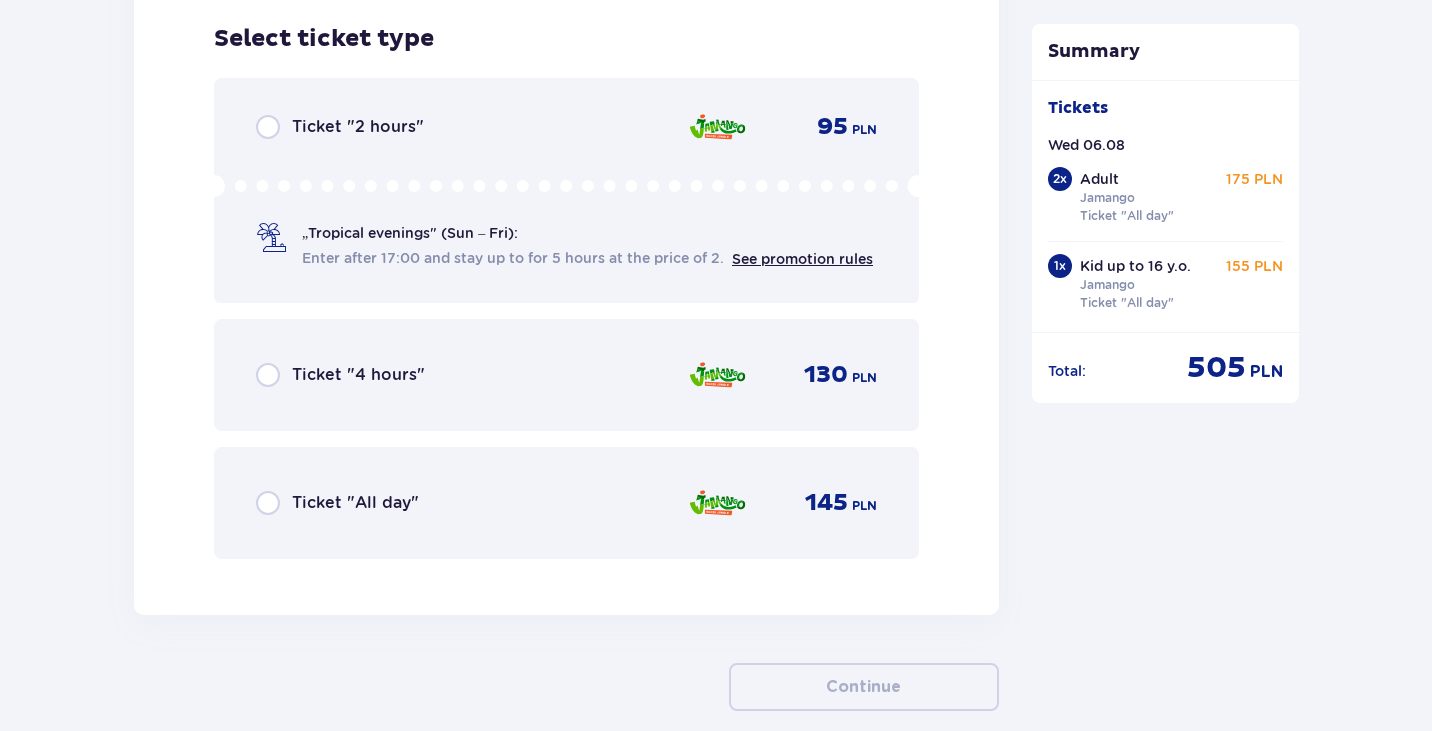 click on "Ticket "All day"   145 PLN" at bounding box center [566, 503] 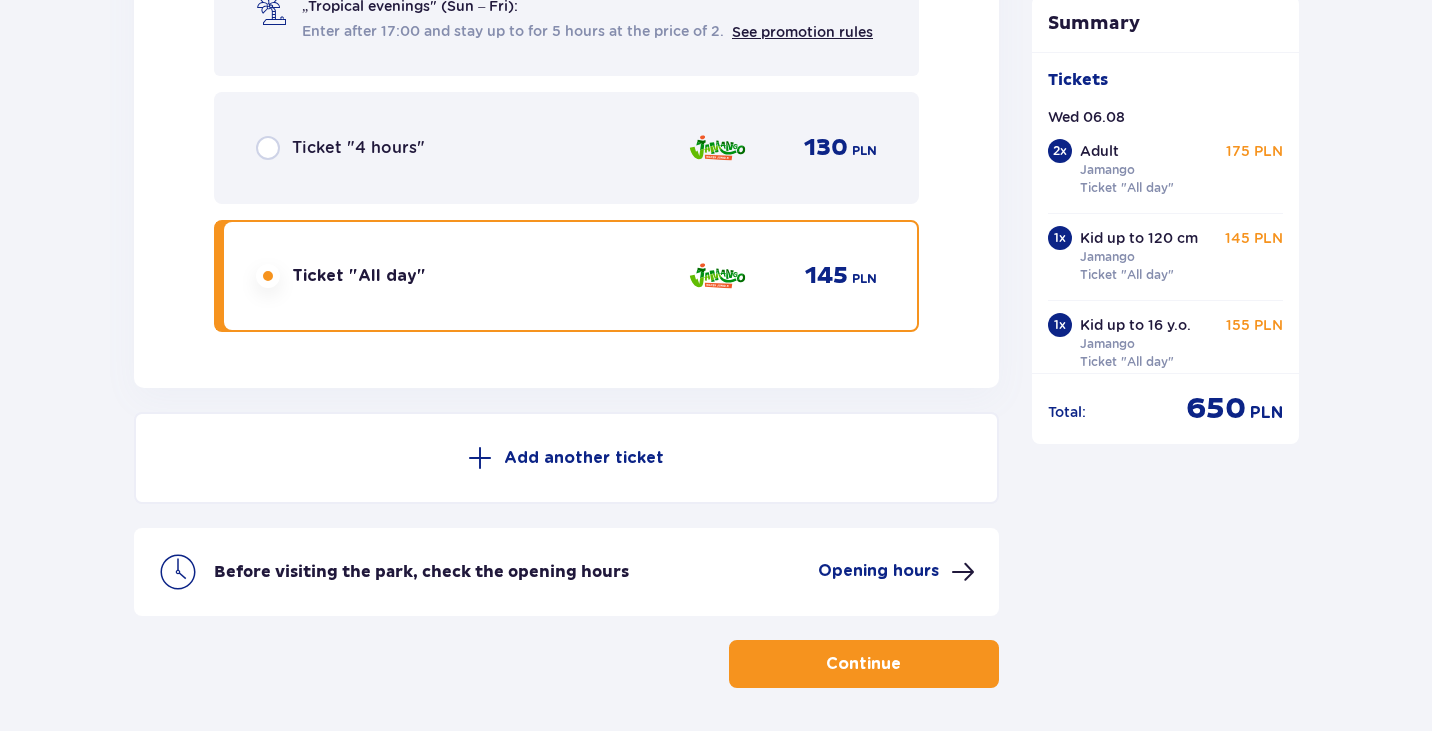 scroll, scrollTop: 6089, scrollLeft: 0, axis: vertical 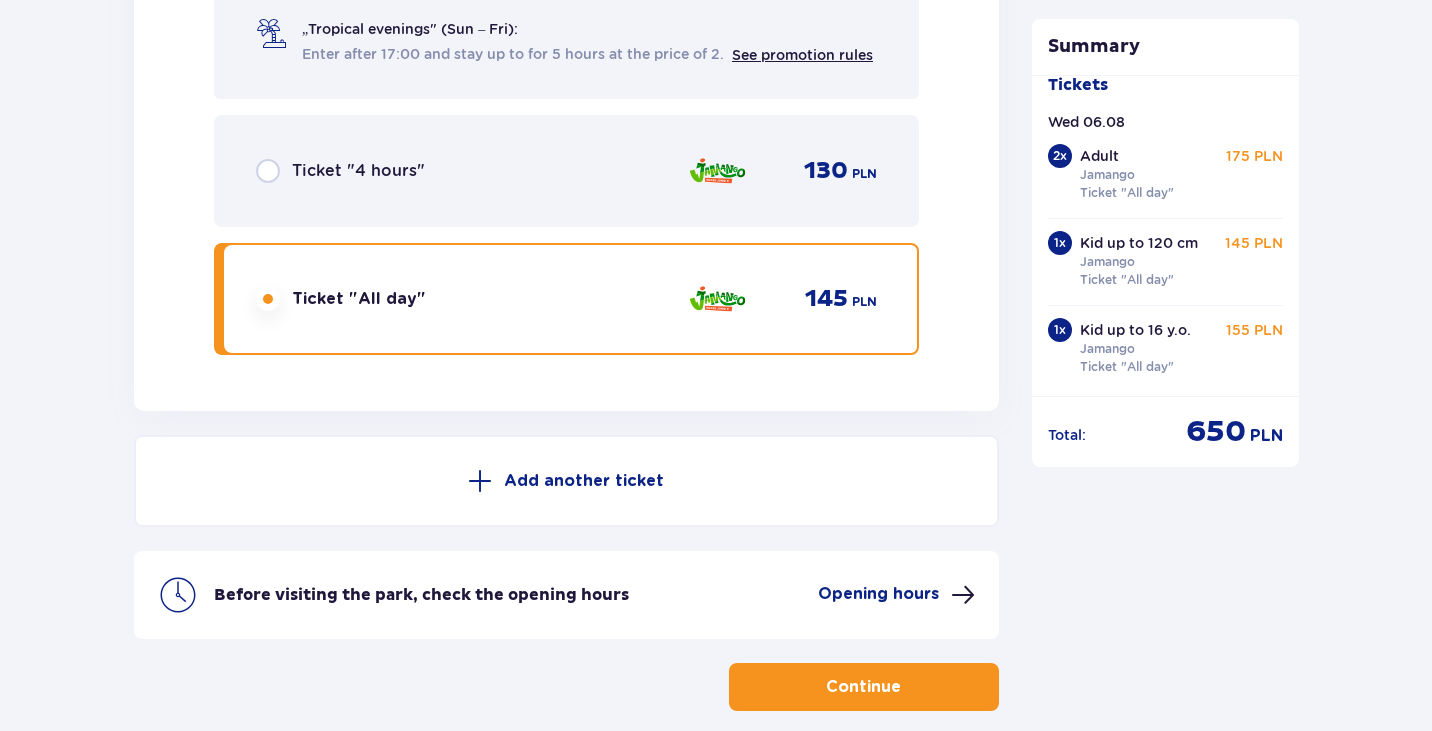 click on "Continue" at bounding box center [863, 687] 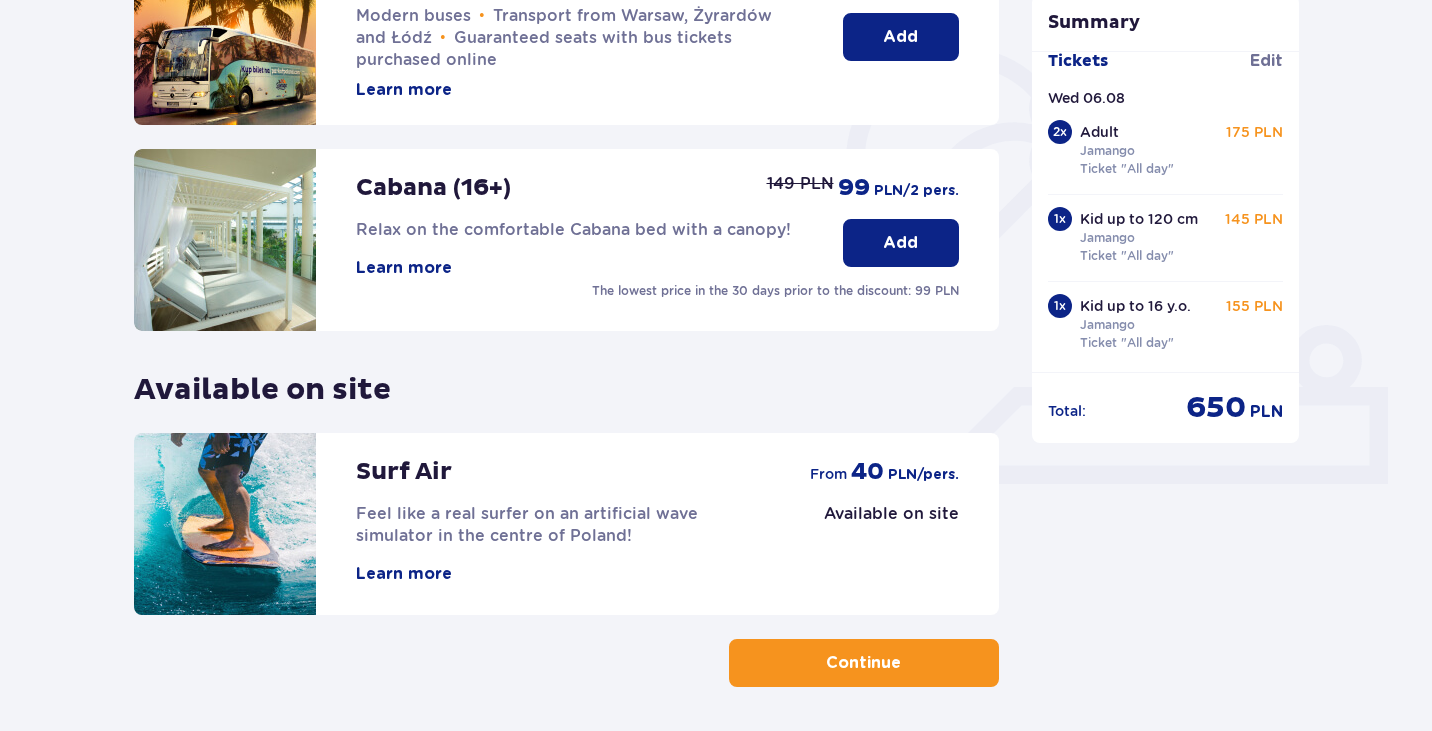 scroll, scrollTop: 625, scrollLeft: 0, axis: vertical 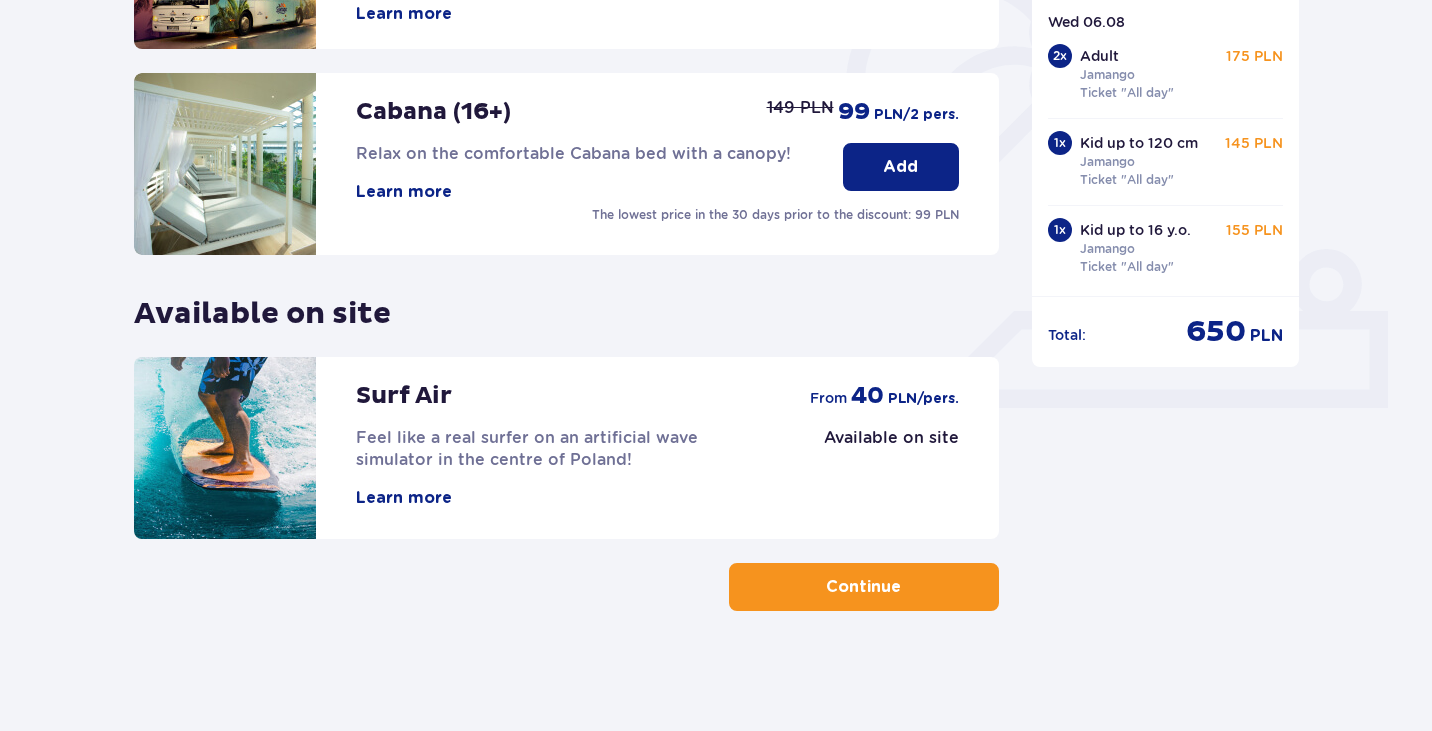click at bounding box center (905, 587) 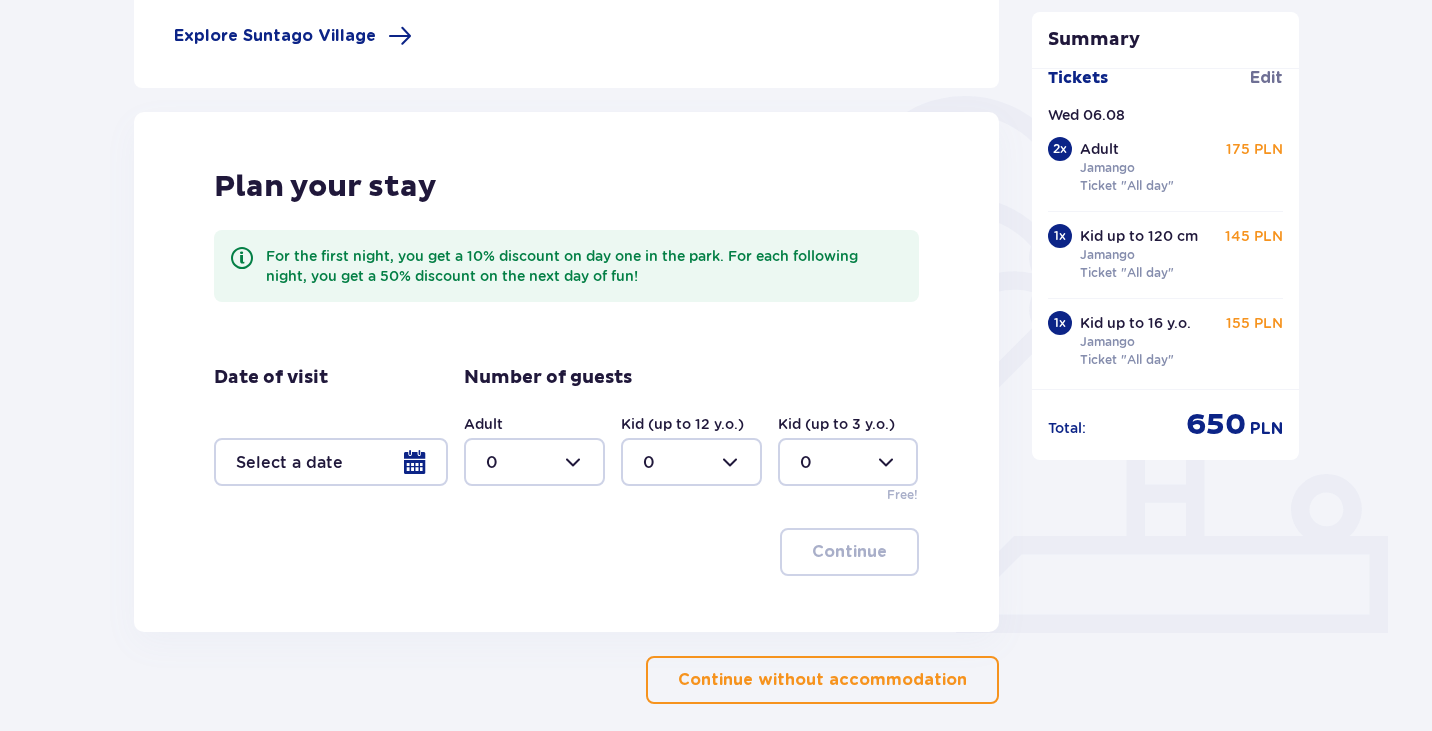 scroll, scrollTop: 493, scrollLeft: 0, axis: vertical 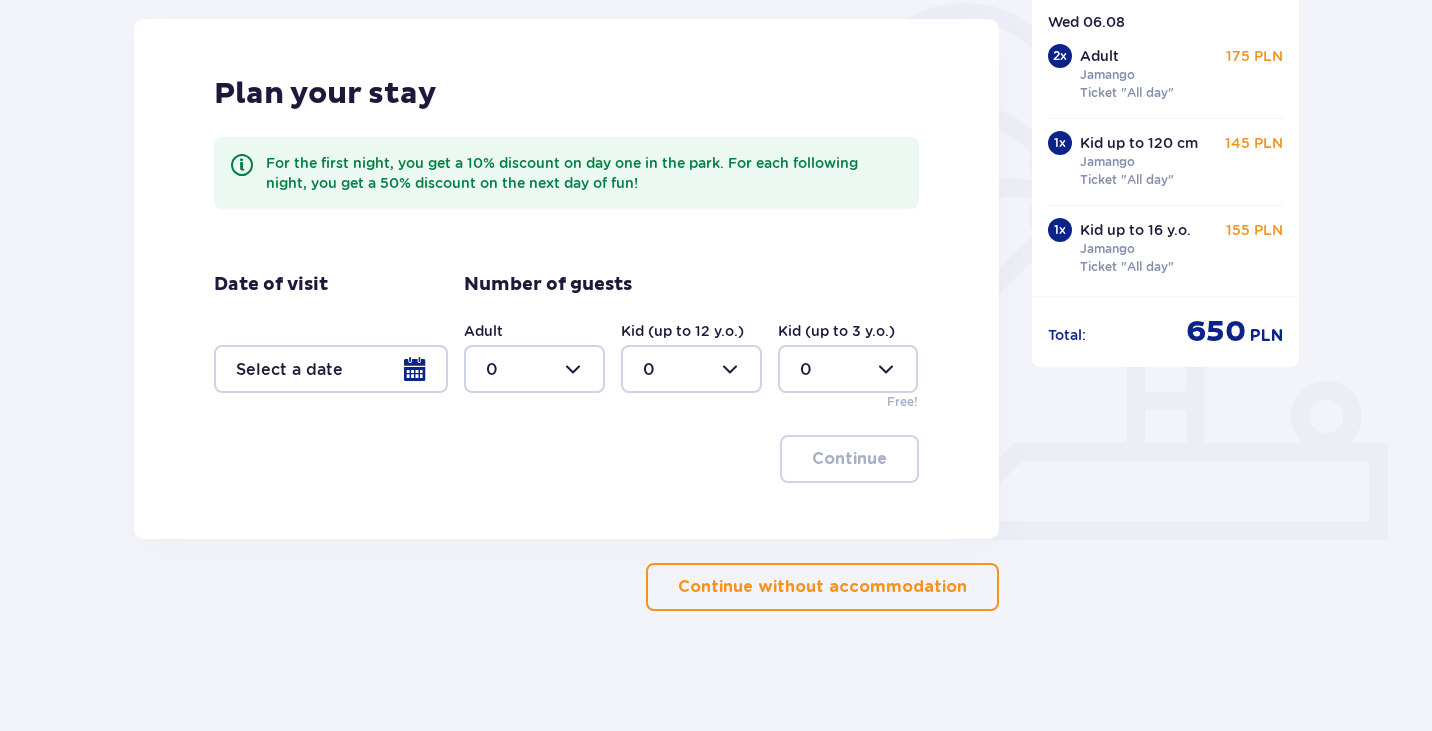 click on "Continue without accommodation" at bounding box center [822, 587] 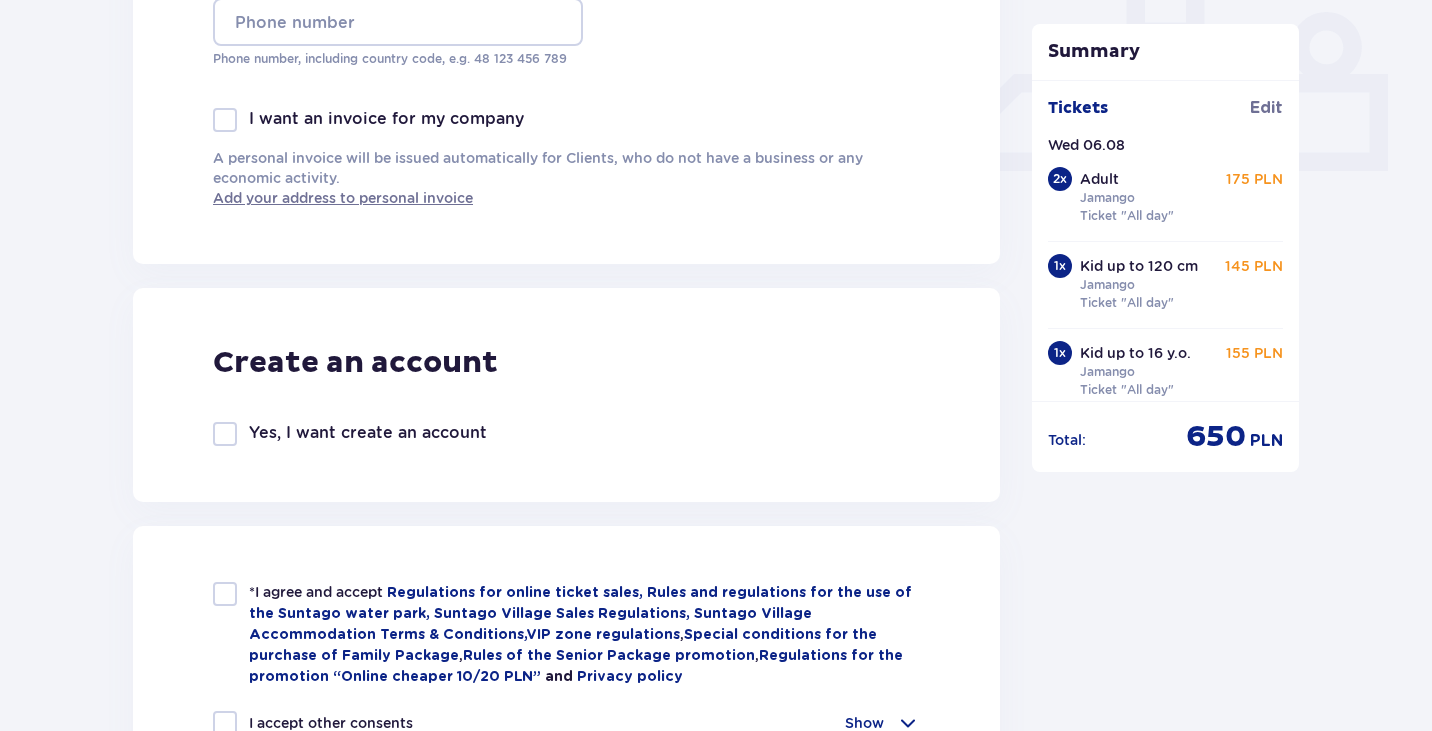 scroll, scrollTop: 1200, scrollLeft: 0, axis: vertical 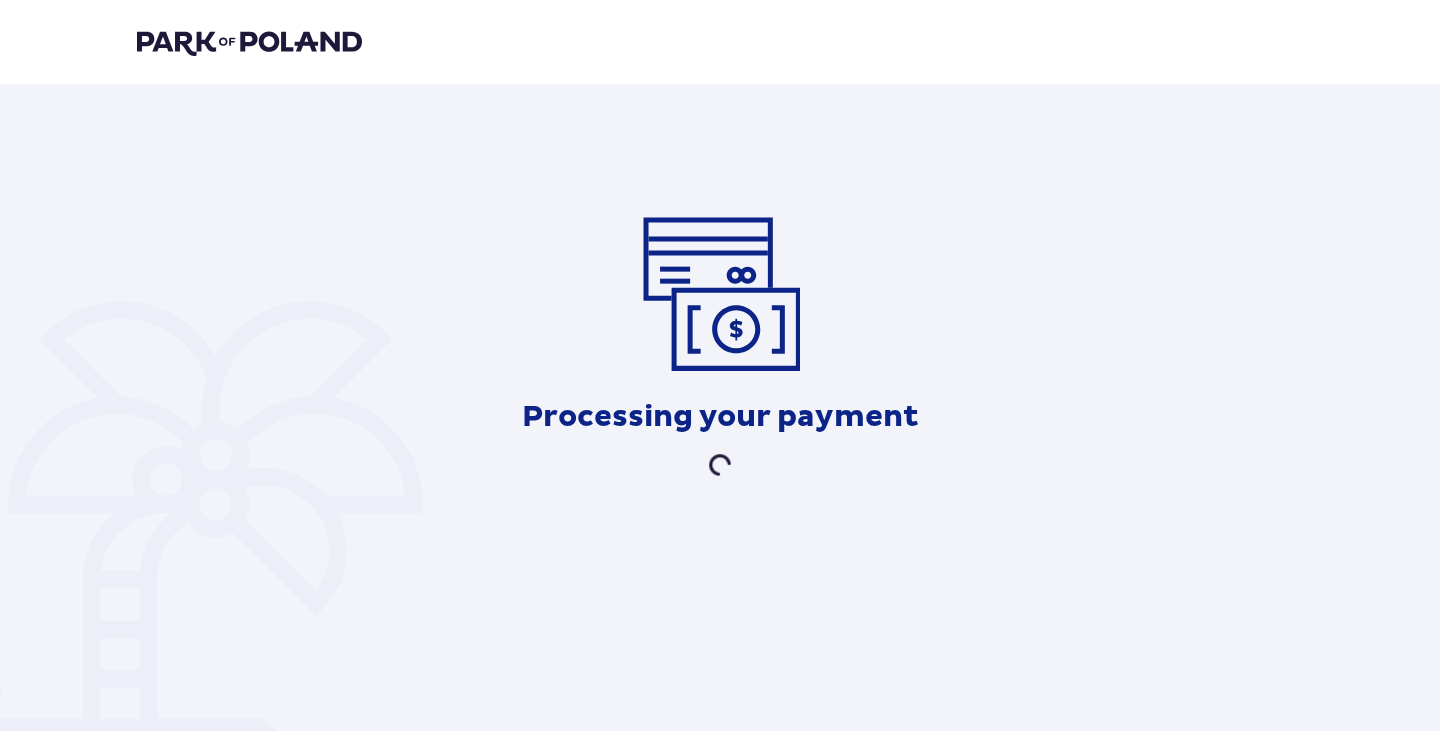 click at bounding box center (249, 42) 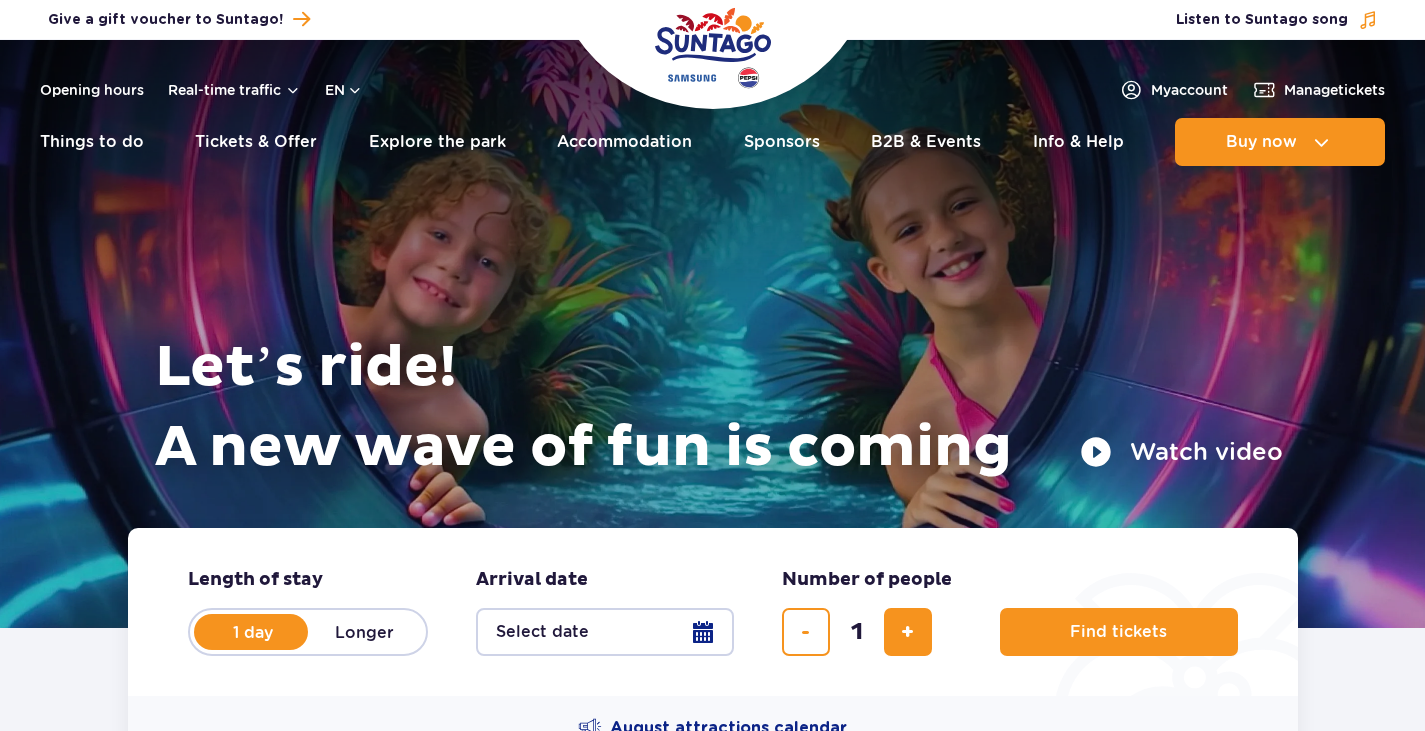 scroll, scrollTop: 0, scrollLeft: 0, axis: both 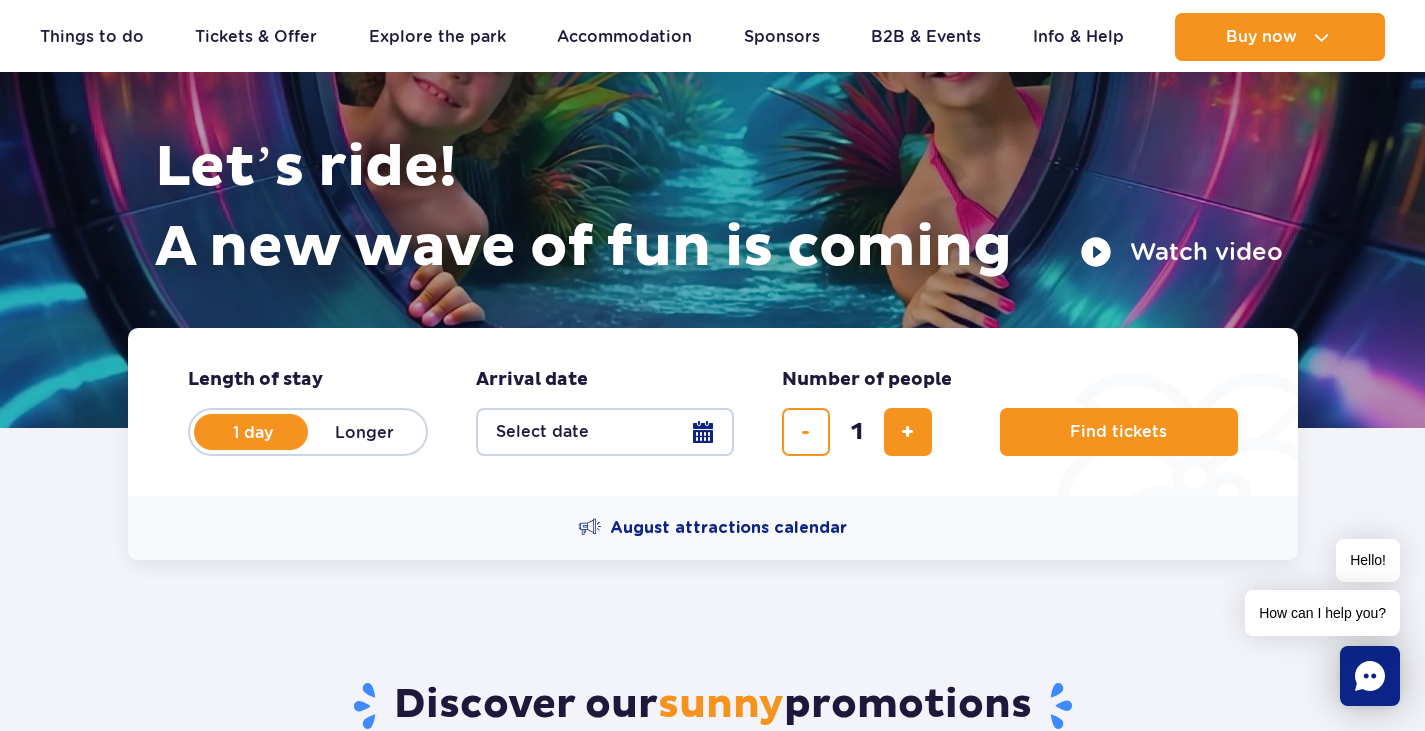 click on "Select date" at bounding box center [605, 432] 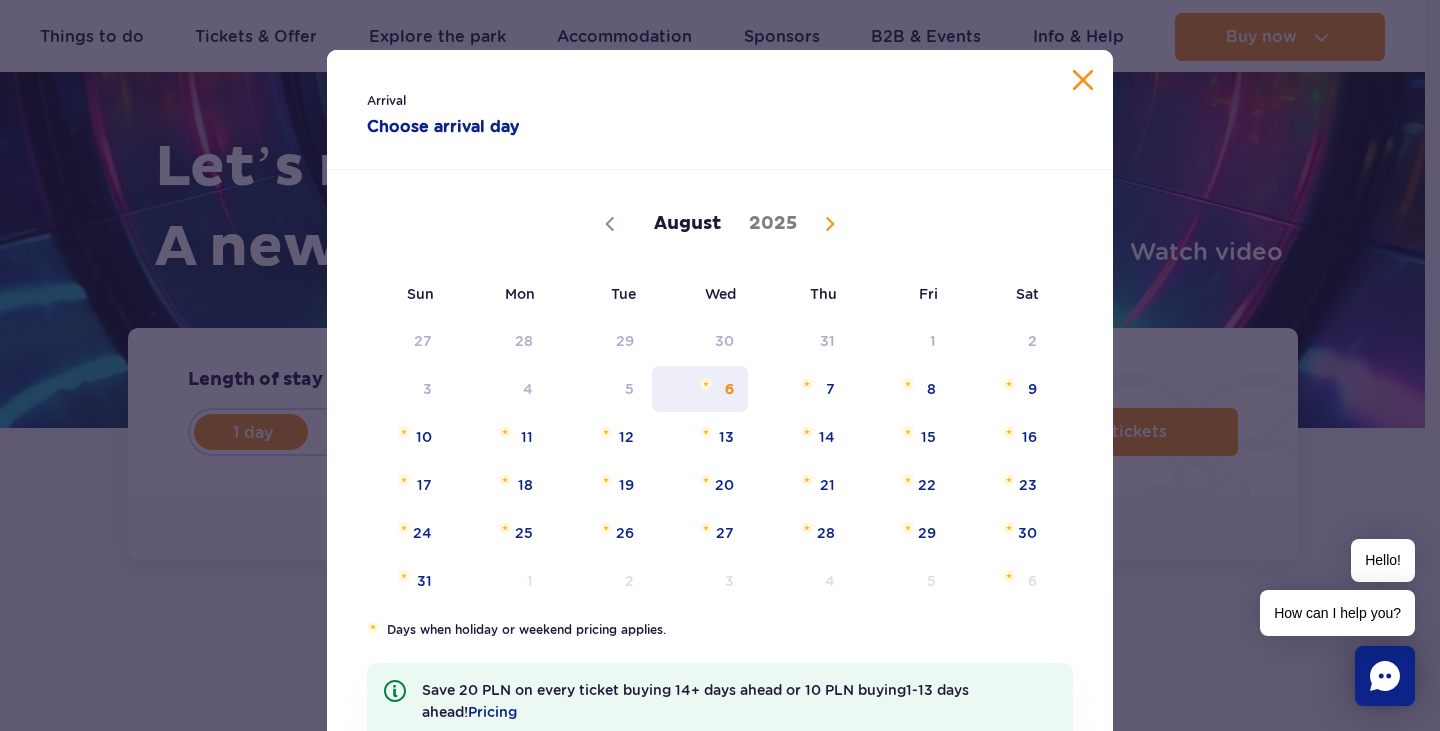 click on "6" at bounding box center (700, 389) 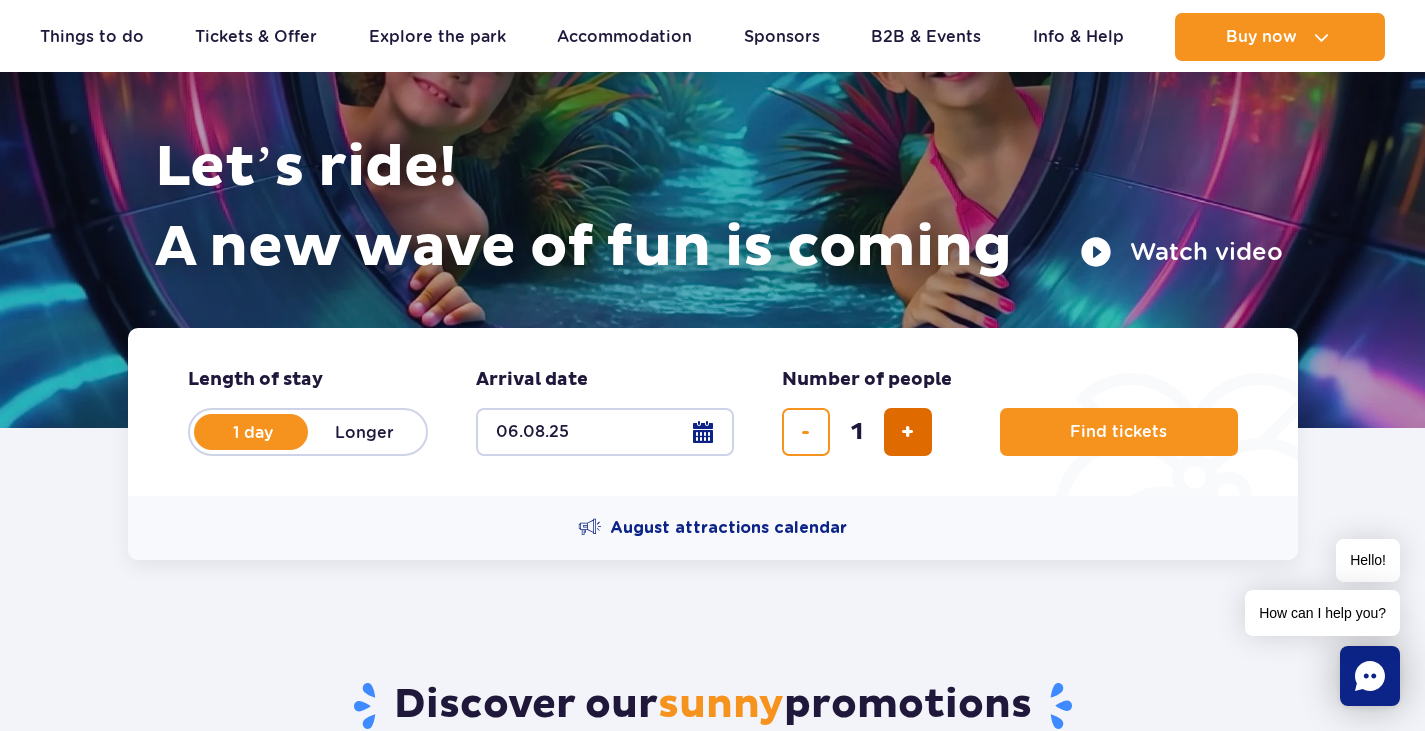click at bounding box center (908, 432) 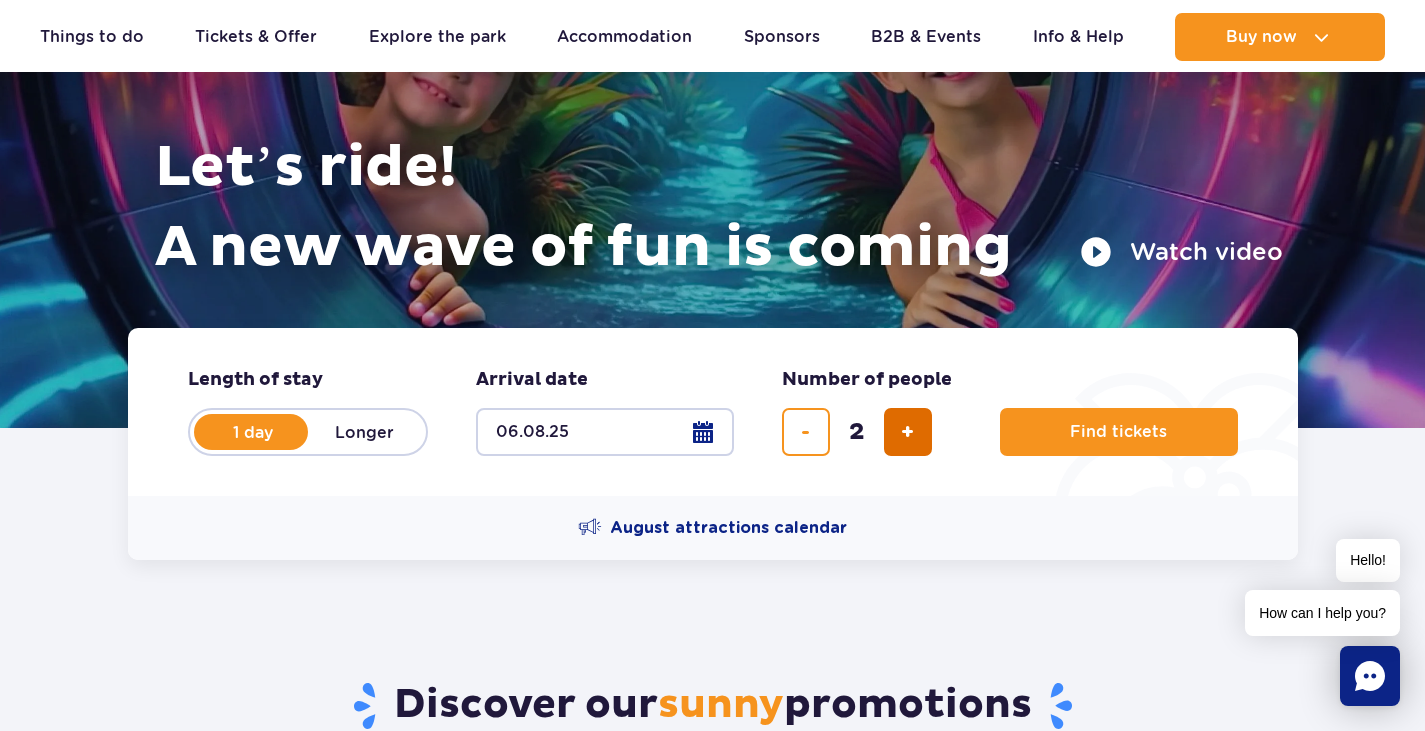 click at bounding box center [908, 432] 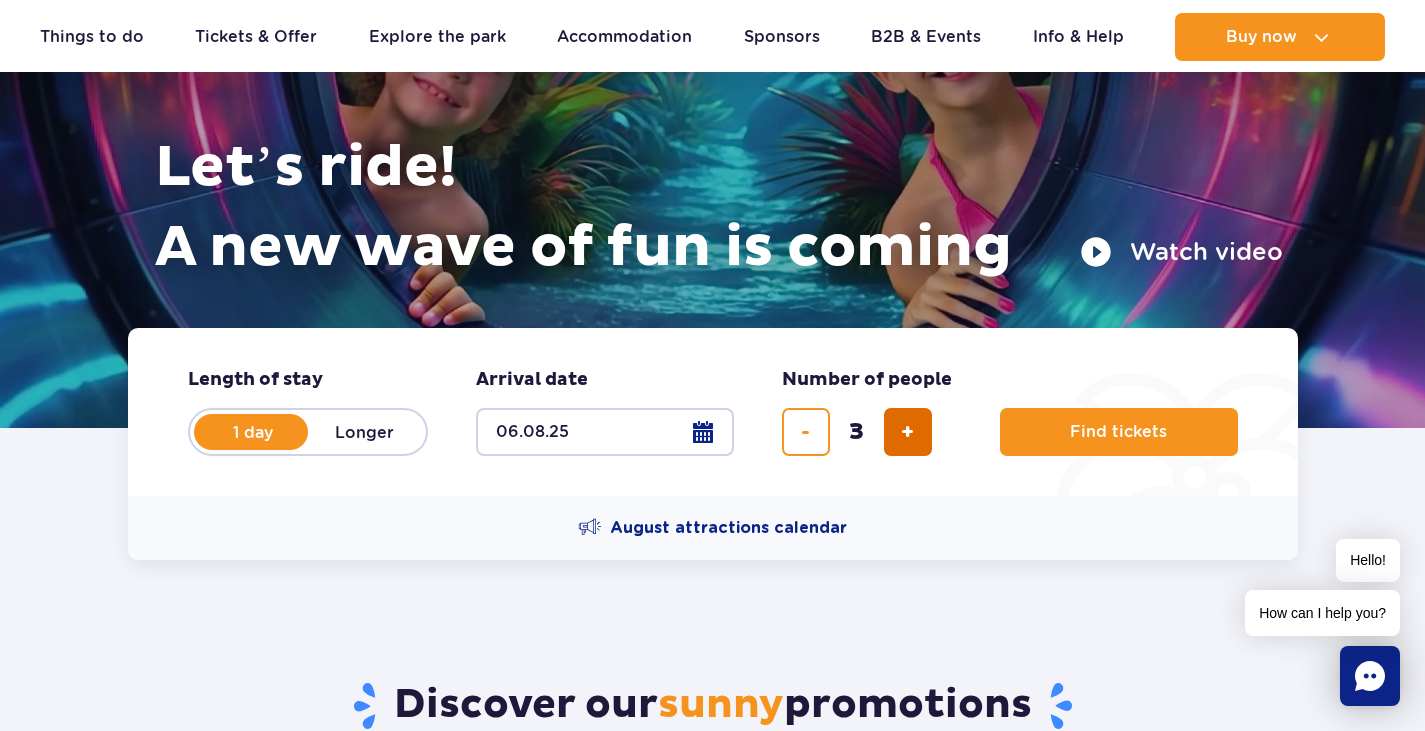 click at bounding box center [908, 432] 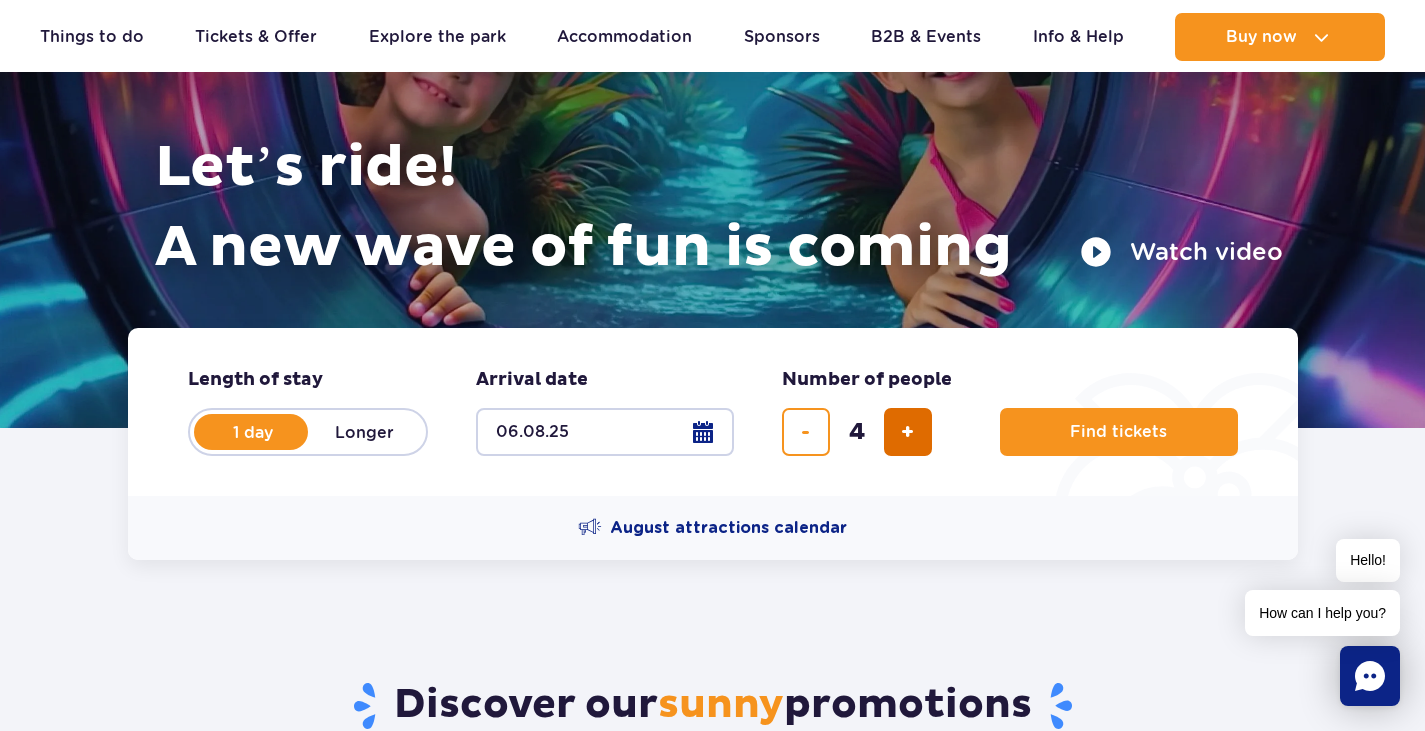 click at bounding box center [908, 432] 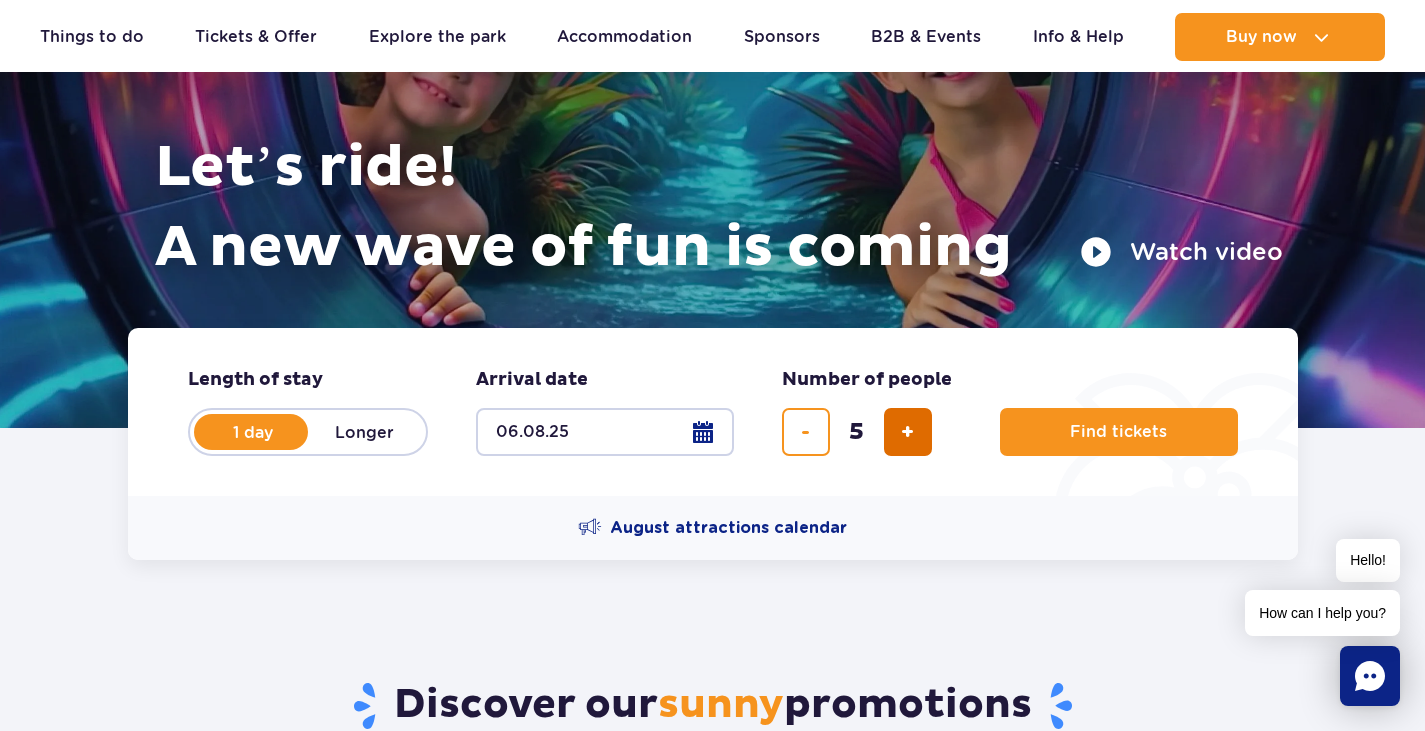 click at bounding box center (908, 432) 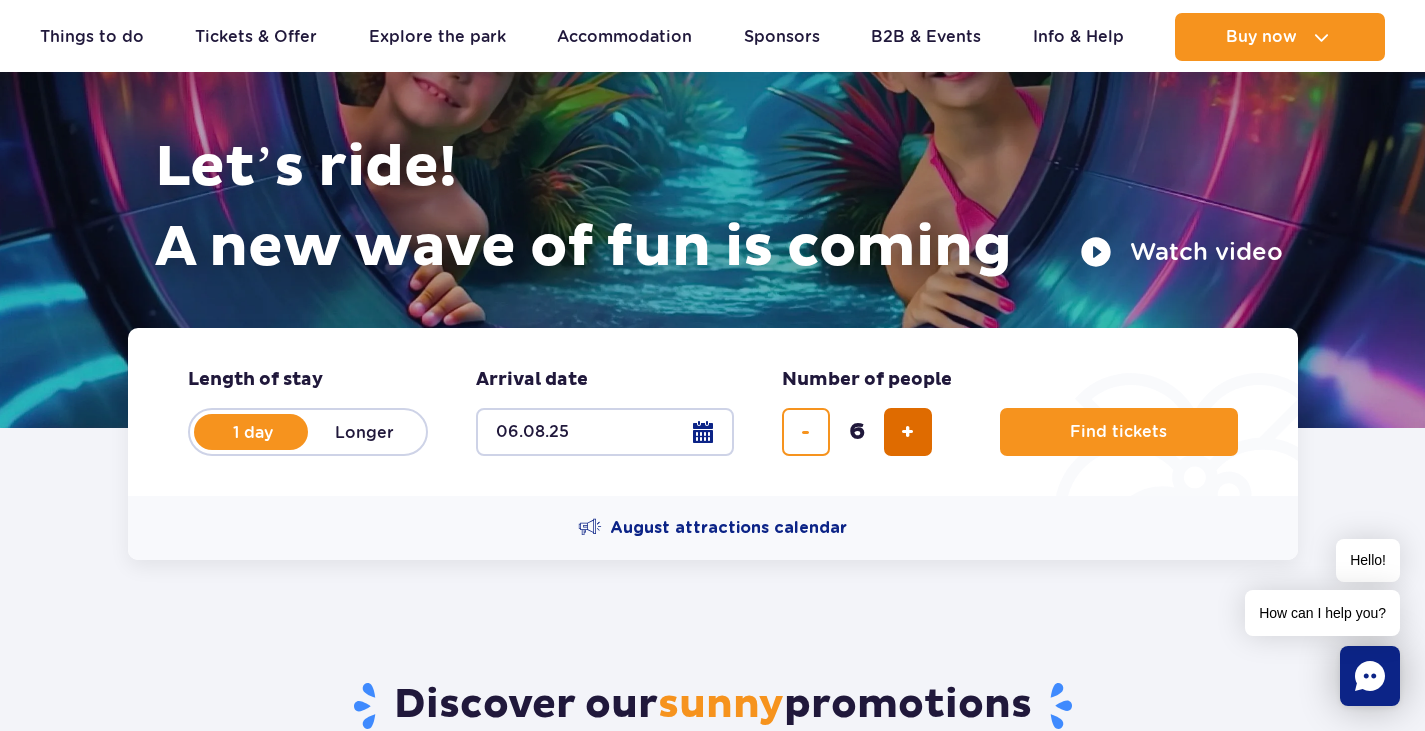 click at bounding box center (907, 432) 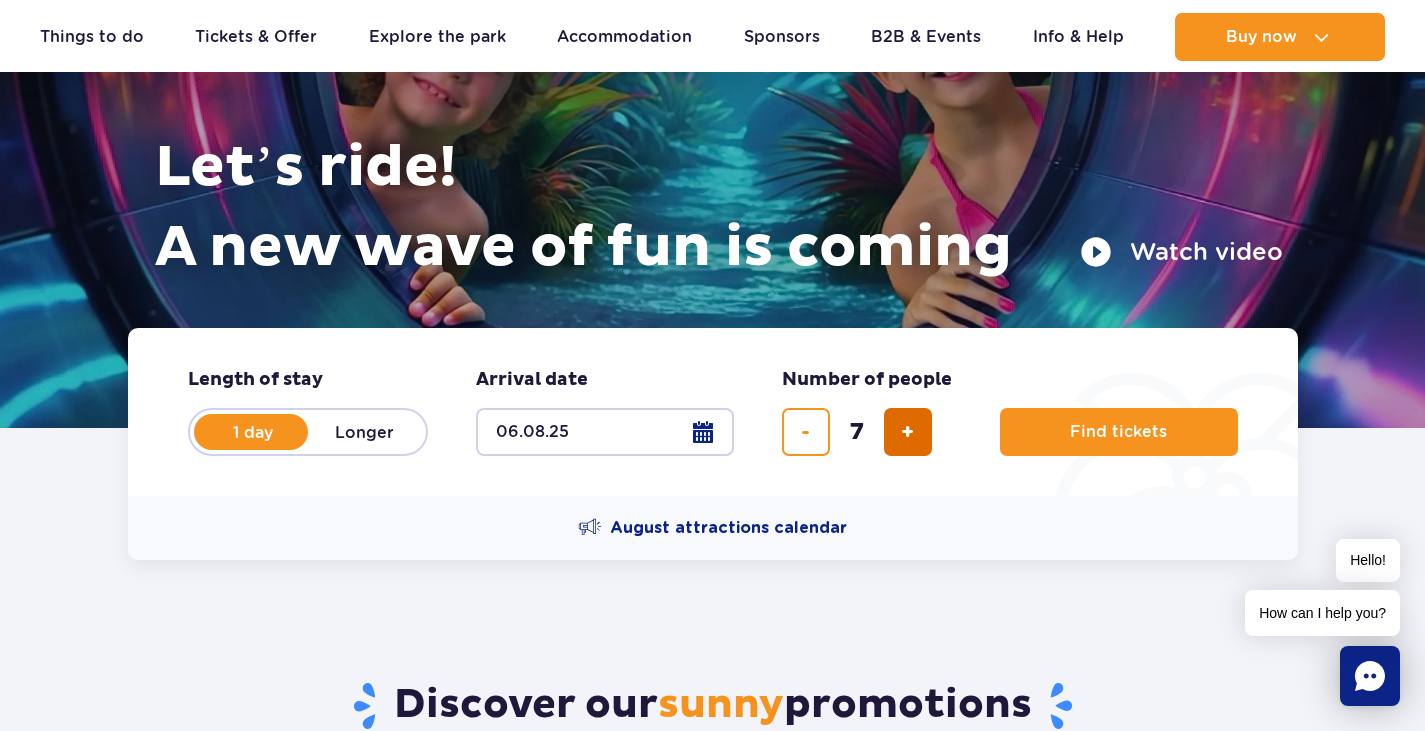 click at bounding box center (907, 432) 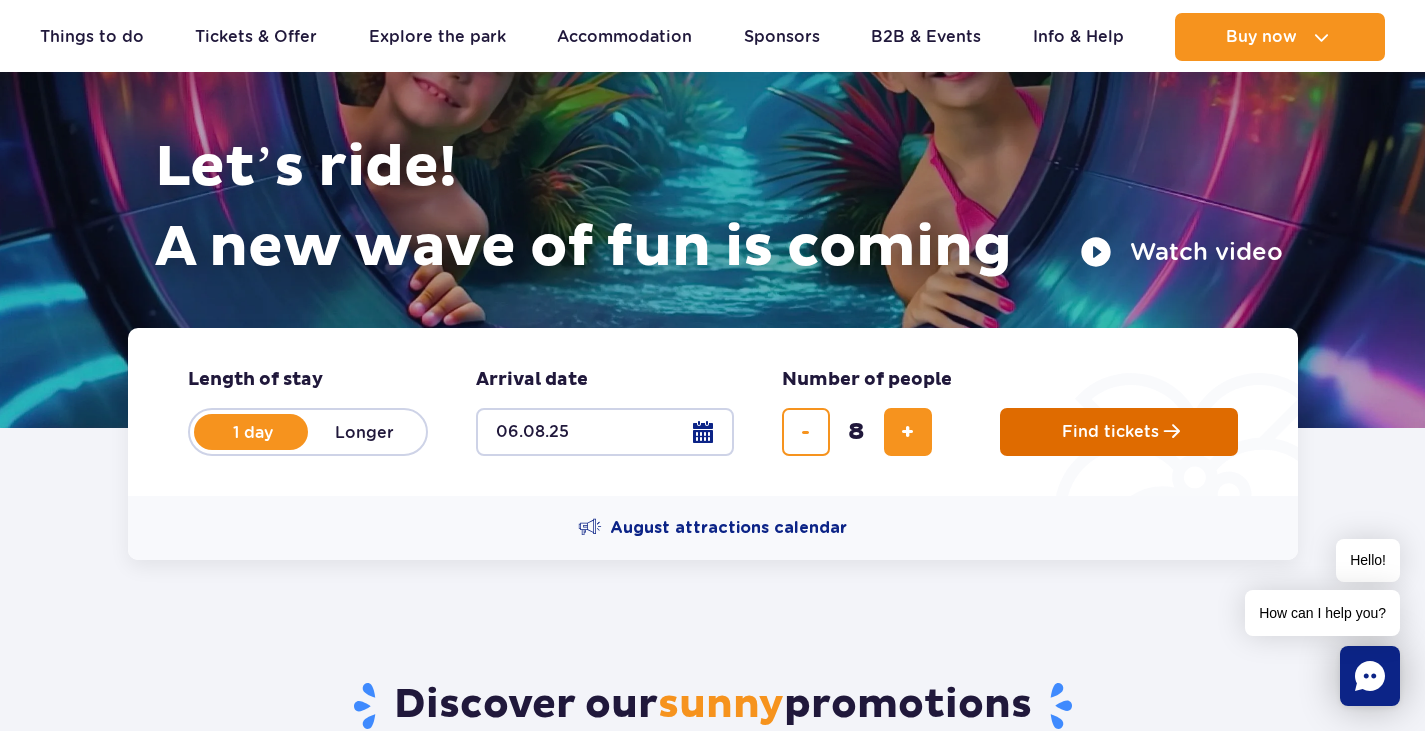 click on "Find tickets" at bounding box center [1110, 432] 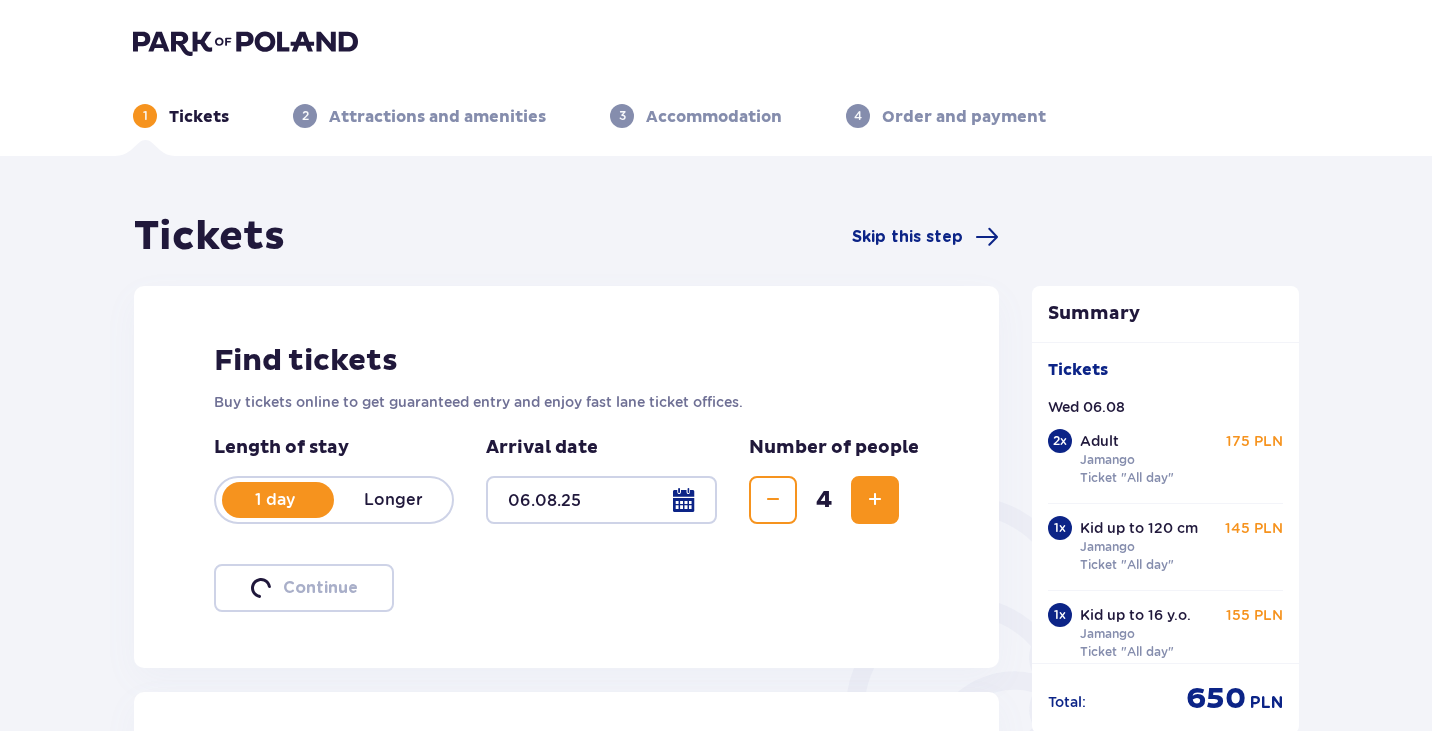 scroll, scrollTop: 365, scrollLeft: 0, axis: vertical 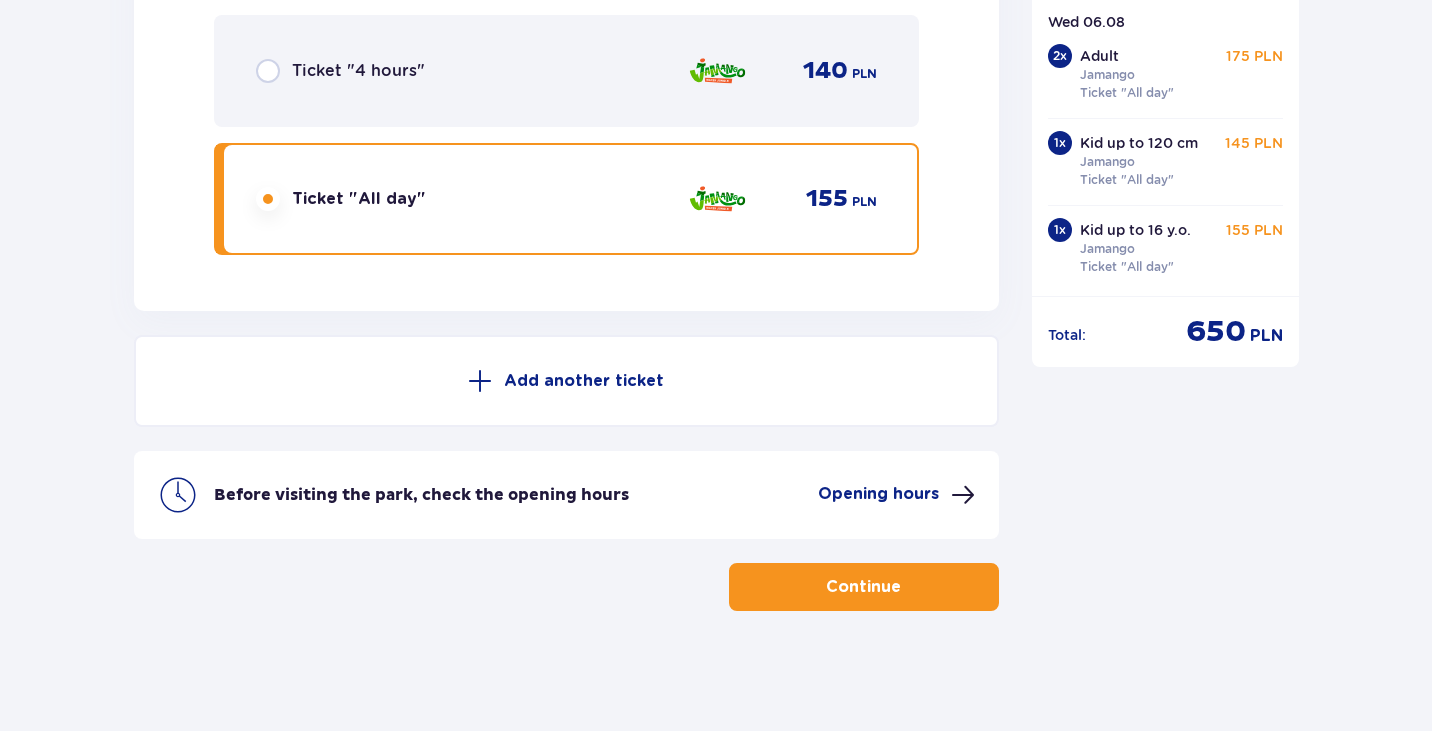 click on "Add another ticket" at bounding box center (584, 381) 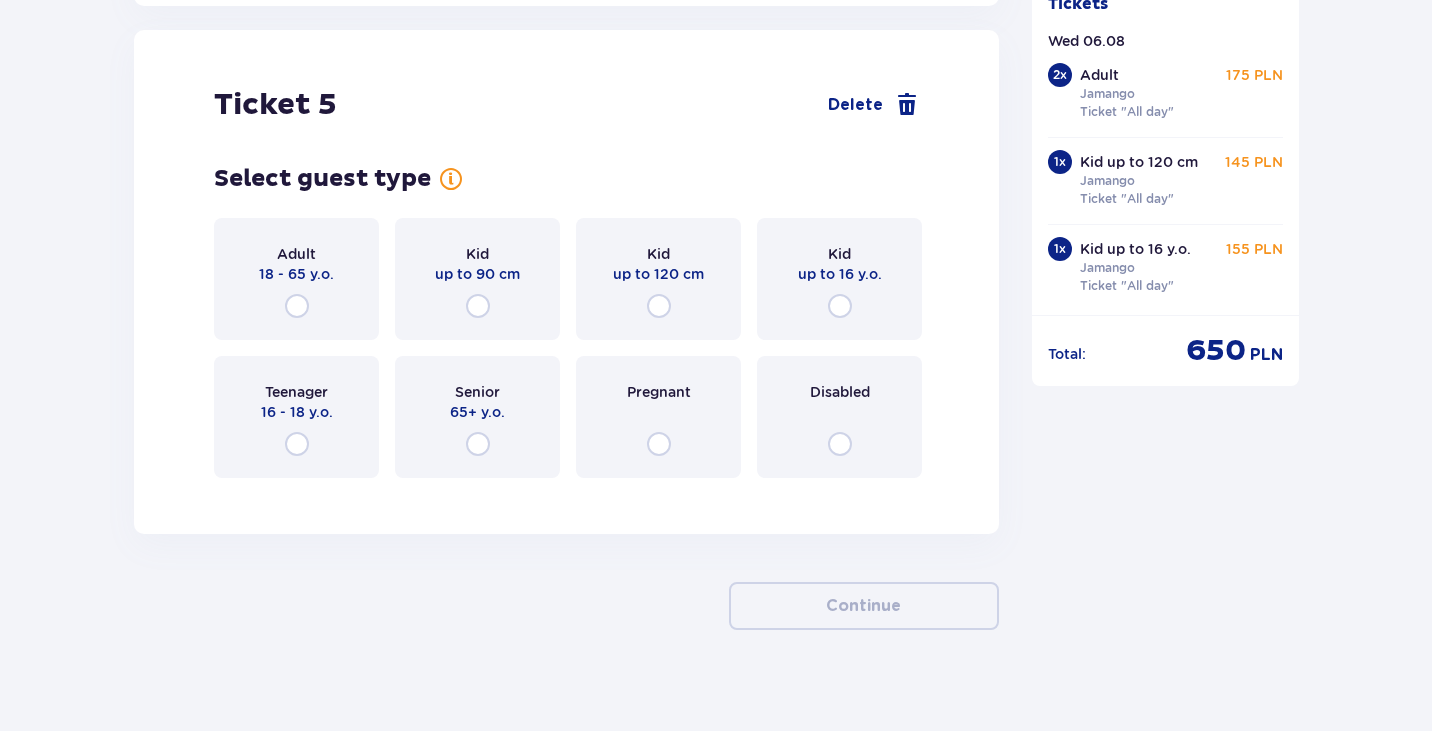 scroll, scrollTop: 6600, scrollLeft: 0, axis: vertical 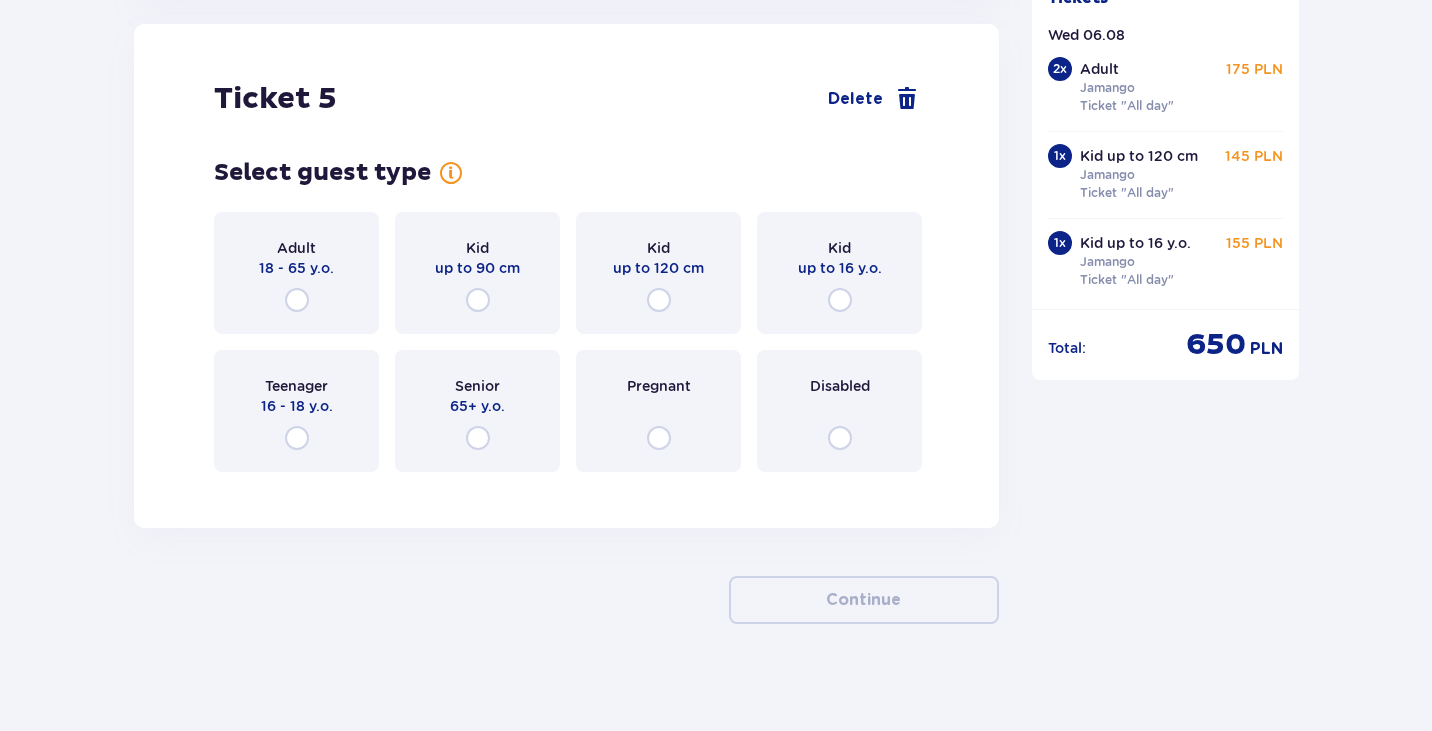 click on "18 - 65 y.o." at bounding box center (296, 268) 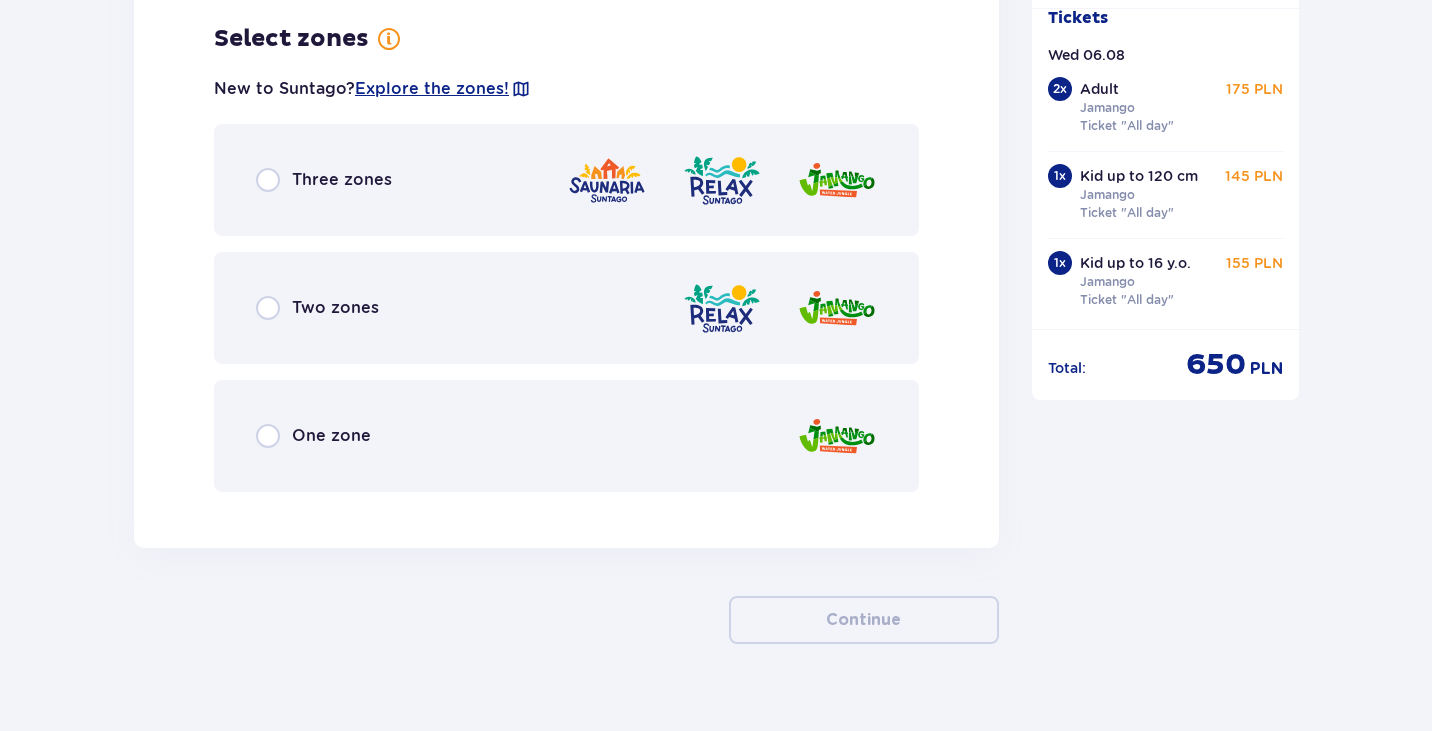 click on "One zone" at bounding box center (566, 436) 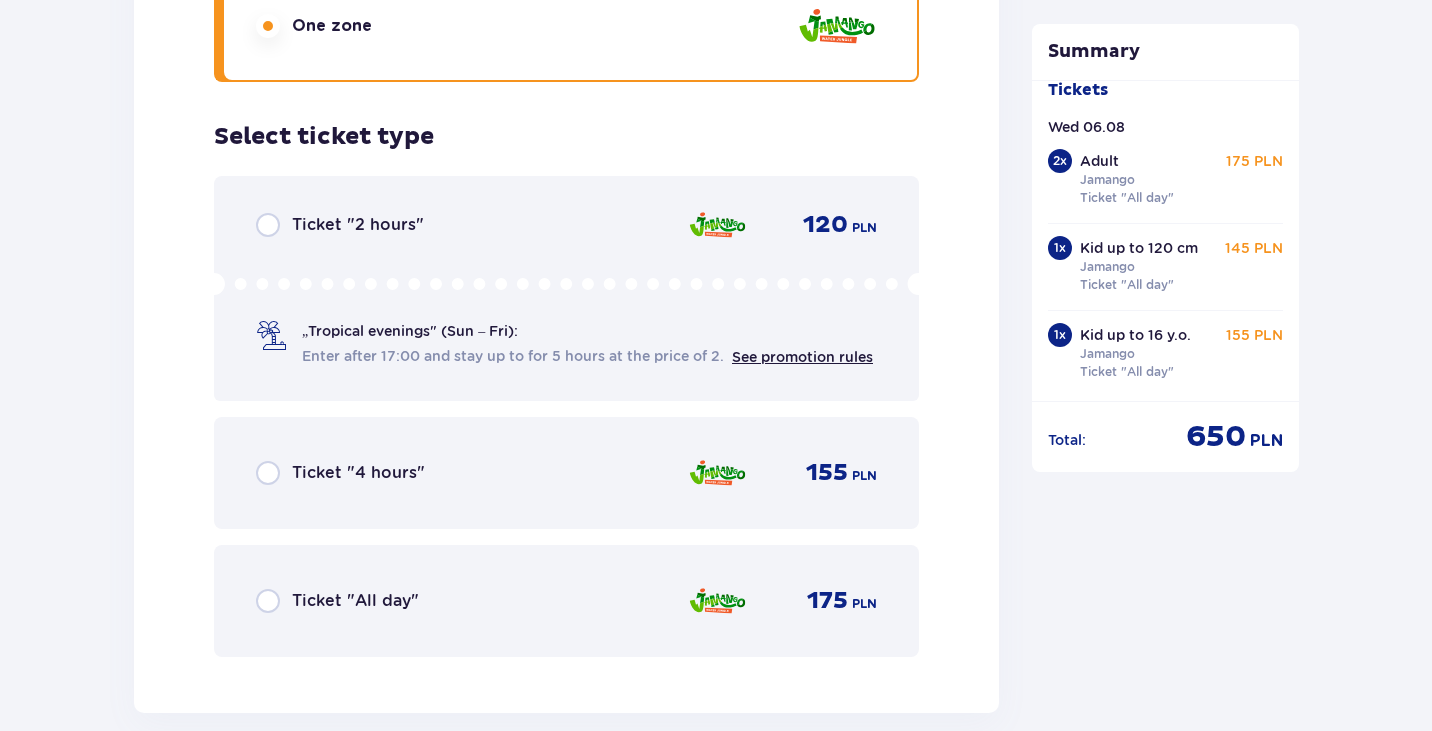 scroll, scrollTop: 7596, scrollLeft: 0, axis: vertical 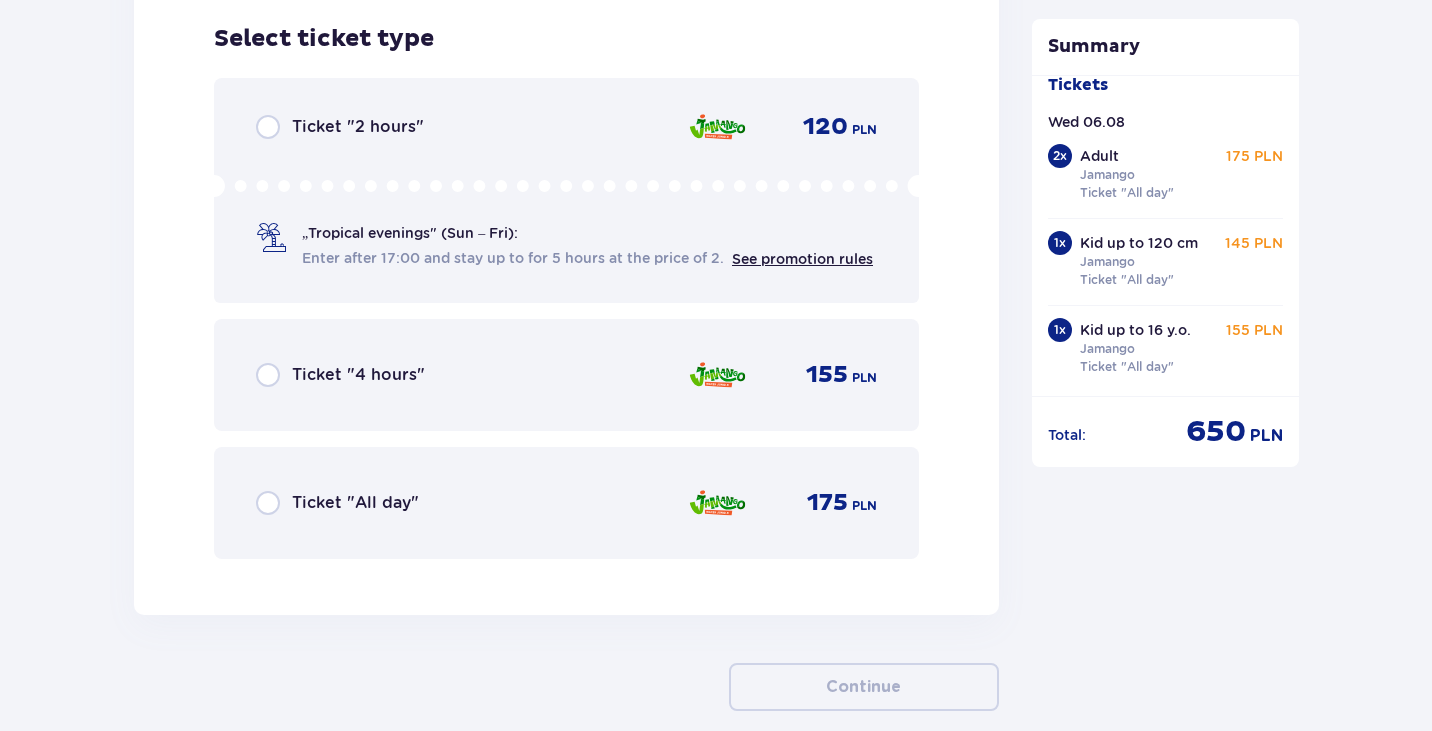 click on "Ticket "All day"" at bounding box center (355, 503) 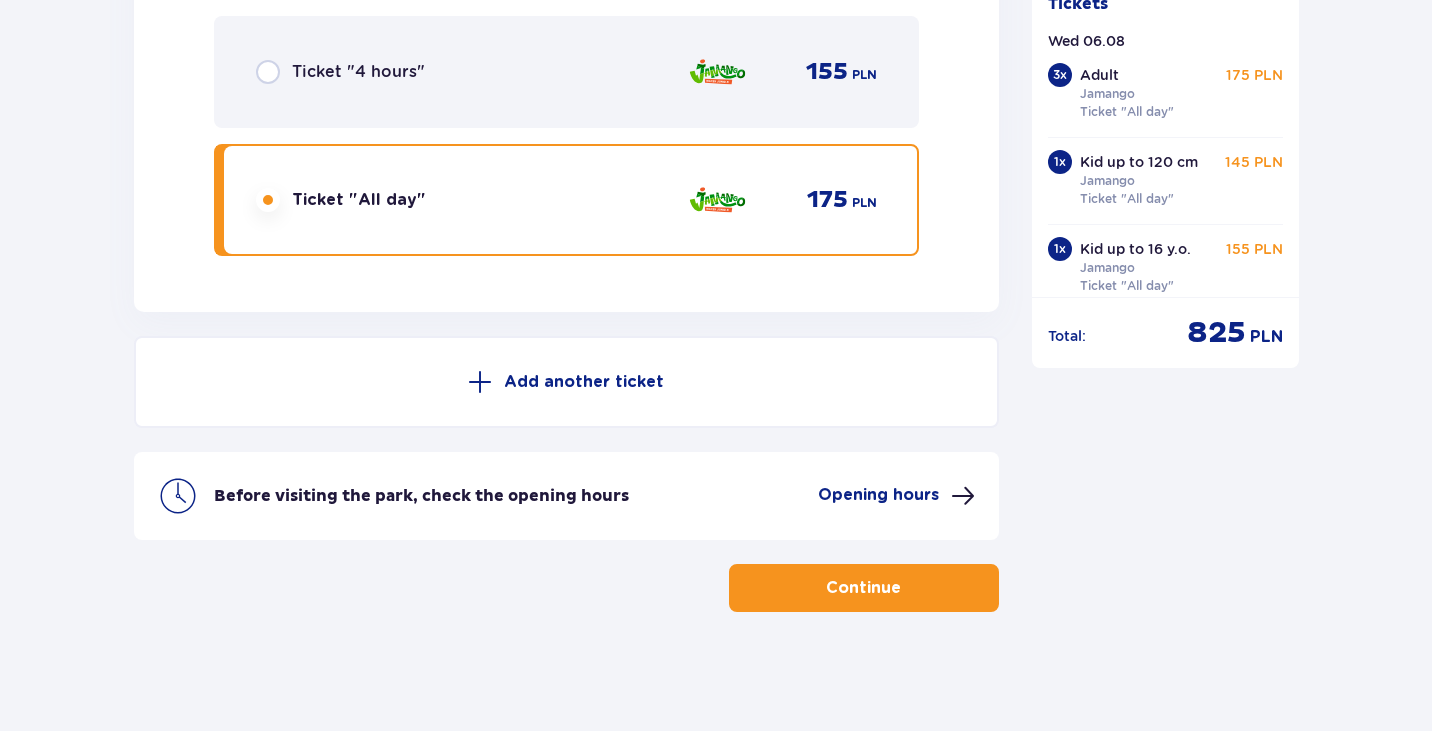 scroll, scrollTop: 7900, scrollLeft: 0, axis: vertical 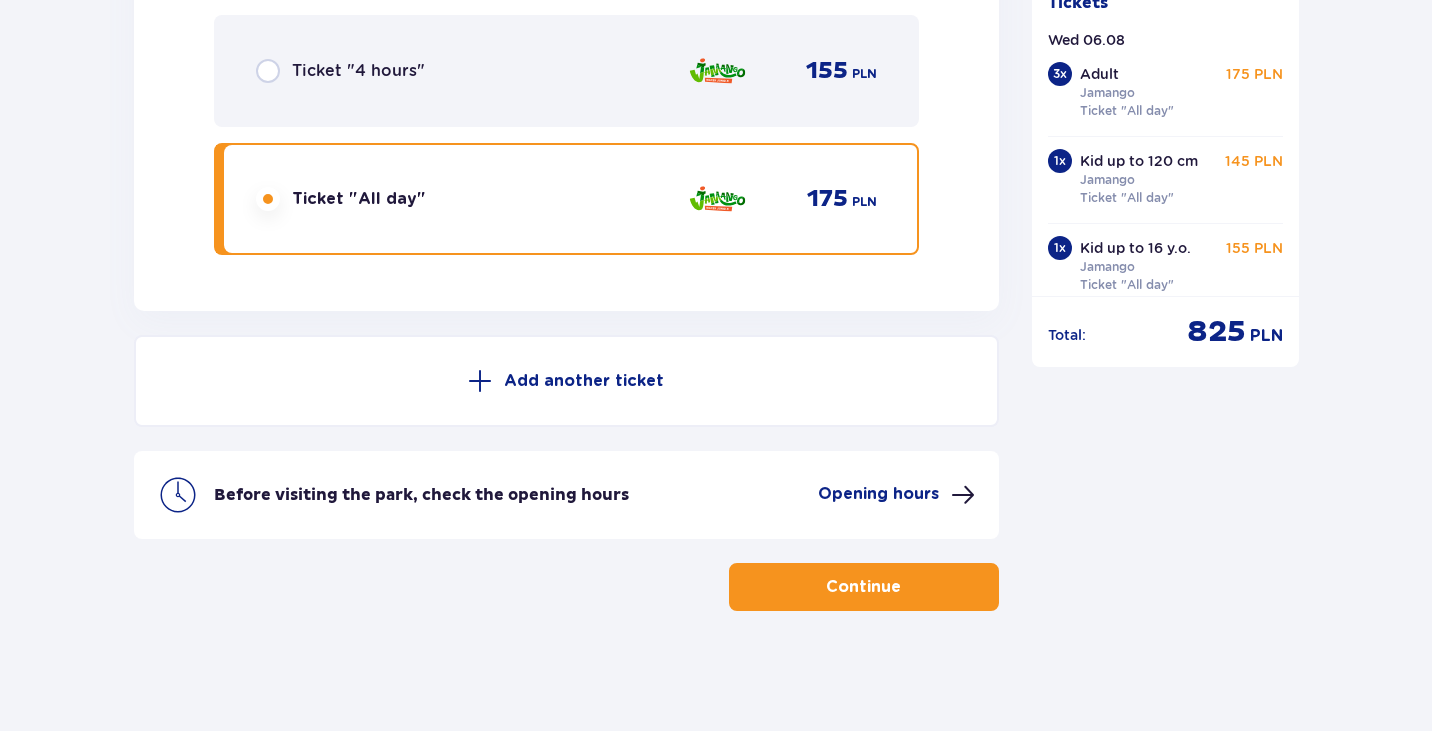 click on "Add another ticket" at bounding box center (584, 381) 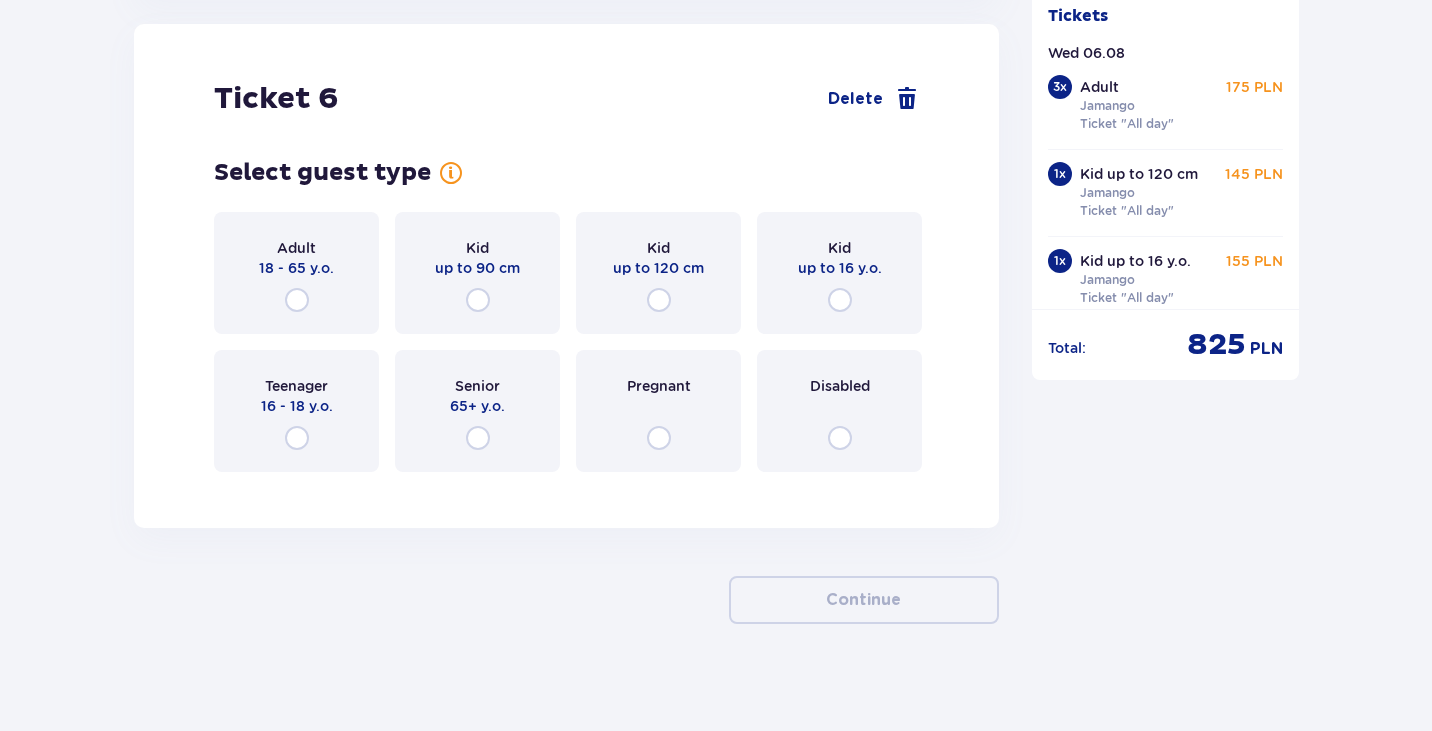 click on "18 - 65 y.o." at bounding box center [296, 268] 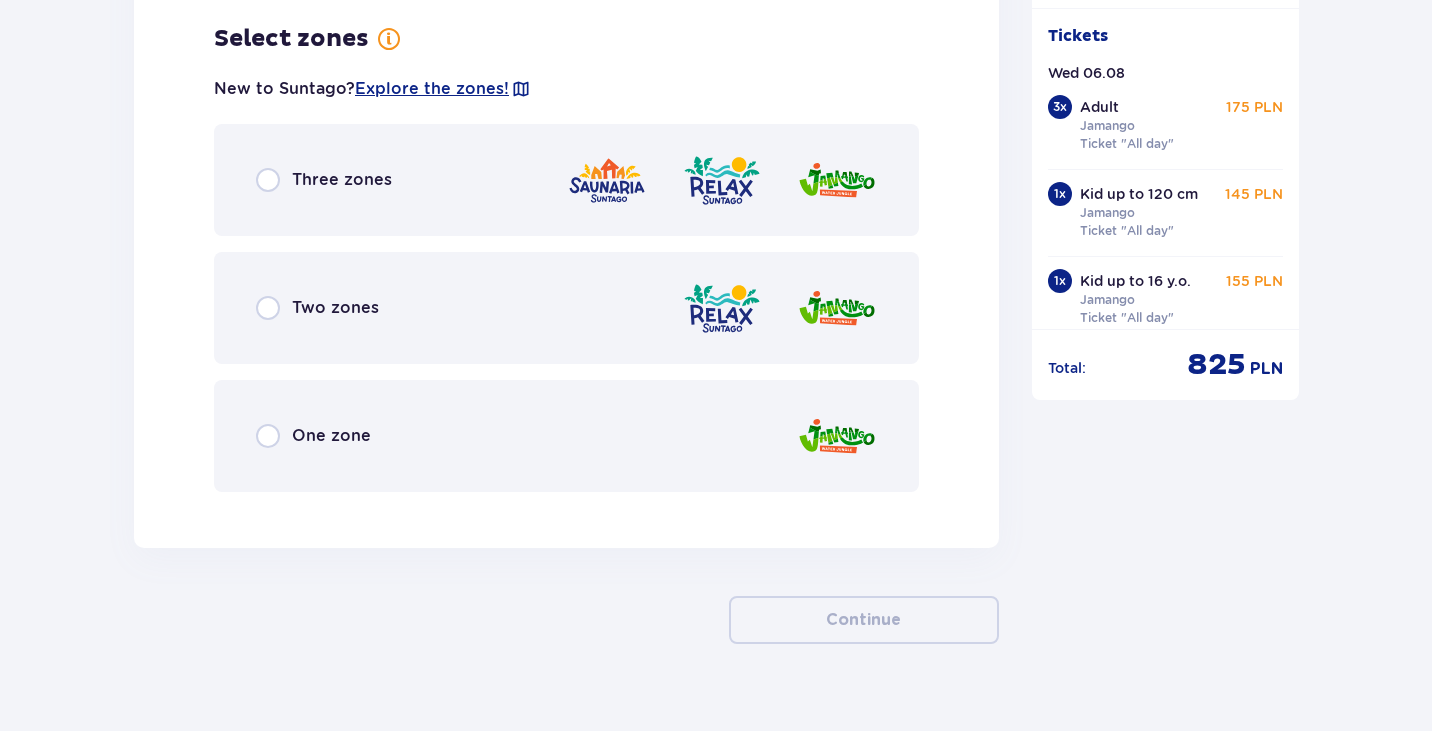 click on "One zone" at bounding box center (566, 436) 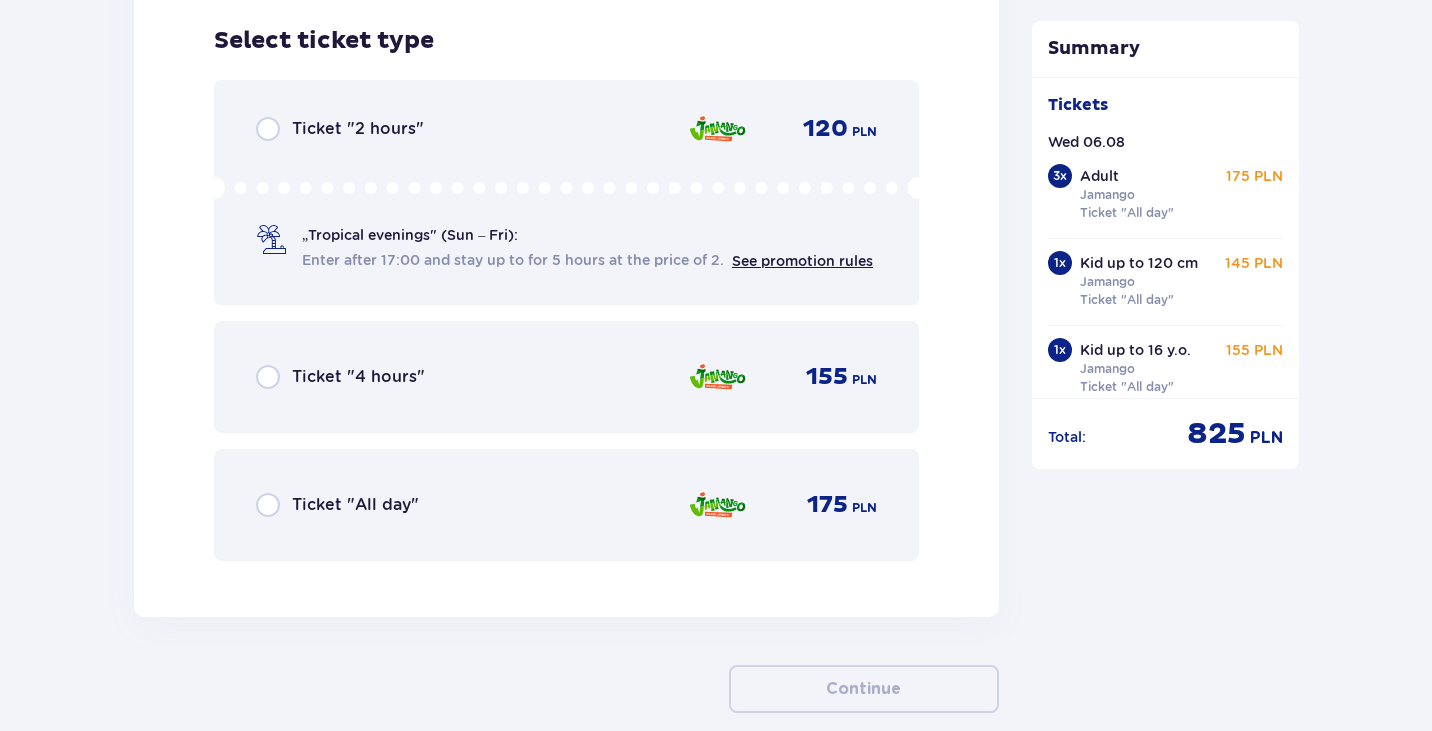 scroll, scrollTop: 9207, scrollLeft: 0, axis: vertical 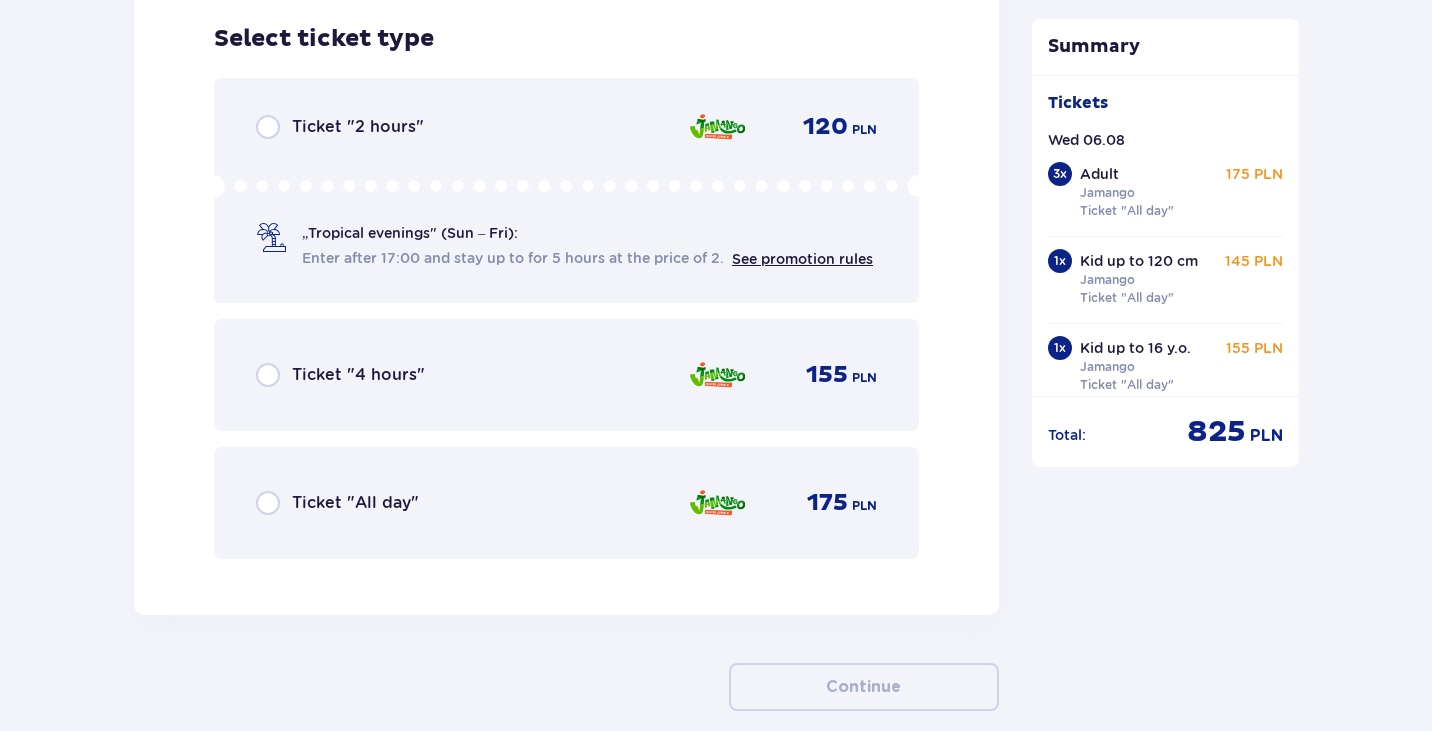 click on "Ticket "All day"   175 PLN" at bounding box center [566, 503] 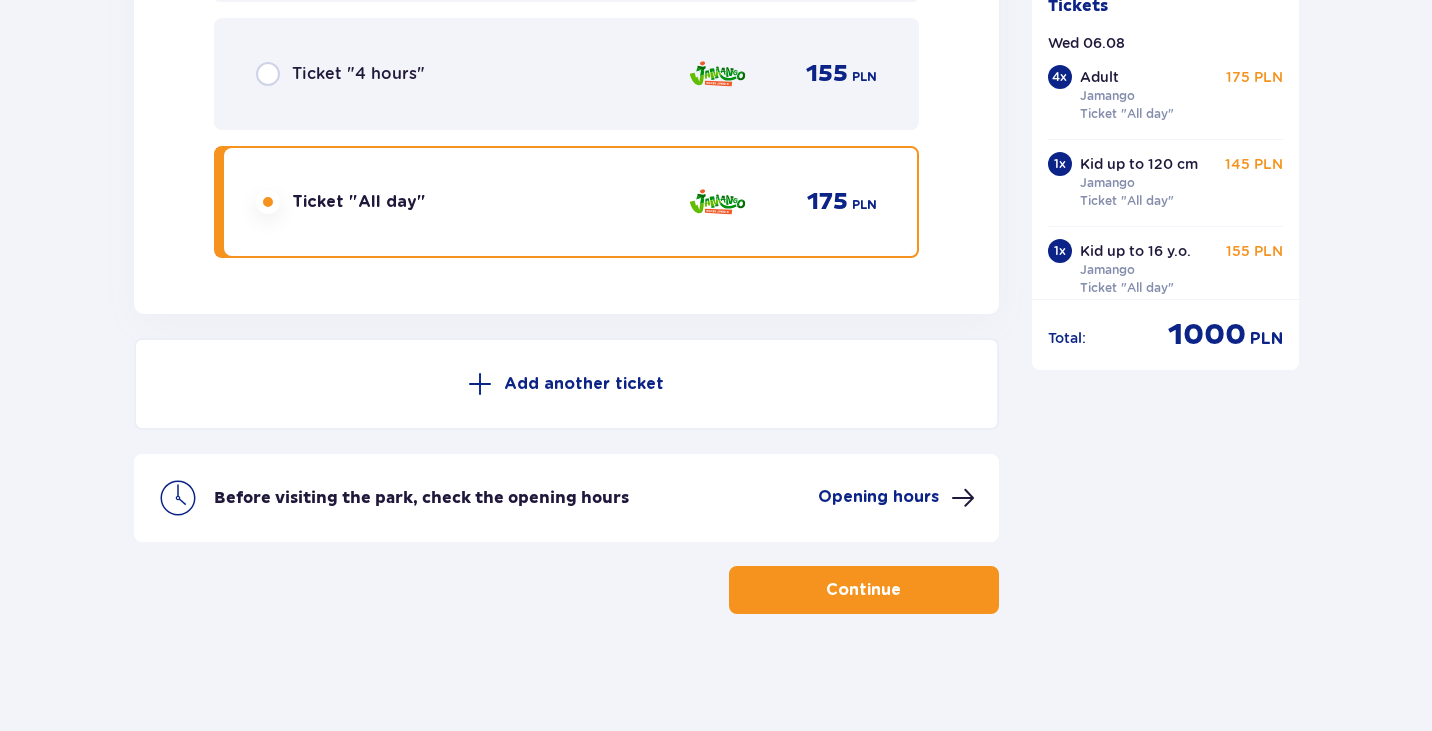 scroll, scrollTop: 9511, scrollLeft: 0, axis: vertical 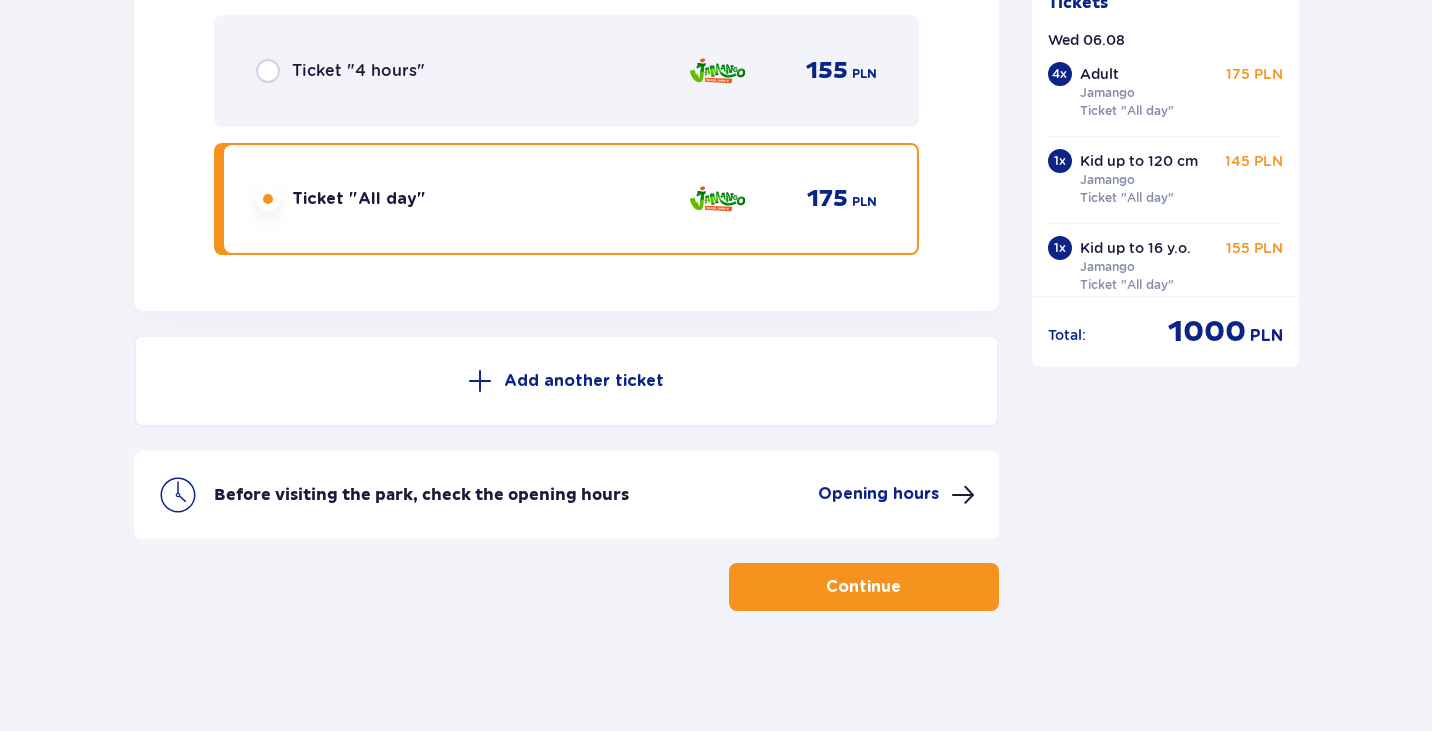click on "Add another ticket" at bounding box center [566, 381] 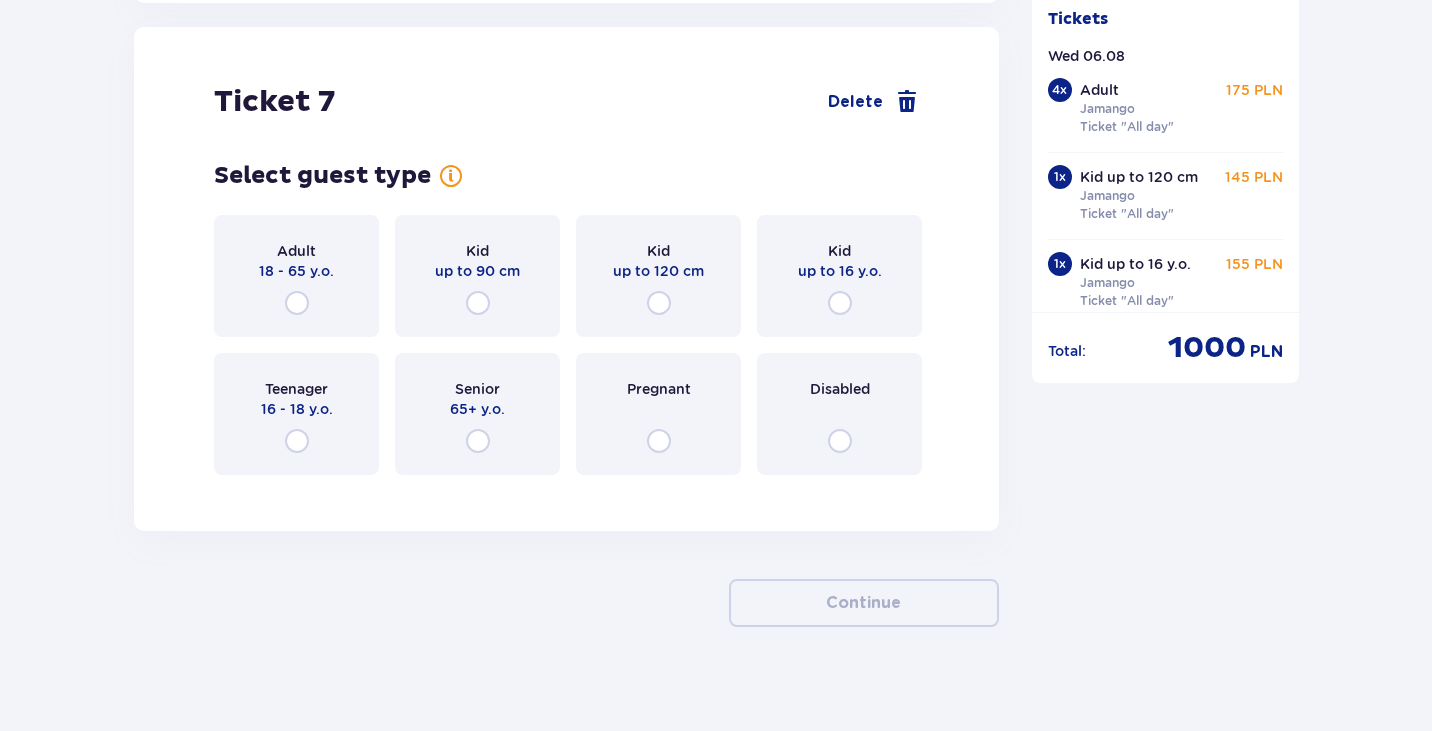 scroll, scrollTop: 9822, scrollLeft: 0, axis: vertical 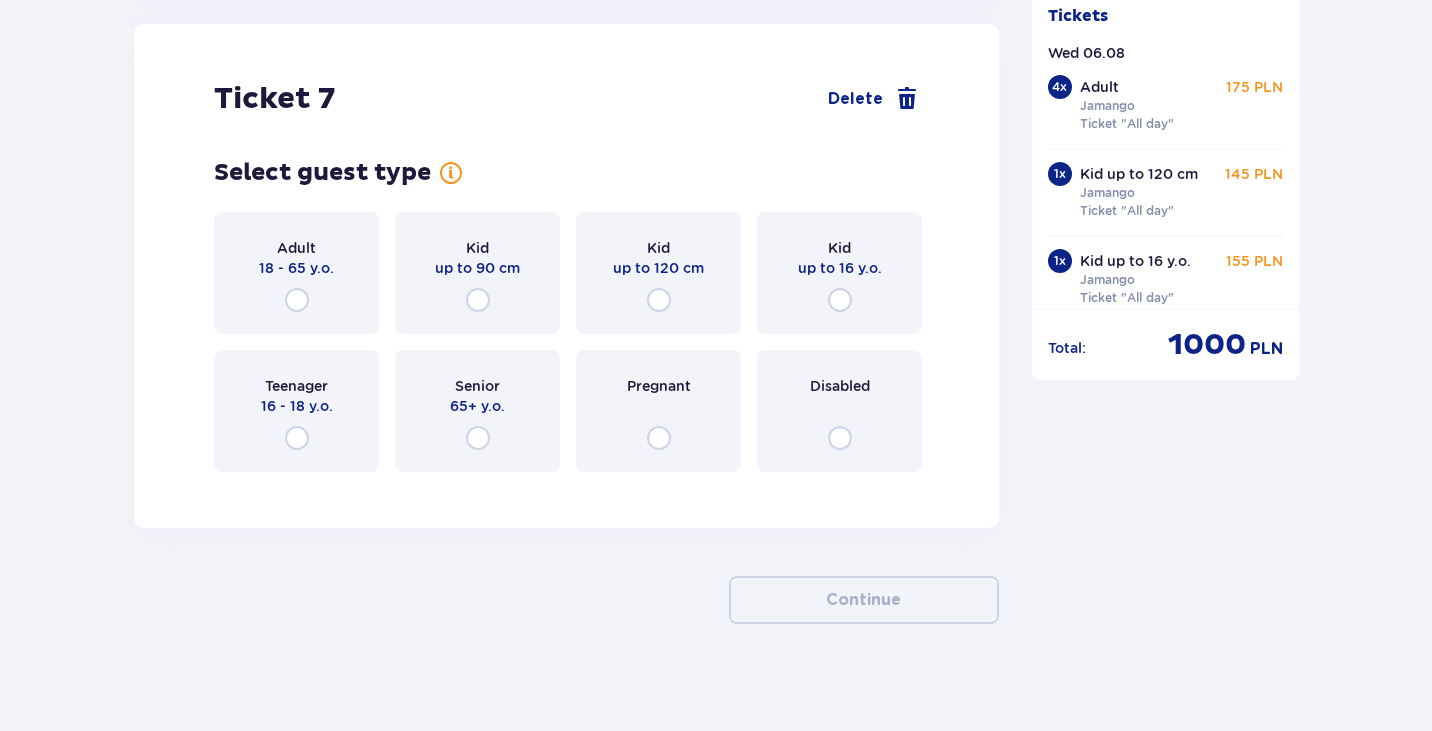 click on "up to 16 y.o." at bounding box center (840, 268) 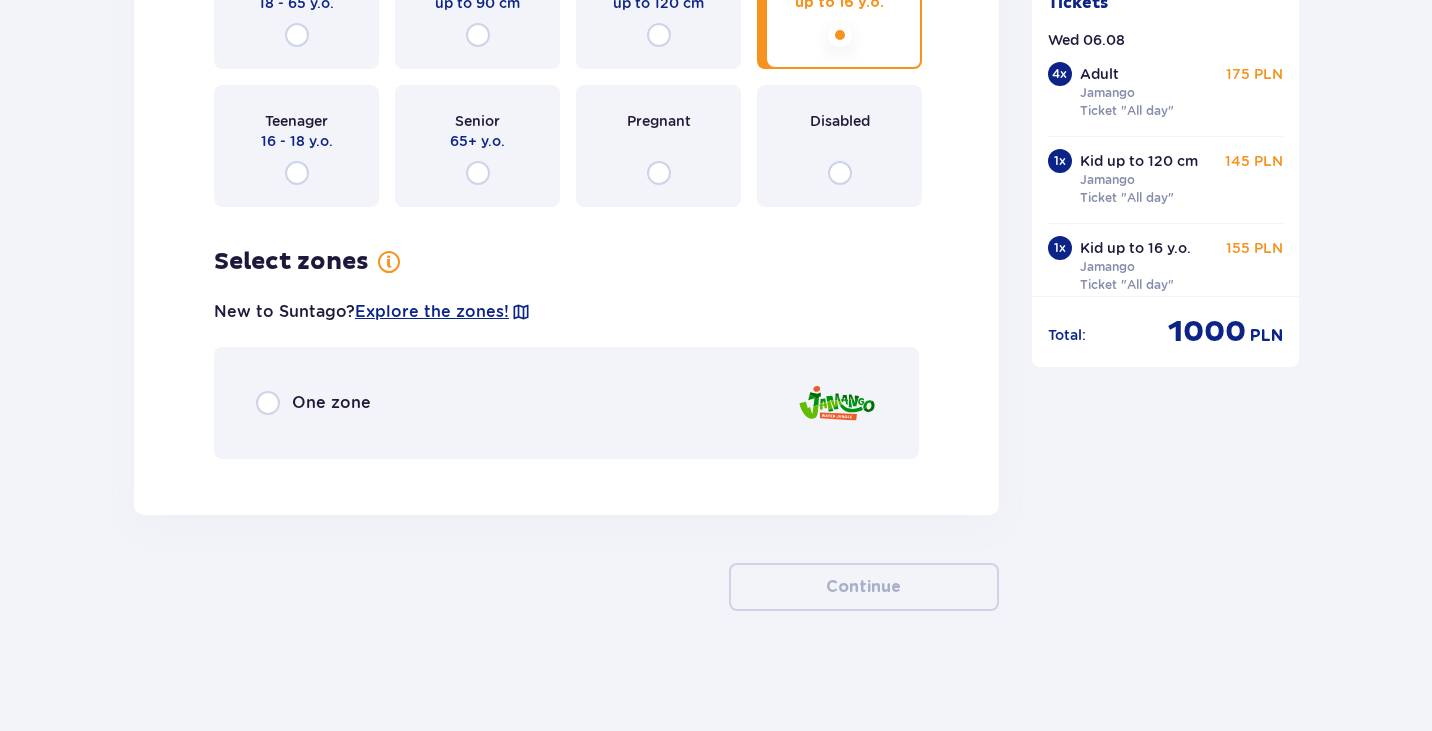 click on "One zone" at bounding box center [566, 403] 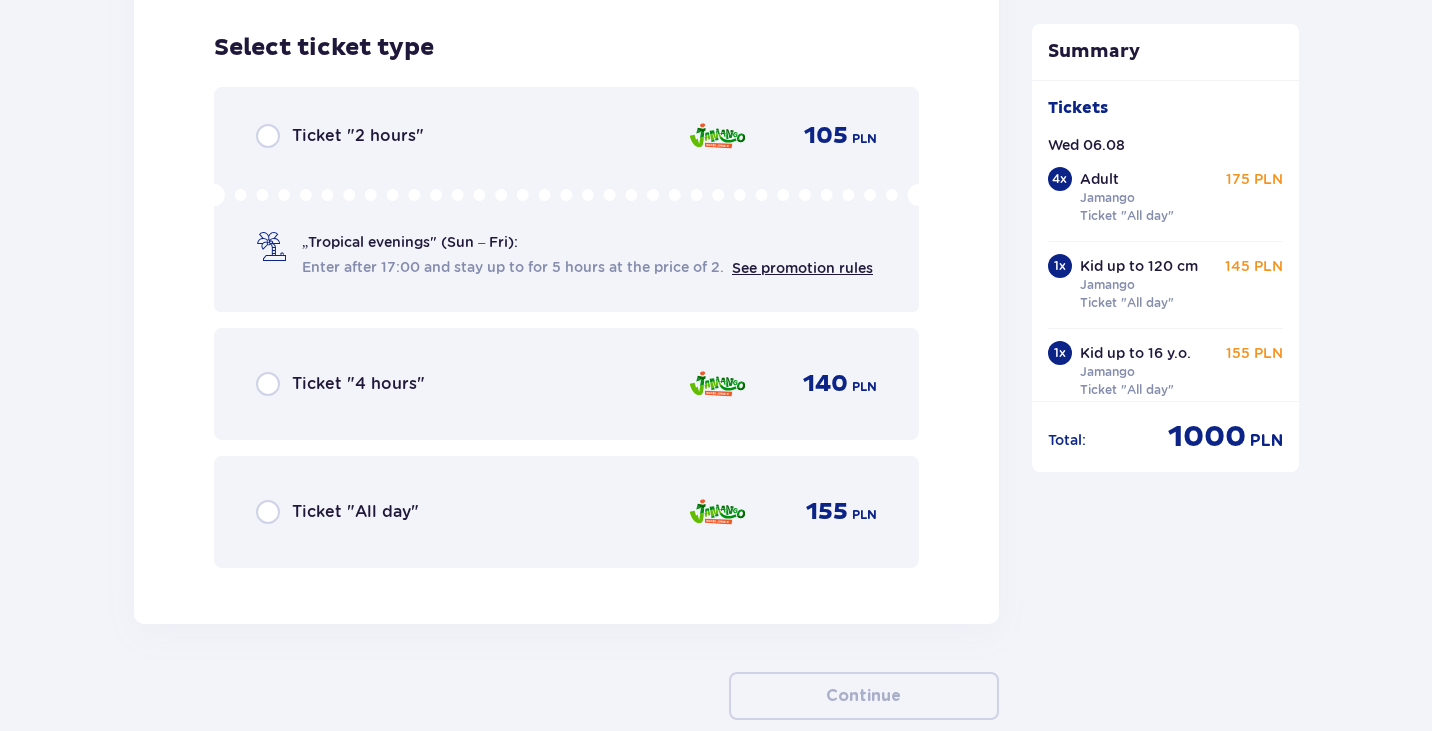 scroll, scrollTop: 10562, scrollLeft: 0, axis: vertical 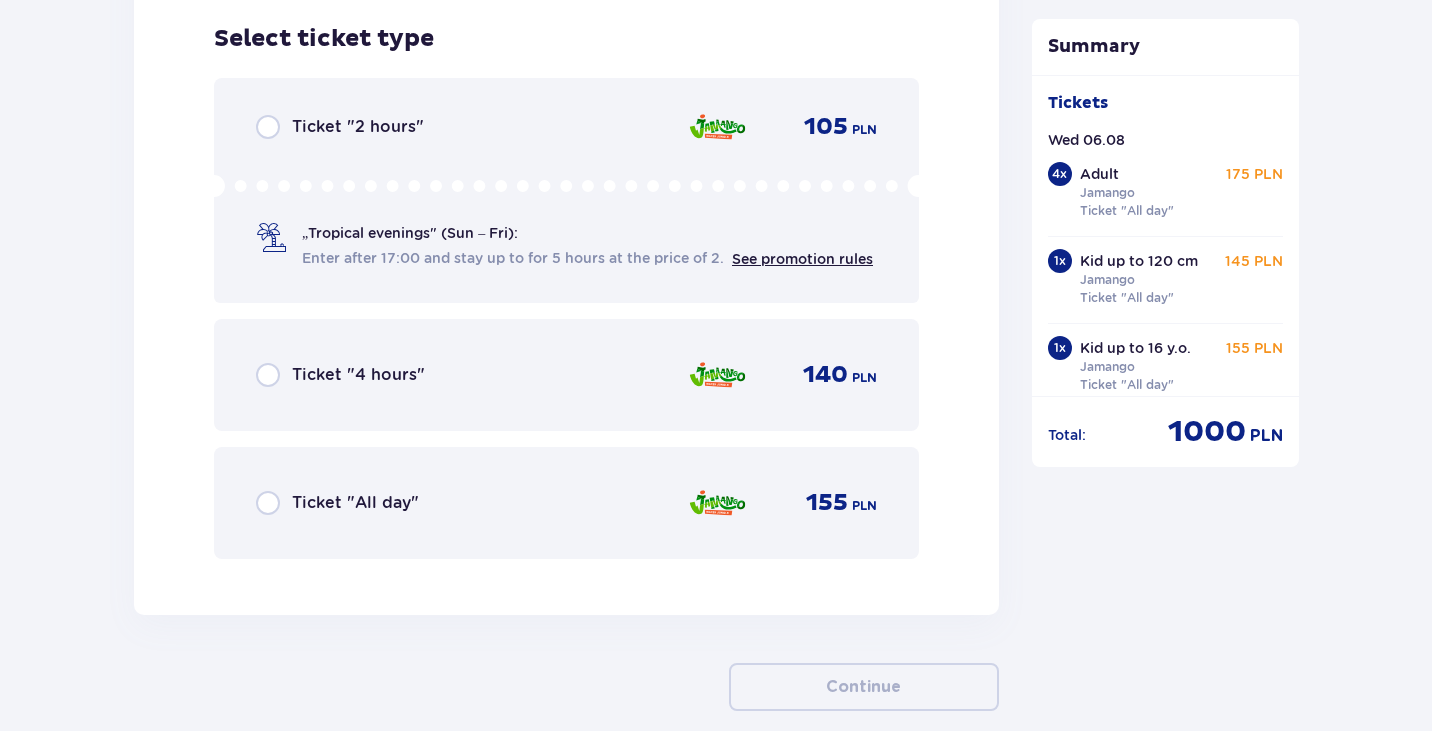click on "Ticket "All day"" at bounding box center (355, 503) 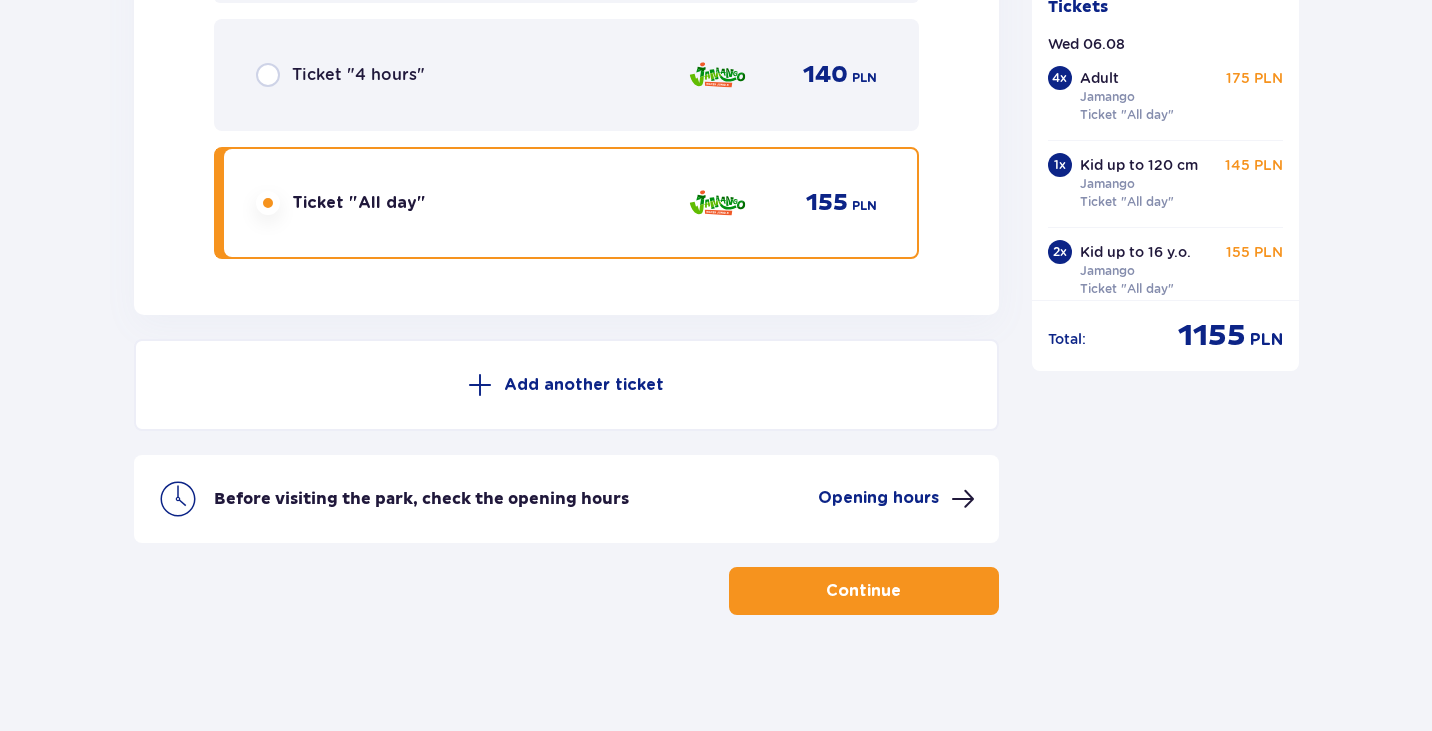 scroll, scrollTop: 10866, scrollLeft: 0, axis: vertical 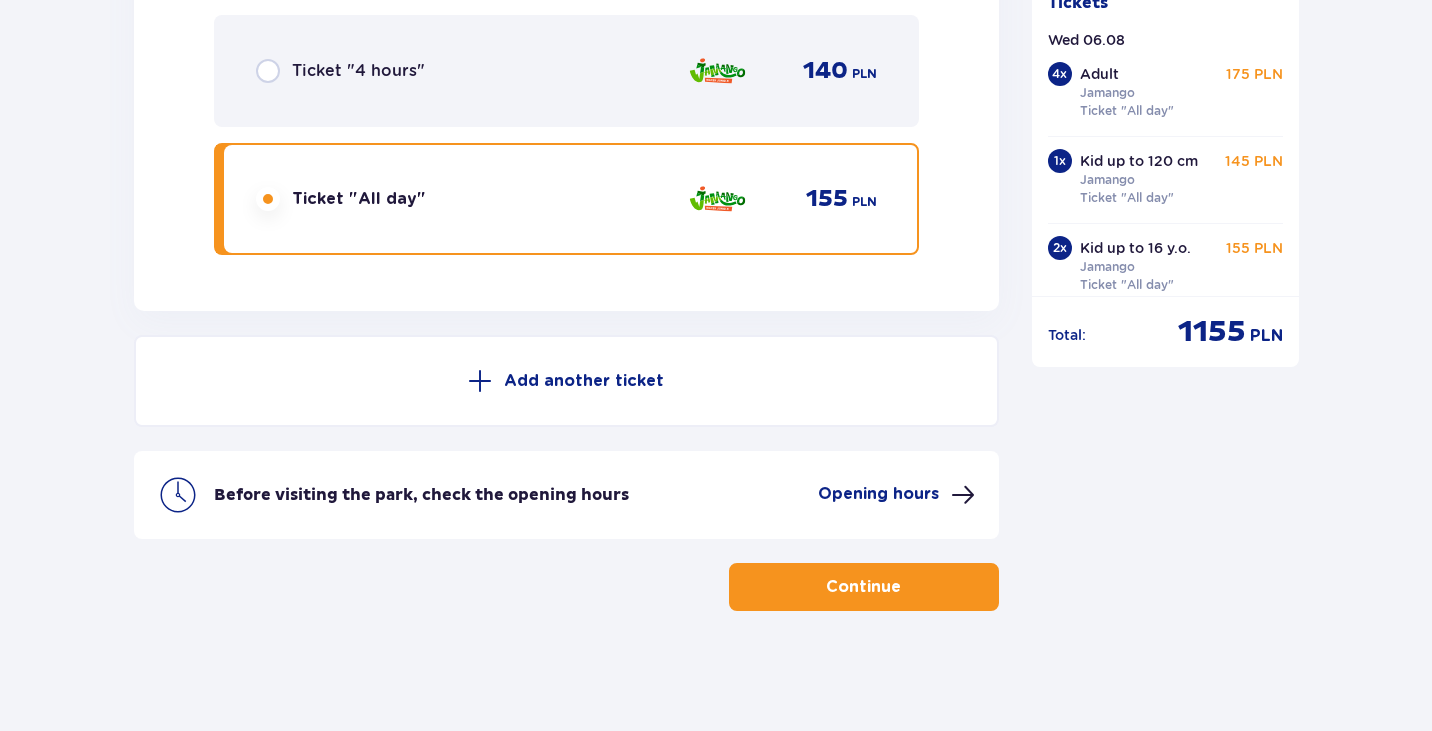 click on "Add another ticket" at bounding box center [584, 381] 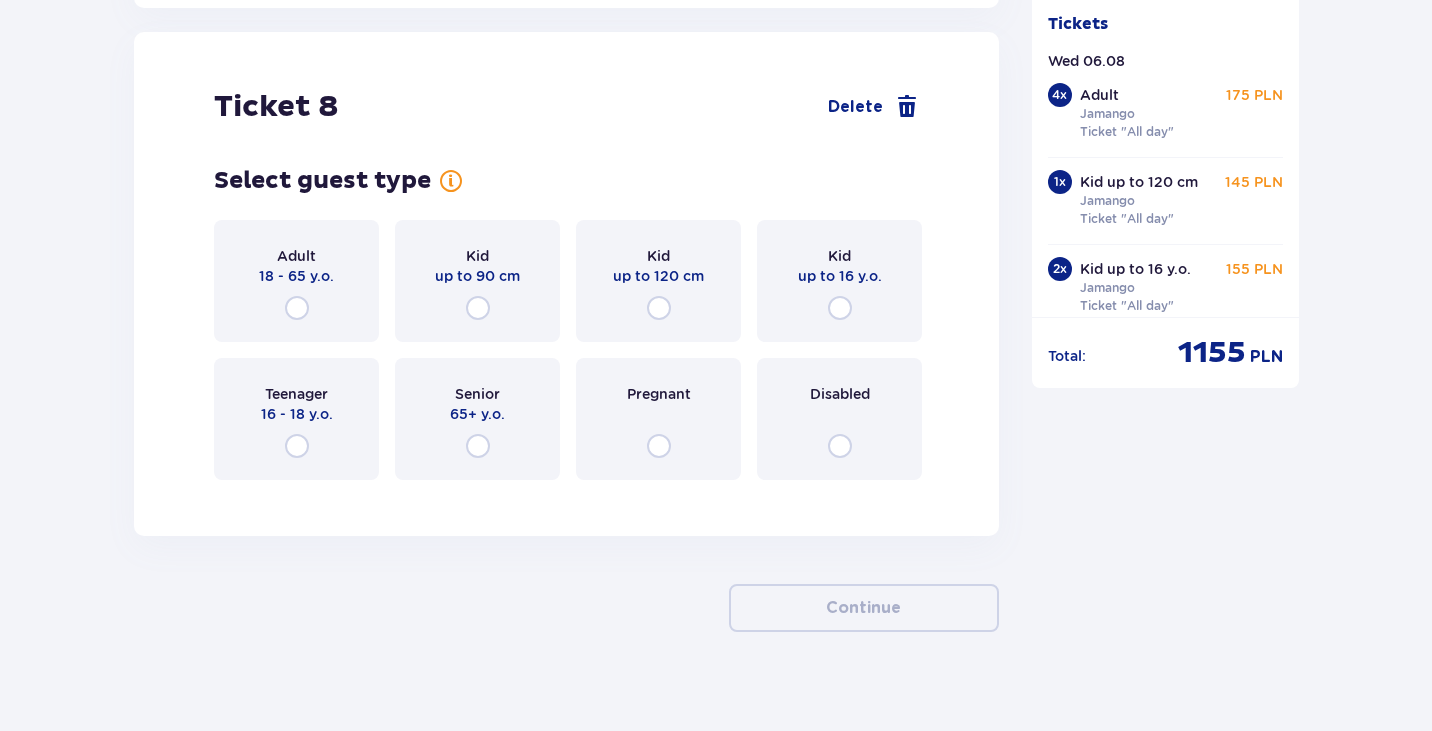 scroll, scrollTop: 11177, scrollLeft: 0, axis: vertical 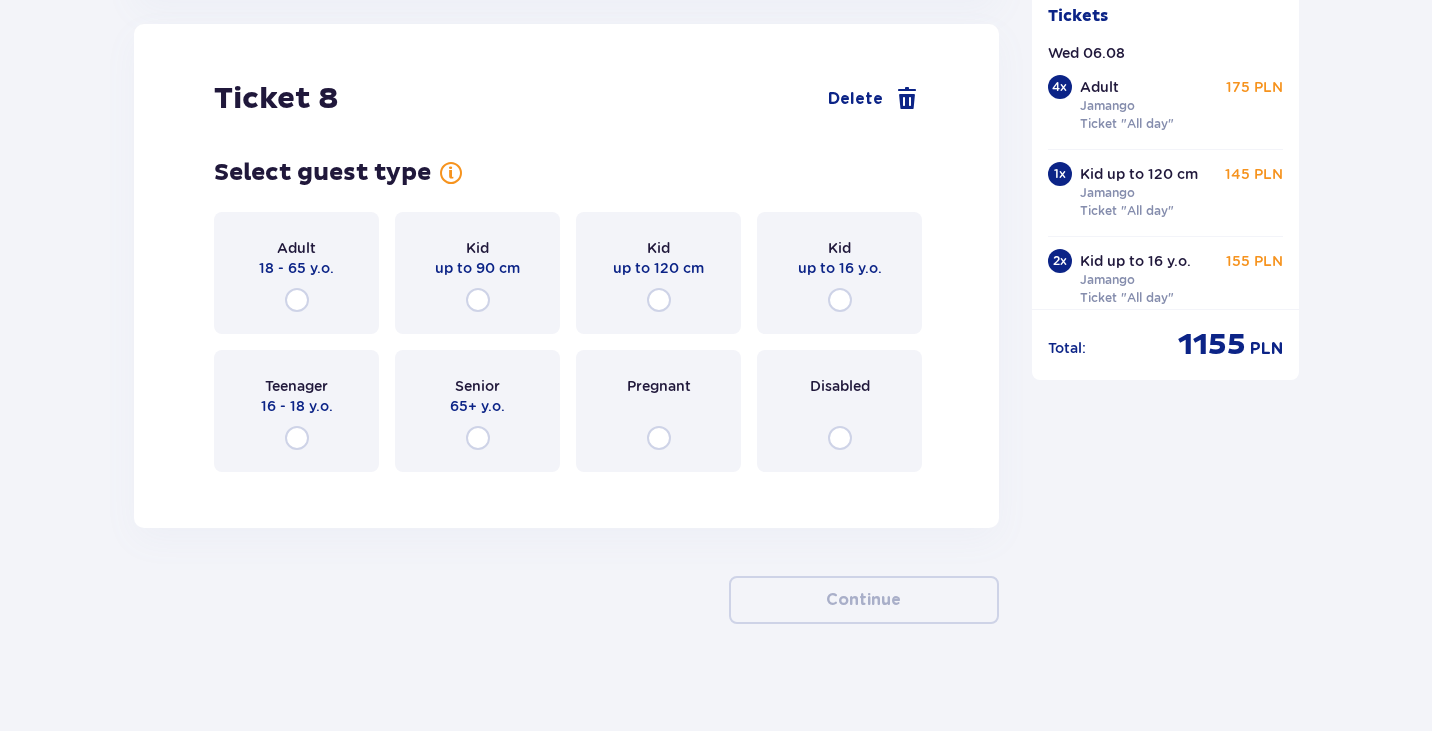 click on "up to 16 y.o." at bounding box center (840, 268) 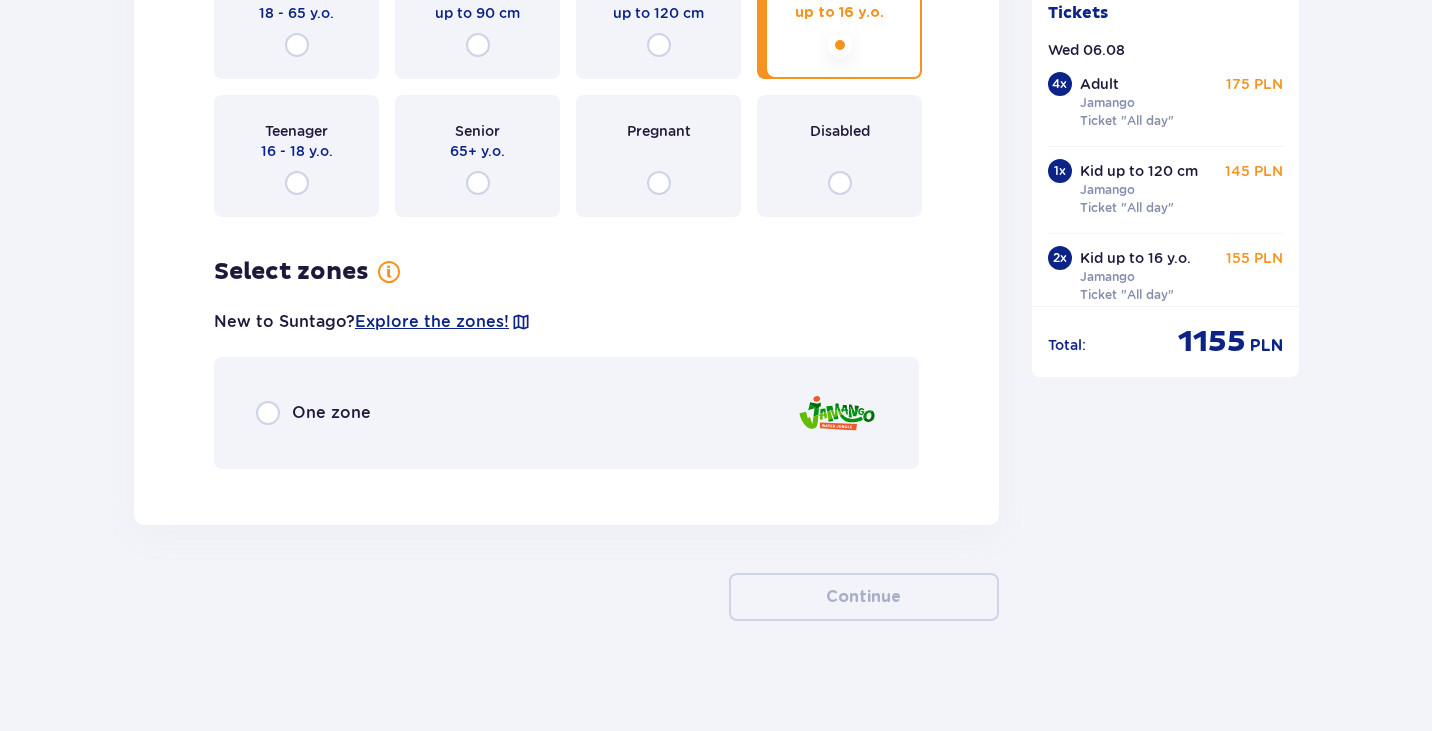 scroll, scrollTop: 11442, scrollLeft: 0, axis: vertical 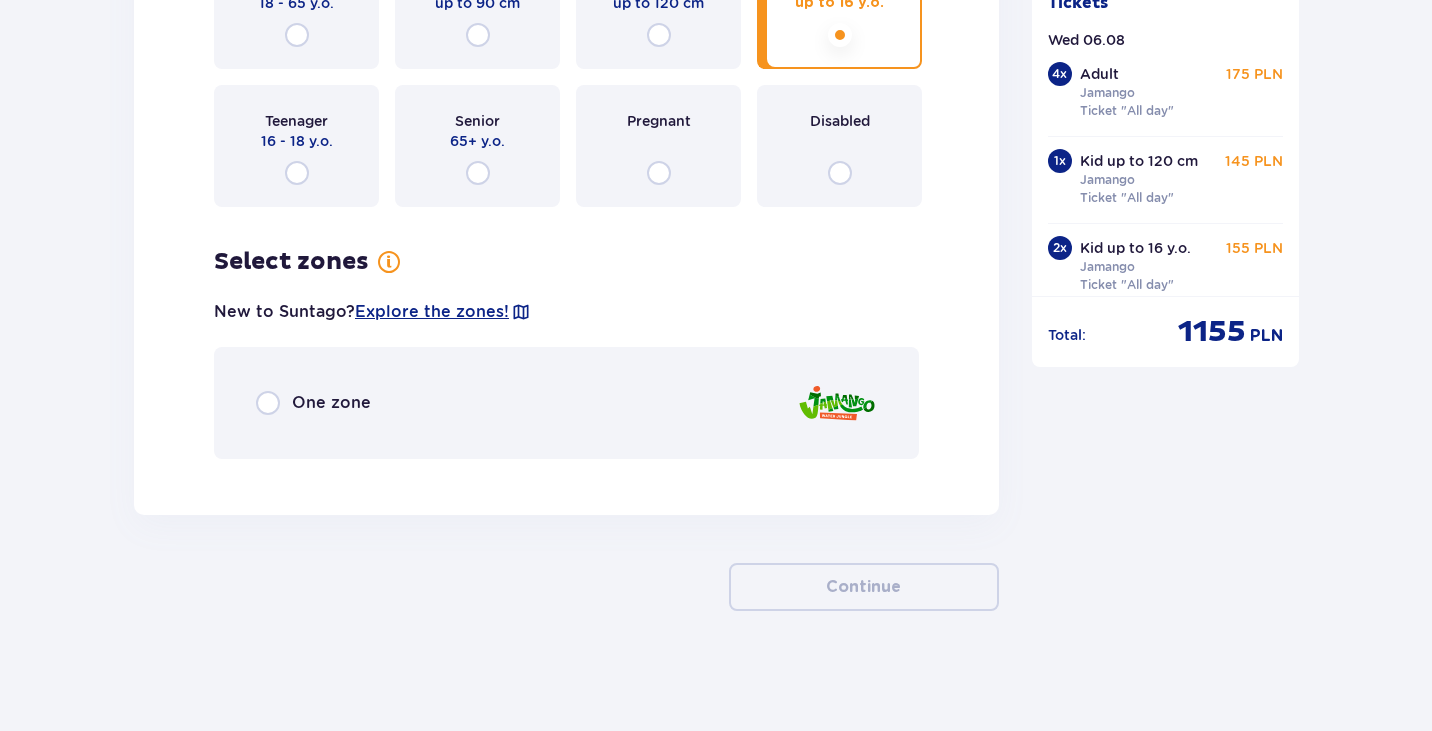 click on "One zone" at bounding box center [566, 403] 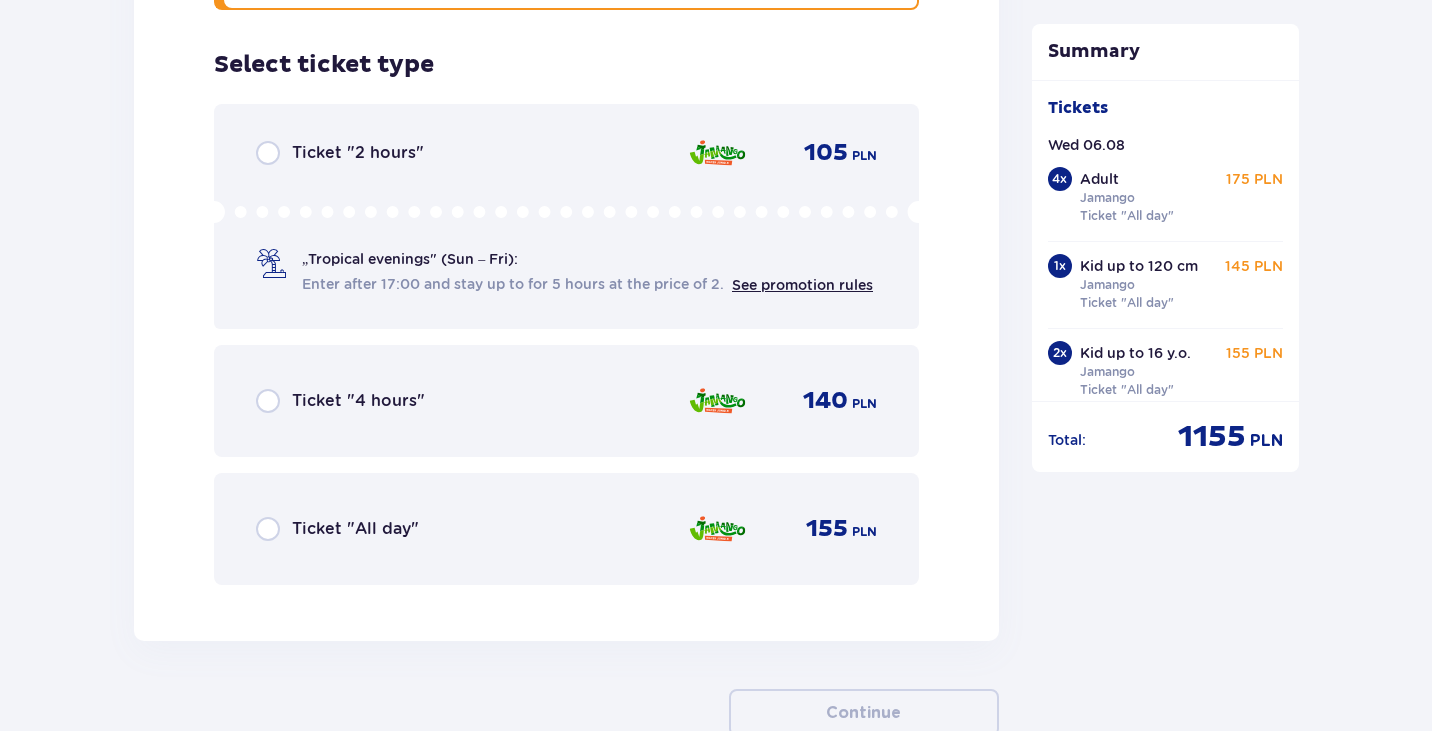 scroll, scrollTop: 11917, scrollLeft: 0, axis: vertical 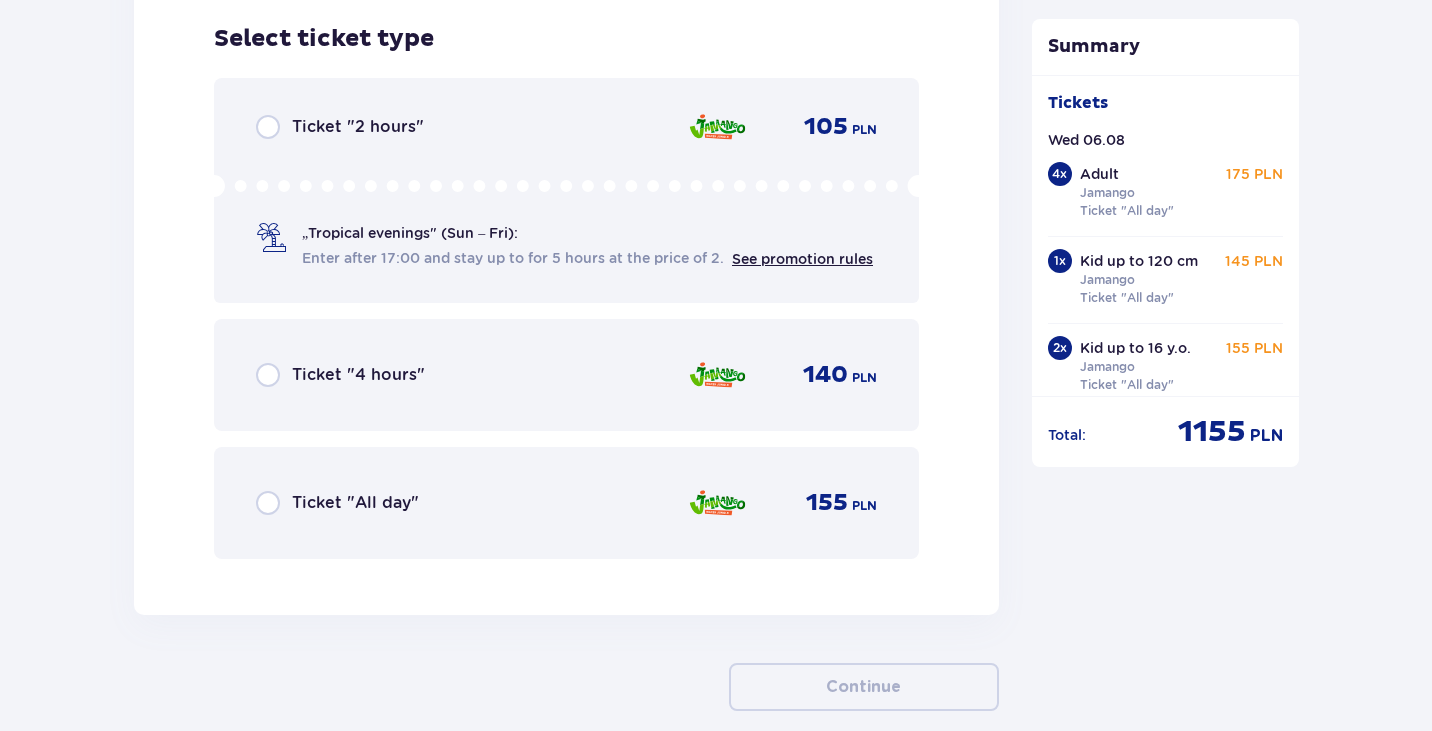 click on "Ticket "All day"   155 PLN" at bounding box center (566, 503) 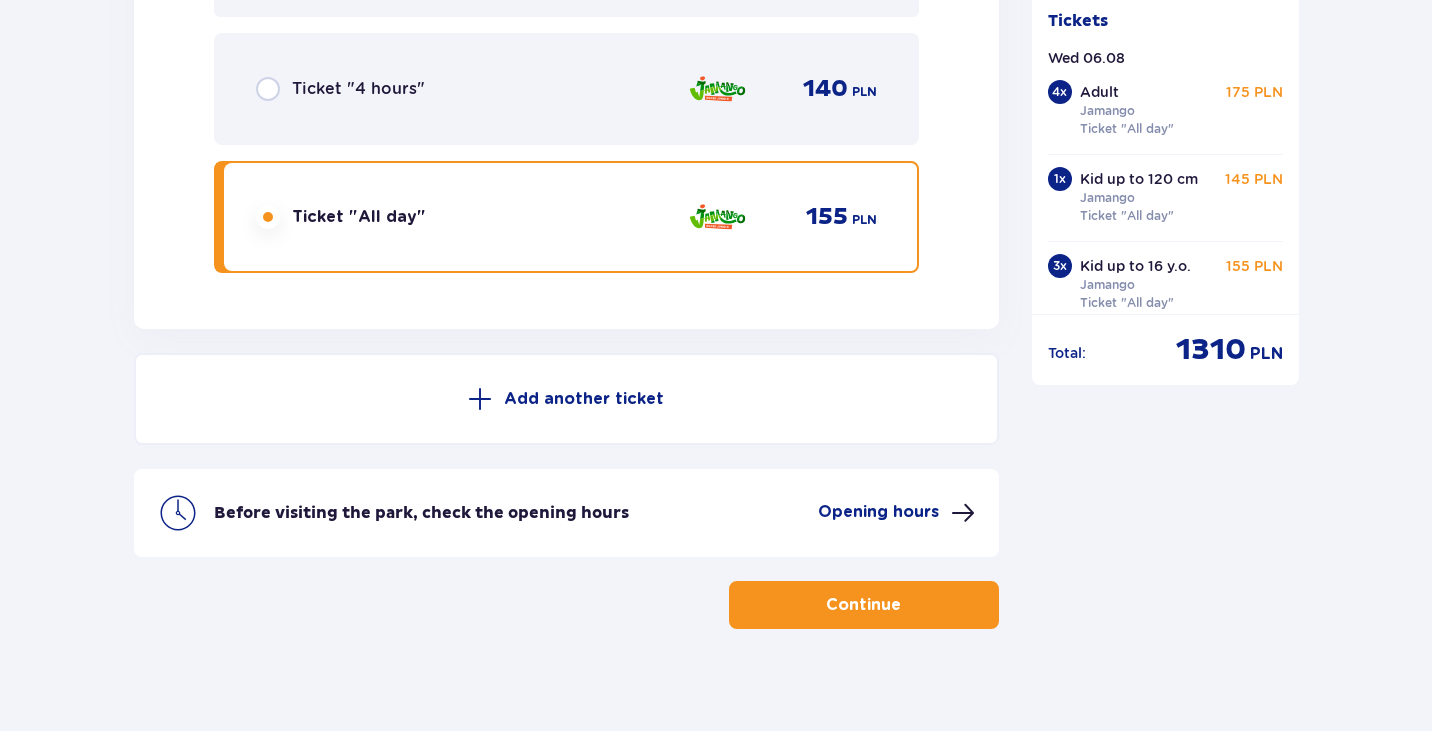 scroll, scrollTop: 12221, scrollLeft: 0, axis: vertical 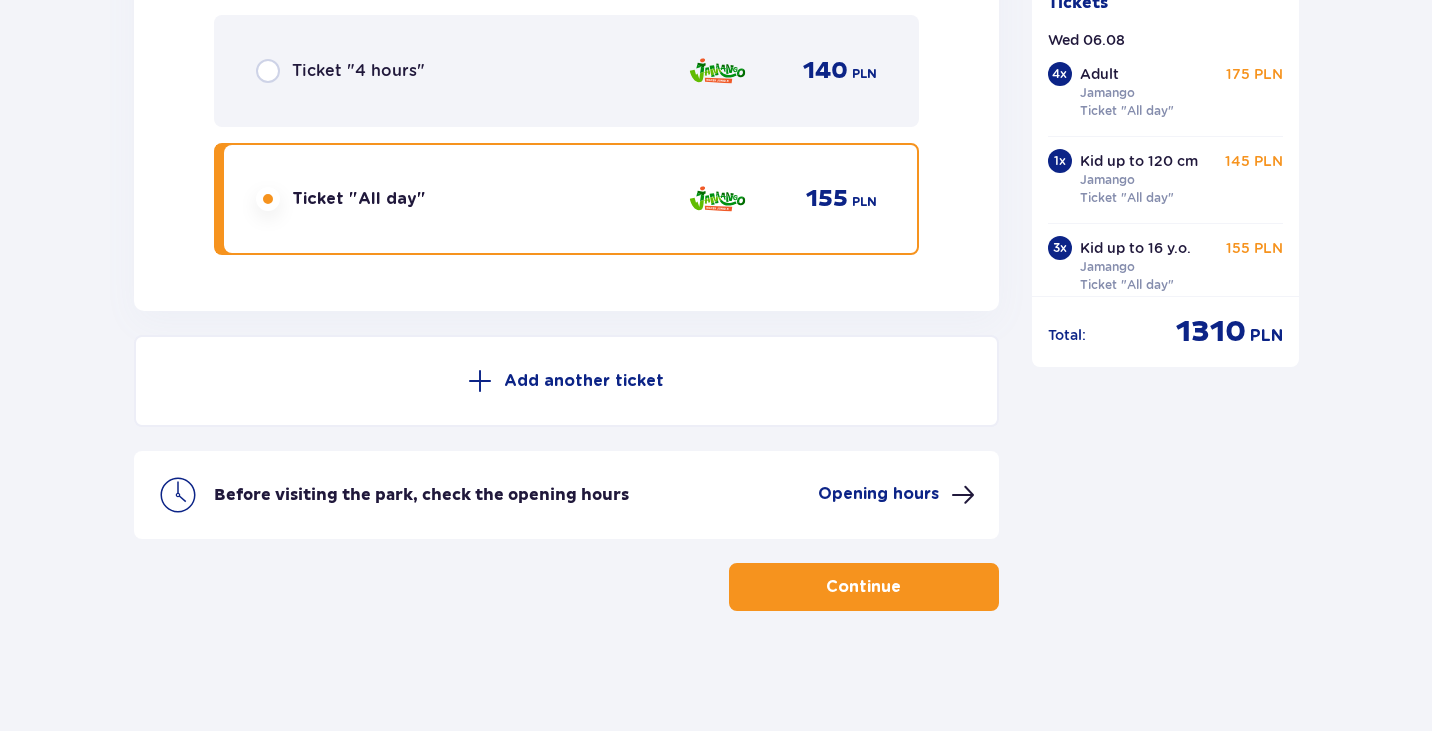 click on "Continue" at bounding box center [863, 587] 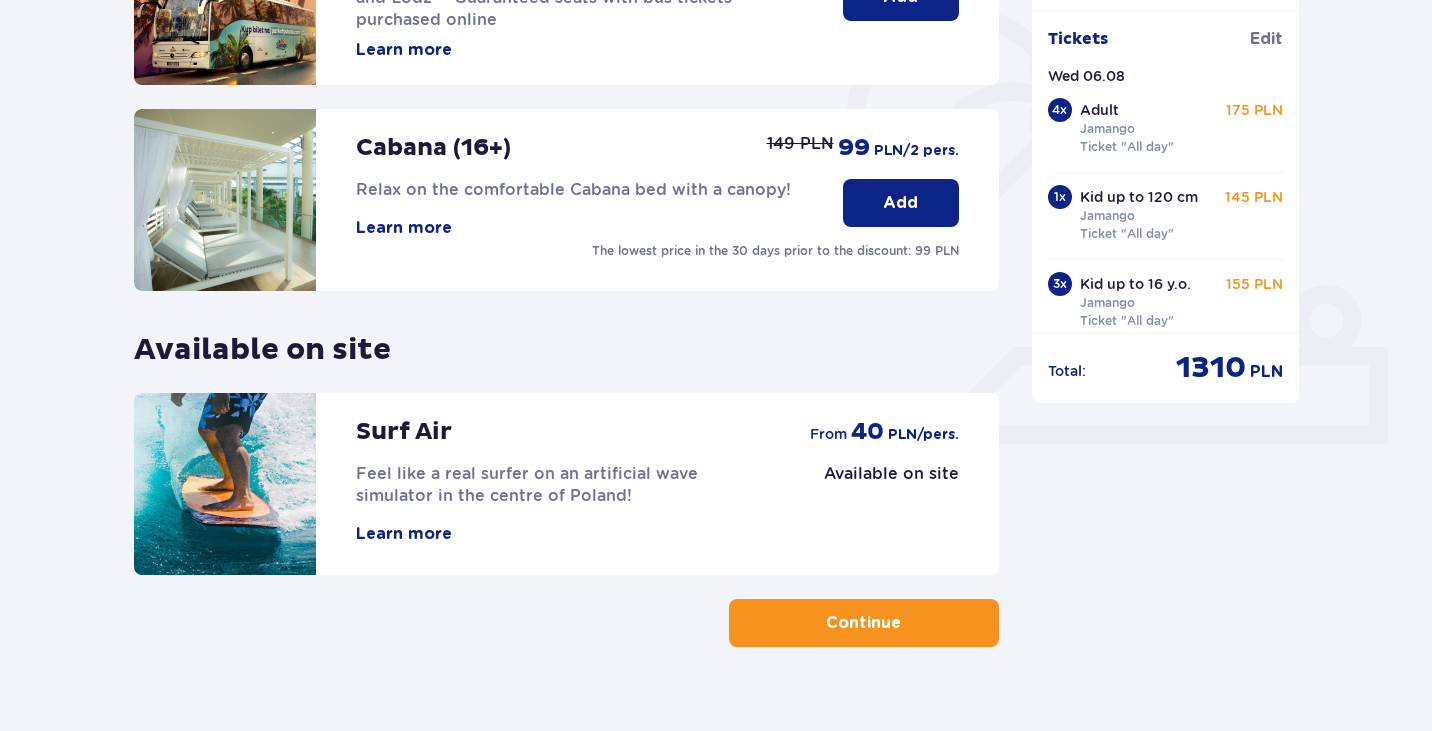 scroll, scrollTop: 625, scrollLeft: 0, axis: vertical 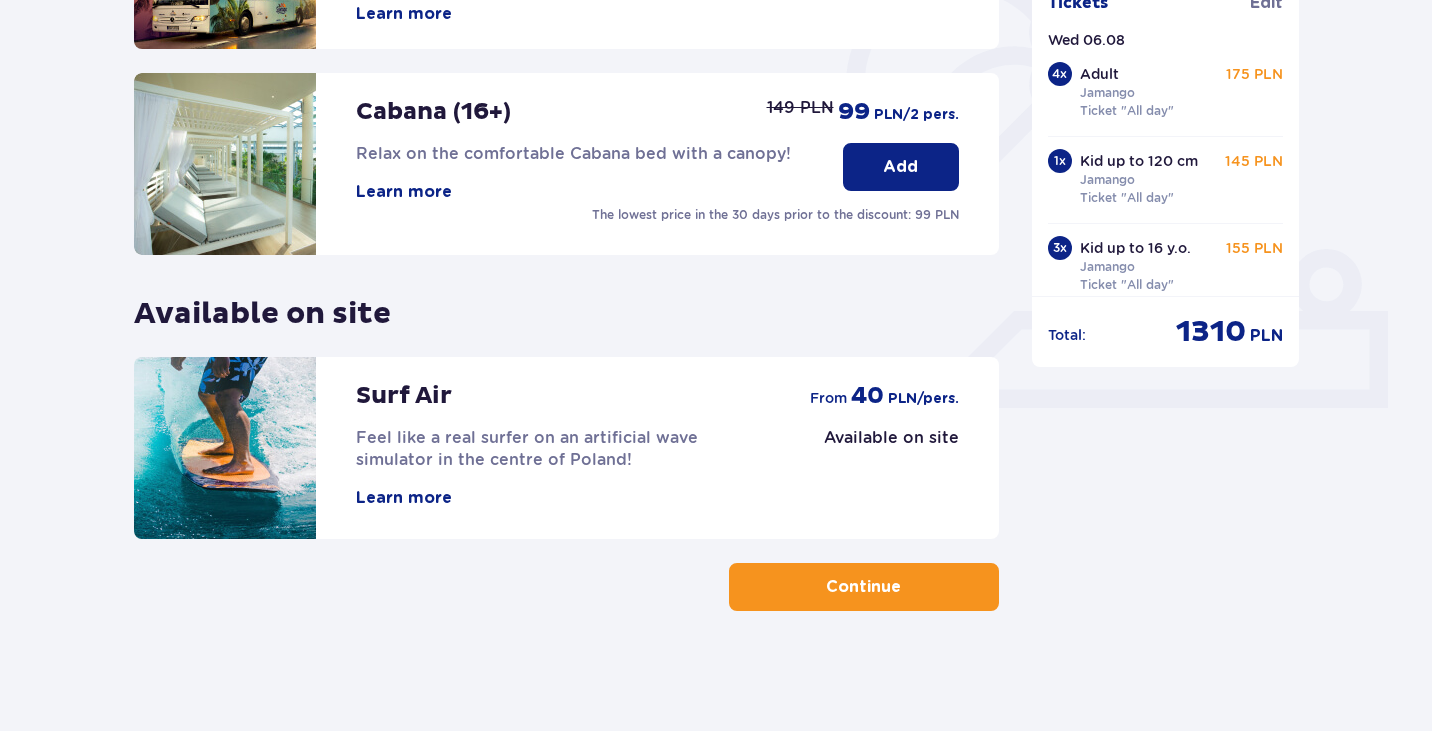 click at bounding box center (905, 587) 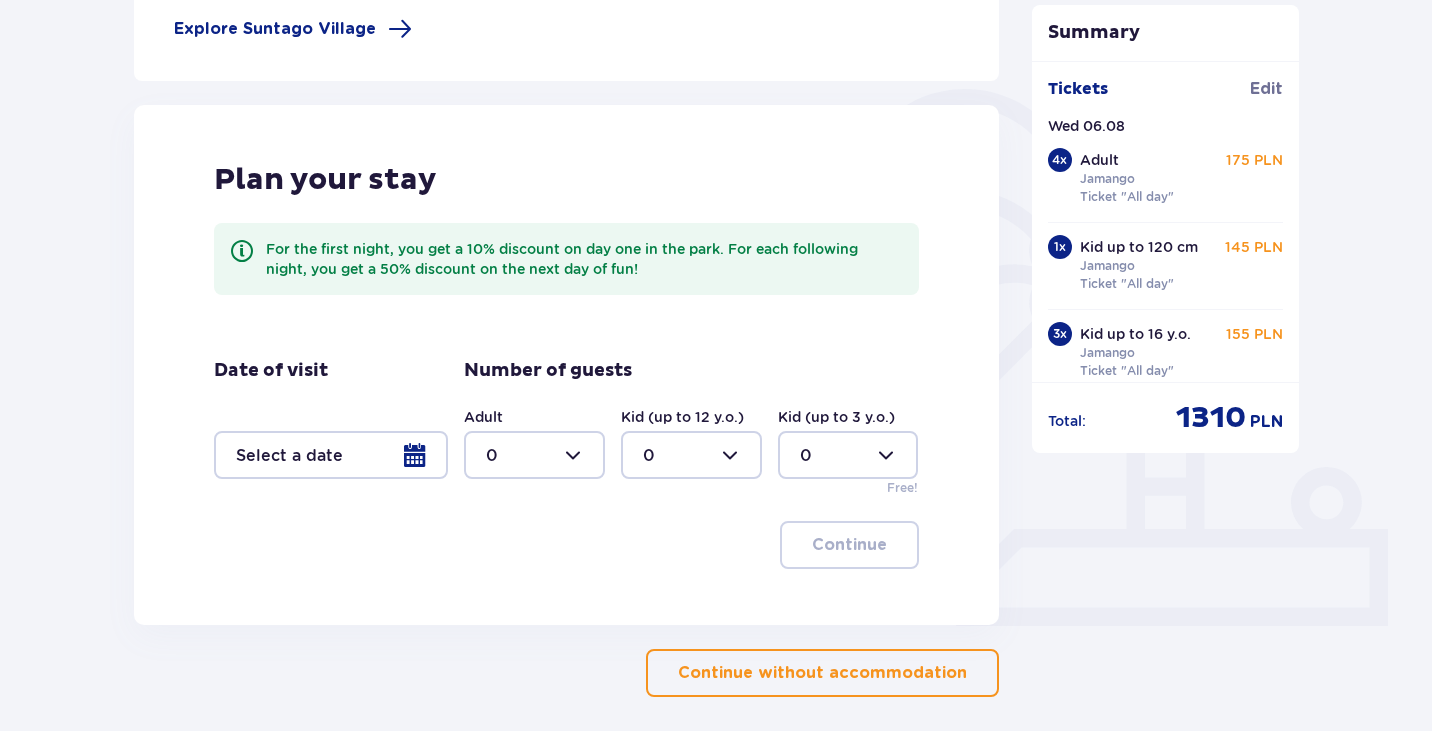 scroll, scrollTop: 493, scrollLeft: 0, axis: vertical 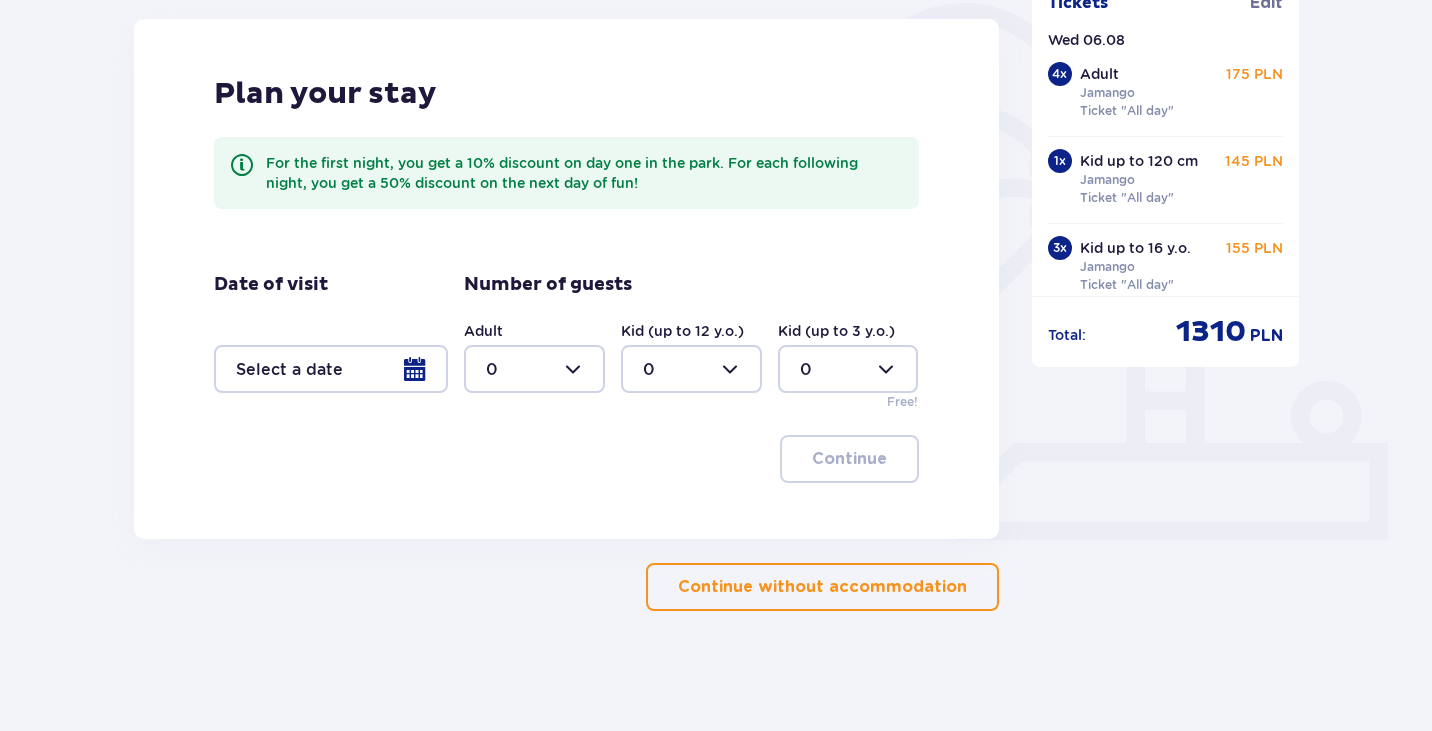 click on "Continue without accommodation" at bounding box center (822, 587) 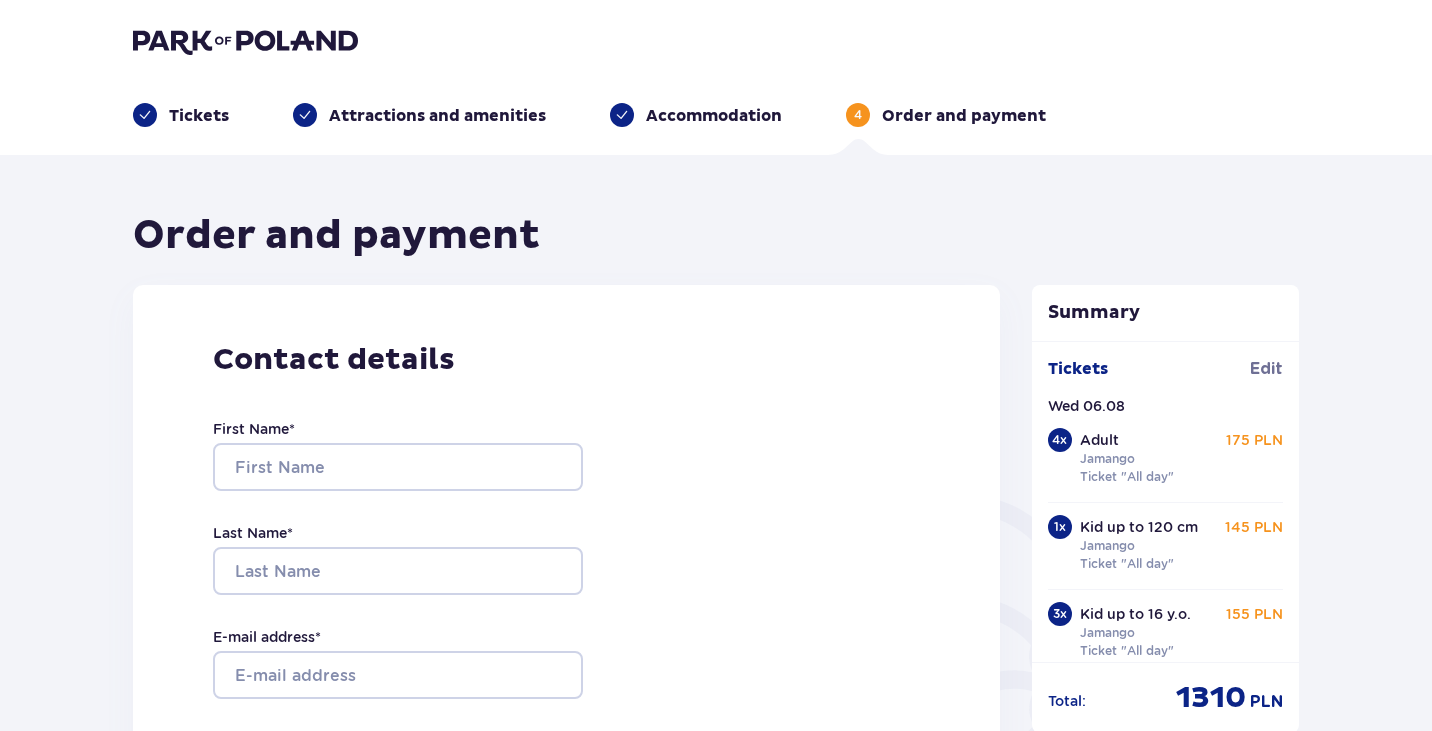 scroll, scrollTop: 0, scrollLeft: 0, axis: both 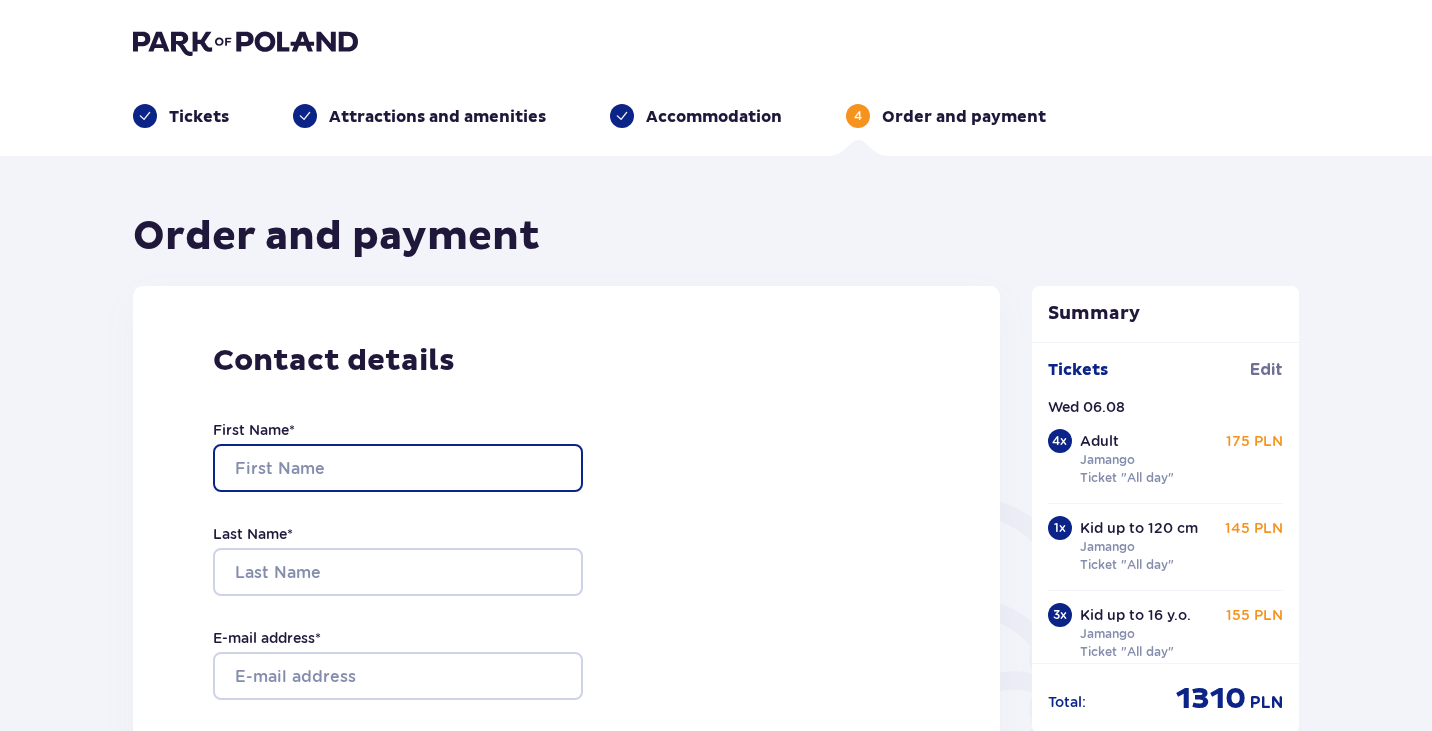 click on "First Name *" at bounding box center [398, 468] 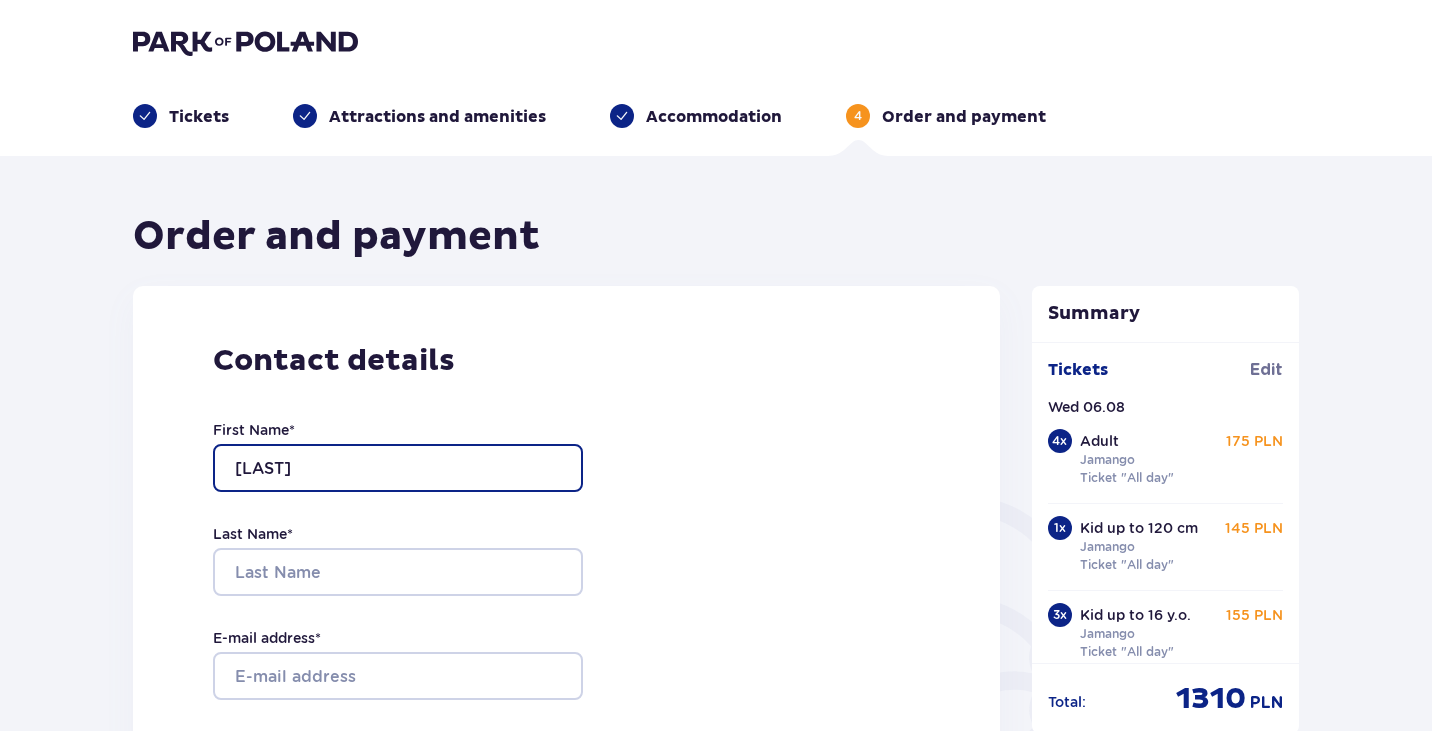 type on "[LAST]" 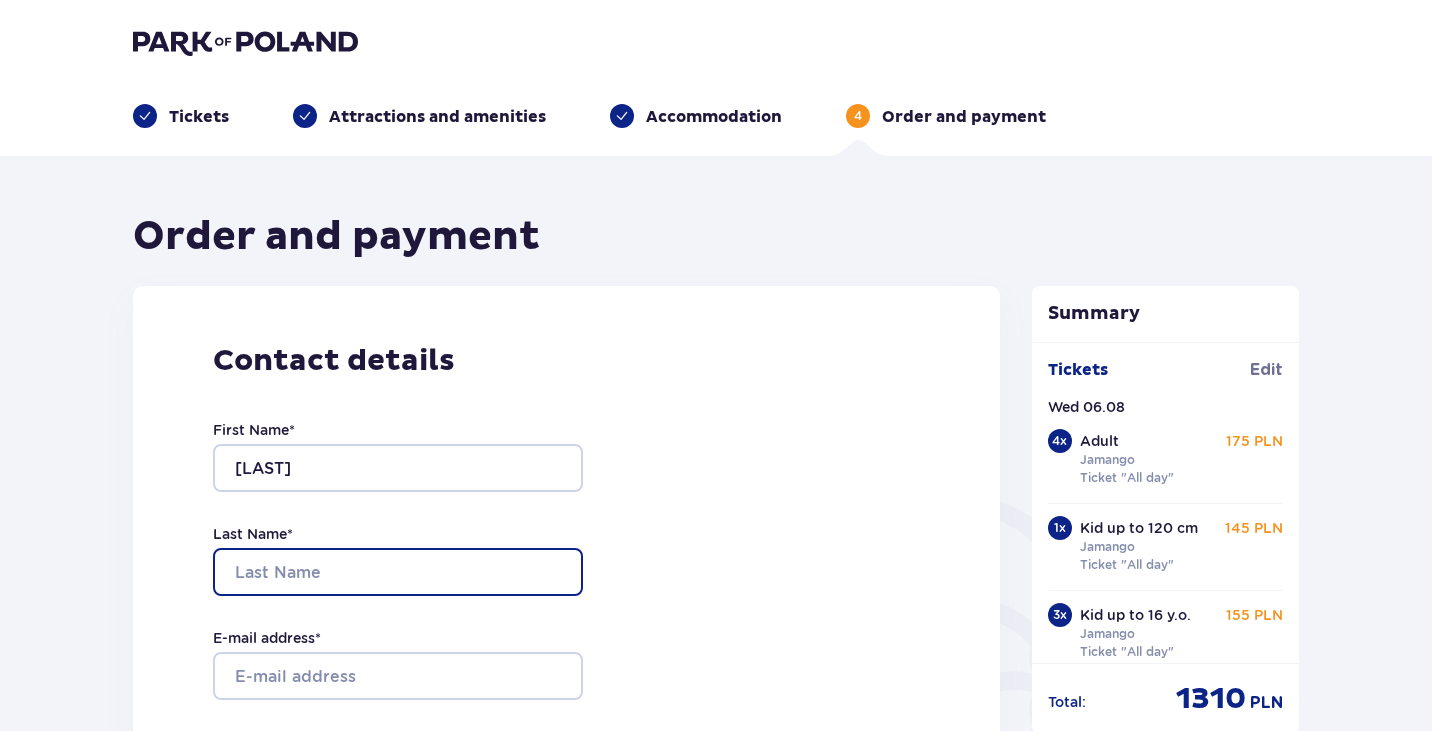 click on "Last Name *" at bounding box center [398, 572] 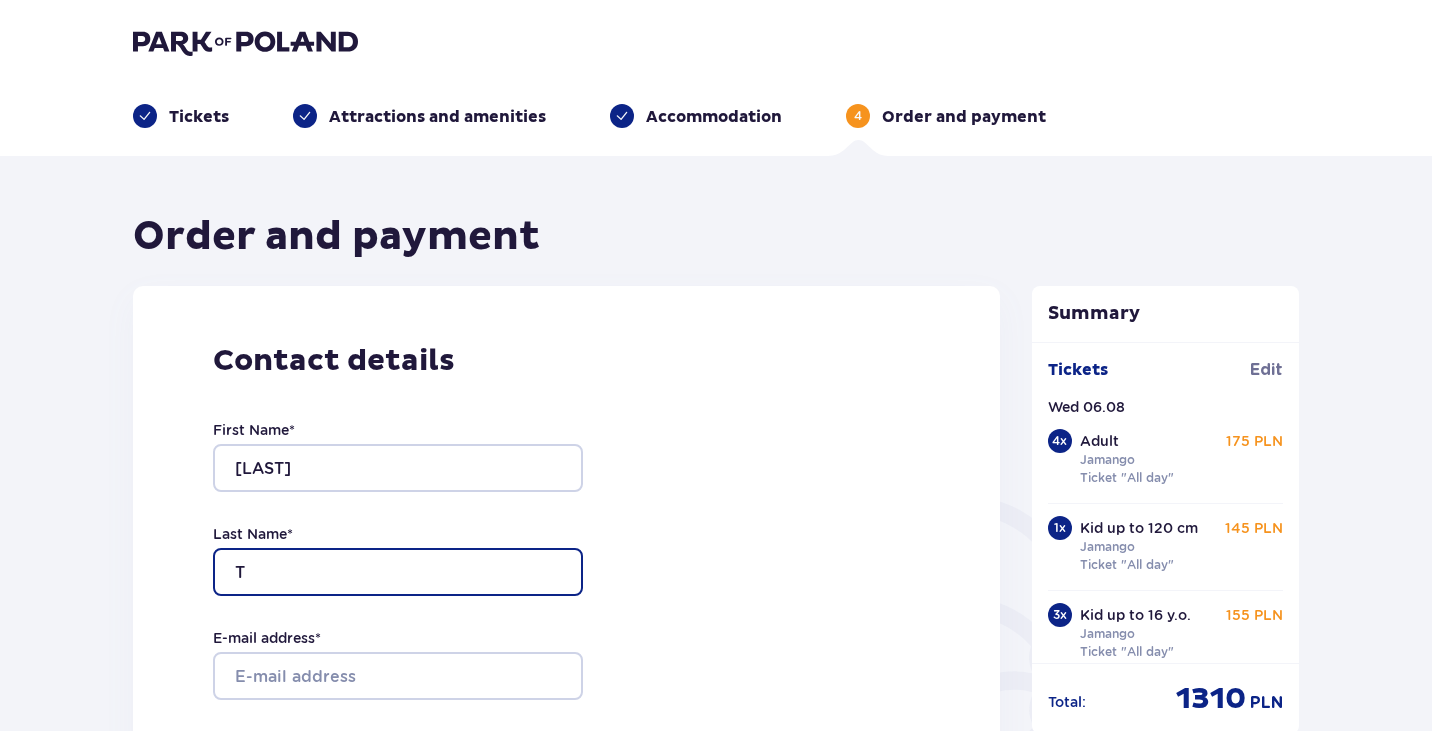 click on "T" at bounding box center (398, 572) 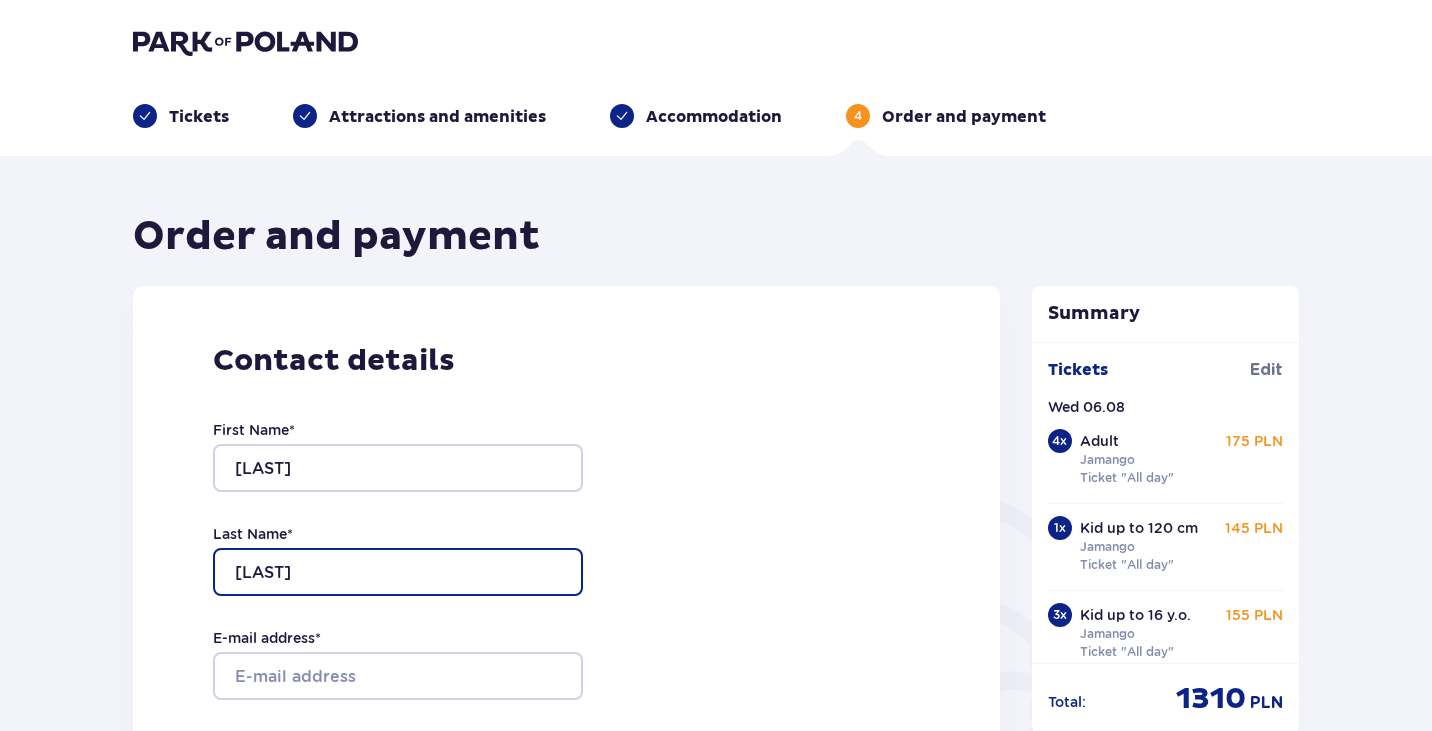 type on "[LAST]" 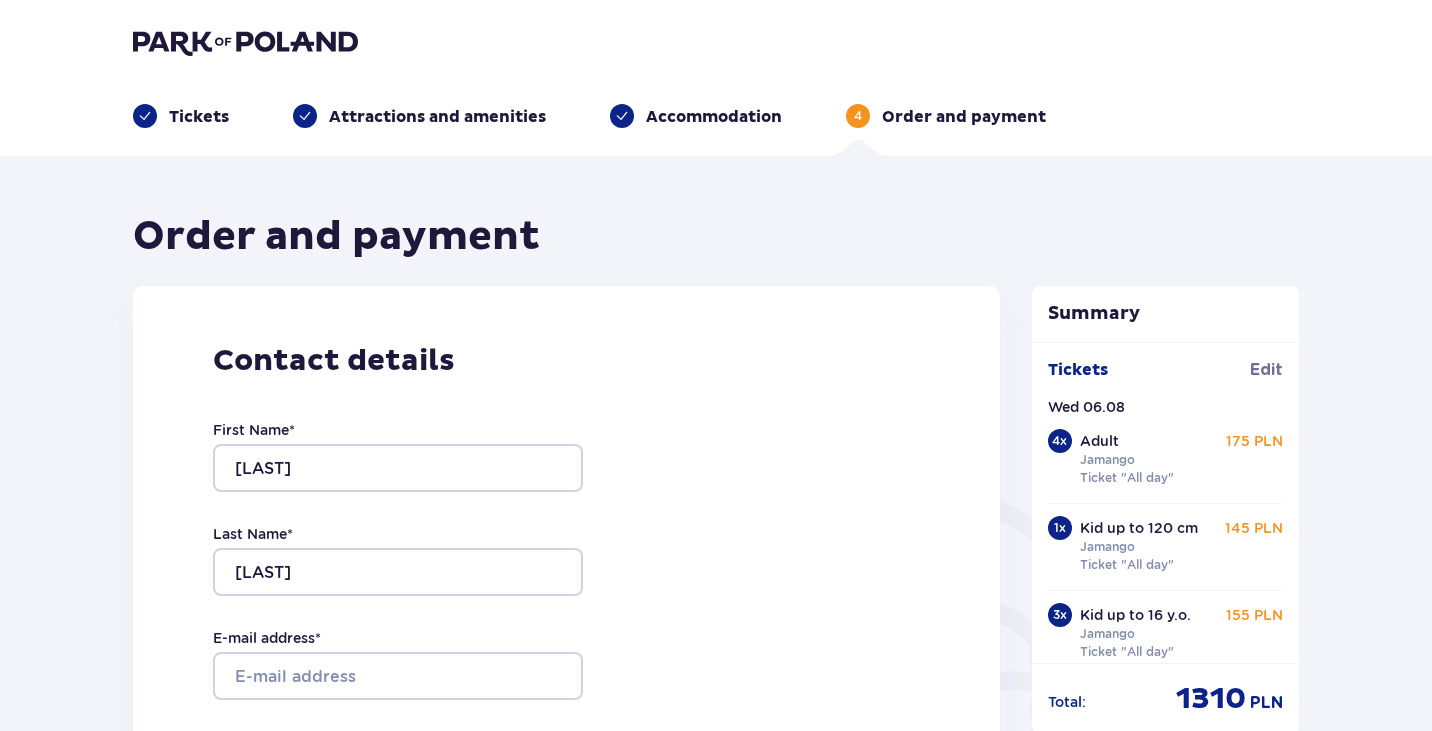 click on "Contact details First Name * [LAST] Last Name * [LAST] E-mail address * [EMAIL] Confirm e-mail address * [EMAIL] Phone number * [PHONE] Phone number, including country code, e.g. 48 ​123 ​456 ​789 I want an invoice for my company A personal invoice will be issued automatically for Clients, who do not have a business or any economic activity. Add your address to [ADDRESS]" at bounding box center (566, 706) 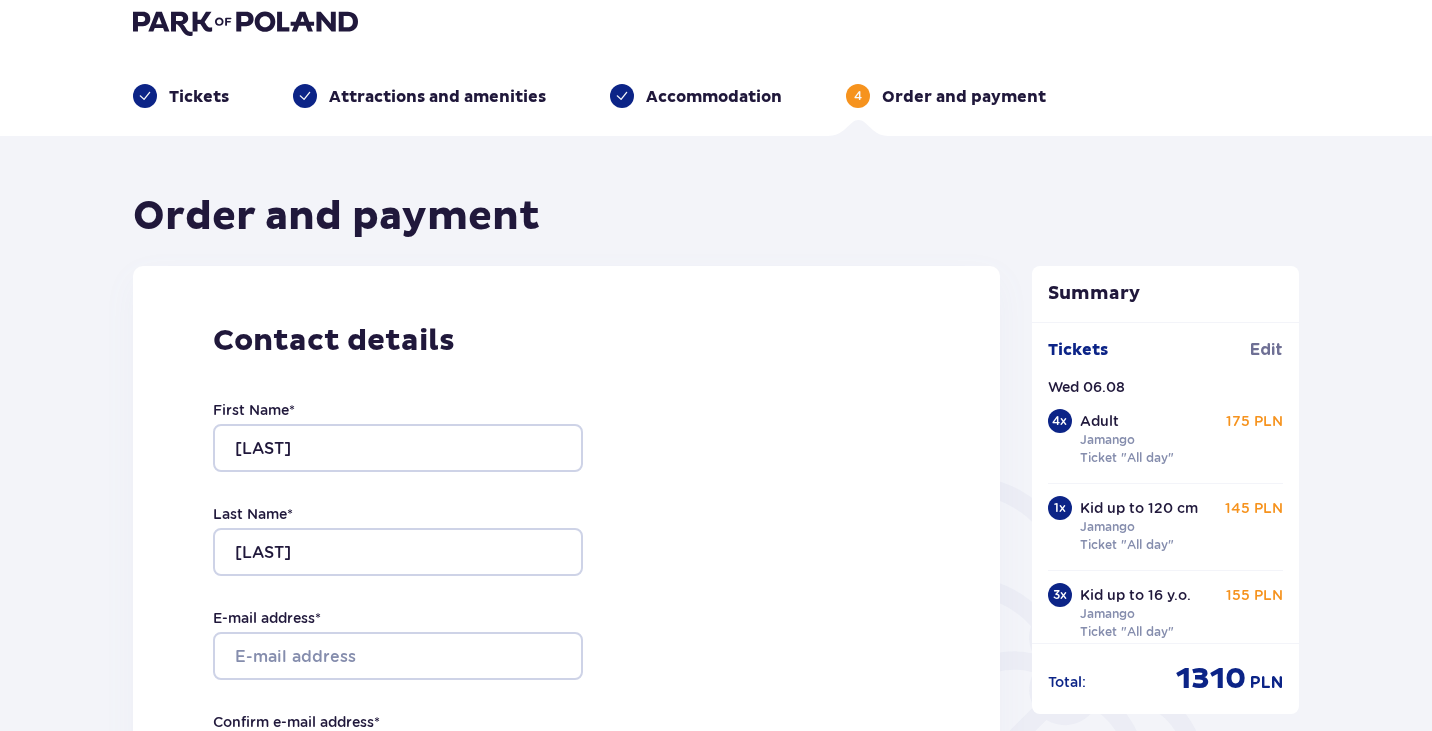 scroll, scrollTop: 200, scrollLeft: 0, axis: vertical 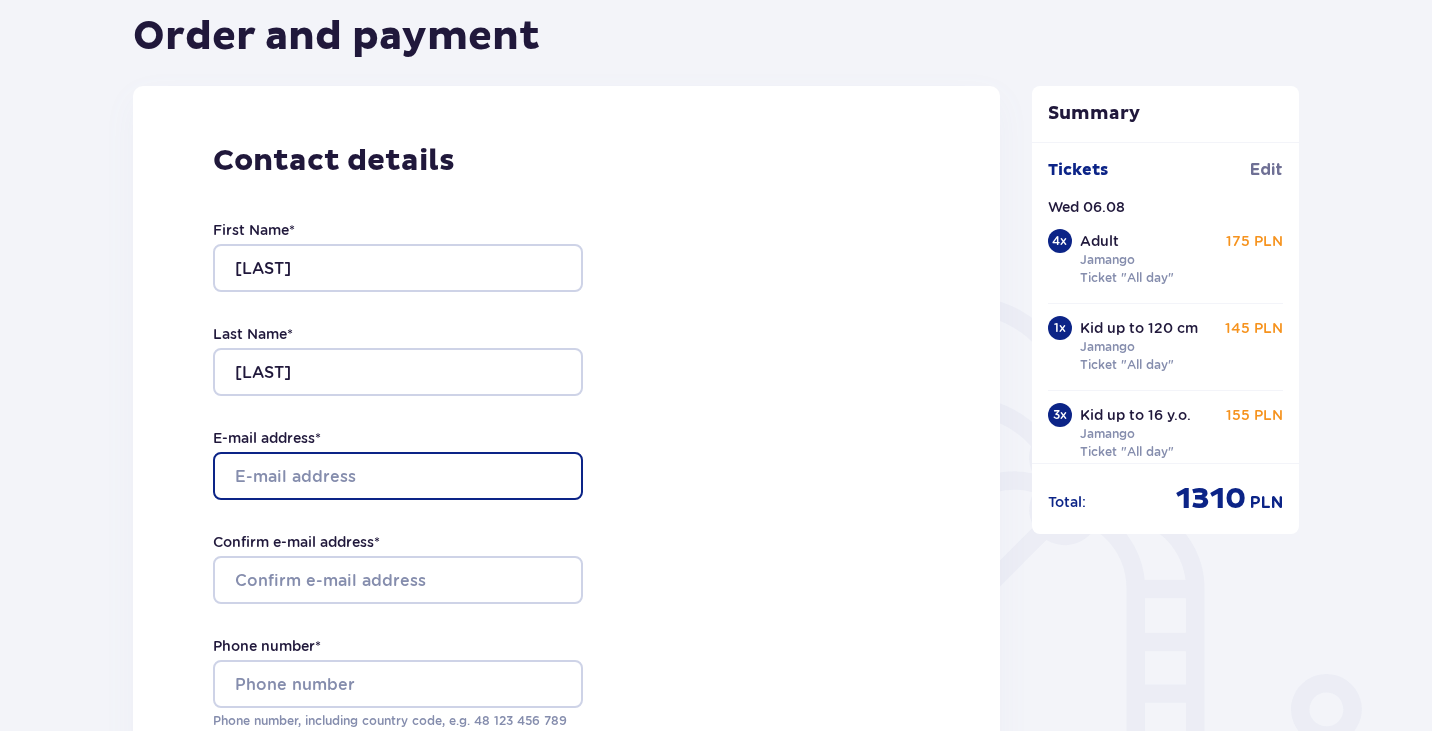 click on "E-mail address *" at bounding box center [398, 476] 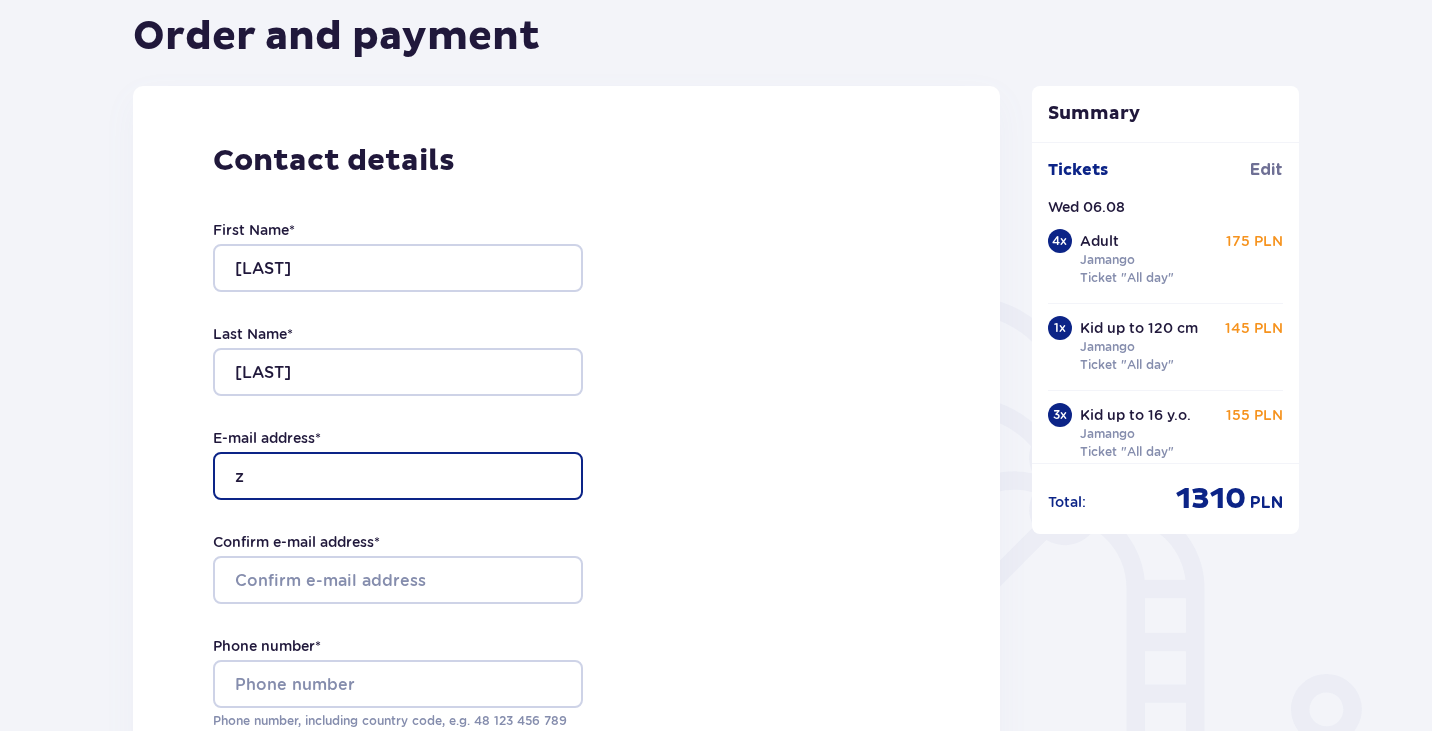 type on "[EMAIL]" 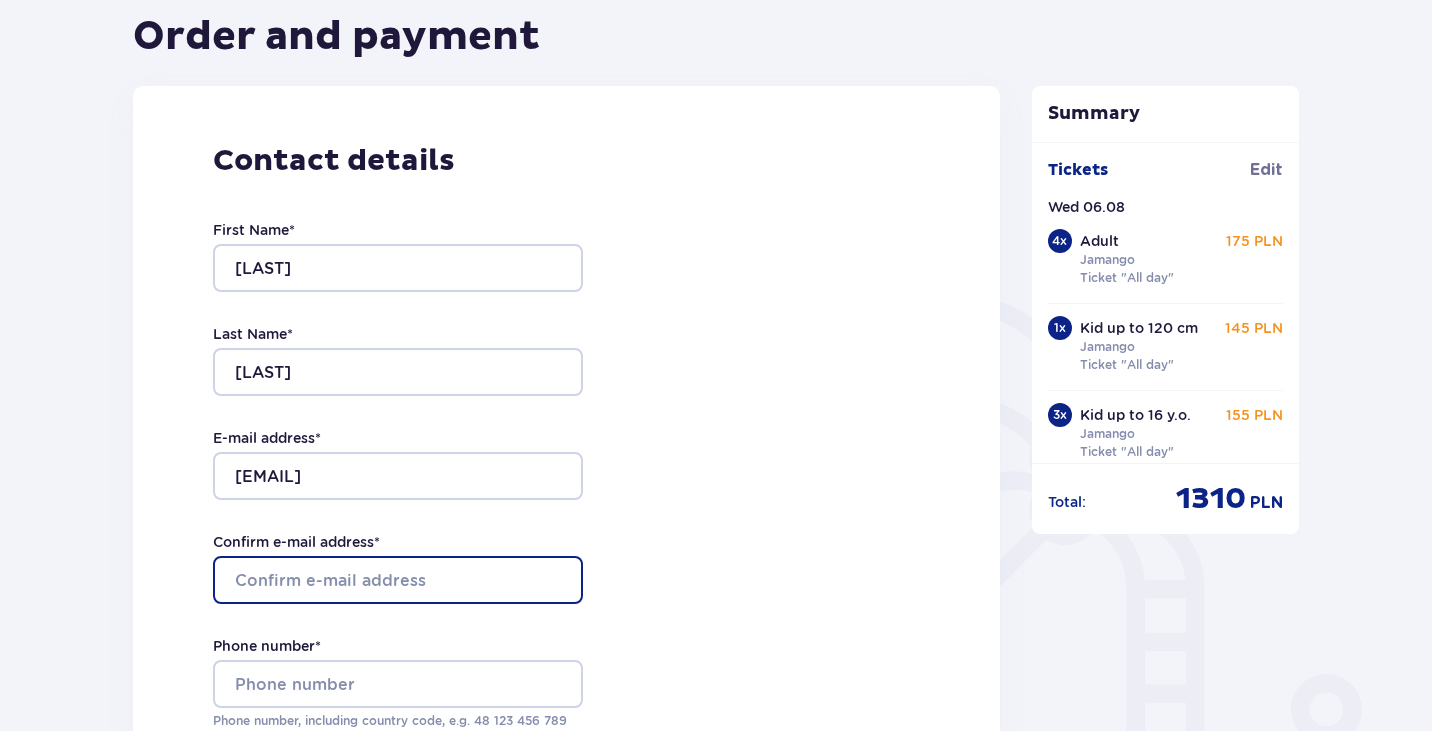 click on "Confirm e-mail address *" at bounding box center (398, 580) 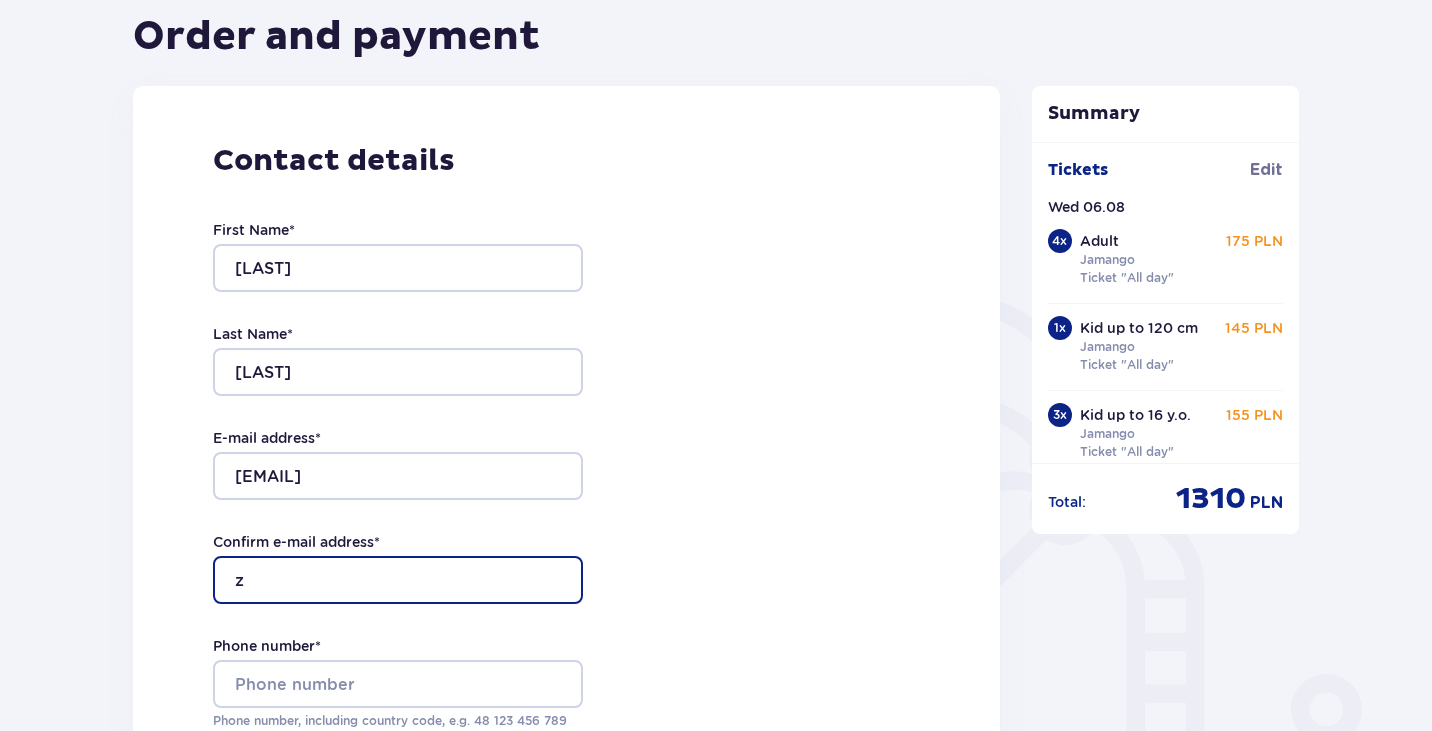 type on "[EMAIL]" 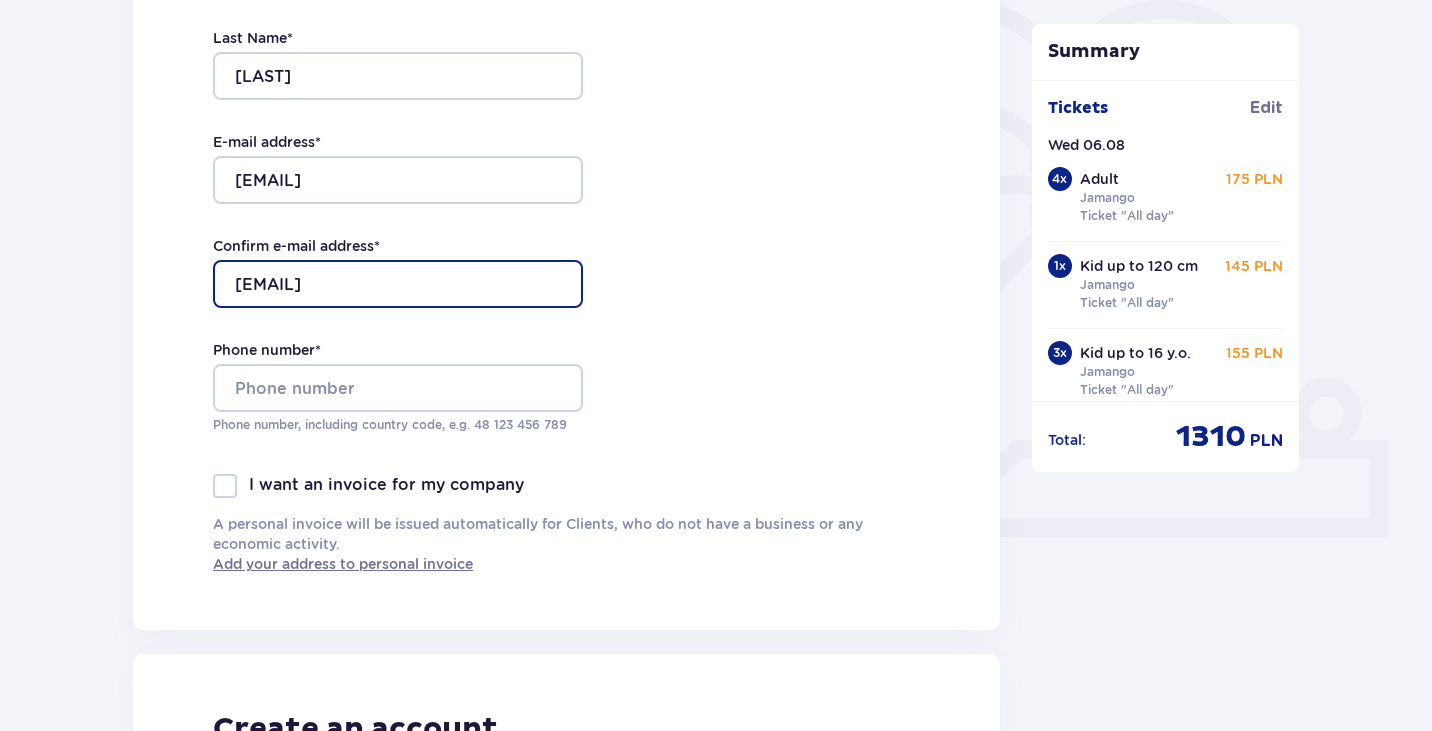 scroll, scrollTop: 500, scrollLeft: 0, axis: vertical 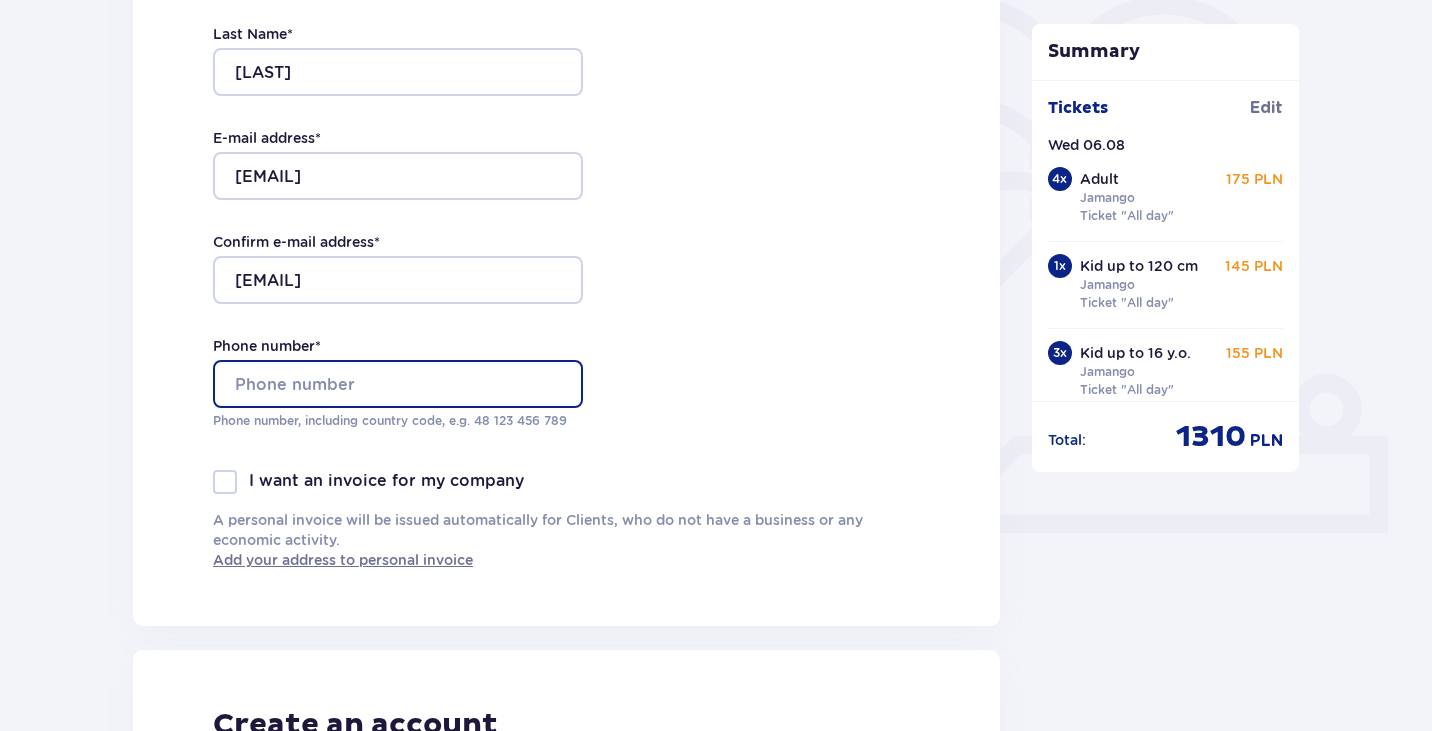 click on "Phone number *" at bounding box center [398, 384] 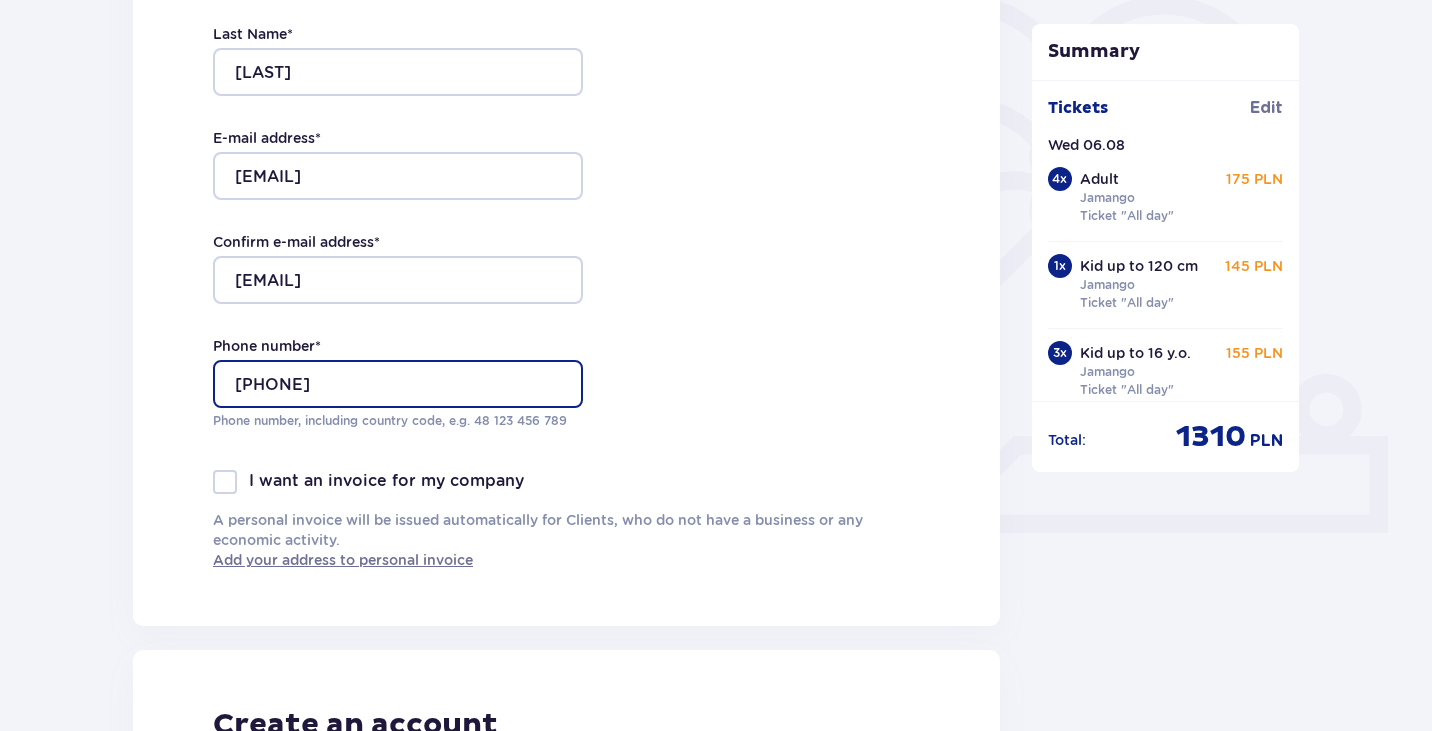 type on "[PHONE]" 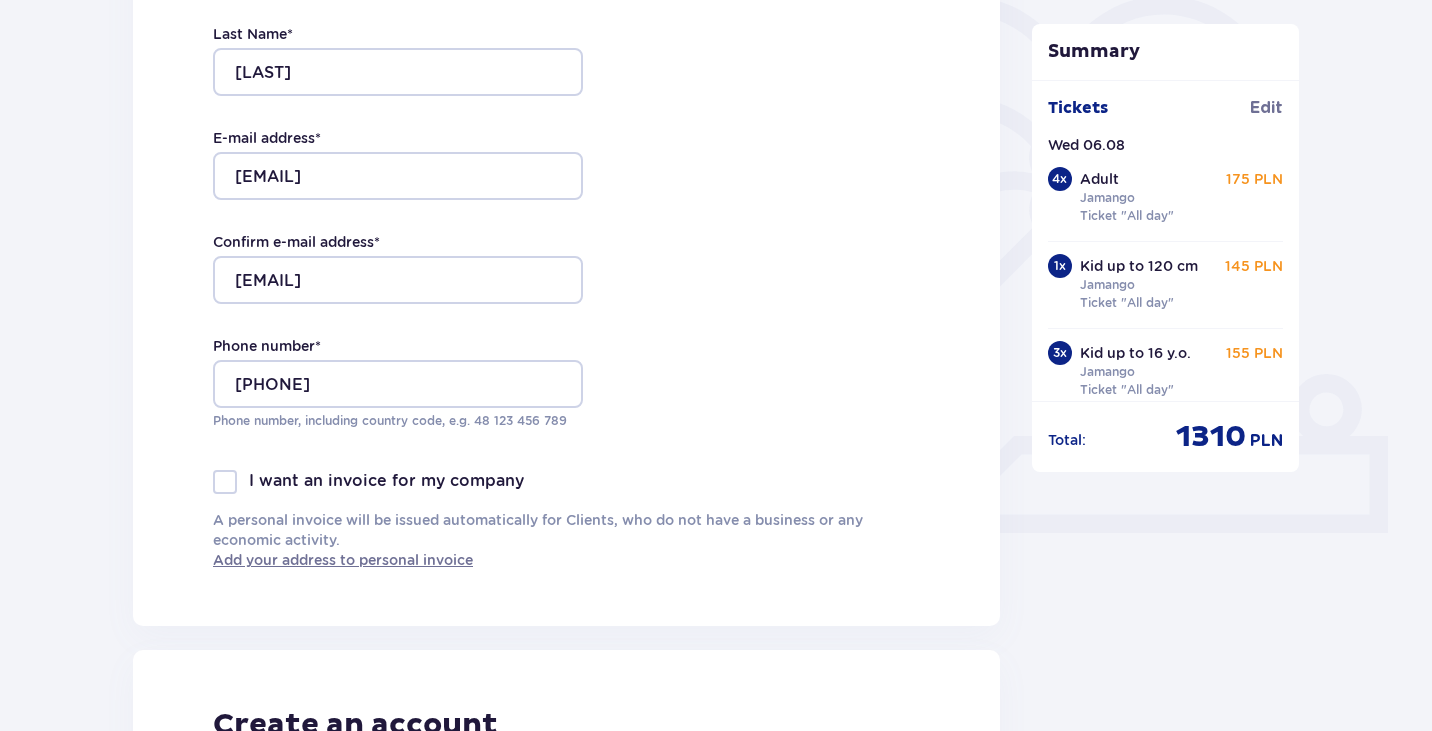 click on "Contact details First Name * [LAST] Last Name * [LAST] E-mail address * [EMAIL] Confirm e-mail address * [EMAIL] Phone number * [PHONE] Phone number, including country code, e.g. 48 ​123 ​456 ​789 I want an invoice for my company A personal invoice will be issued automatically for Clients, who do not have a business or any economic activity. Add your address to [ADDRESS]" at bounding box center [566, 206] 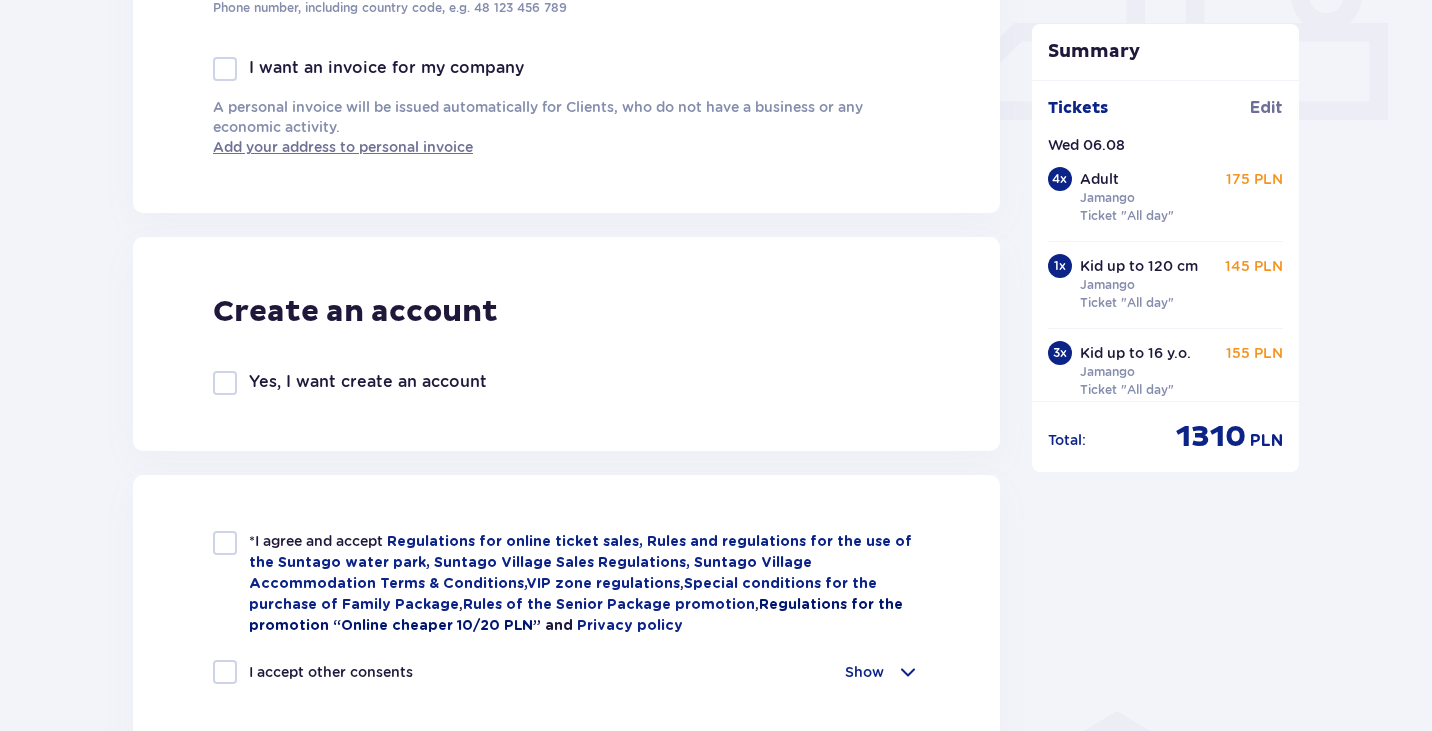scroll, scrollTop: 1000, scrollLeft: 0, axis: vertical 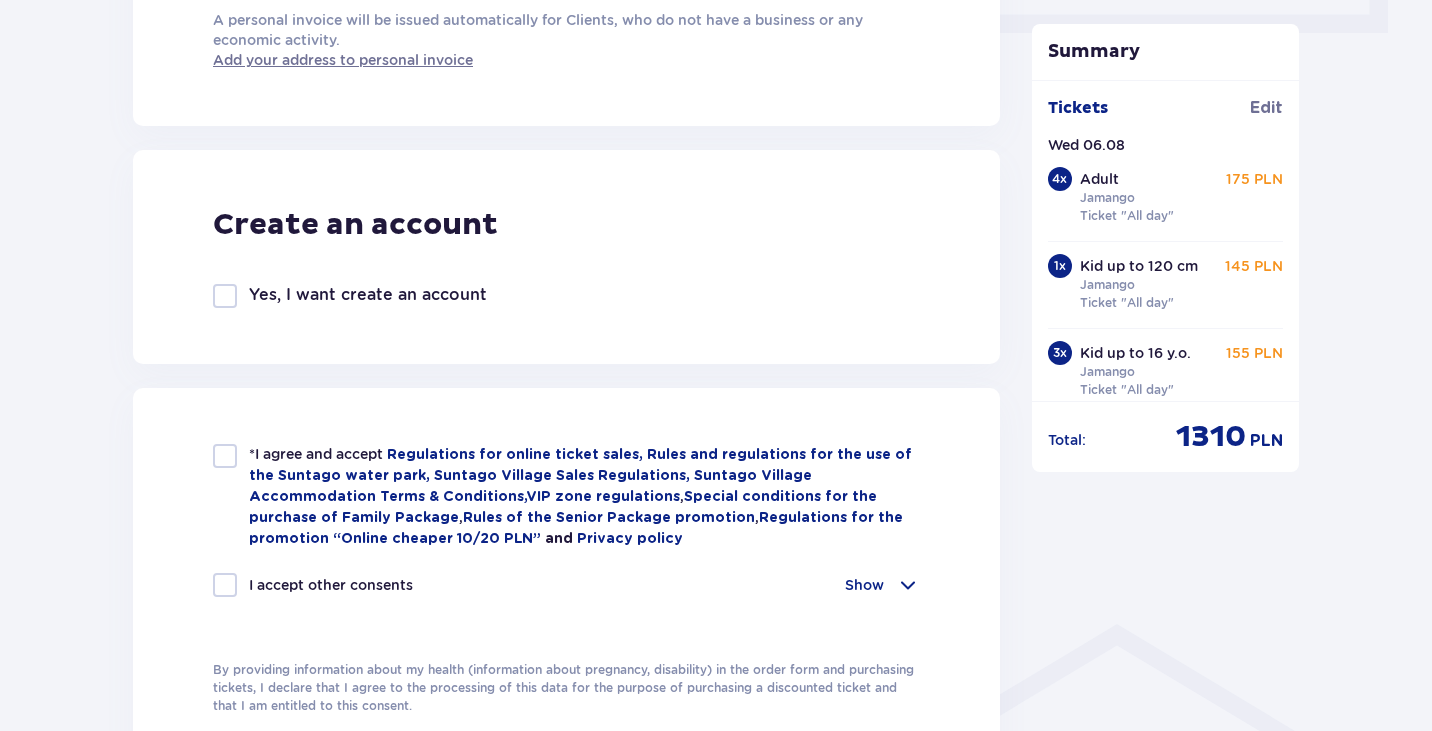 click at bounding box center (225, 456) 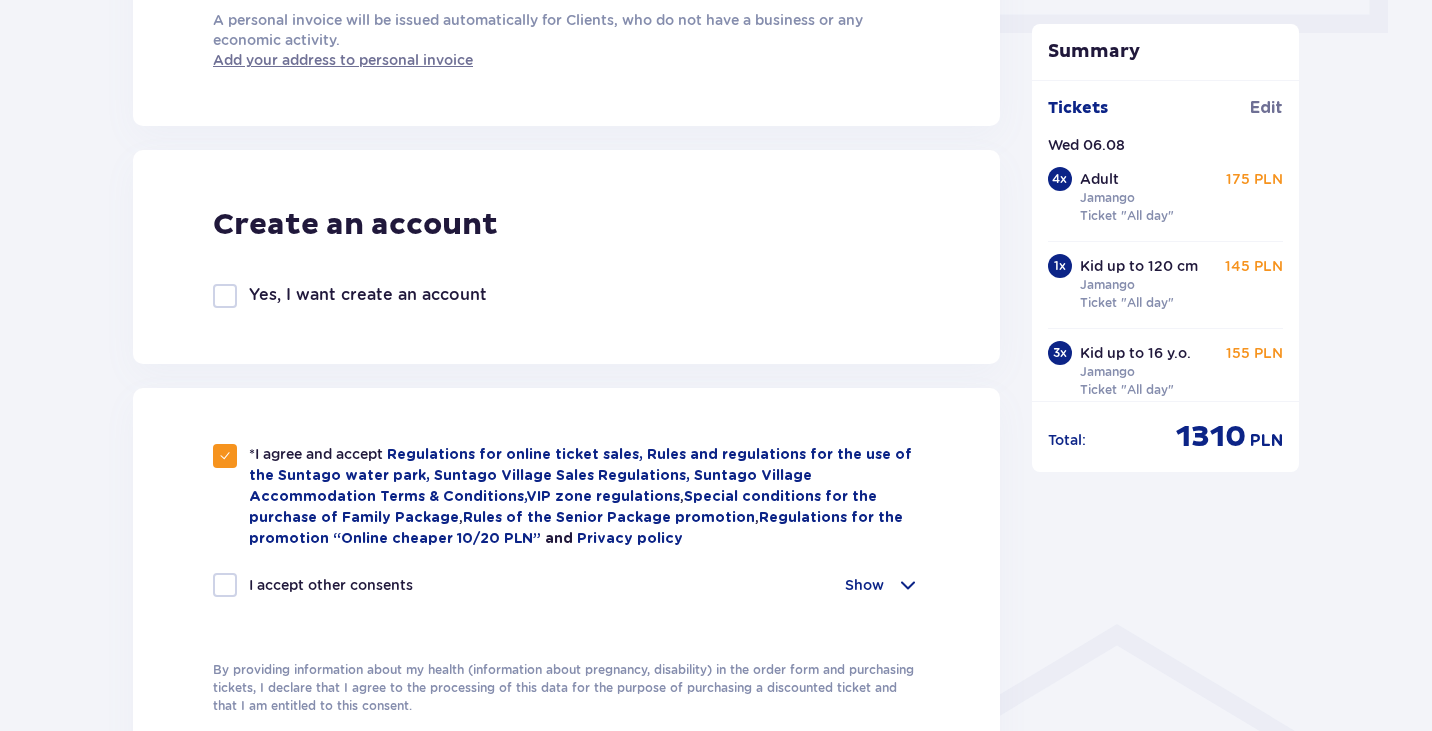 click at bounding box center (225, 585) 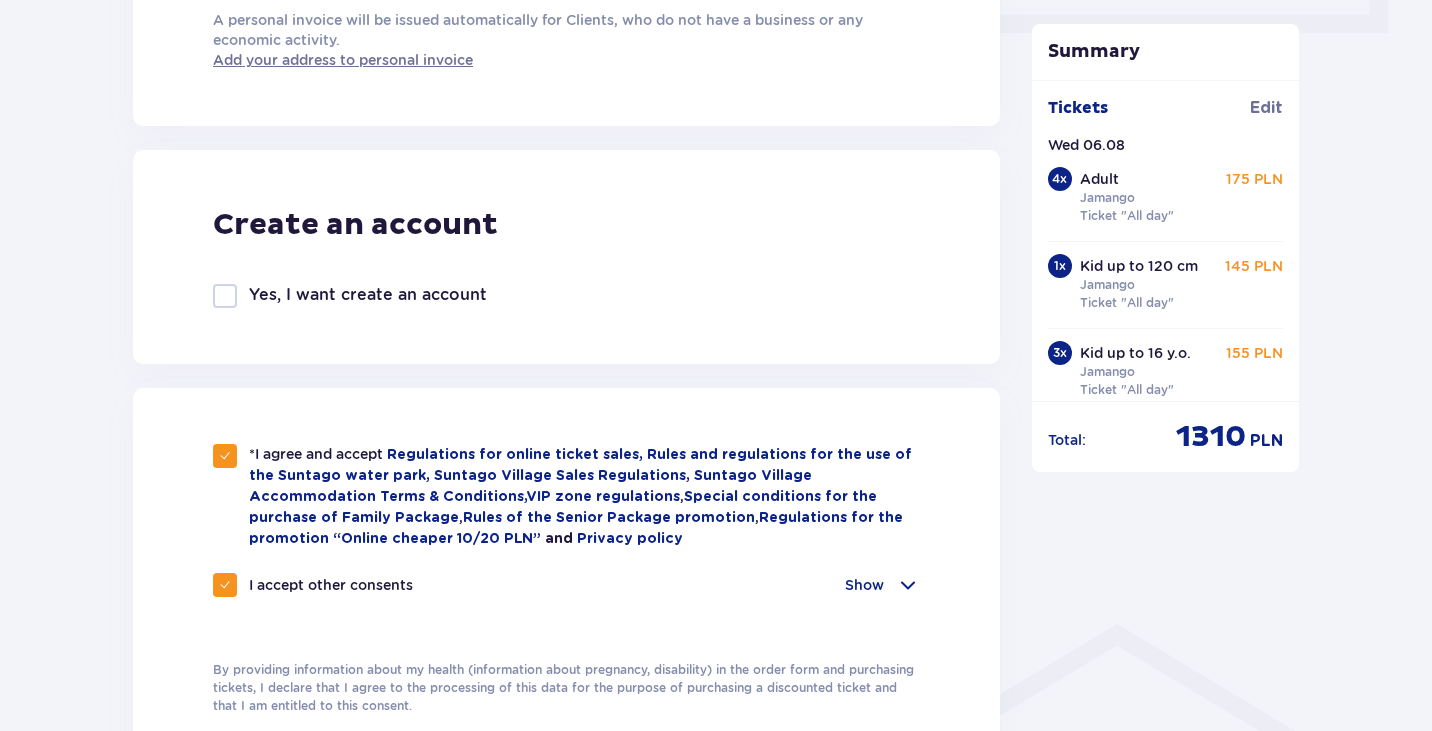 scroll, scrollTop: 1300, scrollLeft: 0, axis: vertical 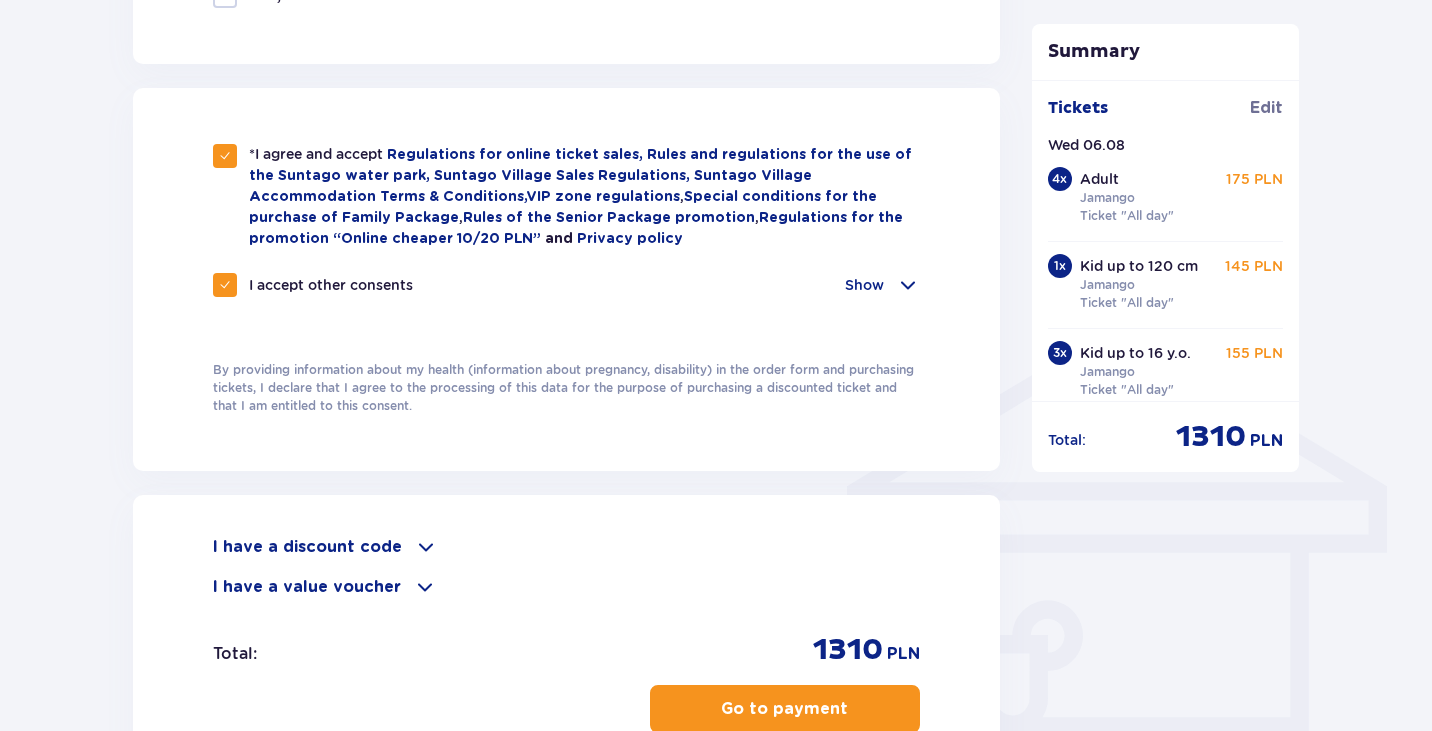 click on "I have a discount code" at bounding box center [307, 547] 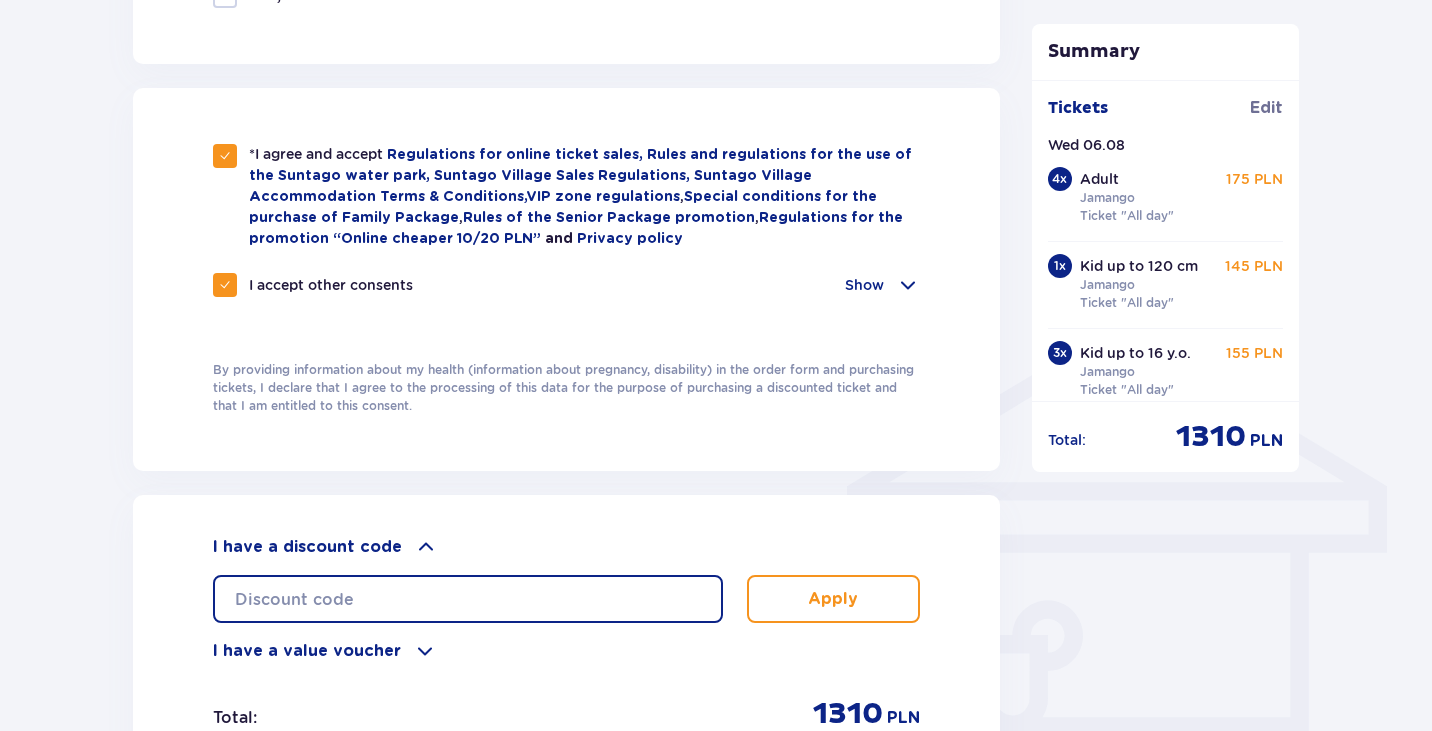 drag, startPoint x: 385, startPoint y: 598, endPoint x: 375, endPoint y: 602, distance: 10.770329 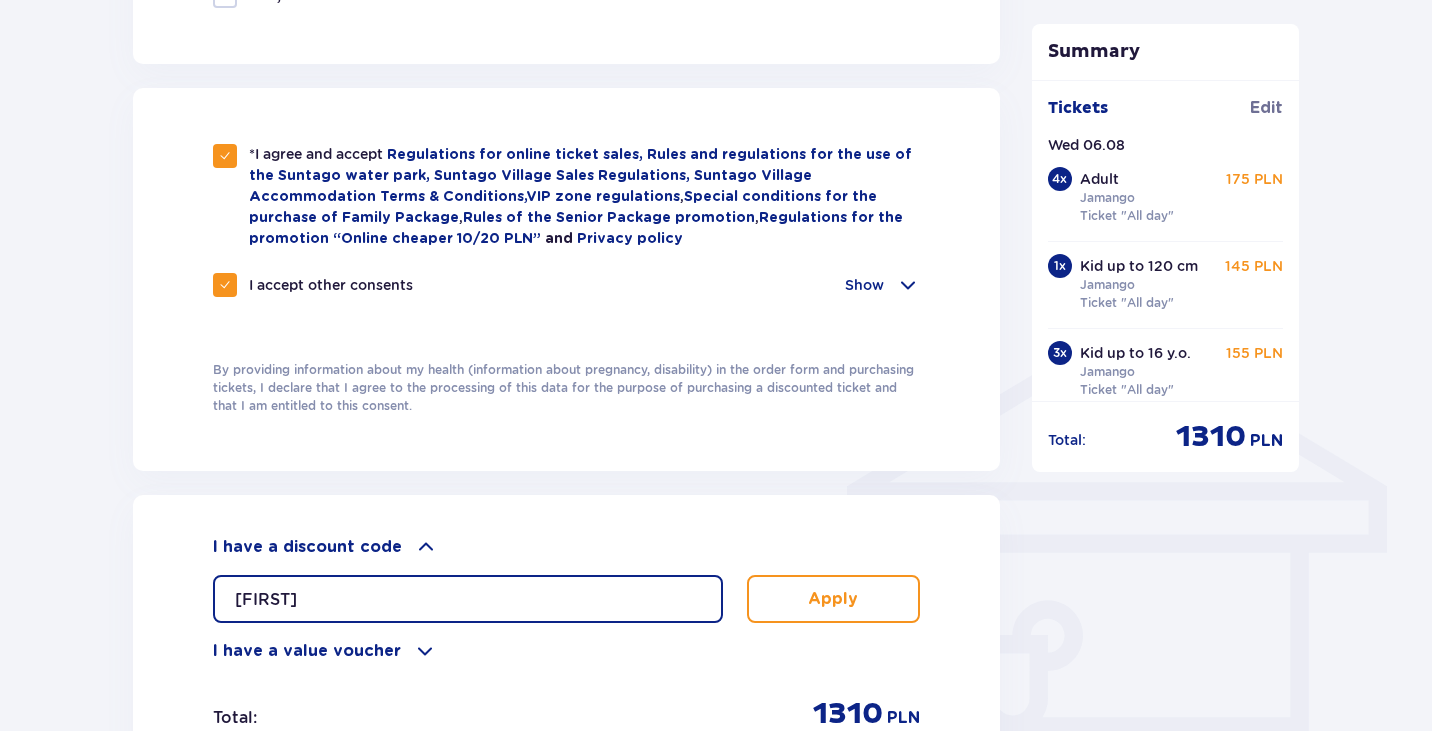 type on "[FIRST]" 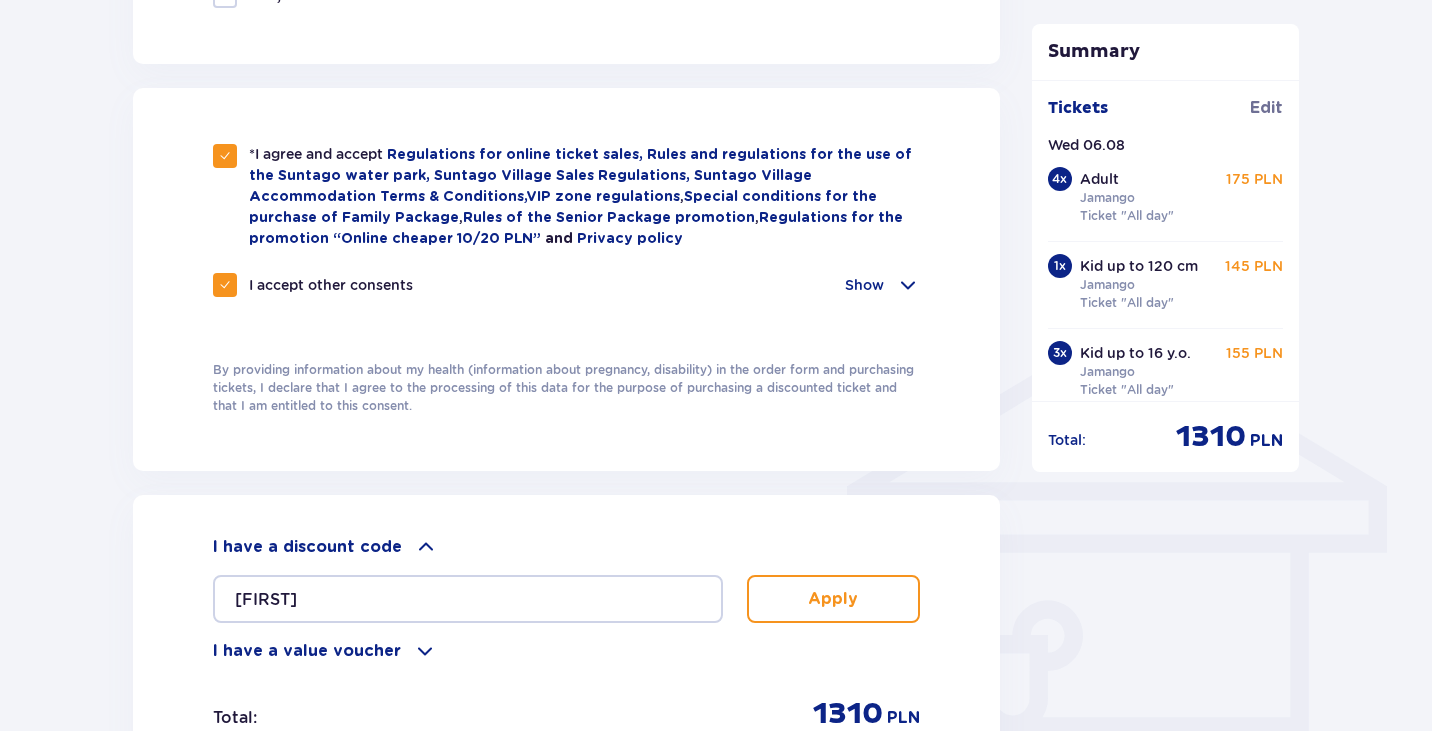 click on "Apply" at bounding box center (833, 599) 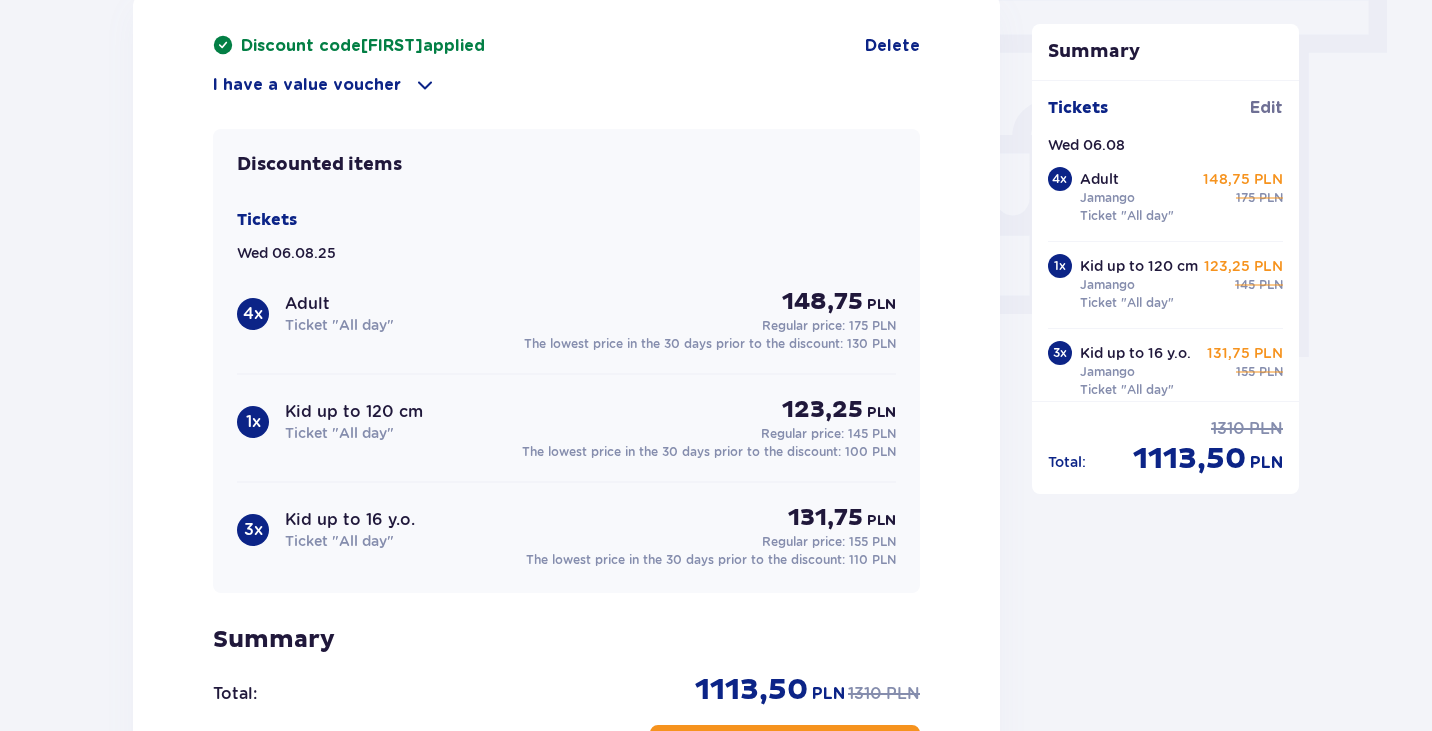 scroll, scrollTop: 2100, scrollLeft: 0, axis: vertical 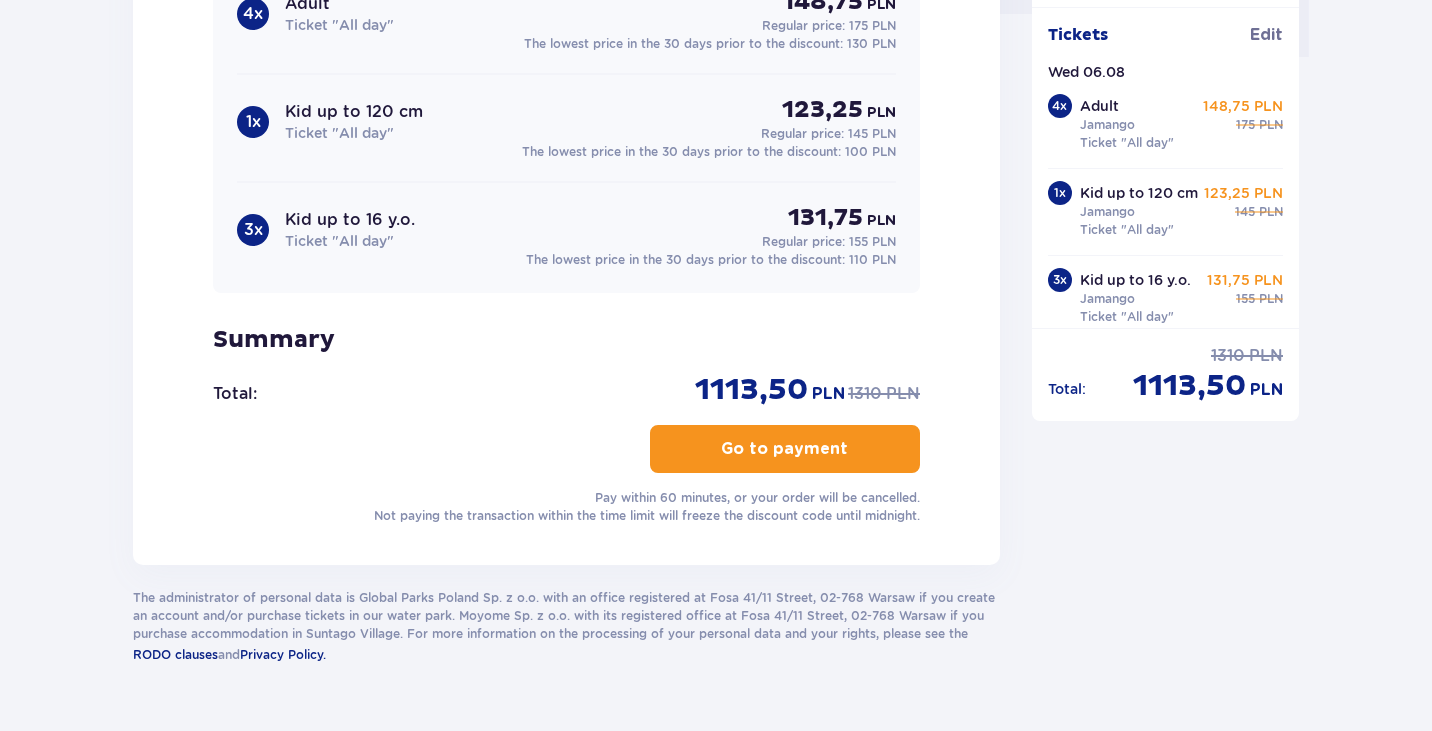 click on "Go to payment" at bounding box center (784, 449) 